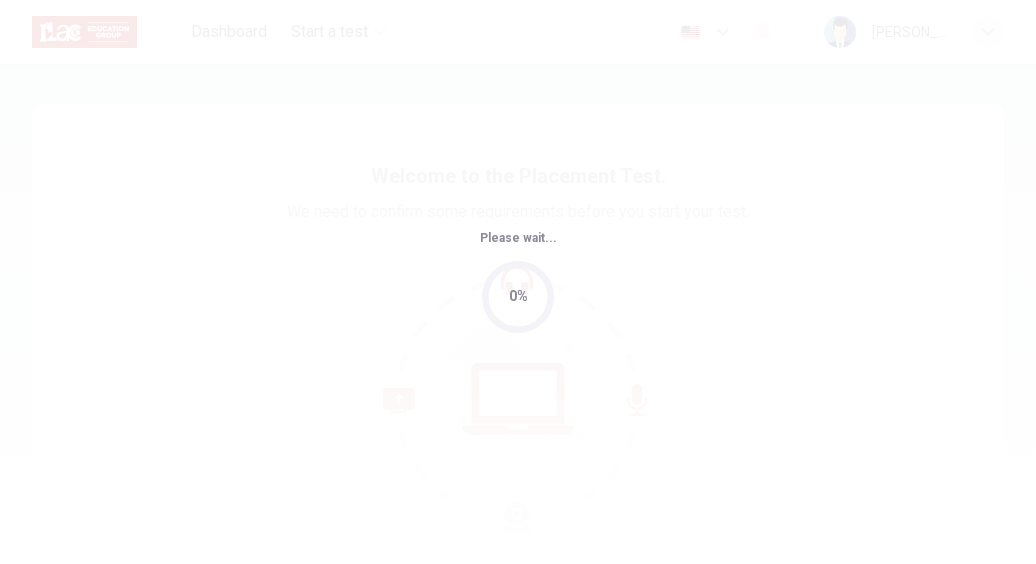 scroll, scrollTop: 0, scrollLeft: 0, axis: both 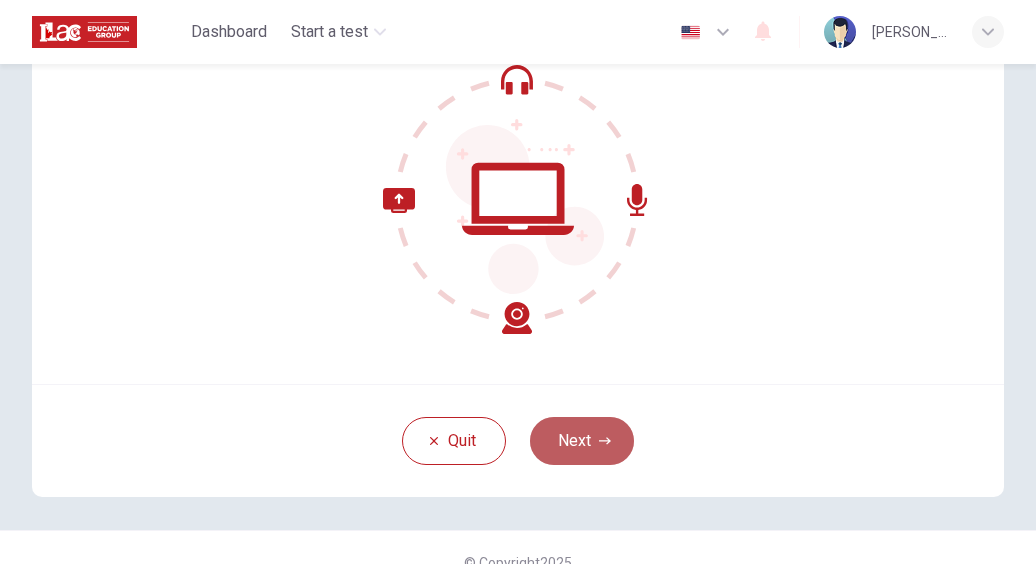click on "Next" at bounding box center [582, 441] 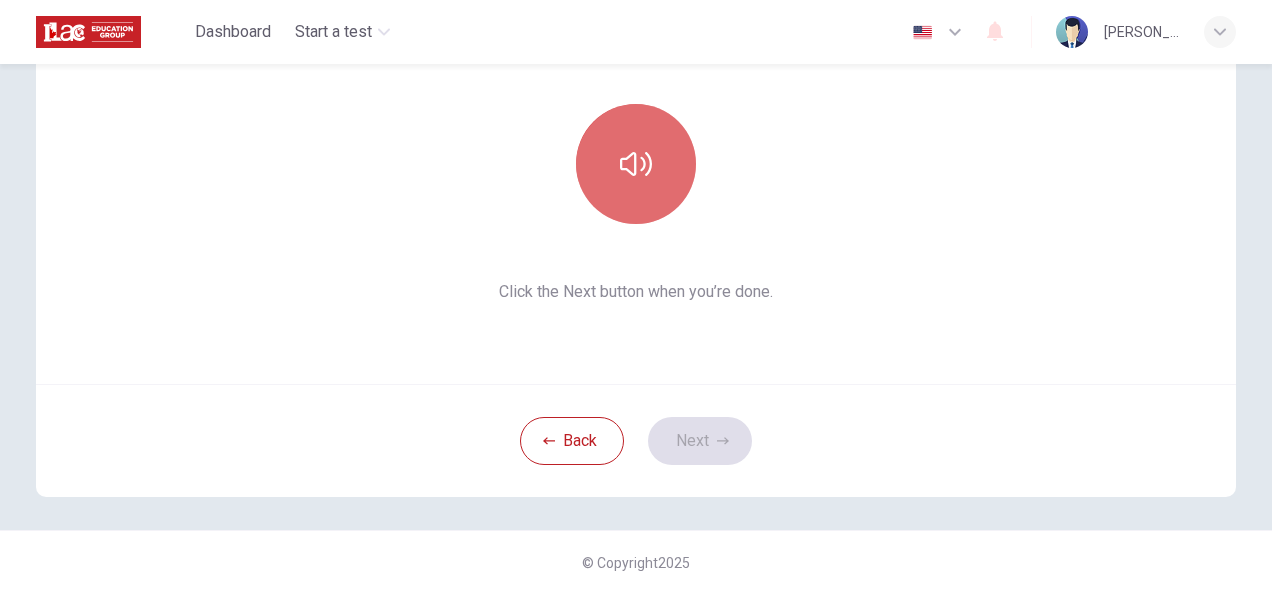 click at bounding box center (636, 164) 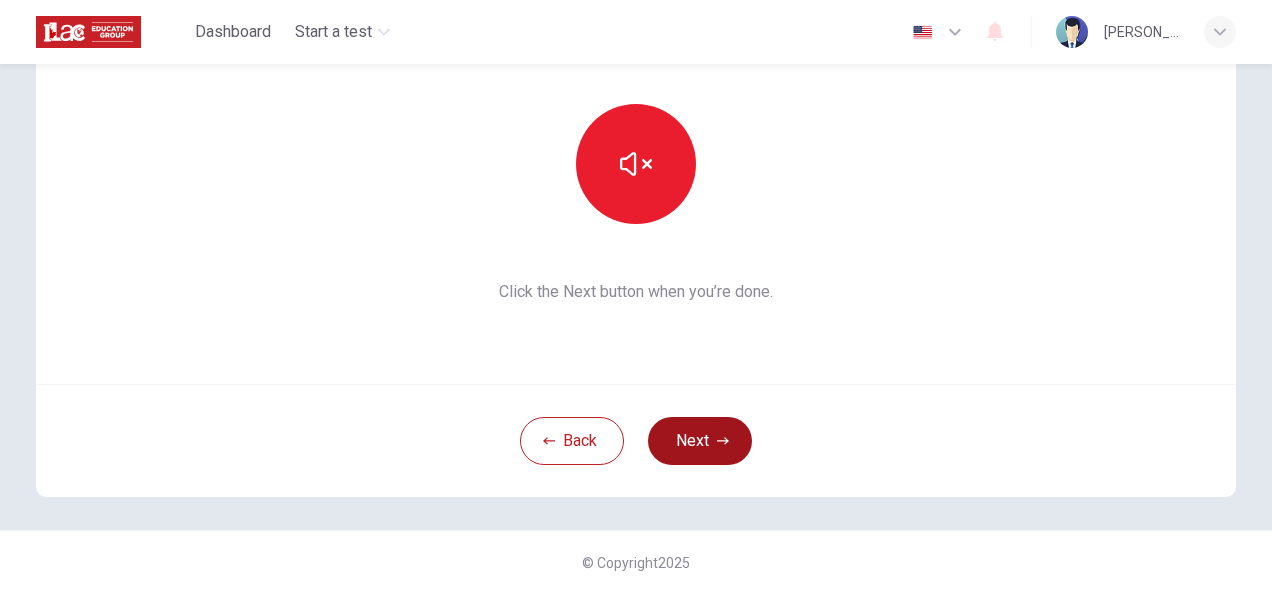 click on "Next" at bounding box center [700, 441] 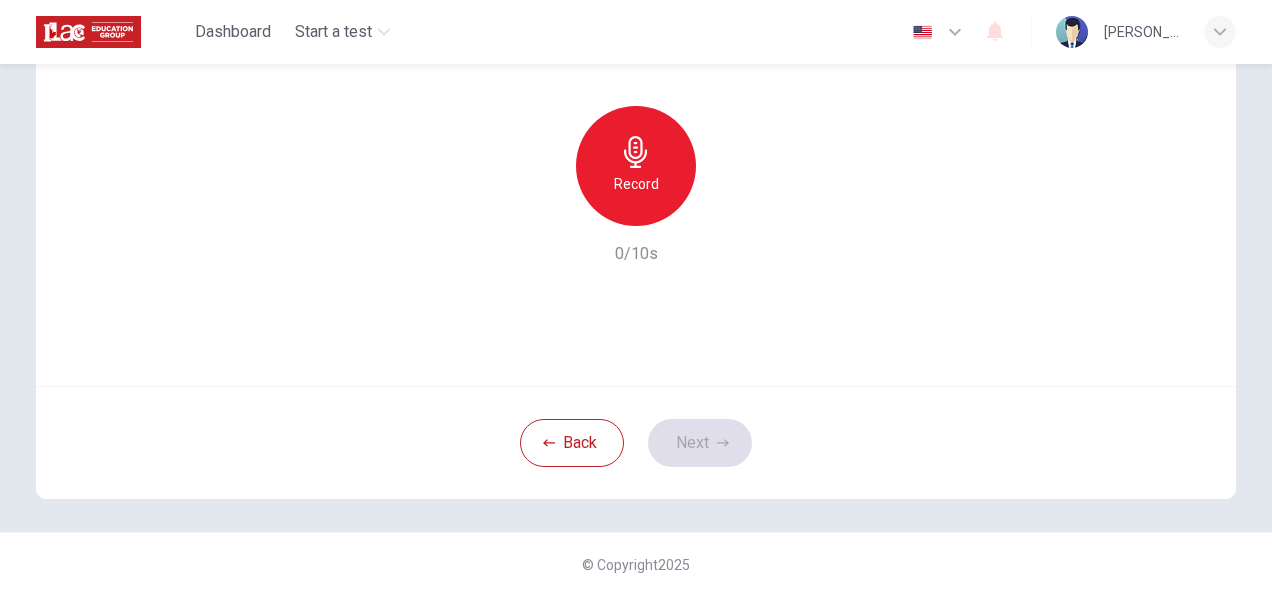 scroll, scrollTop: 200, scrollLeft: 0, axis: vertical 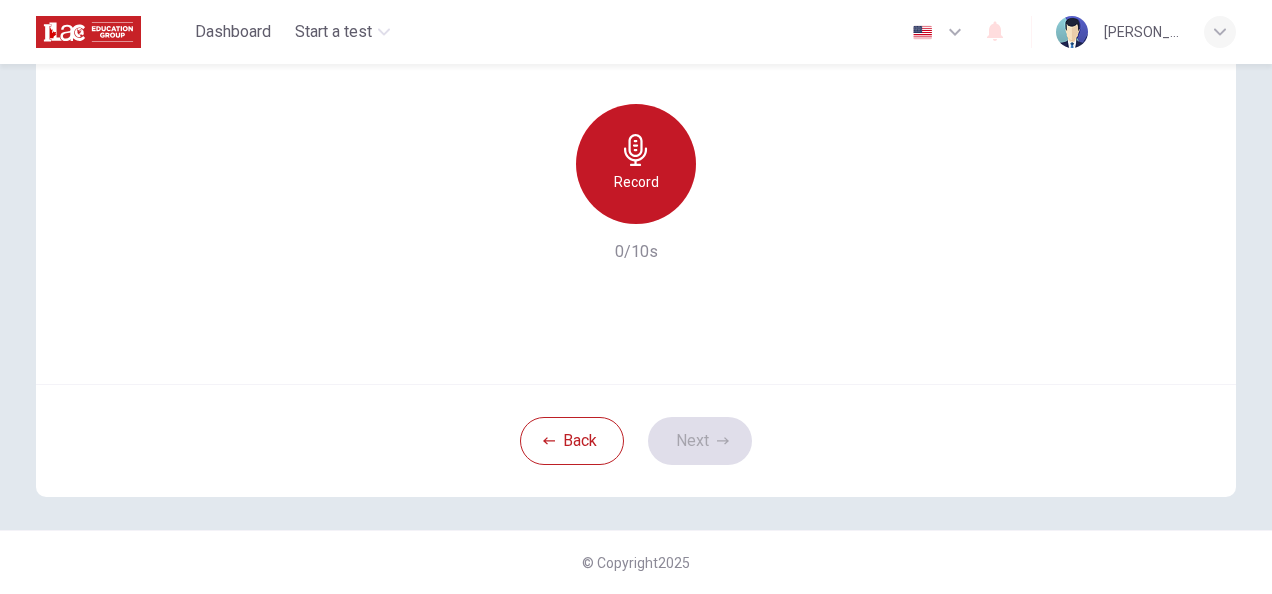 click on "Record" at bounding box center [636, 164] 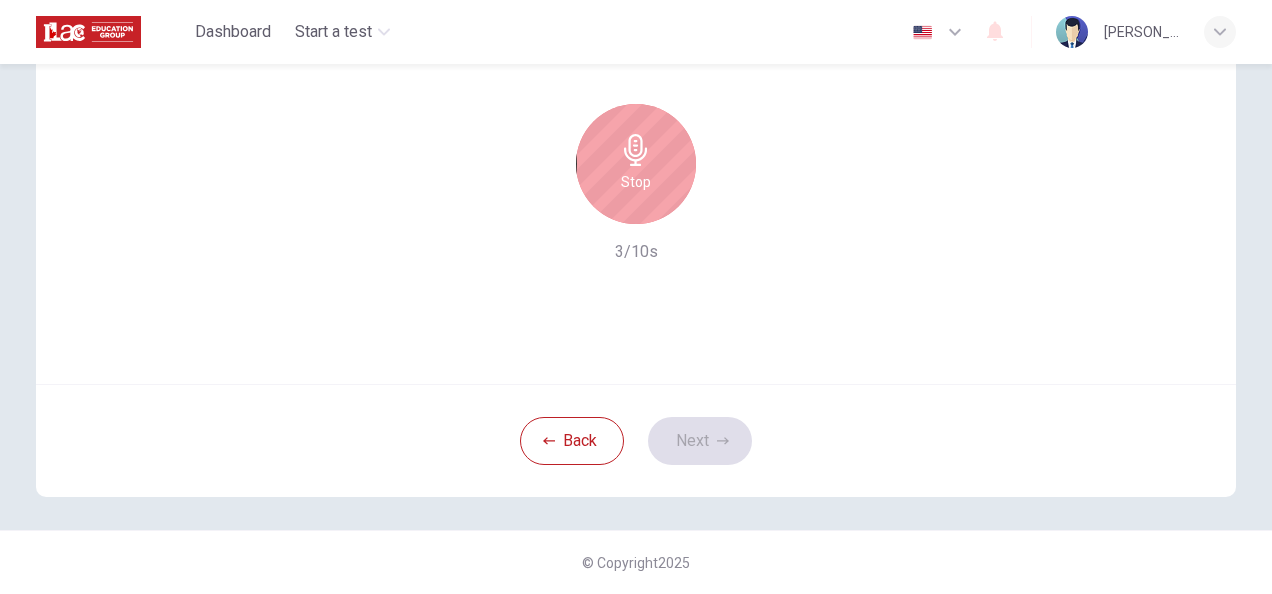 click on "Stop" at bounding box center (636, 164) 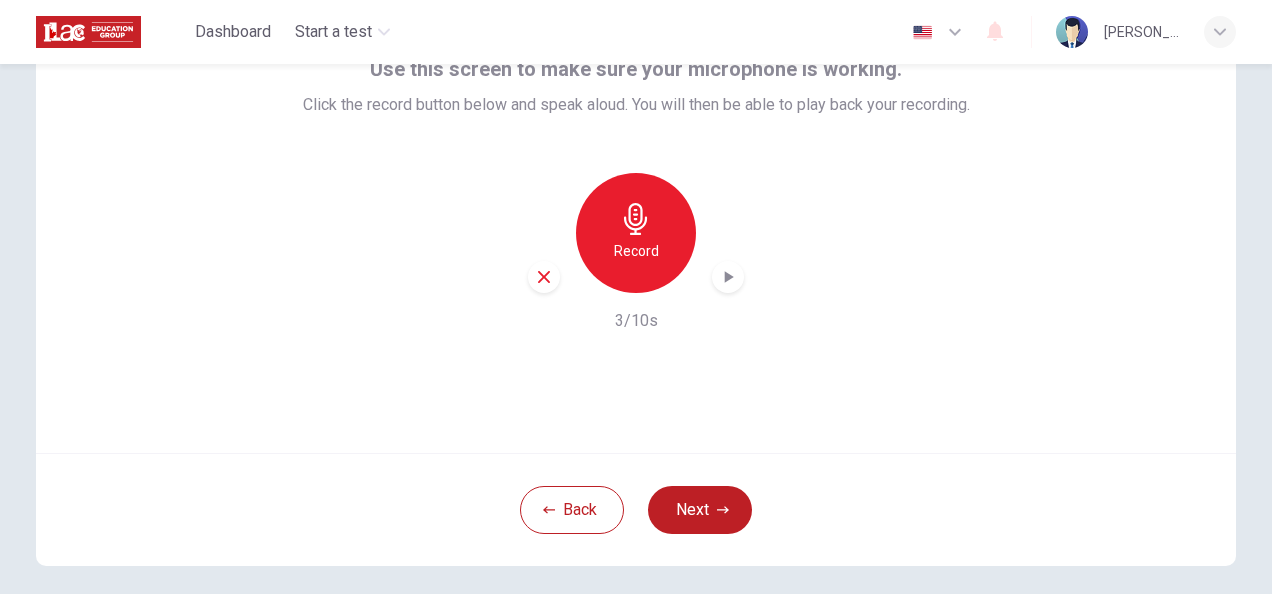 scroll, scrollTop: 100, scrollLeft: 0, axis: vertical 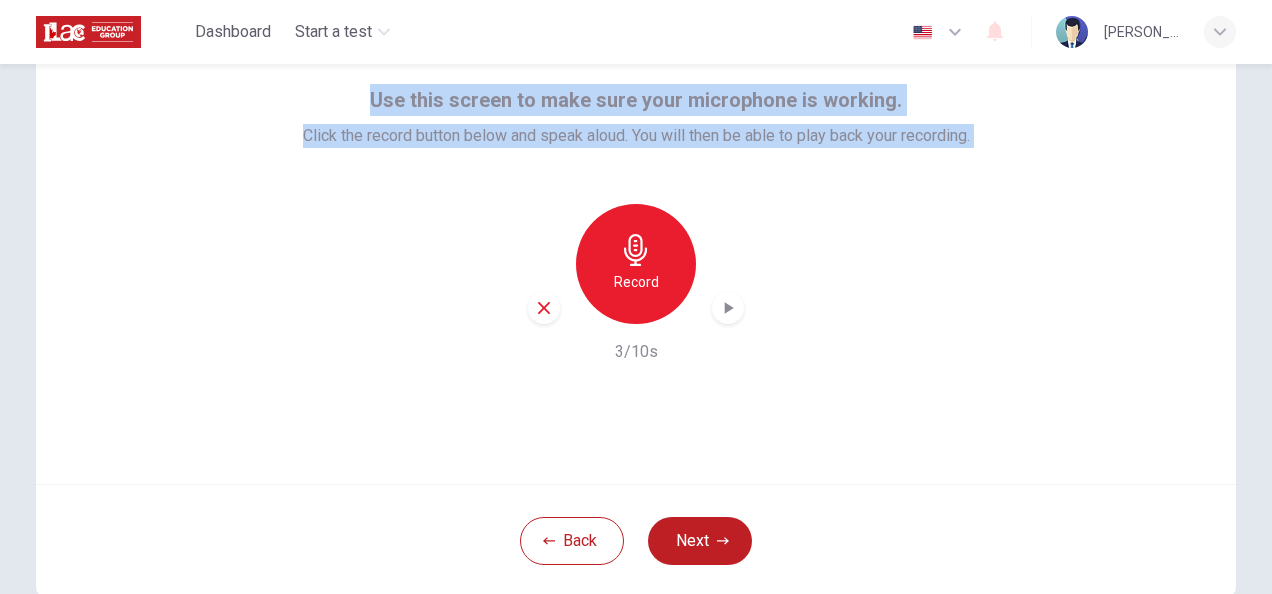 drag, startPoint x: 366, startPoint y: 102, endPoint x: 993, endPoint y: 196, distance: 634.0071 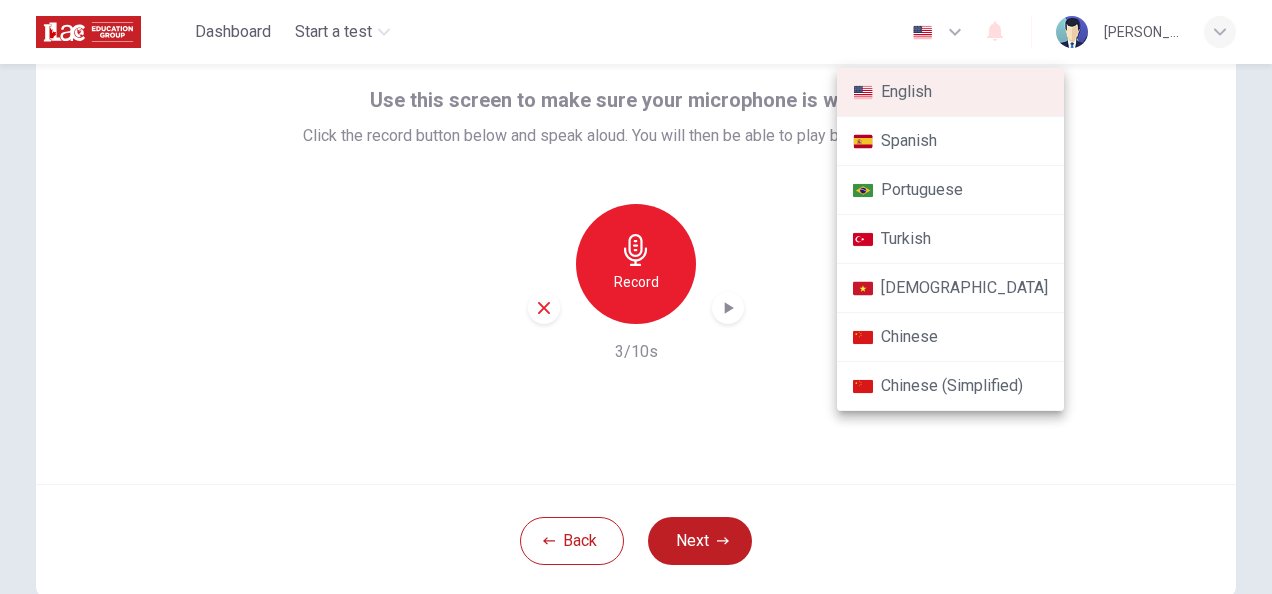 click at bounding box center (636, 297) 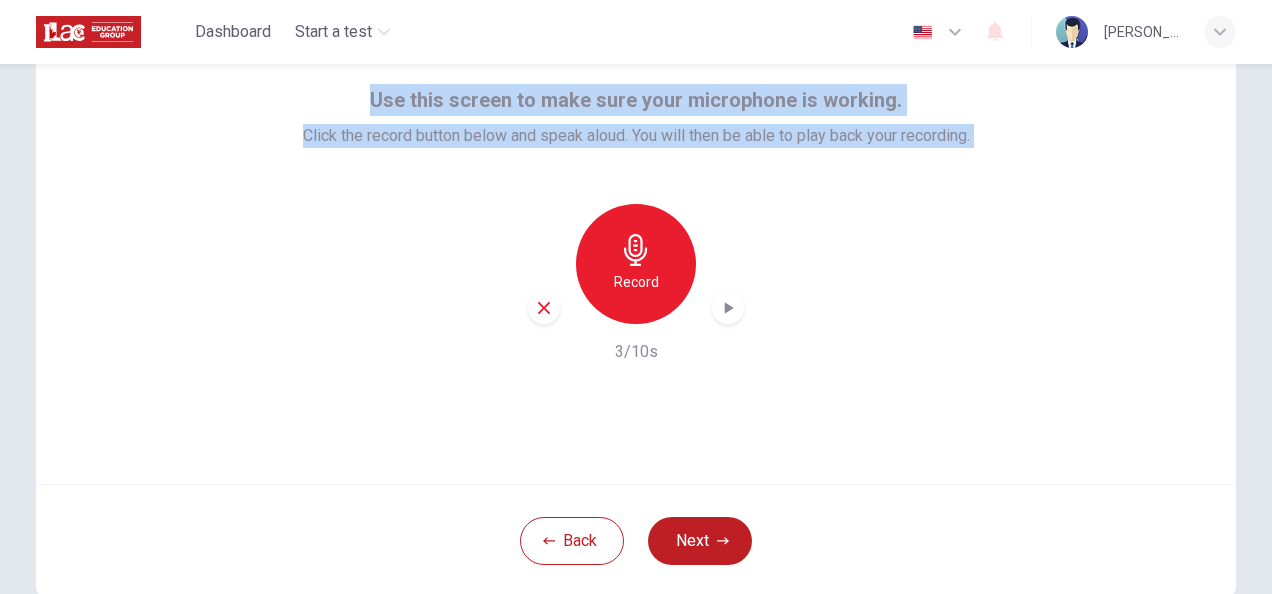 drag, startPoint x: 374, startPoint y: 108, endPoint x: 957, endPoint y: 195, distance: 589.4557 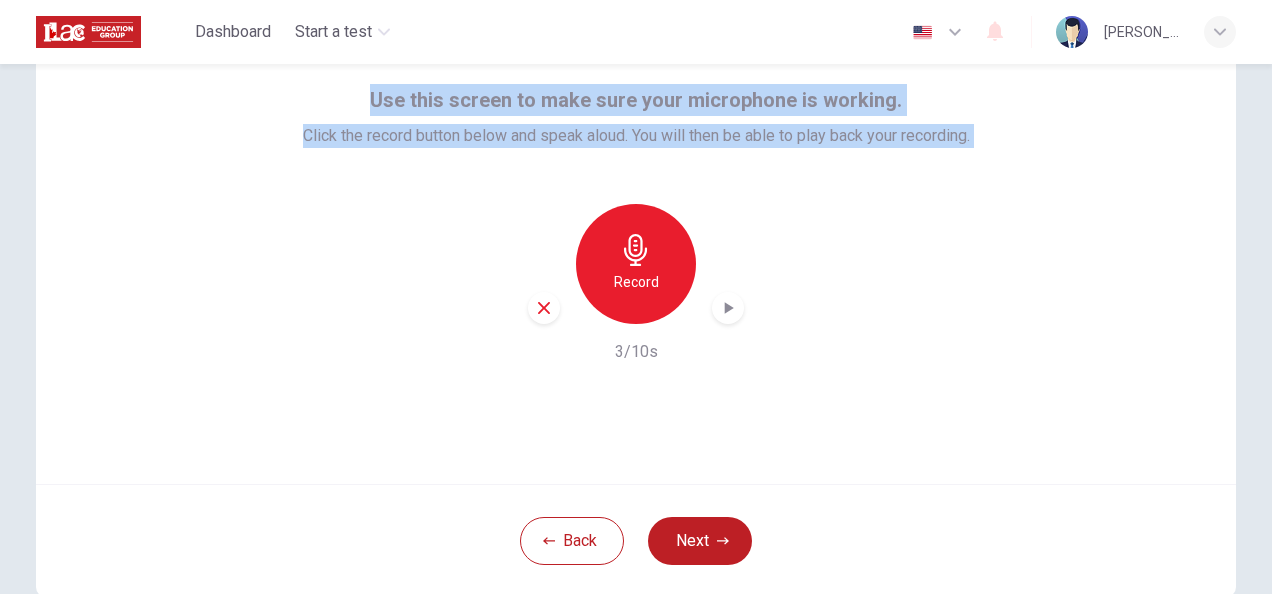 drag, startPoint x: 370, startPoint y: 94, endPoint x: 918, endPoint y: 220, distance: 562.2988 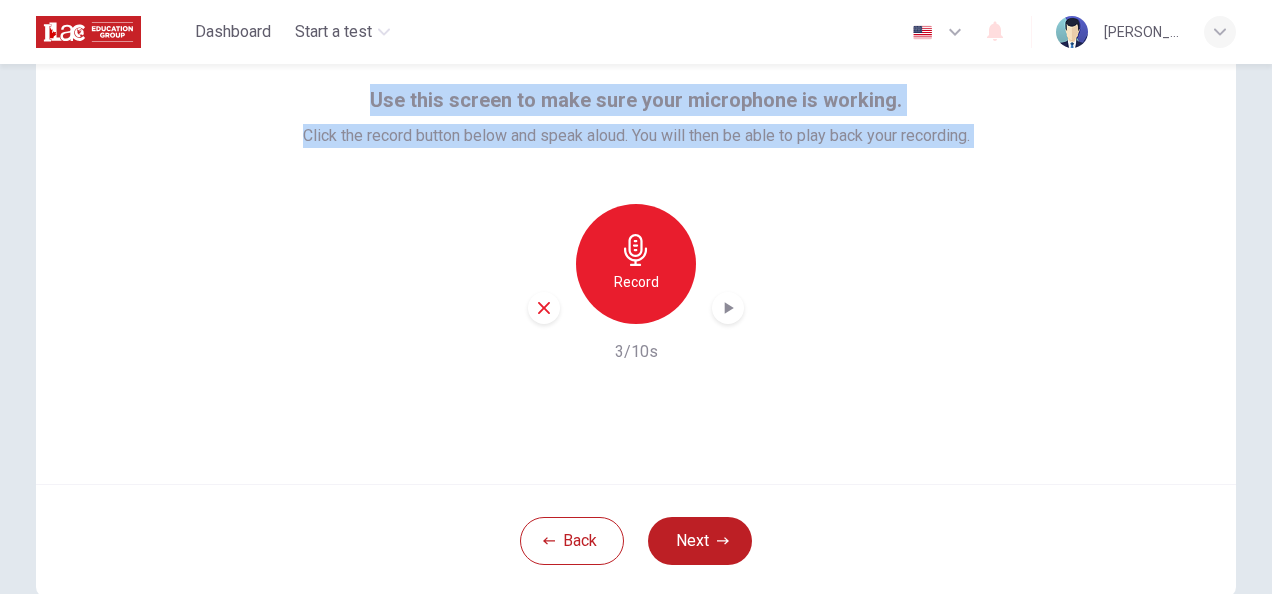 drag, startPoint x: 916, startPoint y: 219, endPoint x: 1024, endPoint y: 107, distance: 155.5892 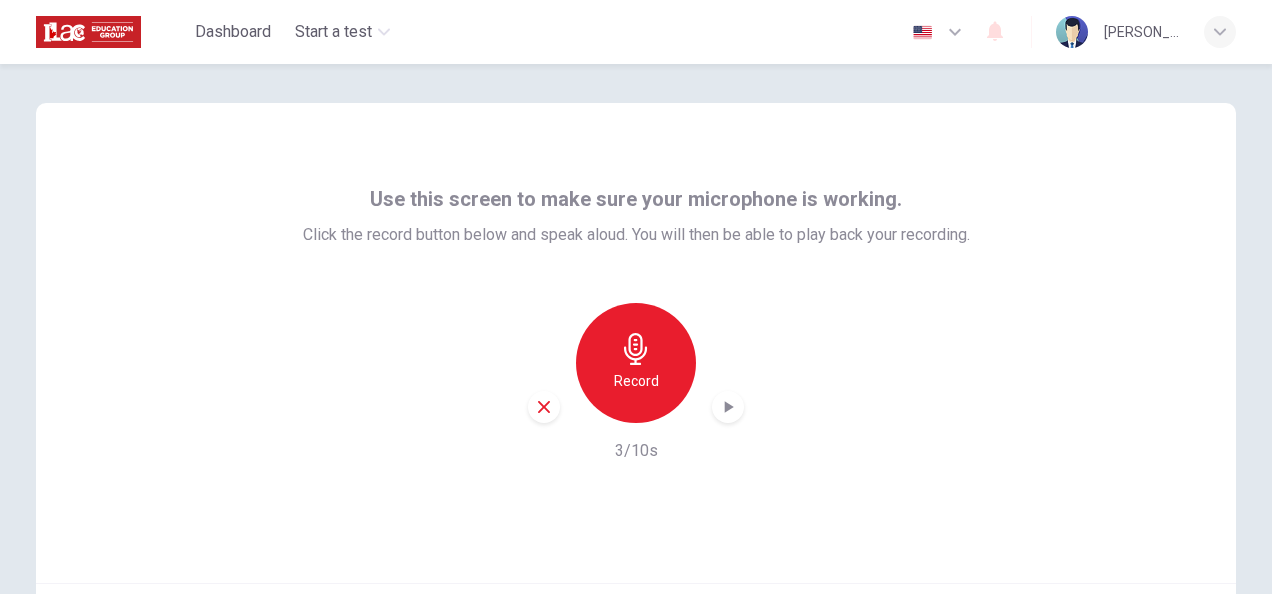 scroll, scrollTop: 0, scrollLeft: 0, axis: both 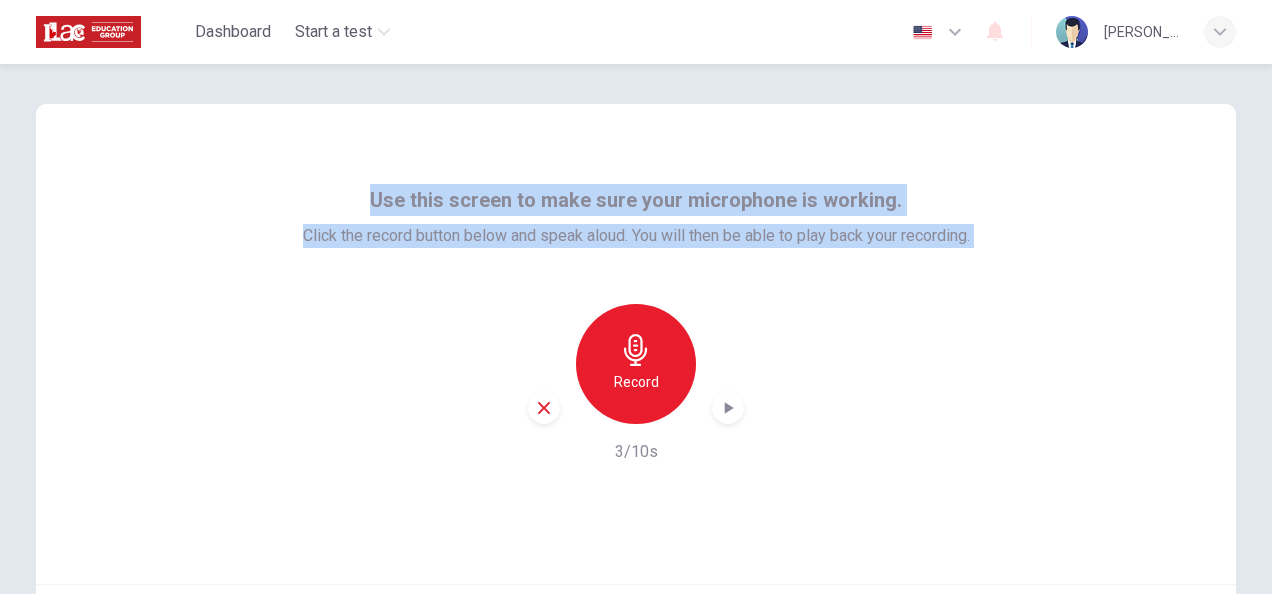 drag, startPoint x: 366, startPoint y: 194, endPoint x: 1070, endPoint y: 301, distance: 712.08496 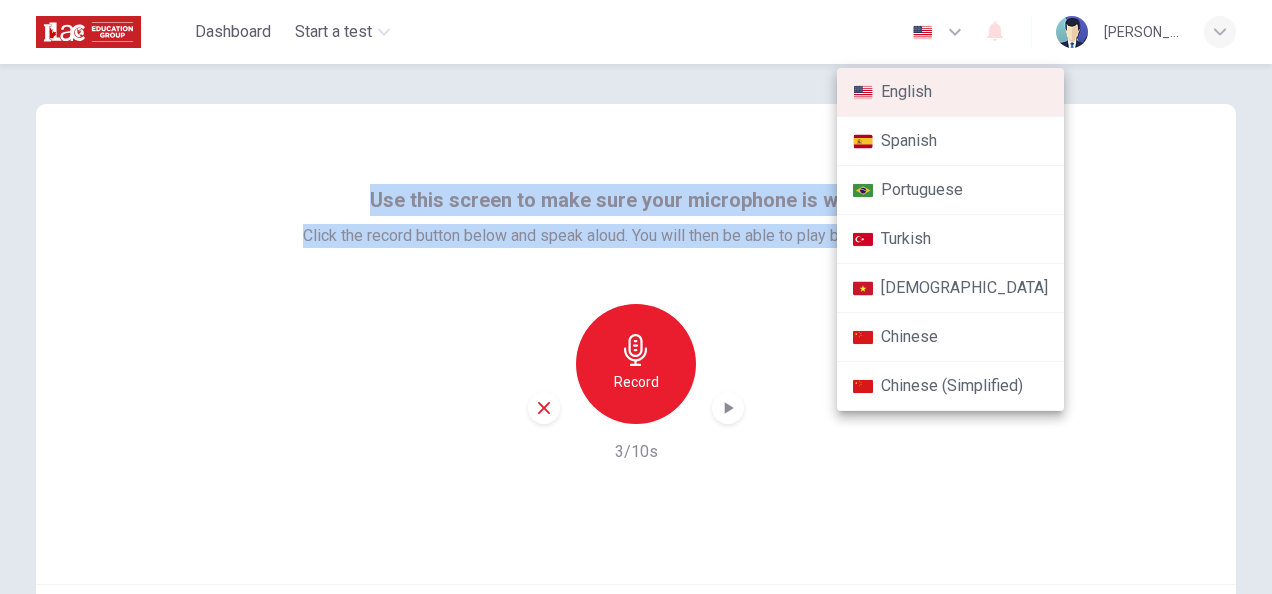 click on "English" at bounding box center [950, 92] 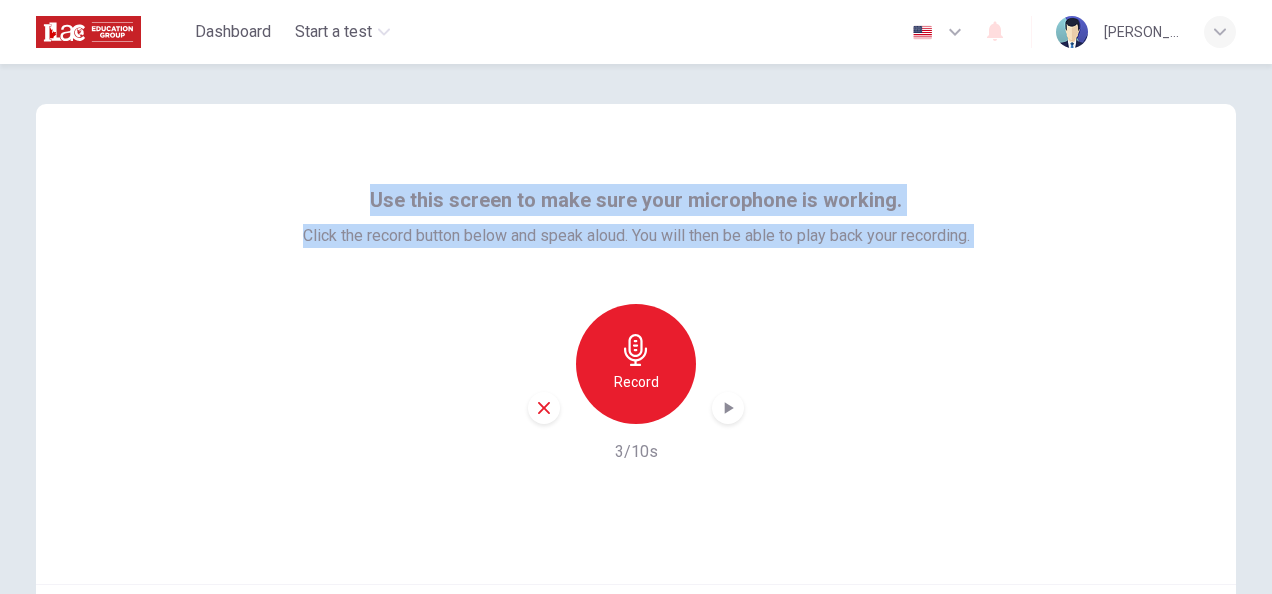 drag, startPoint x: 998, startPoint y: 265, endPoint x: 960, endPoint y: 176, distance: 96.77293 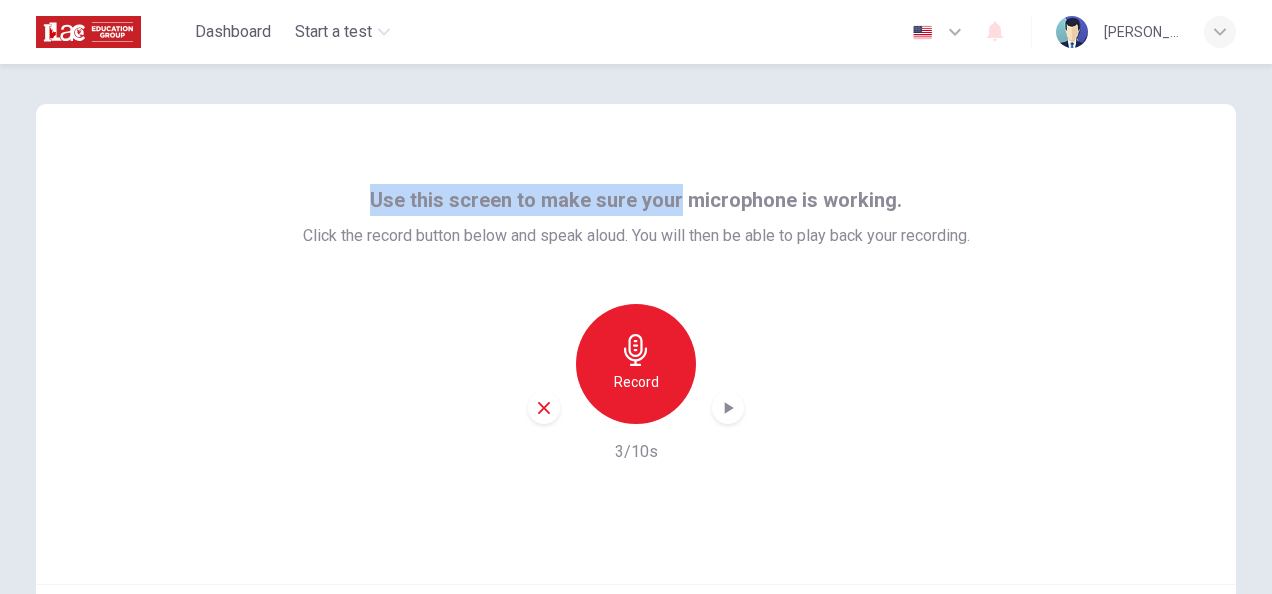 click on "Use this screen to make sure your microphone is working. Click the record button below and speak aloud. You will then be able to play back your recording. Record 3/10s" at bounding box center [636, 344] 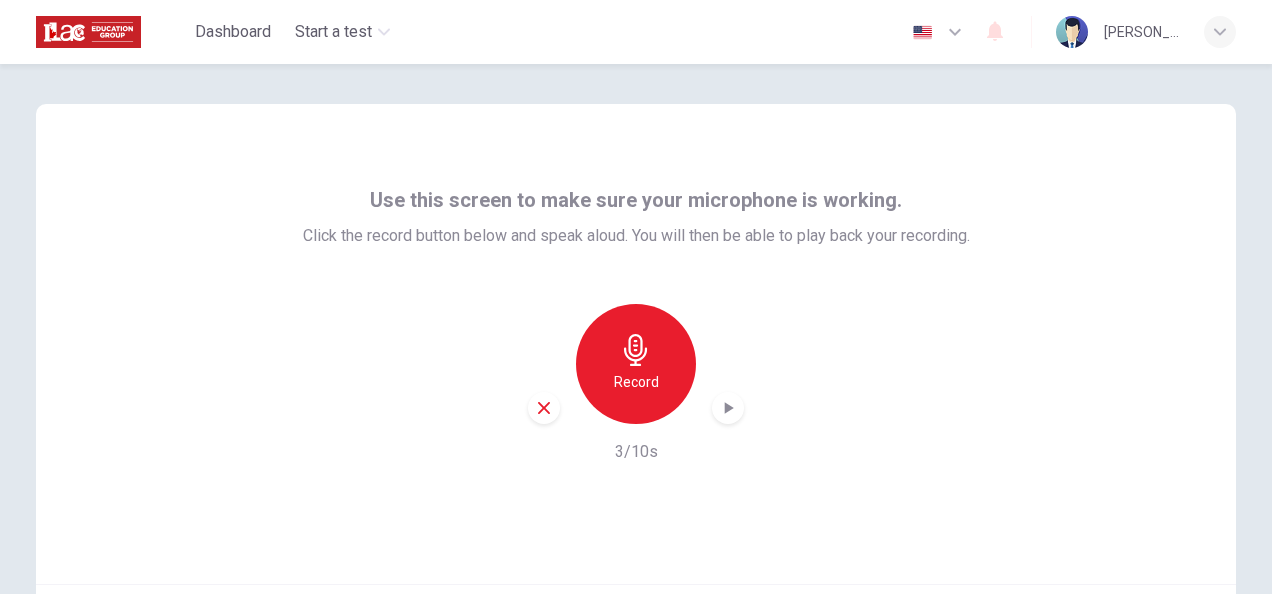 drag, startPoint x: 546, startPoint y: 172, endPoint x: 1005, endPoint y: 229, distance: 462.52567 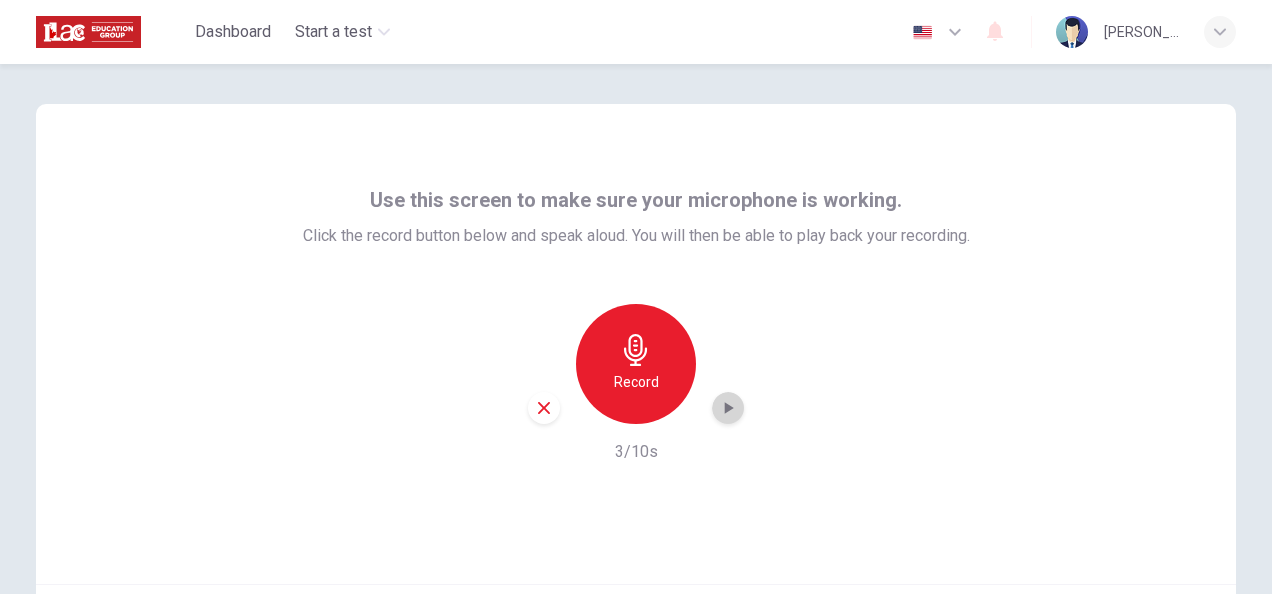click at bounding box center (728, 408) 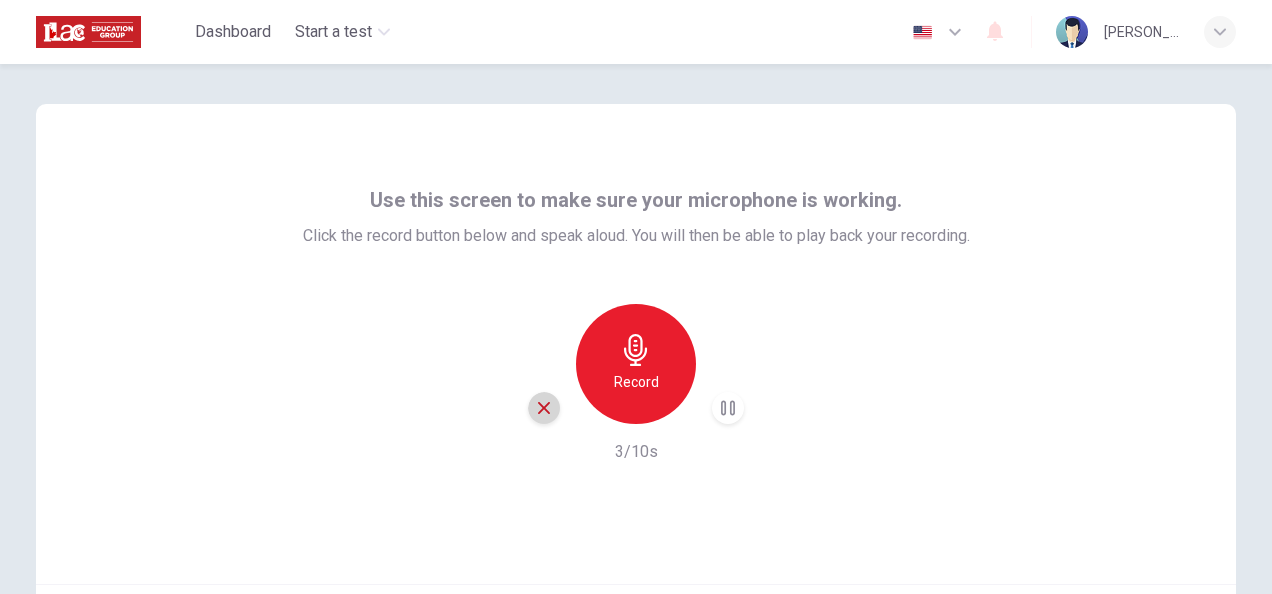 click 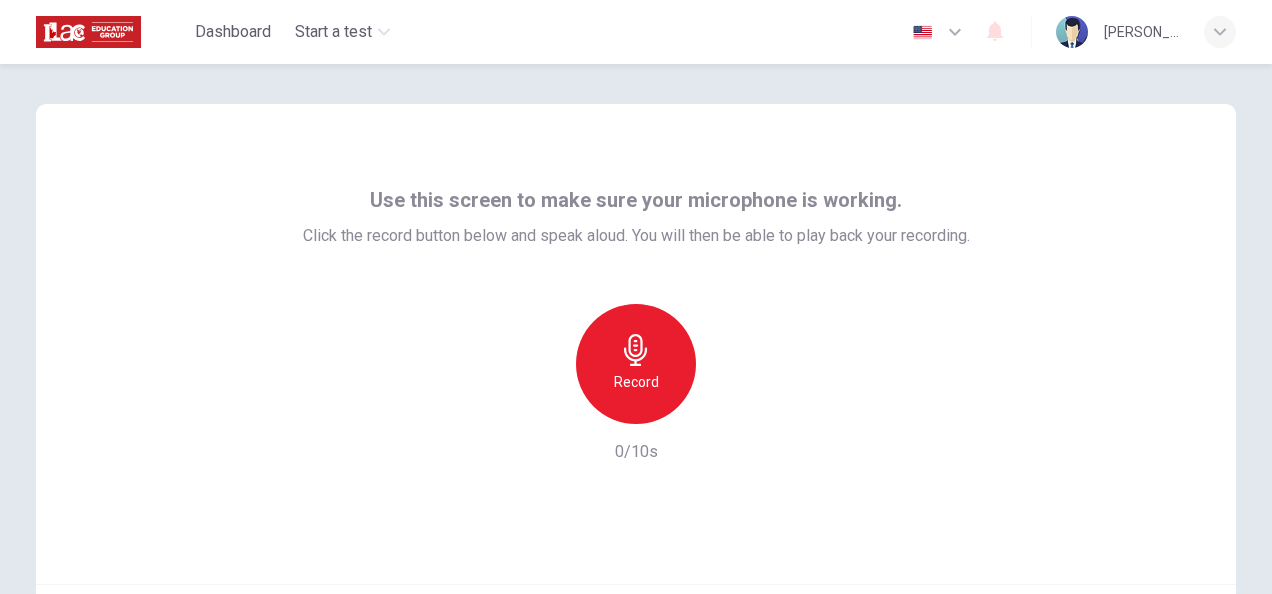 click on "Record" at bounding box center (636, 382) 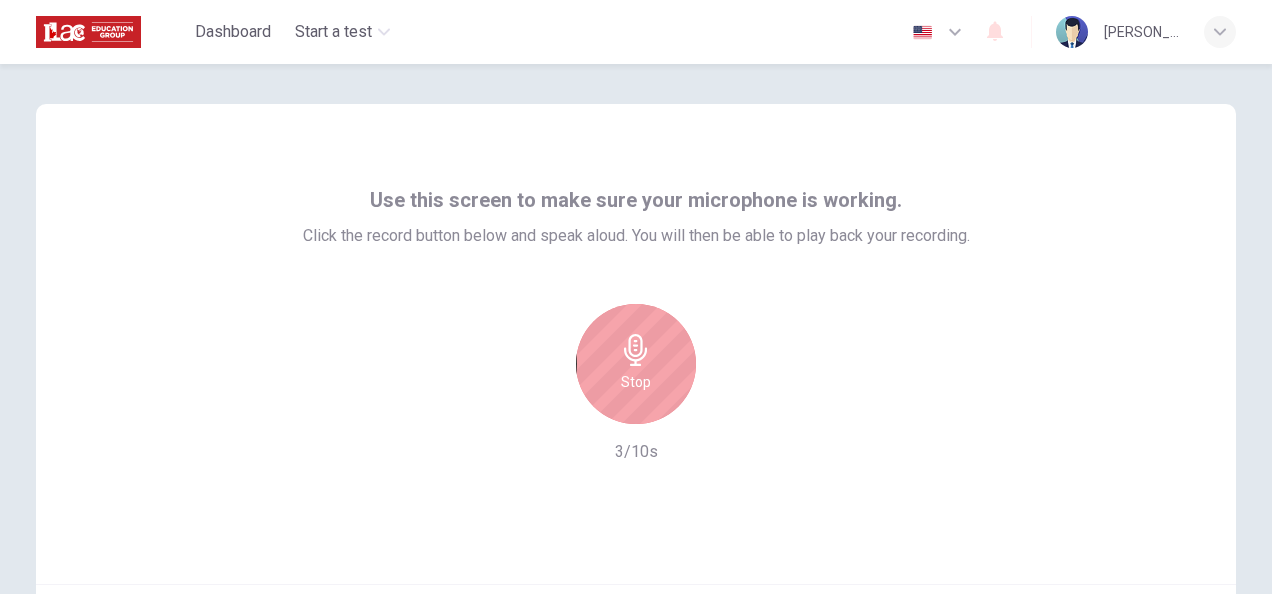 click on "Stop" at bounding box center [636, 382] 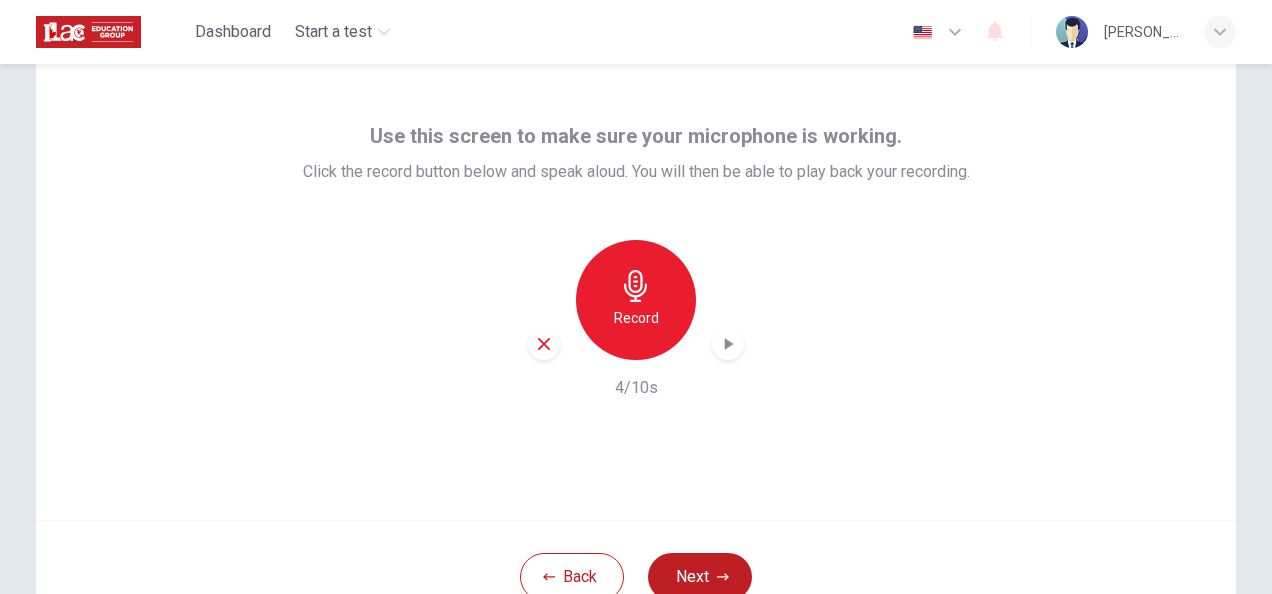 scroll, scrollTop: 200, scrollLeft: 0, axis: vertical 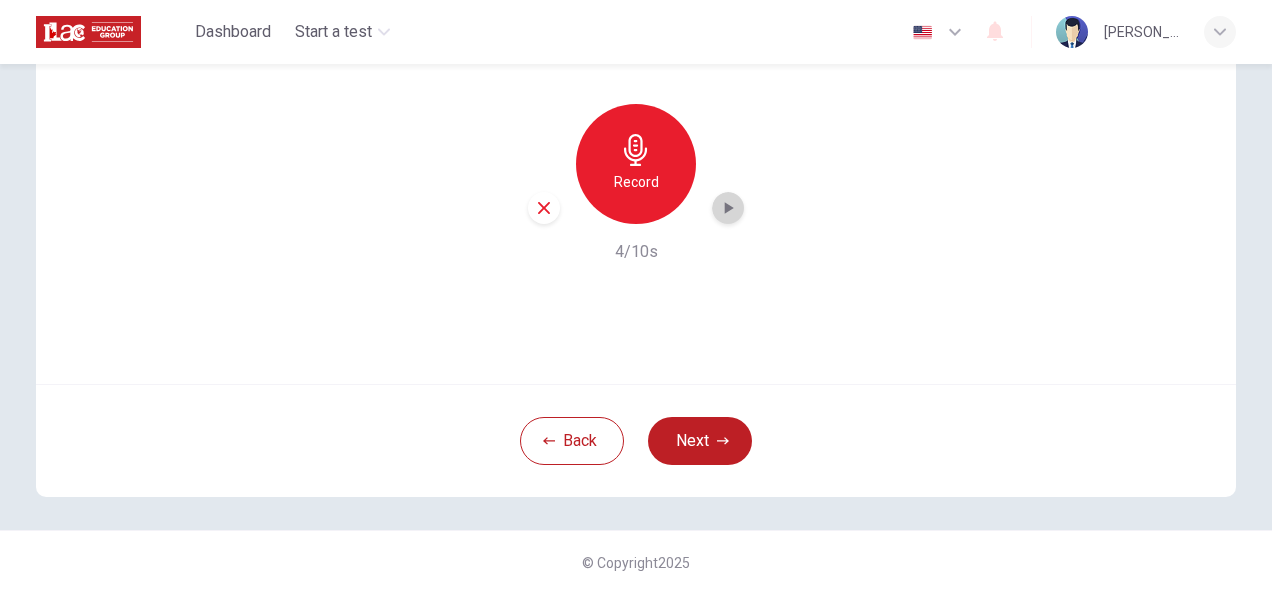 click 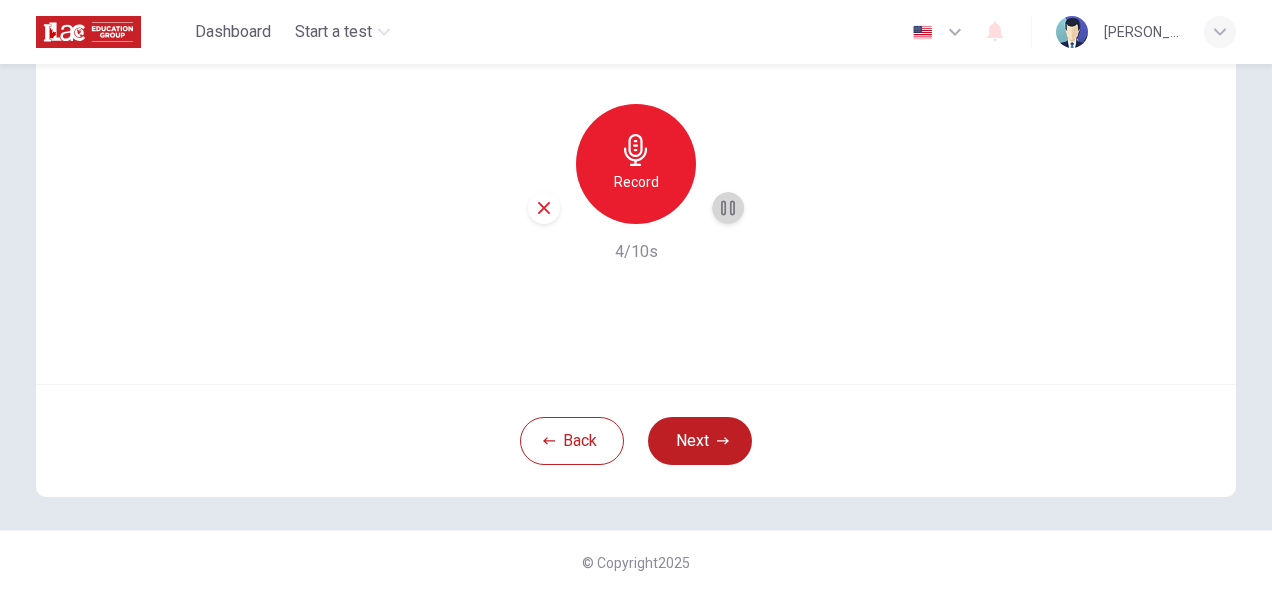 click 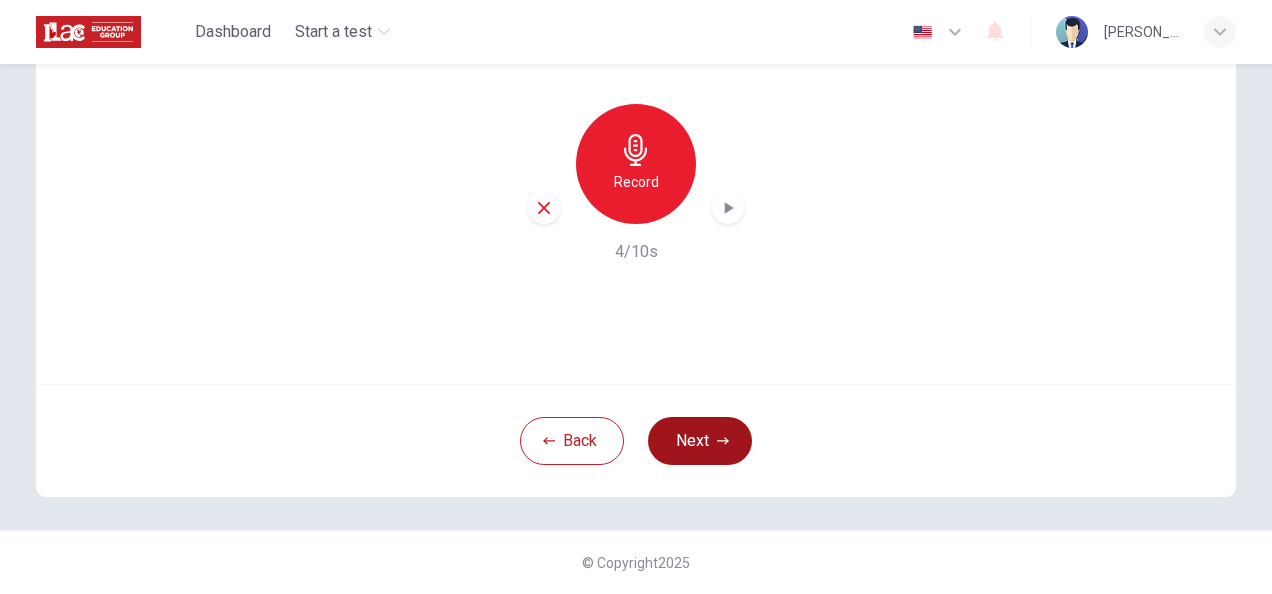 click on "Next" at bounding box center [700, 441] 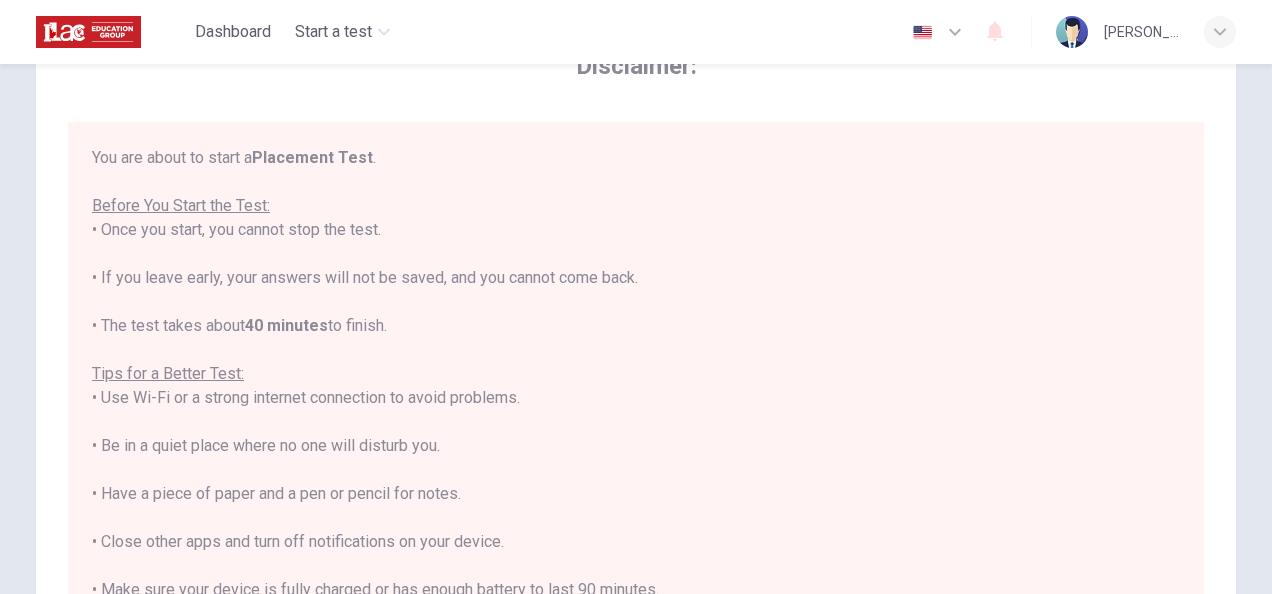 scroll, scrollTop: 0, scrollLeft: 0, axis: both 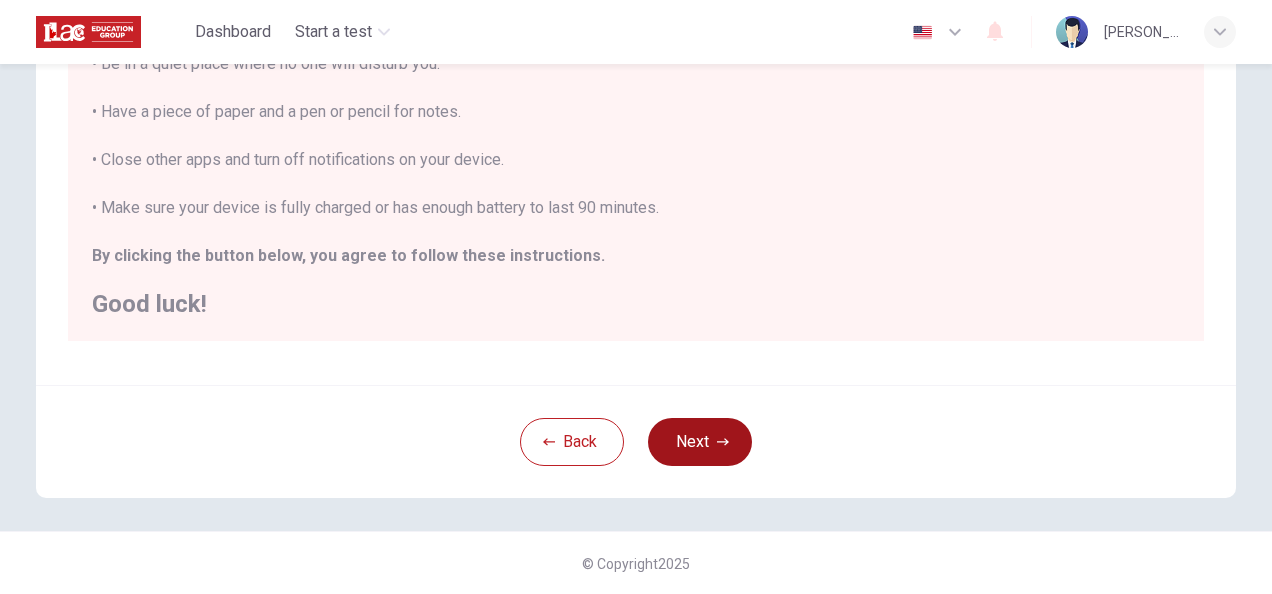 click on "Next" at bounding box center (700, 442) 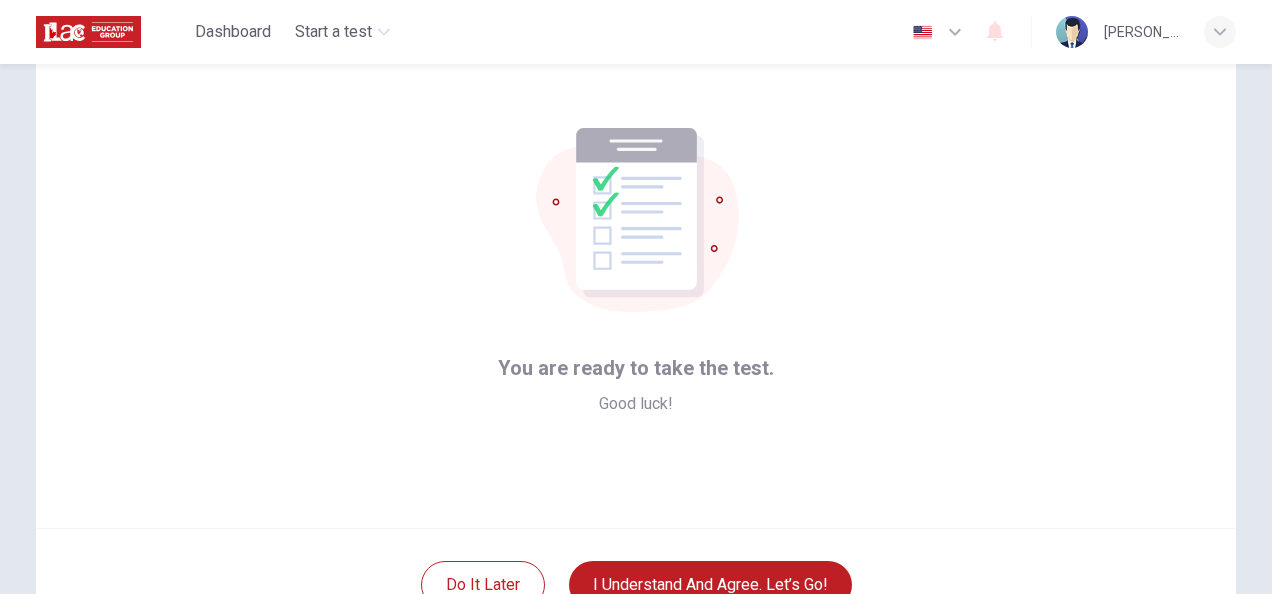 scroll, scrollTop: 100, scrollLeft: 0, axis: vertical 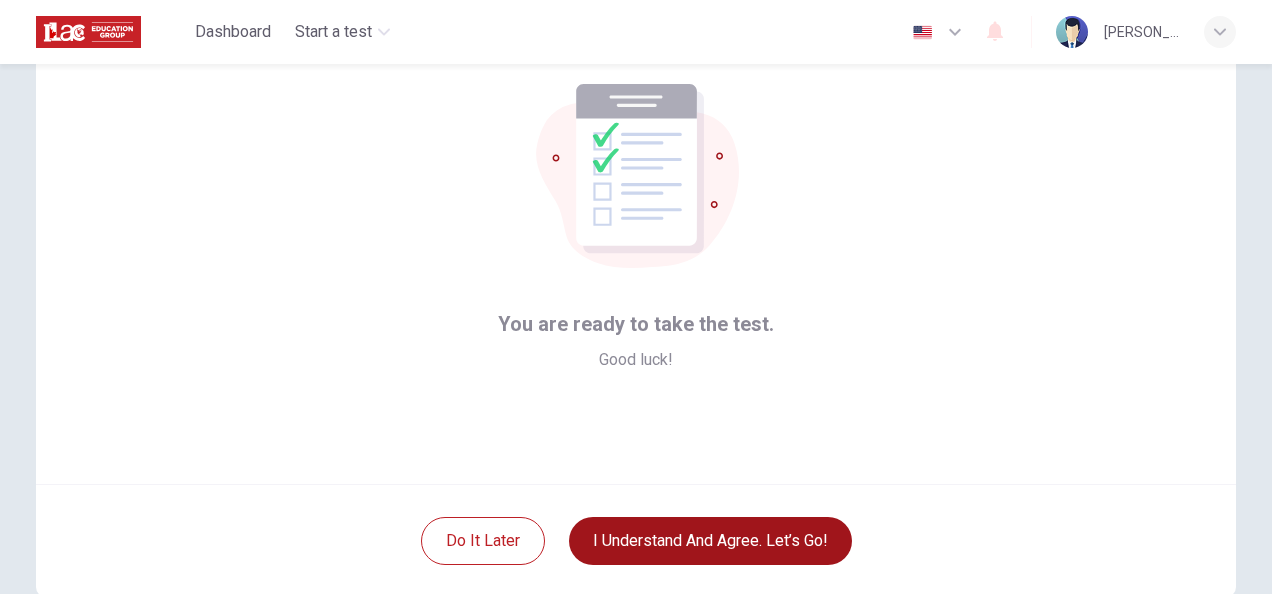 click on "I understand and agree. Let’s go!" at bounding box center (710, 541) 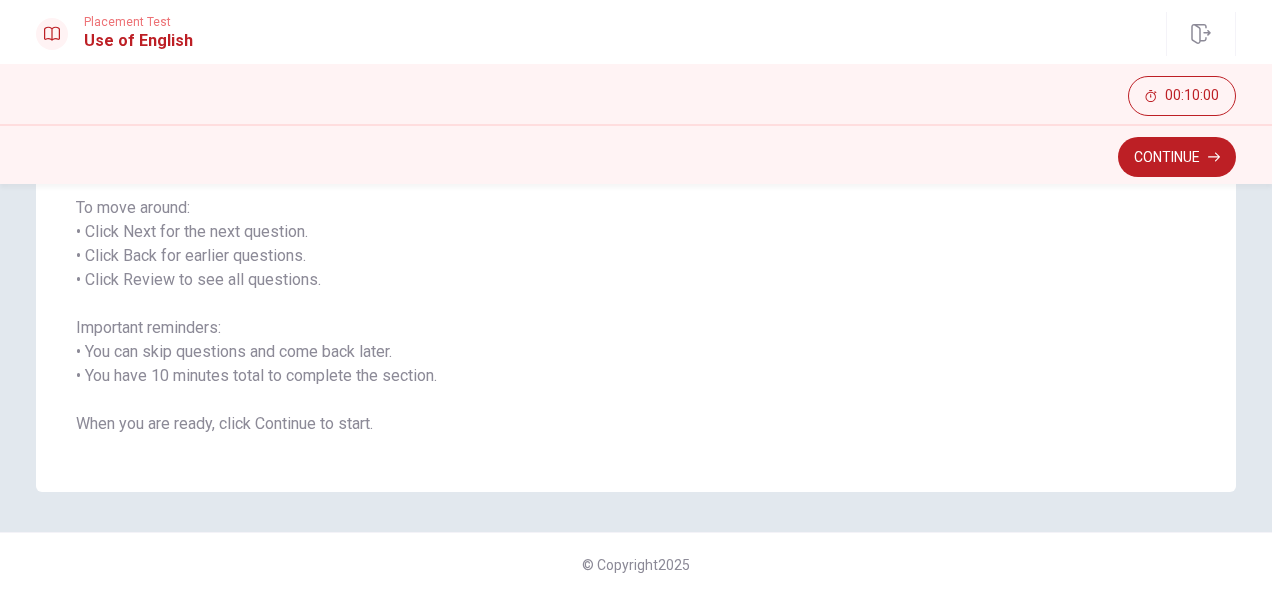 scroll, scrollTop: 302, scrollLeft: 0, axis: vertical 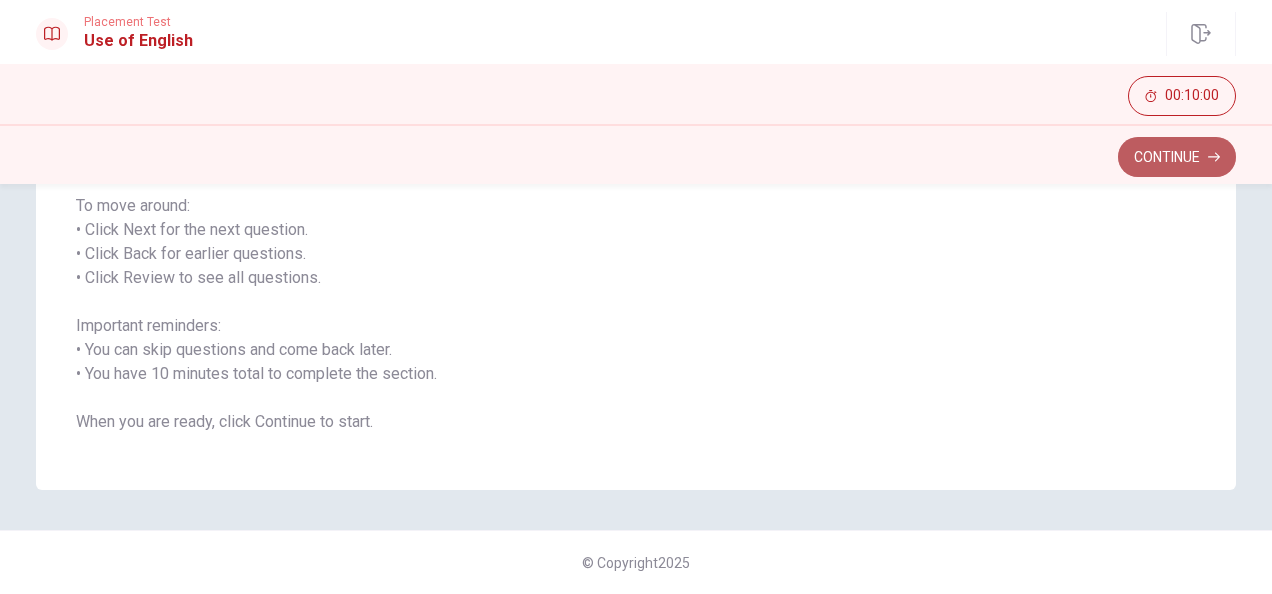 click on "Continue" at bounding box center (1177, 157) 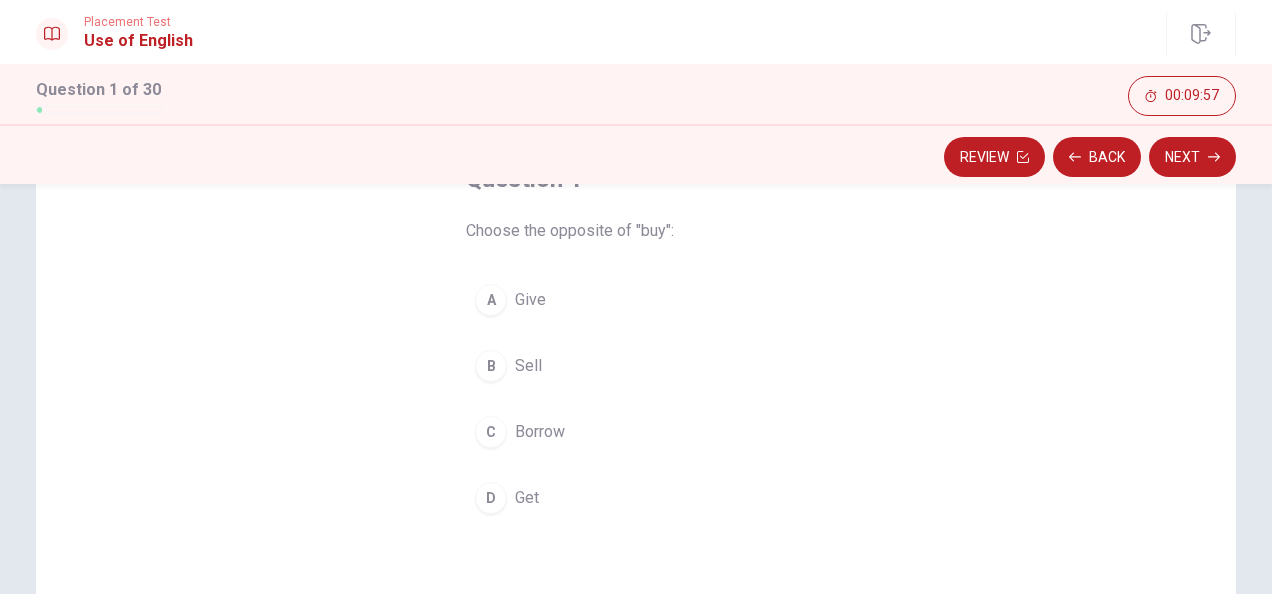 scroll, scrollTop: 100, scrollLeft: 0, axis: vertical 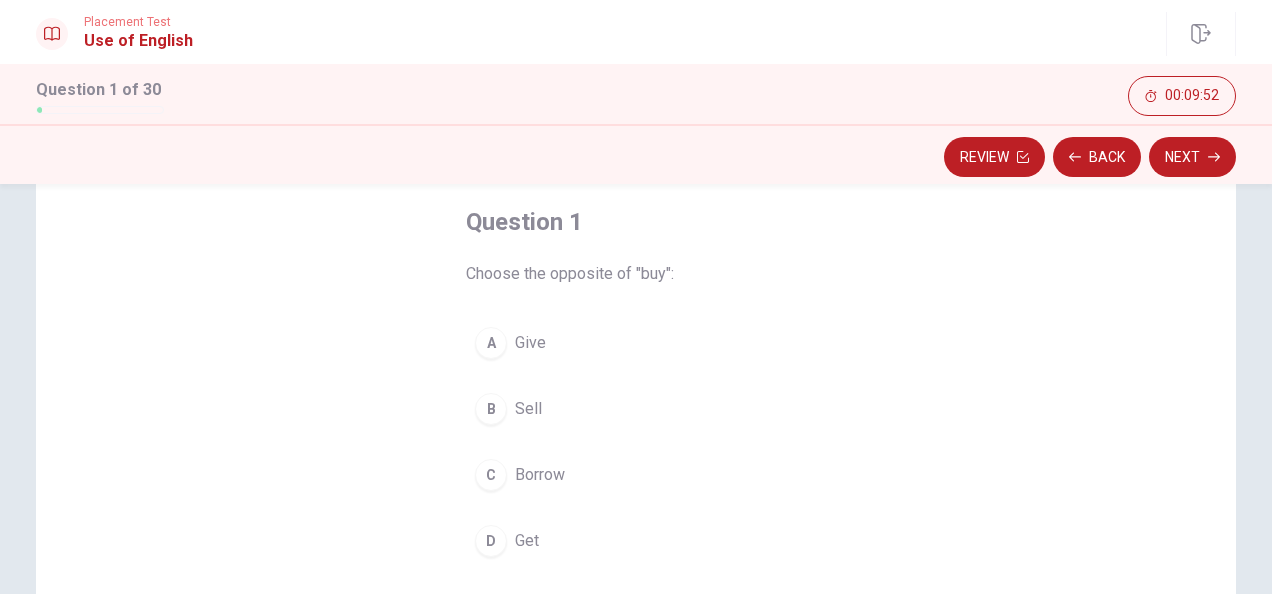 click on "B" at bounding box center [491, 409] 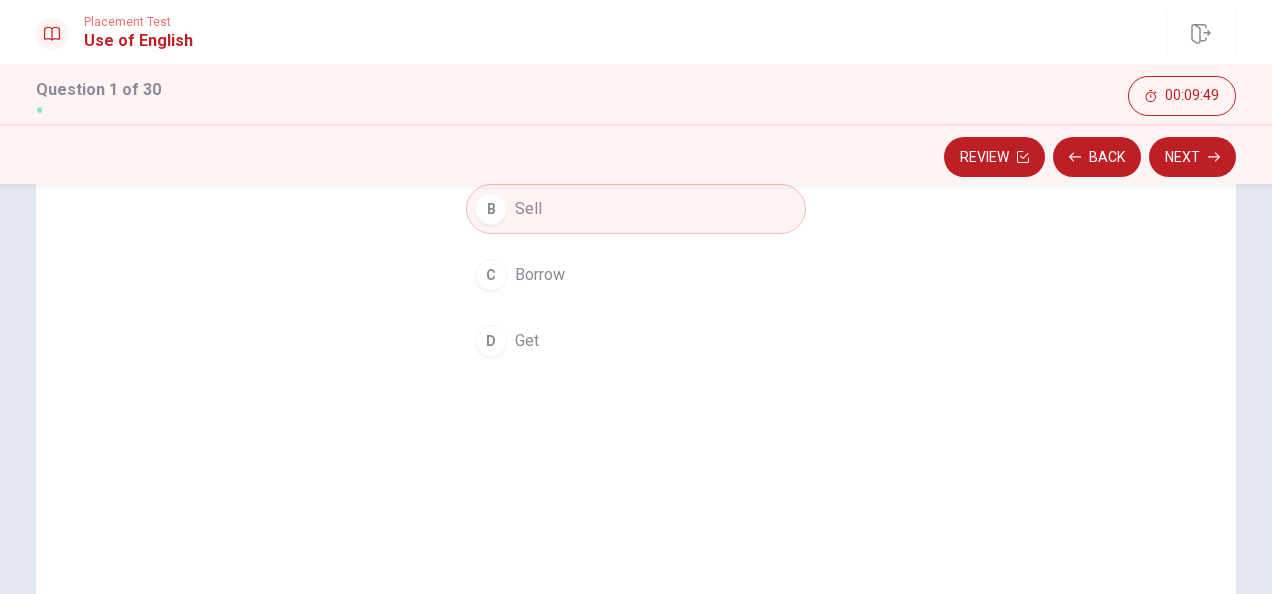 scroll, scrollTop: 200, scrollLeft: 0, axis: vertical 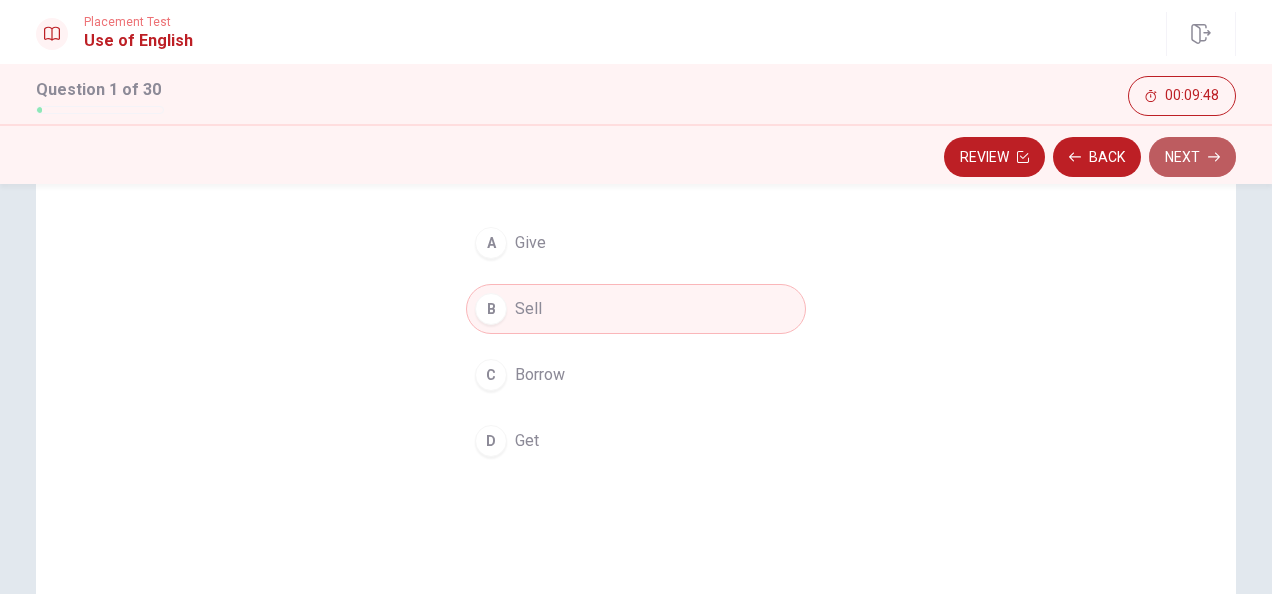 click 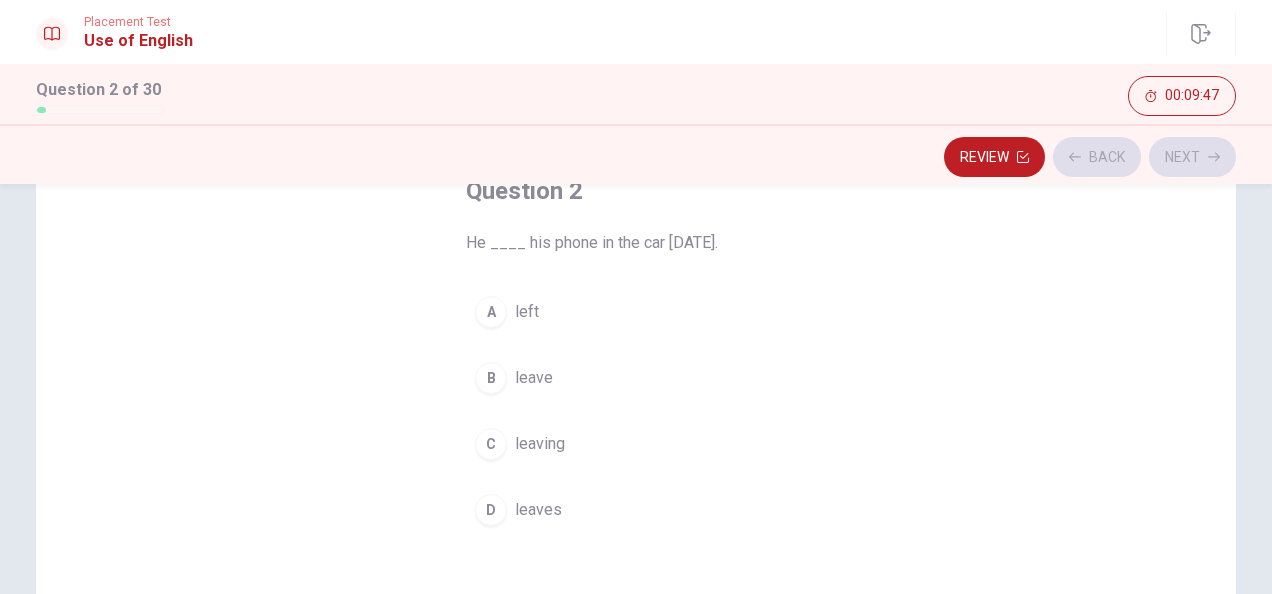 scroll, scrollTop: 100, scrollLeft: 0, axis: vertical 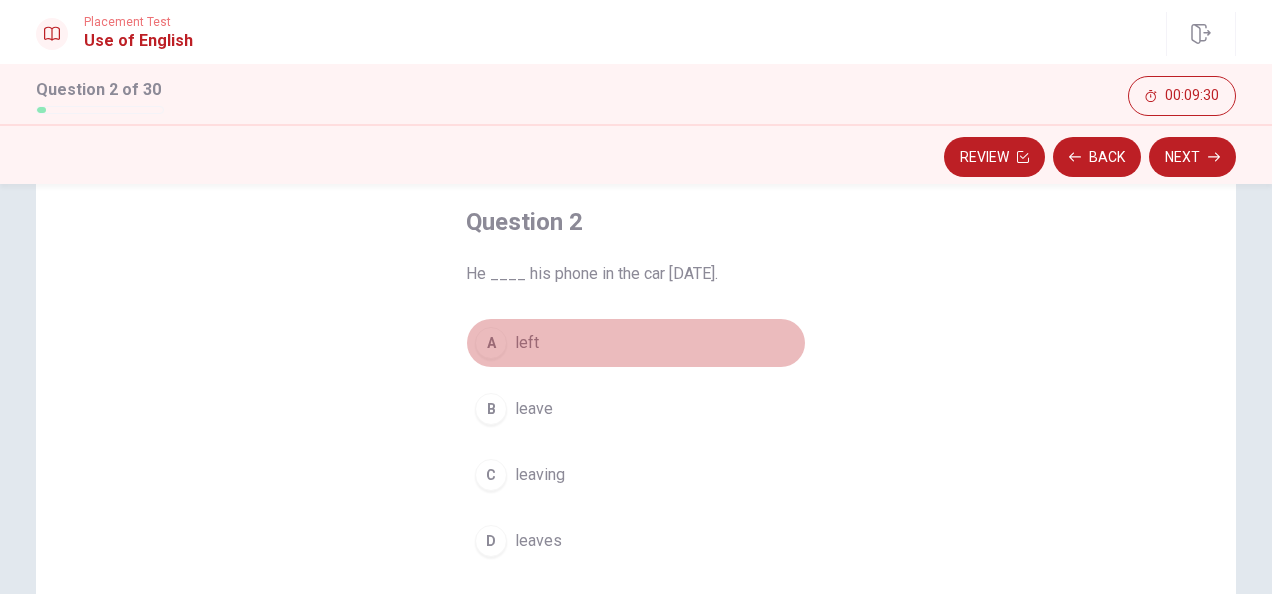 click on "A" at bounding box center [491, 343] 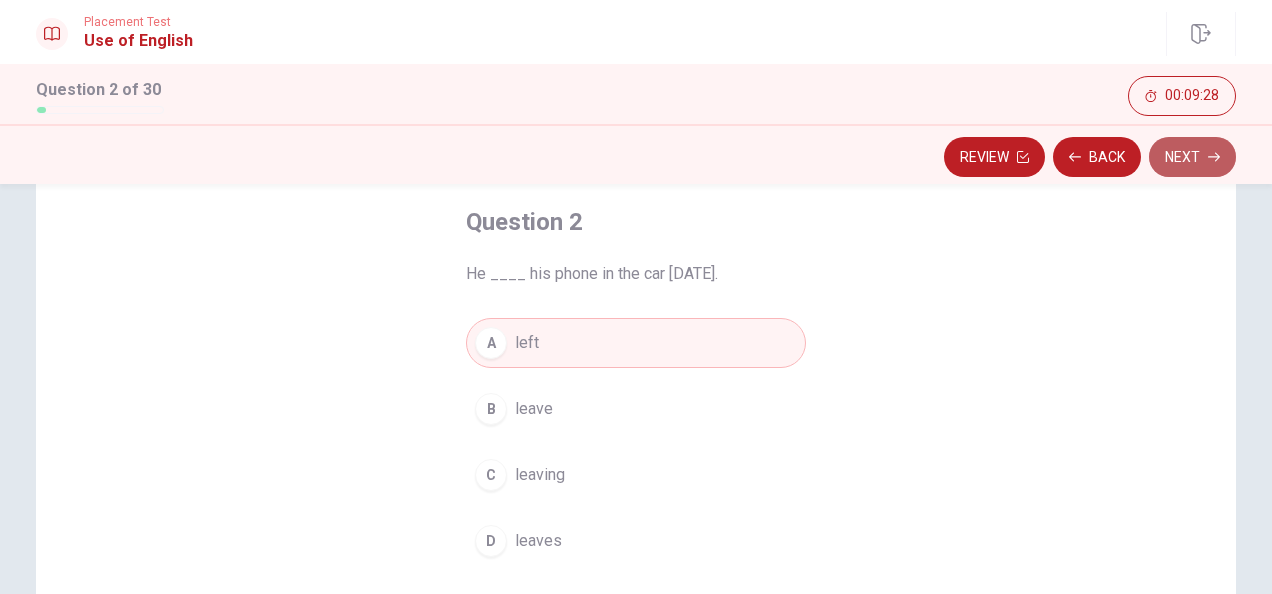 click on "Next" at bounding box center (1192, 157) 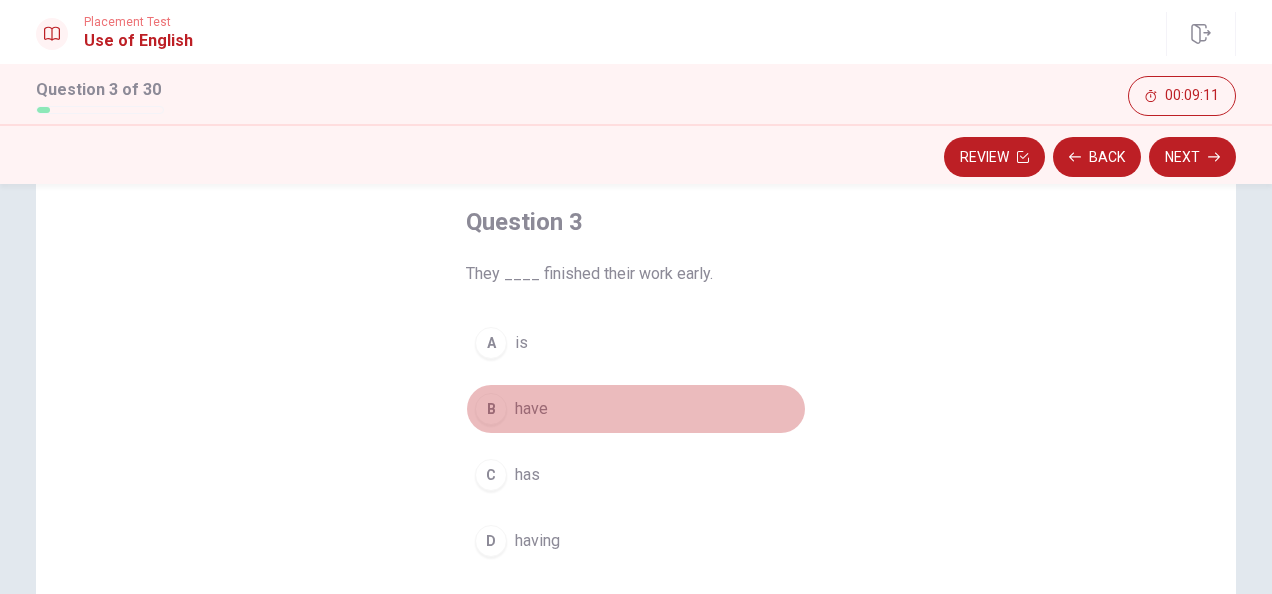 click on "B" at bounding box center [491, 409] 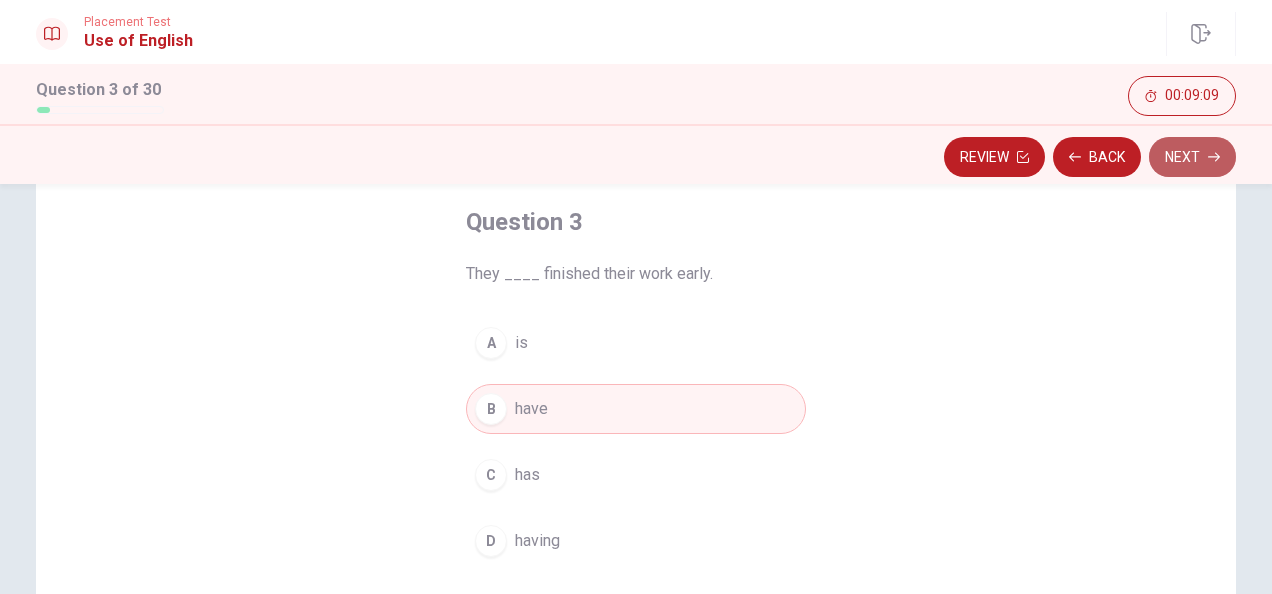 click on "Next" at bounding box center (1192, 157) 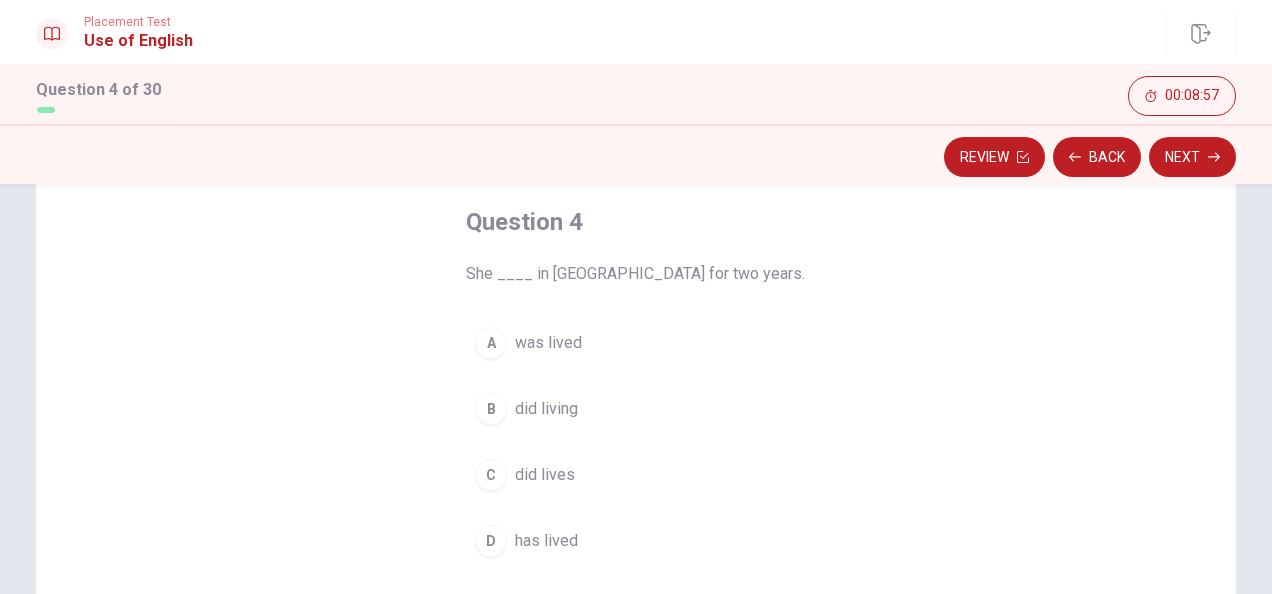 click on "D" at bounding box center [491, 541] 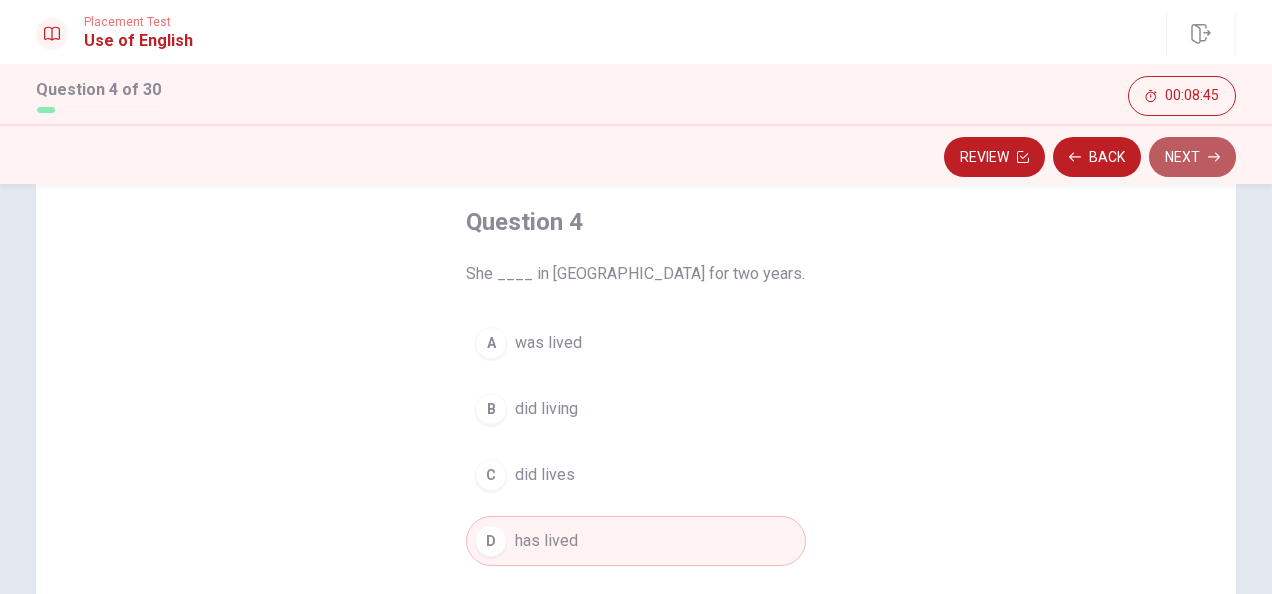 click on "Next" at bounding box center (1192, 157) 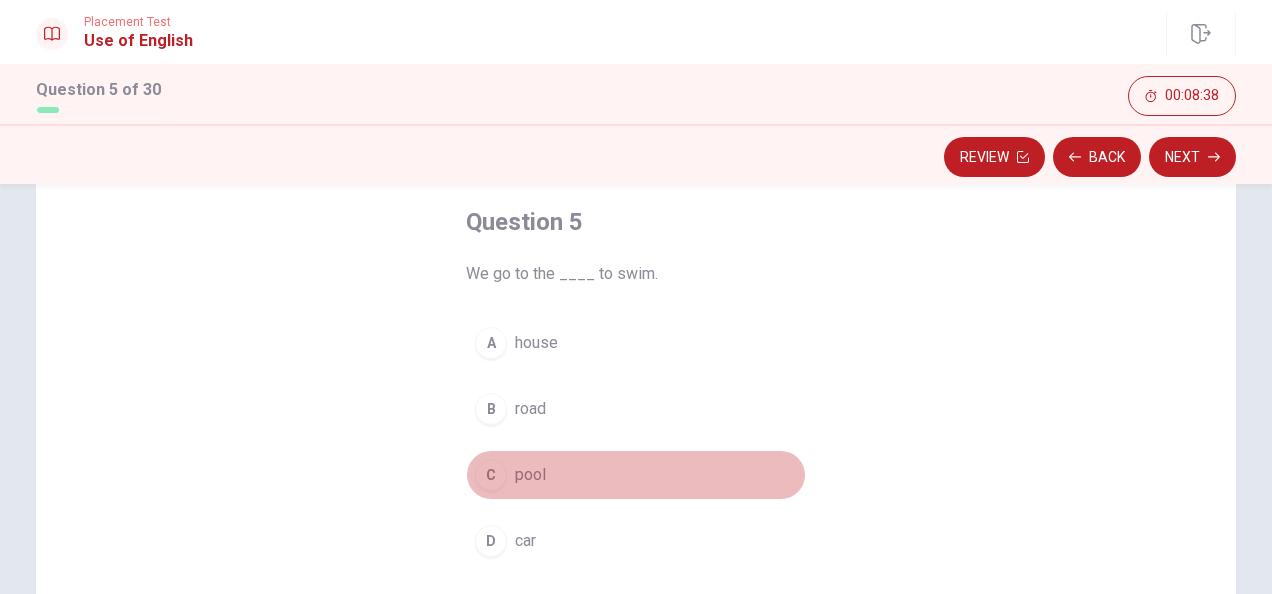 click on "C" at bounding box center (491, 475) 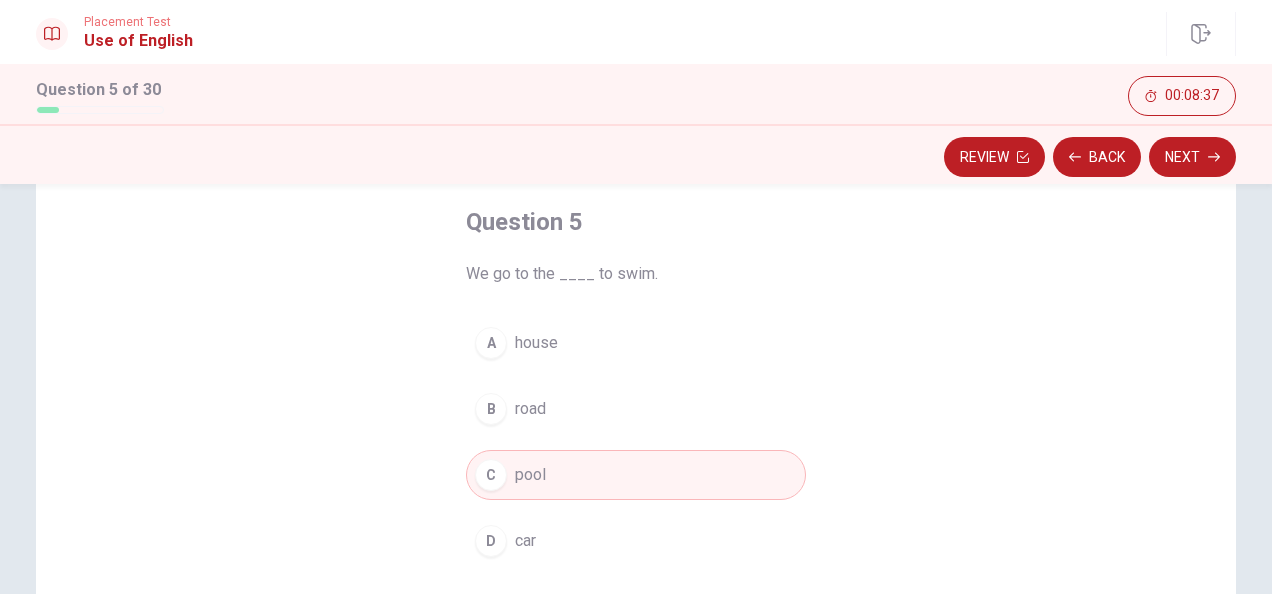 click on "Next" at bounding box center (1192, 157) 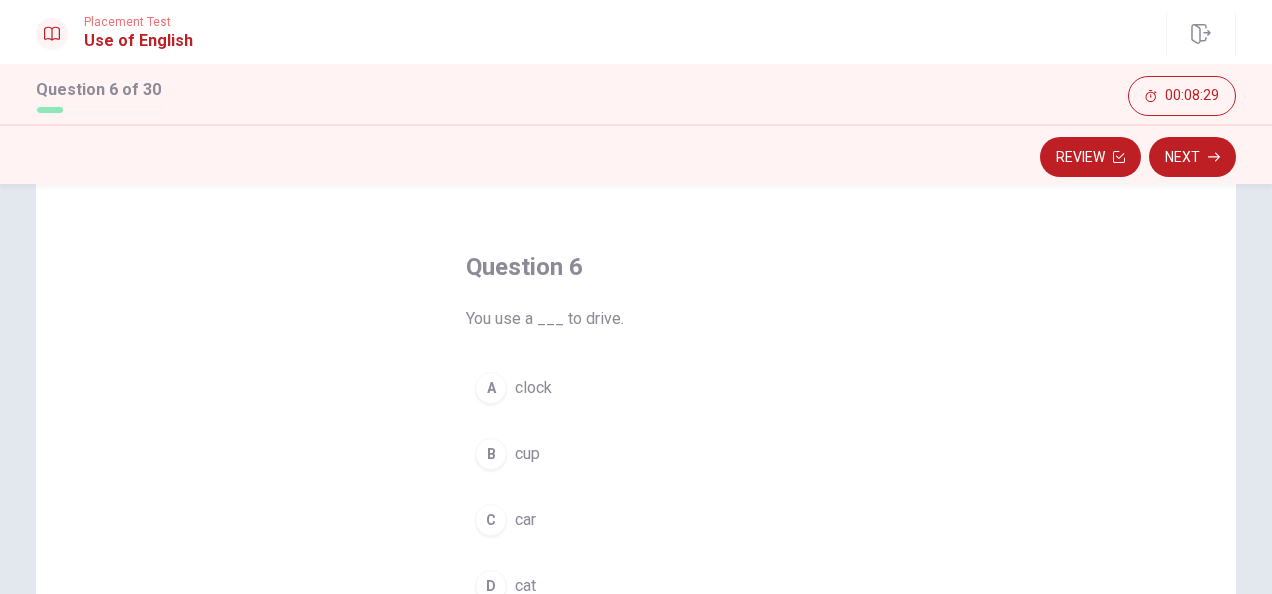 scroll, scrollTop: 100, scrollLeft: 0, axis: vertical 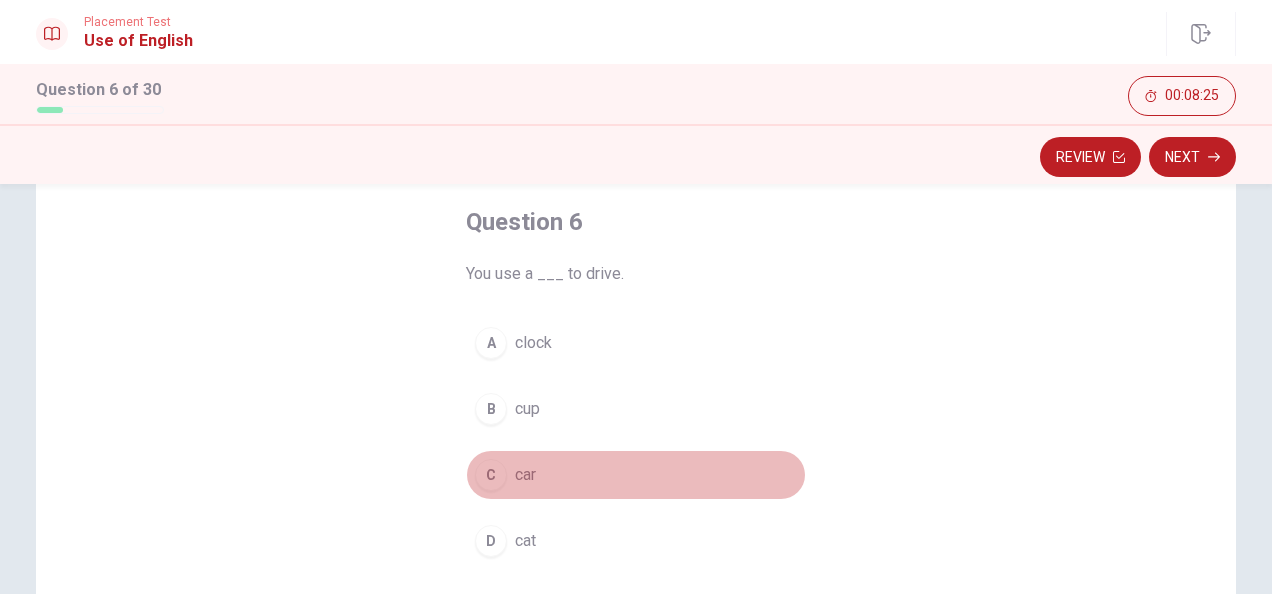 click on "C" at bounding box center (491, 475) 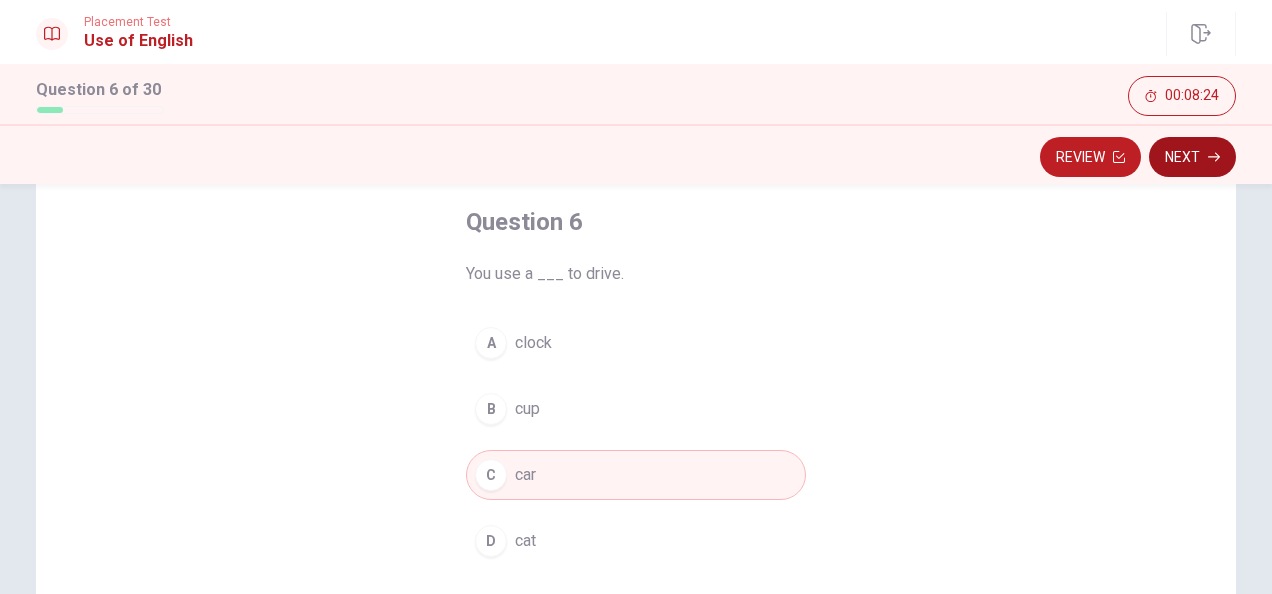 click on "Next" at bounding box center (1192, 157) 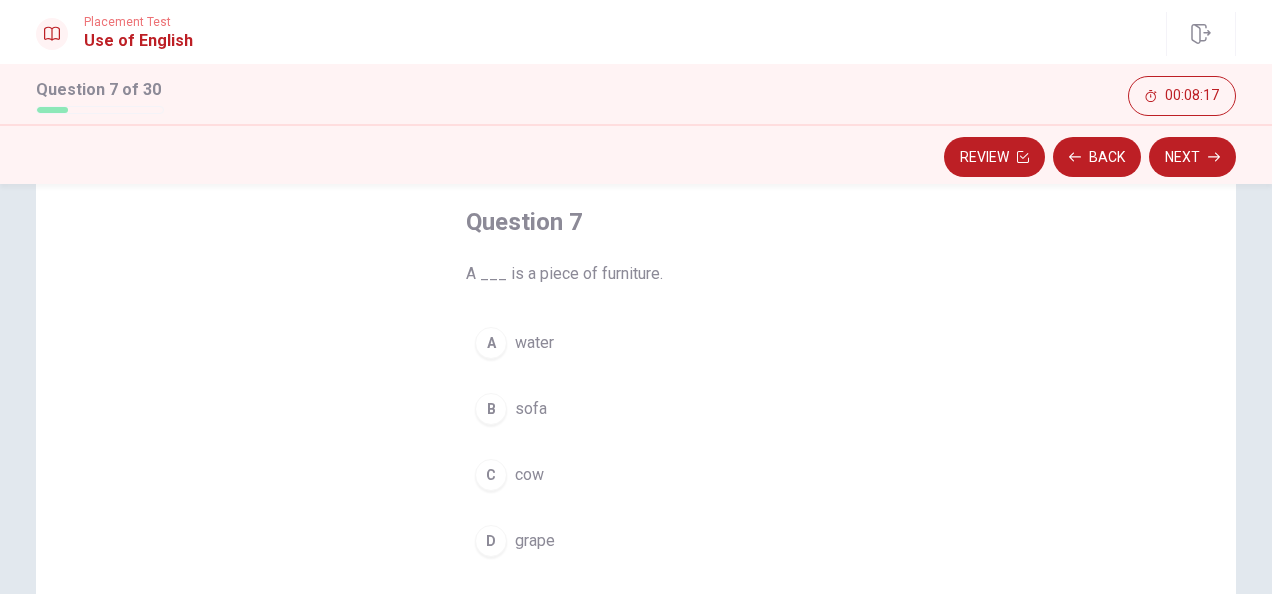 click on "B" at bounding box center (491, 409) 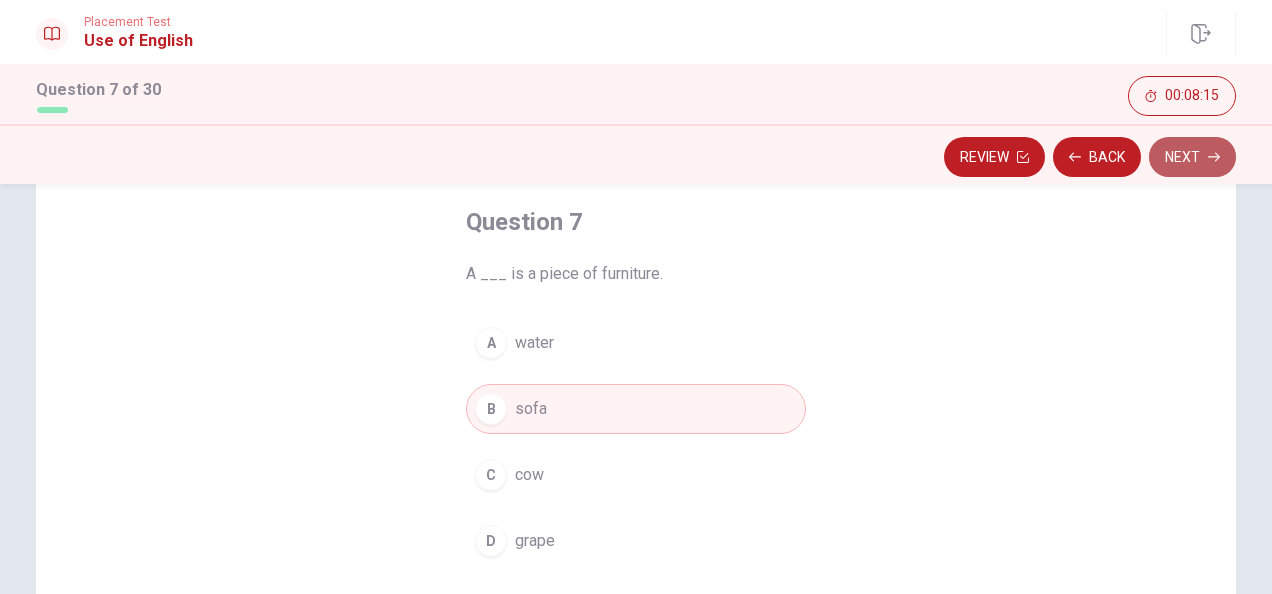 click on "Next" at bounding box center (1192, 157) 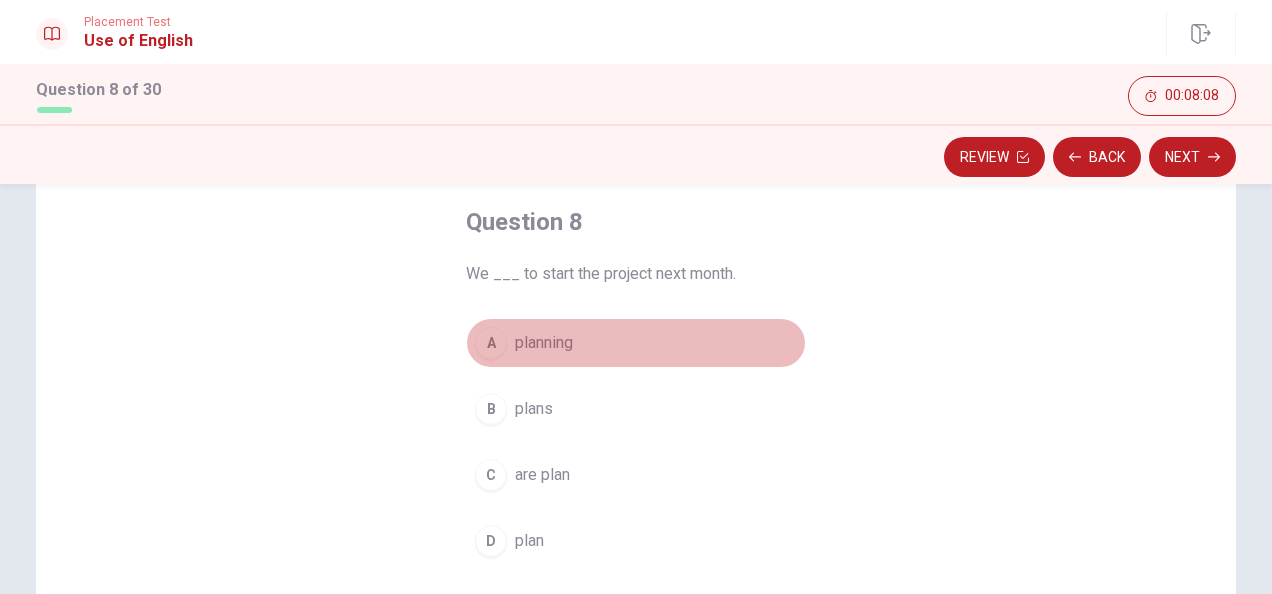 click on "A" at bounding box center [491, 343] 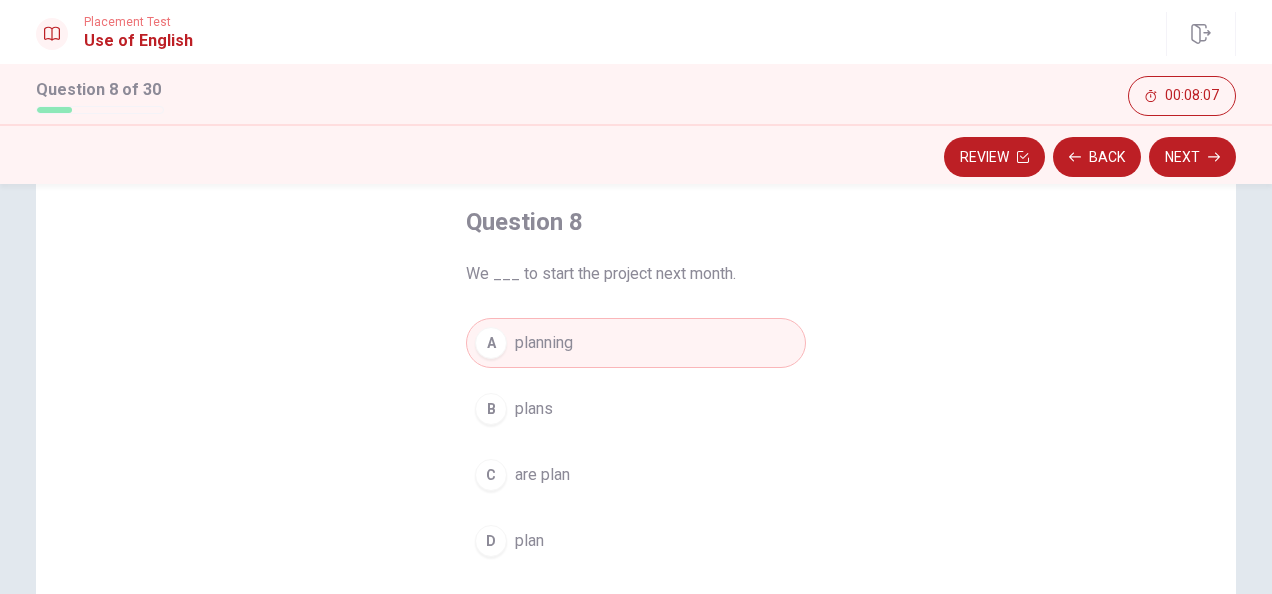 click on "Review Back Next" at bounding box center (636, 157) 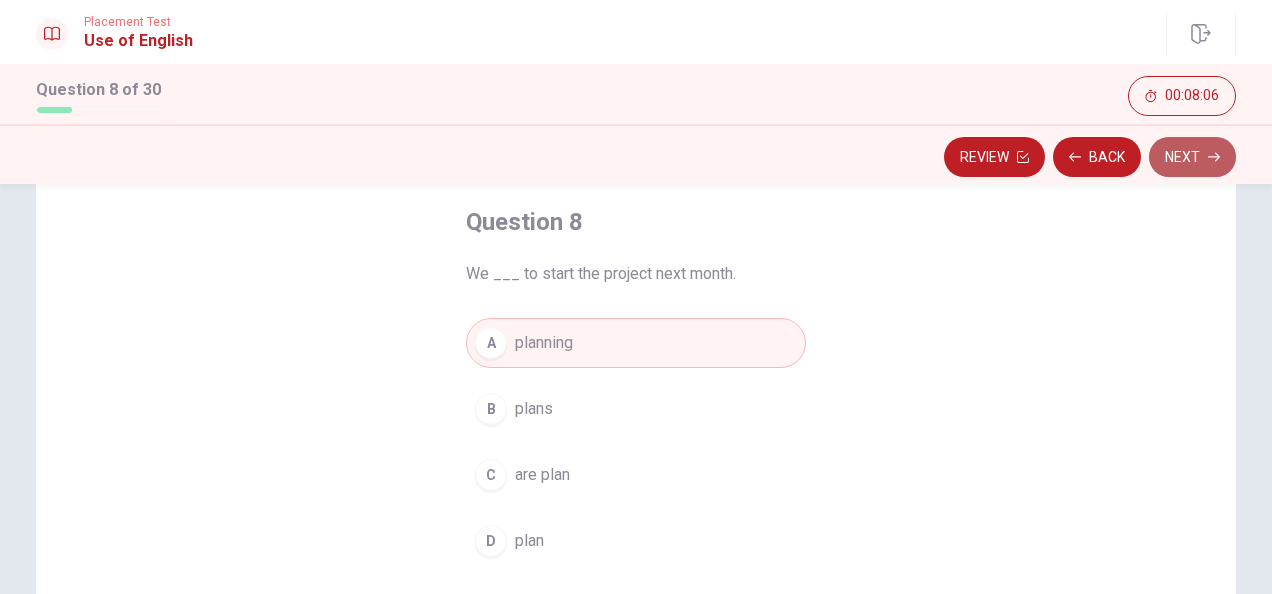 click on "Next" at bounding box center (1192, 157) 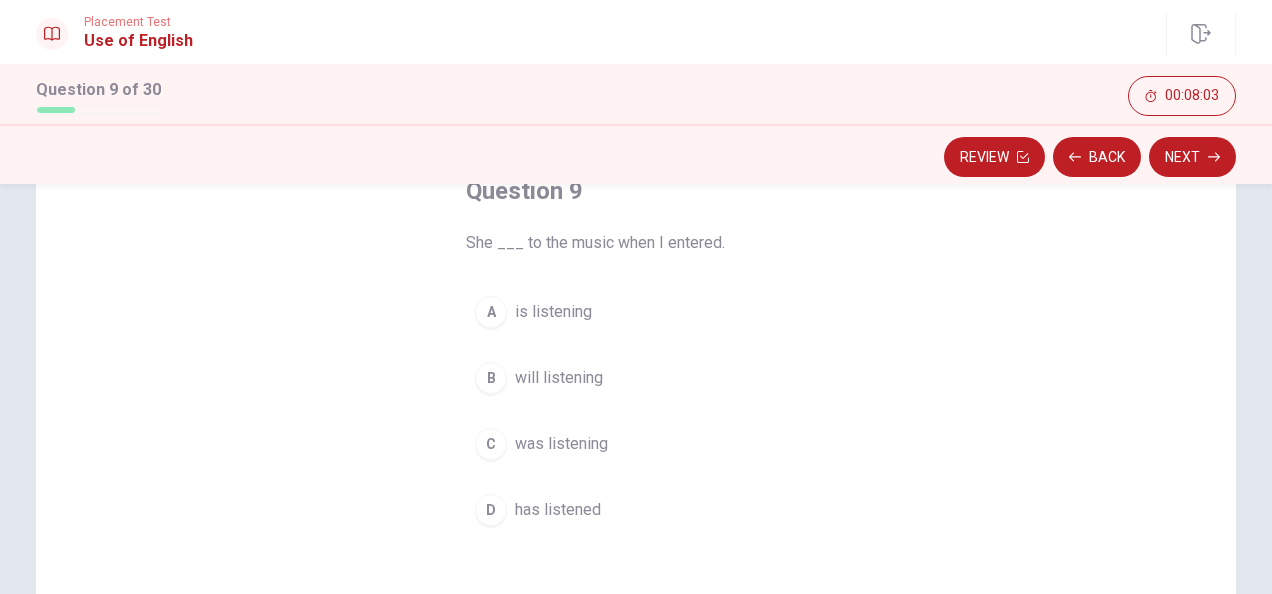 scroll, scrollTop: 100, scrollLeft: 0, axis: vertical 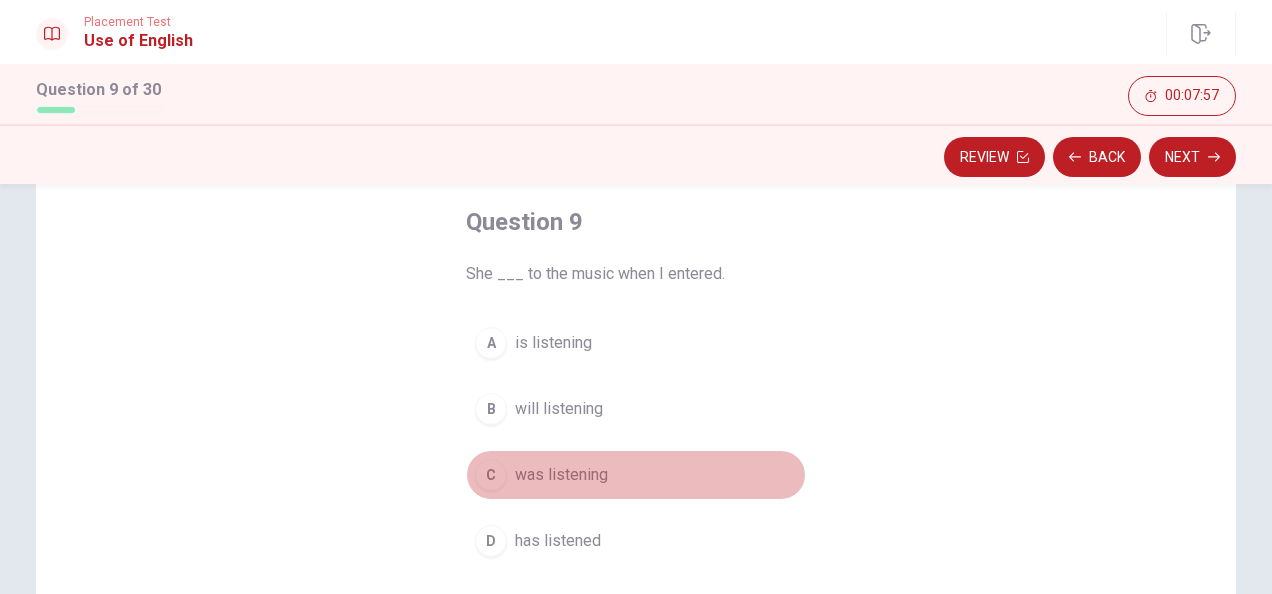 click on "C" at bounding box center (491, 475) 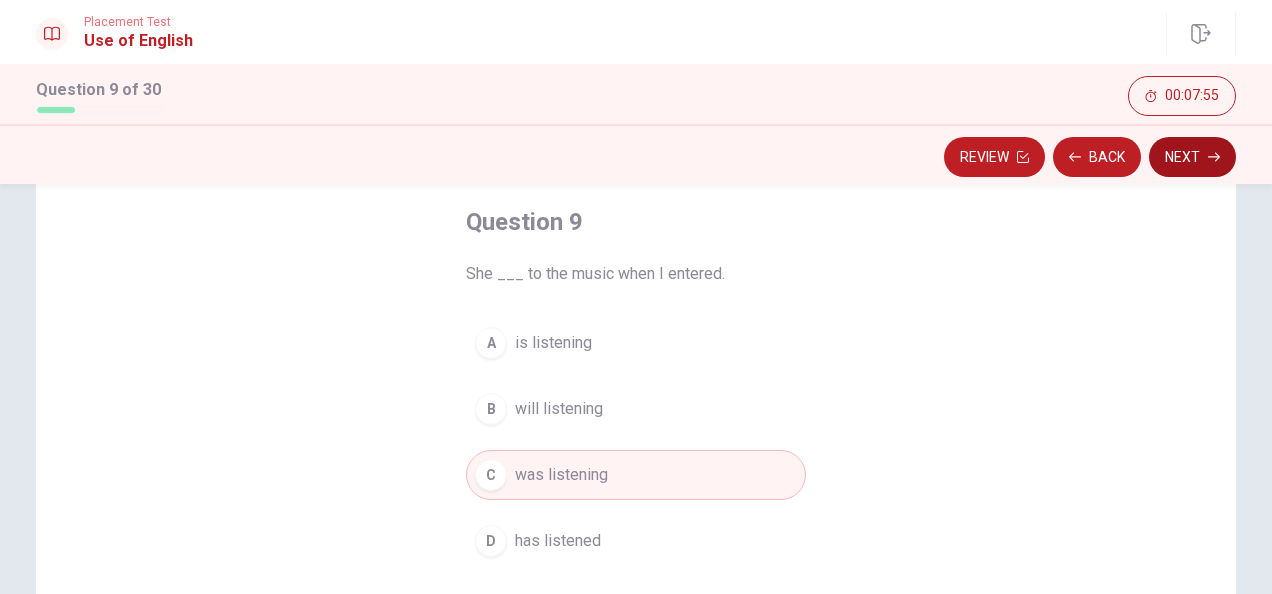 click on "Next" at bounding box center (1192, 157) 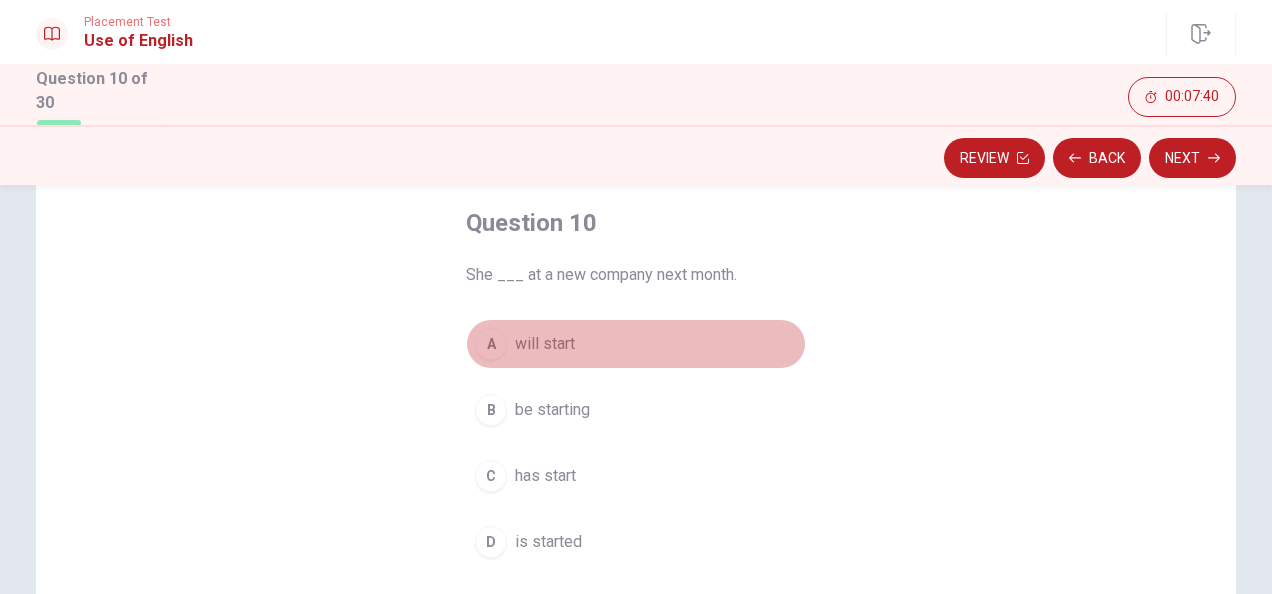 click on "A" at bounding box center [491, 344] 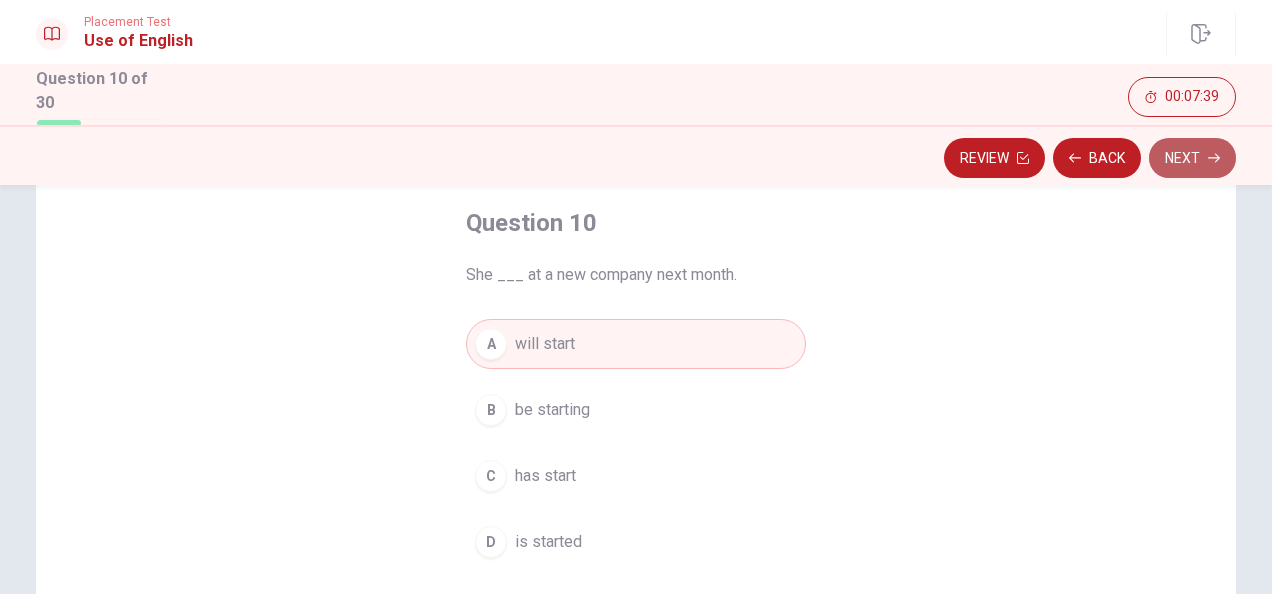 click on "Next" at bounding box center (1192, 158) 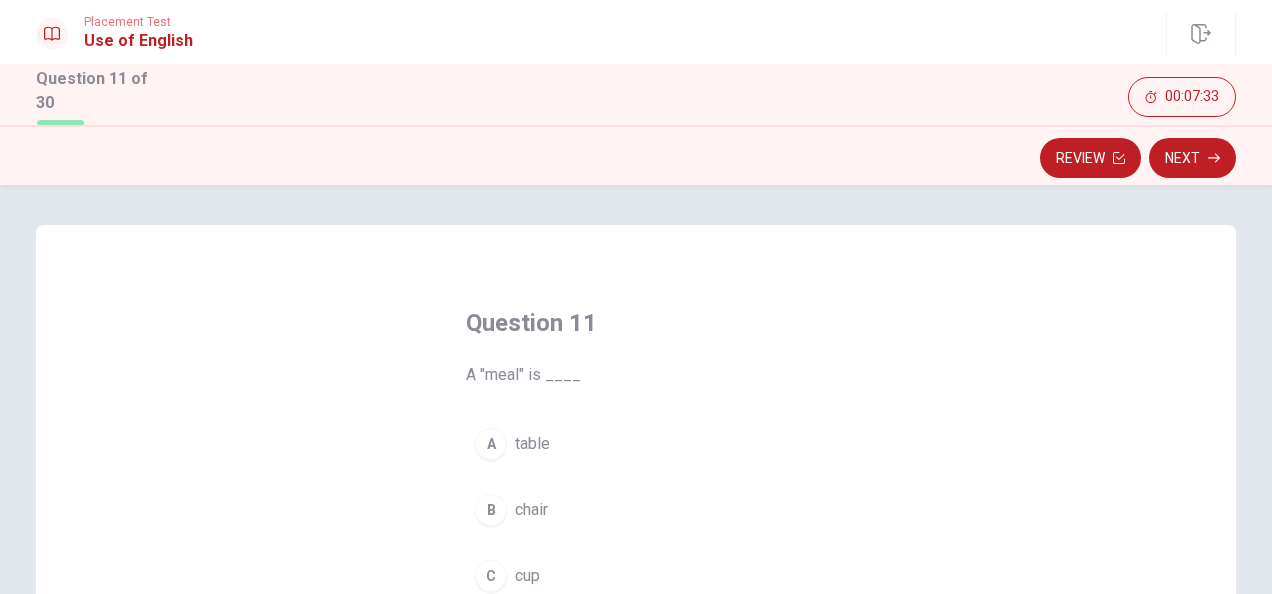 scroll, scrollTop: 100, scrollLeft: 0, axis: vertical 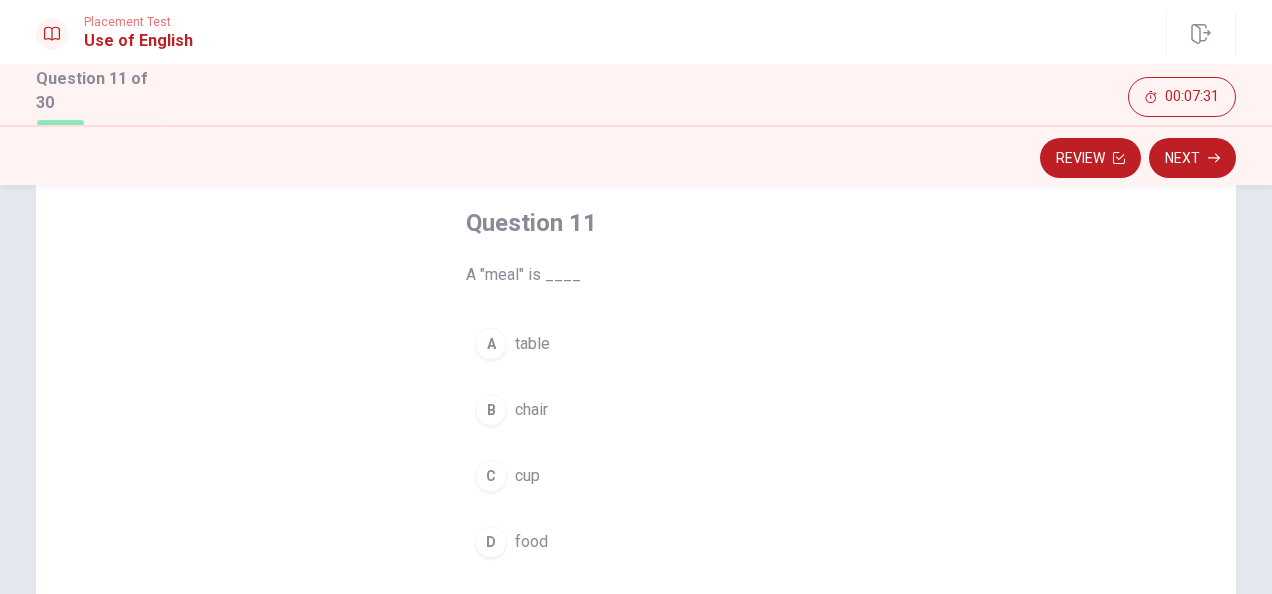 click on "D" at bounding box center (491, 542) 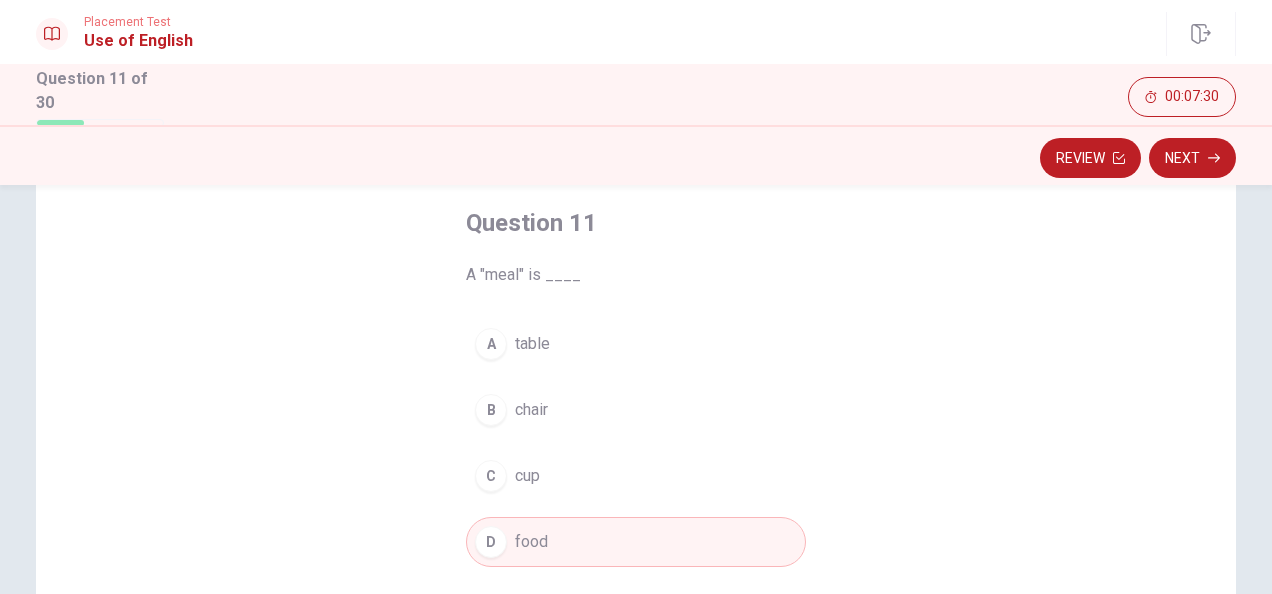 click on "Next" at bounding box center (1192, 158) 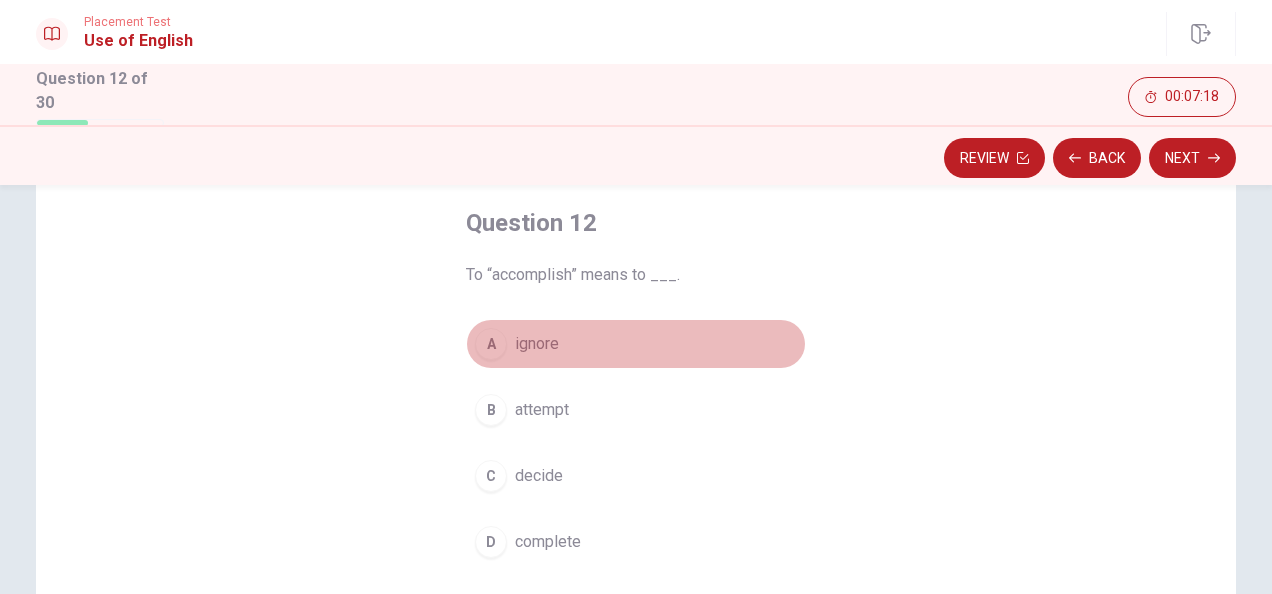 click on "A" at bounding box center (491, 344) 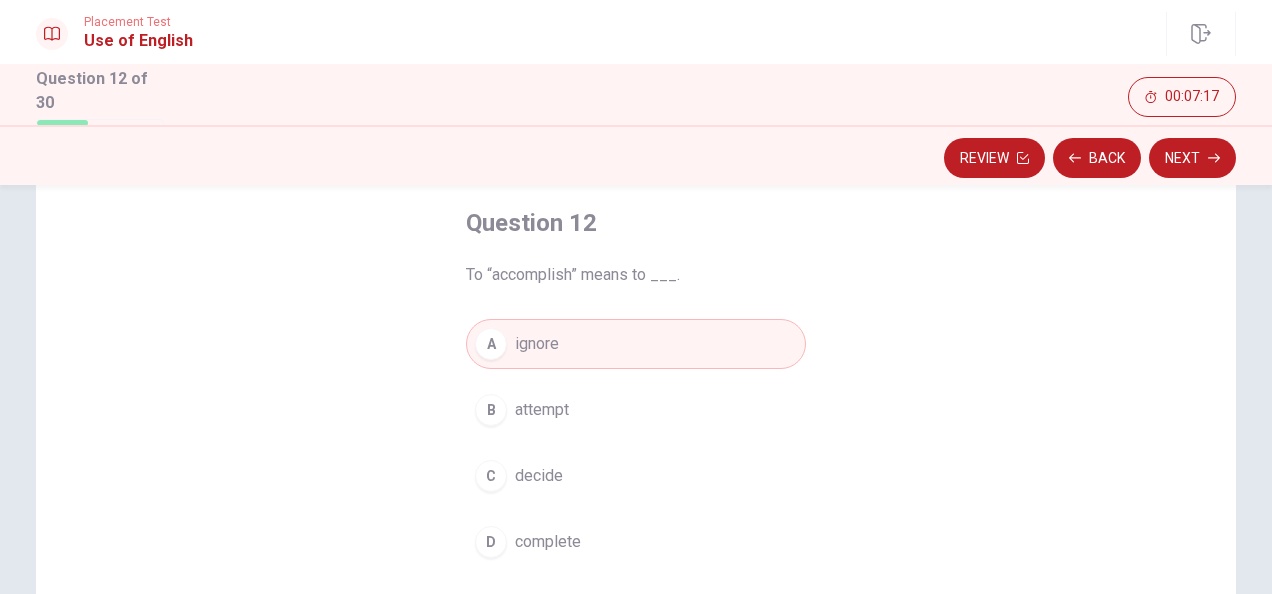 click on "Next" at bounding box center [1192, 158] 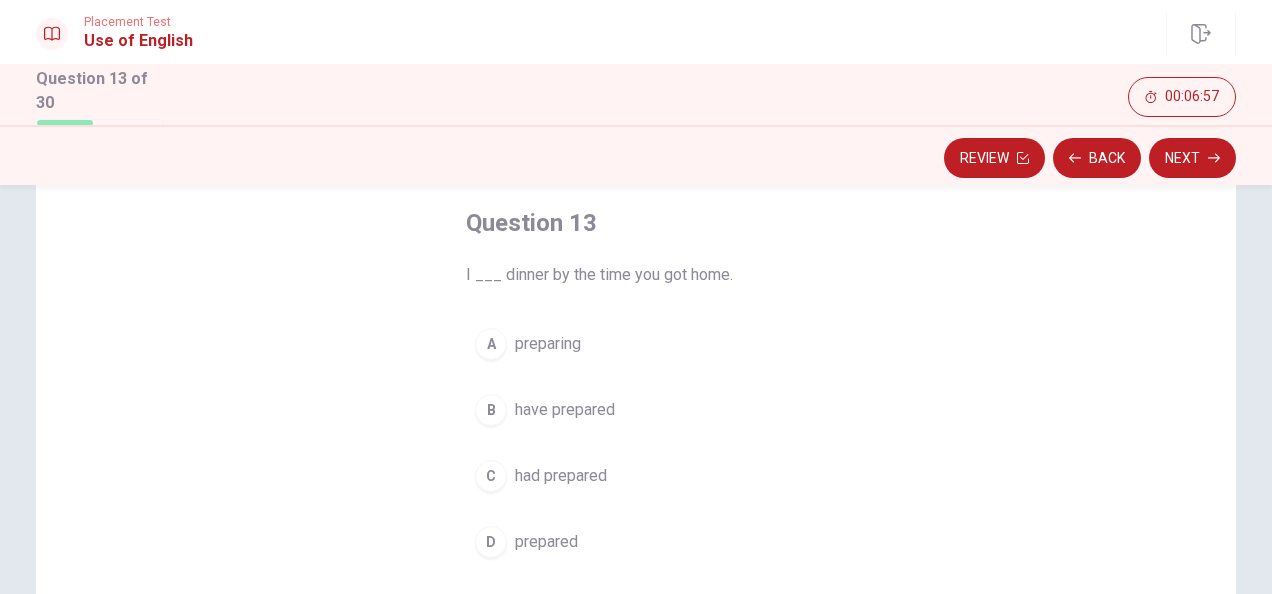 click on "B" at bounding box center [491, 410] 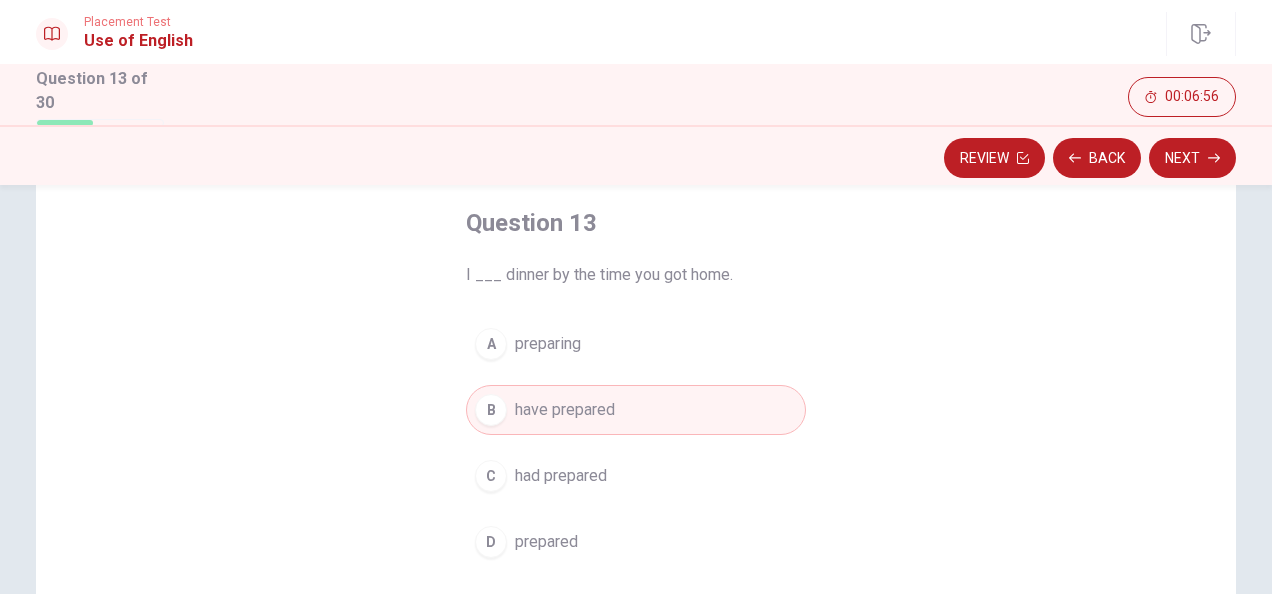 click on "Next" at bounding box center (1192, 158) 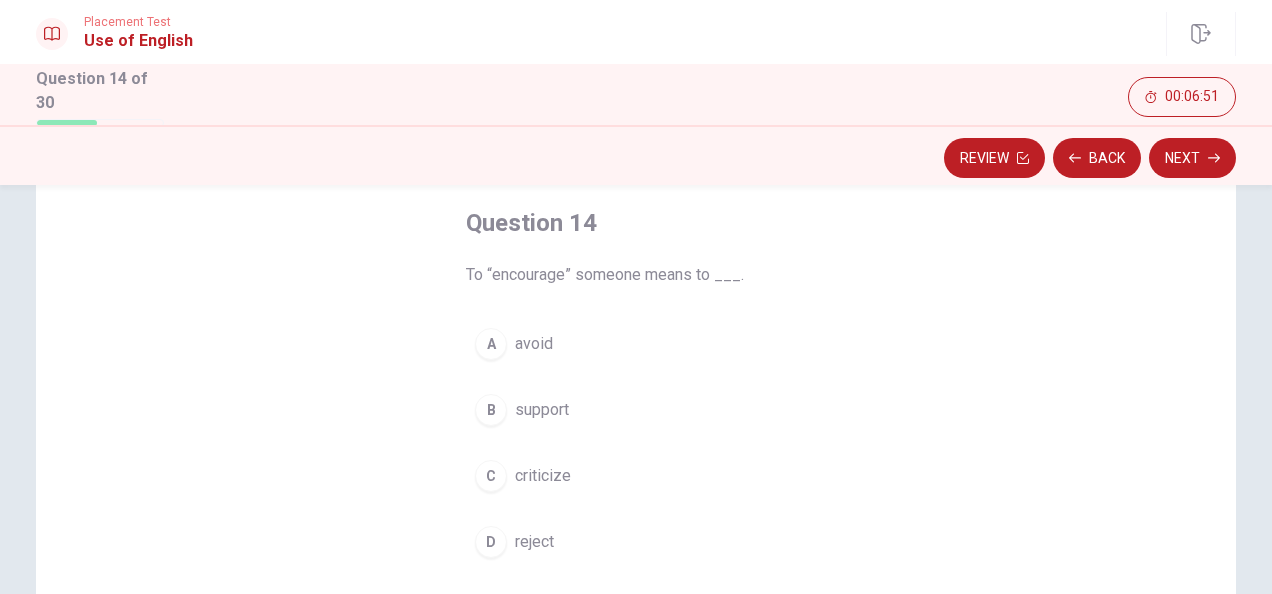 click on "B" at bounding box center [491, 410] 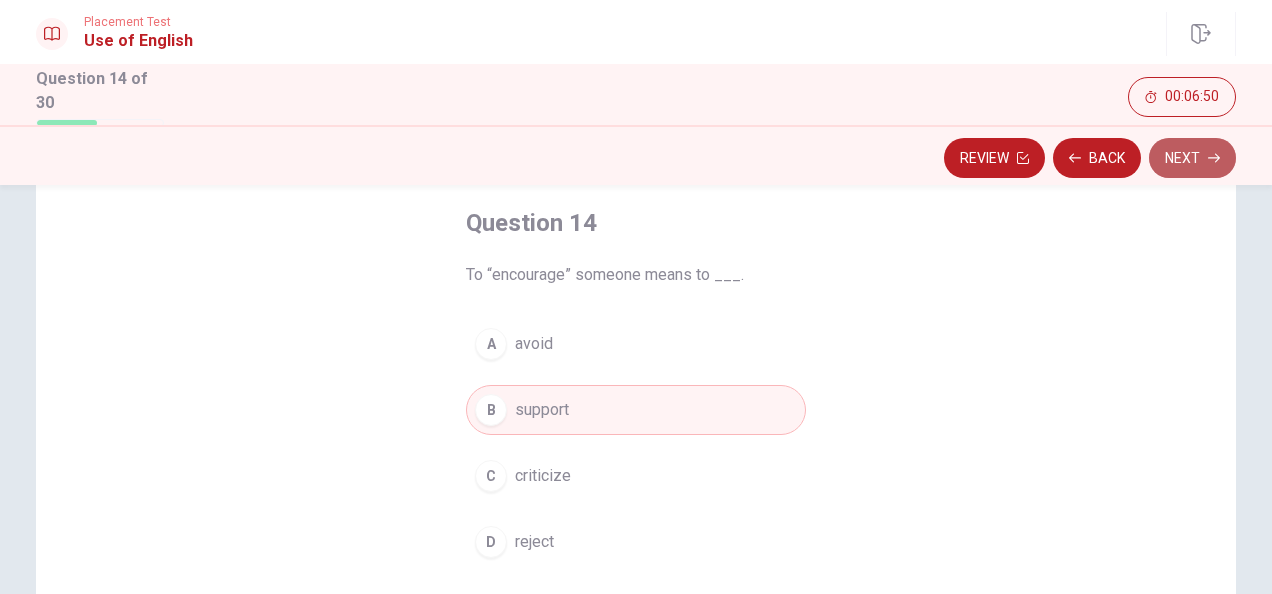 click on "Next" at bounding box center (1192, 158) 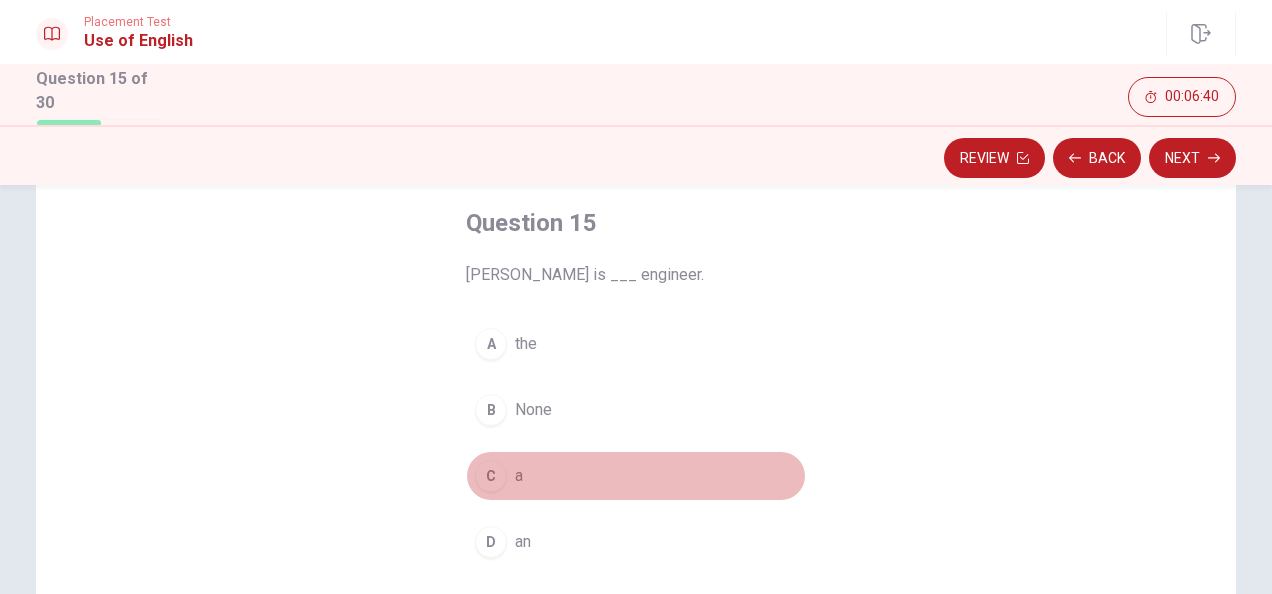 click on "C" at bounding box center [491, 476] 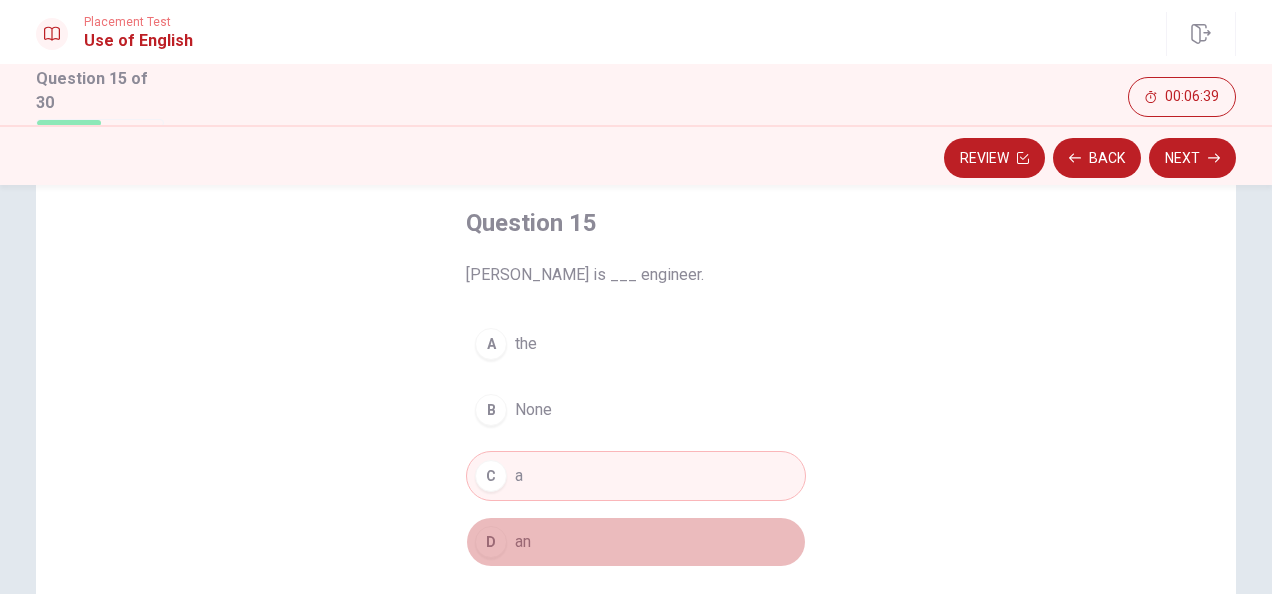 click on "D an" at bounding box center (636, 542) 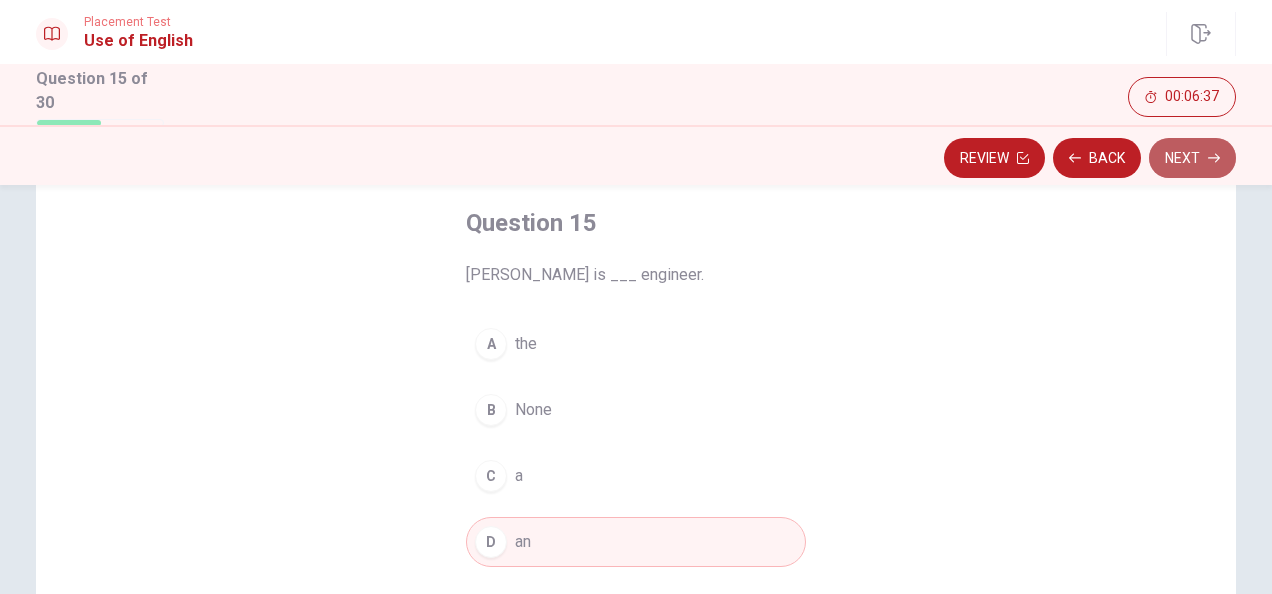 click on "Next" at bounding box center (1192, 158) 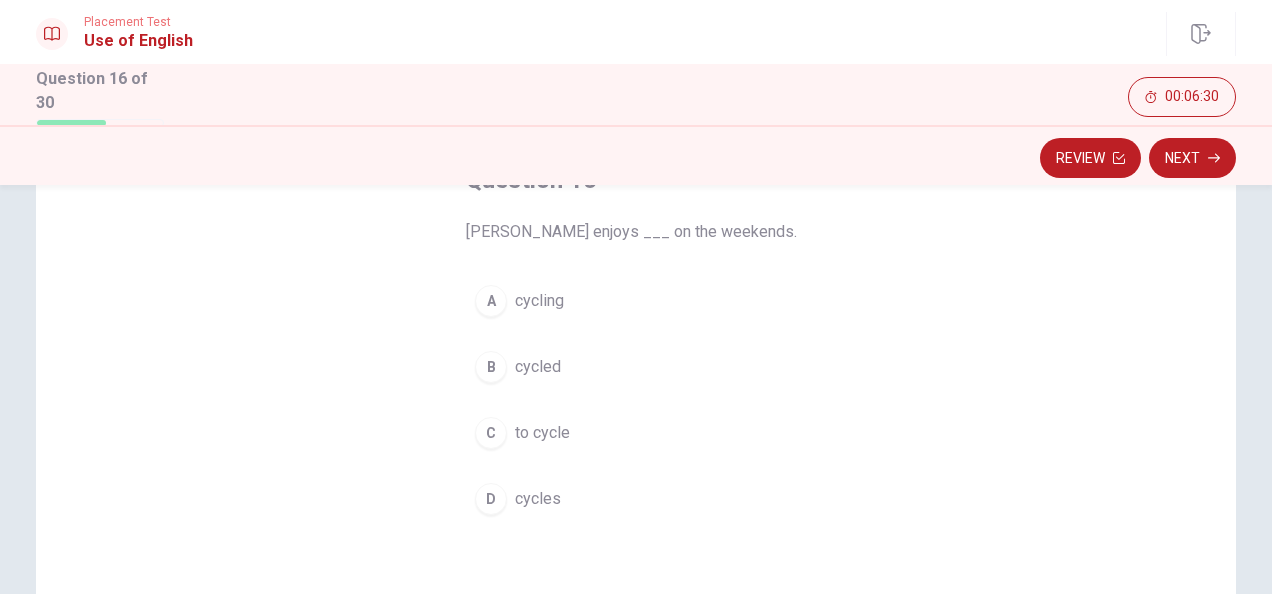 scroll, scrollTop: 100, scrollLeft: 0, axis: vertical 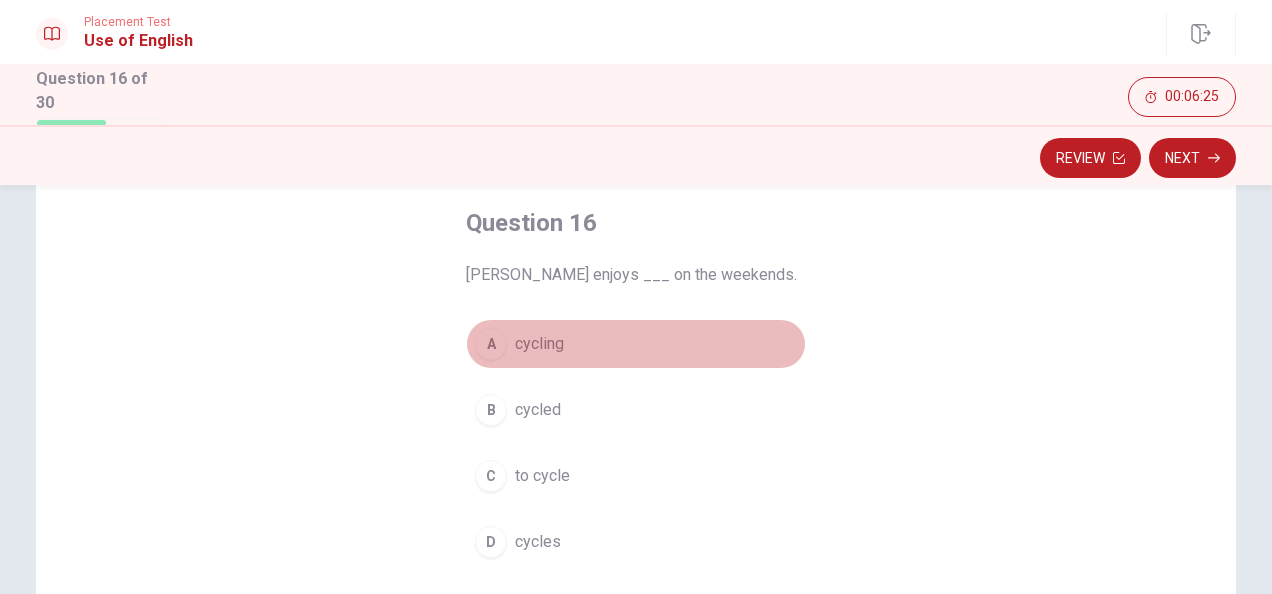 click on "A" at bounding box center (491, 344) 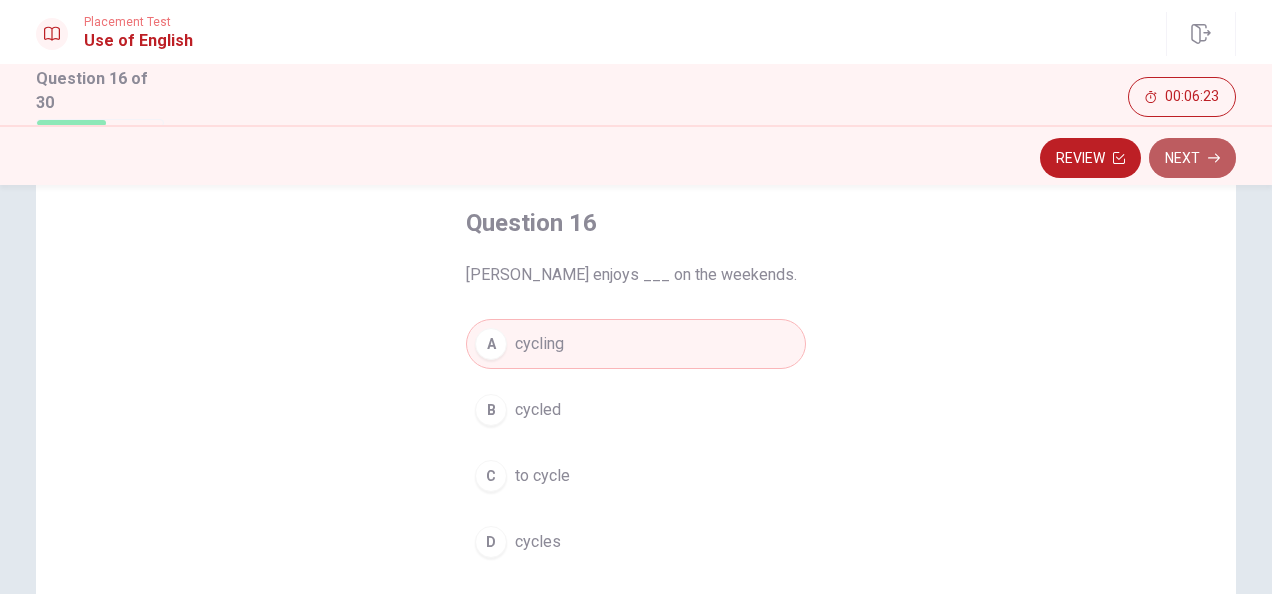 click on "Next" at bounding box center [1192, 158] 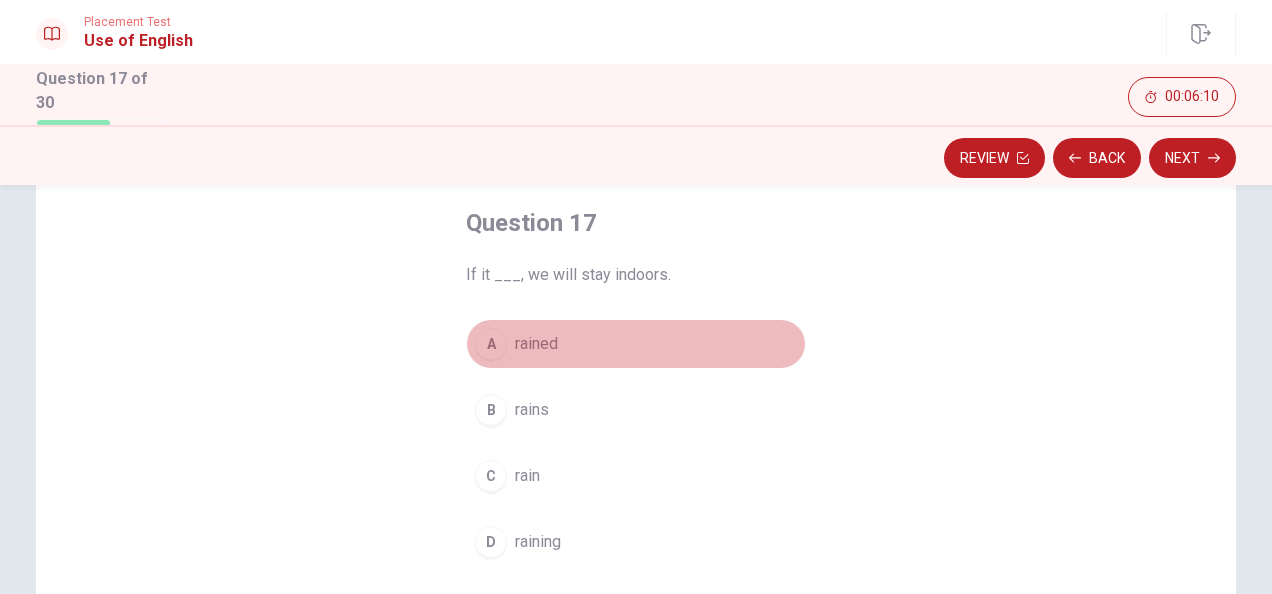 click on "A" at bounding box center (491, 344) 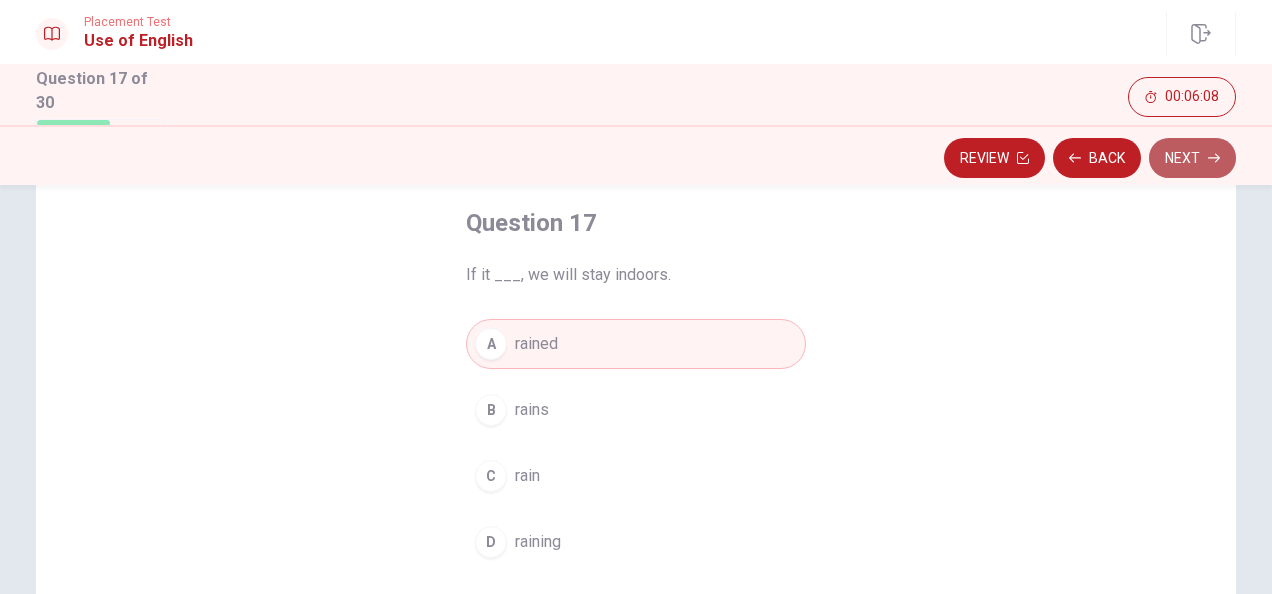 click on "Next" at bounding box center (1192, 158) 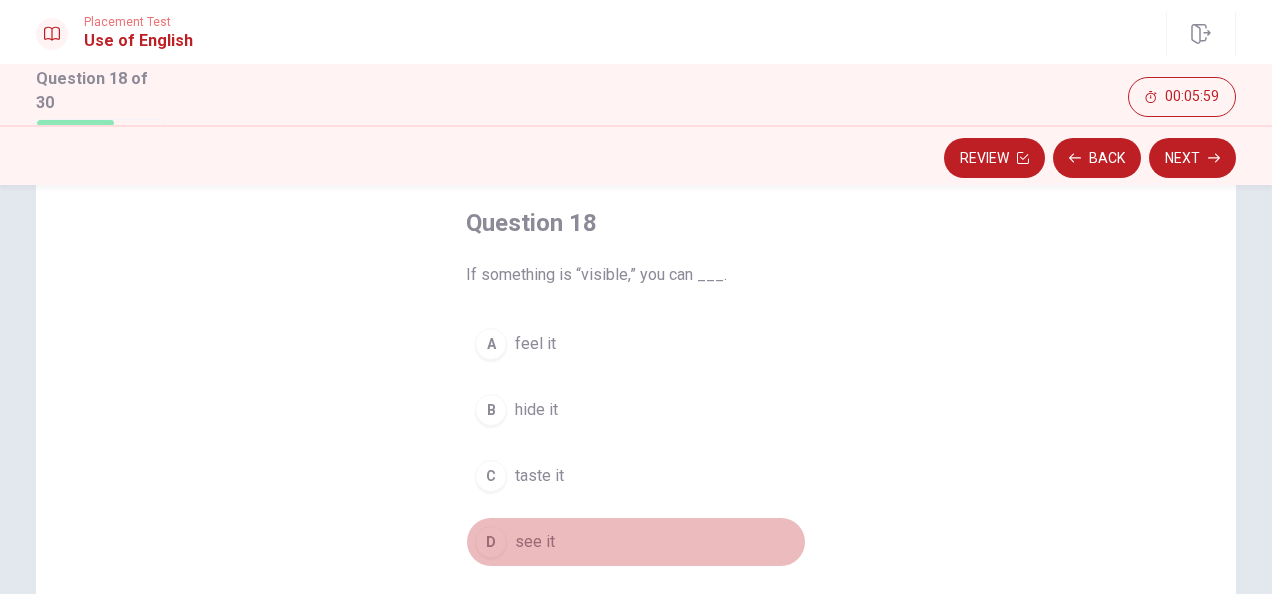 click on "D" at bounding box center [491, 542] 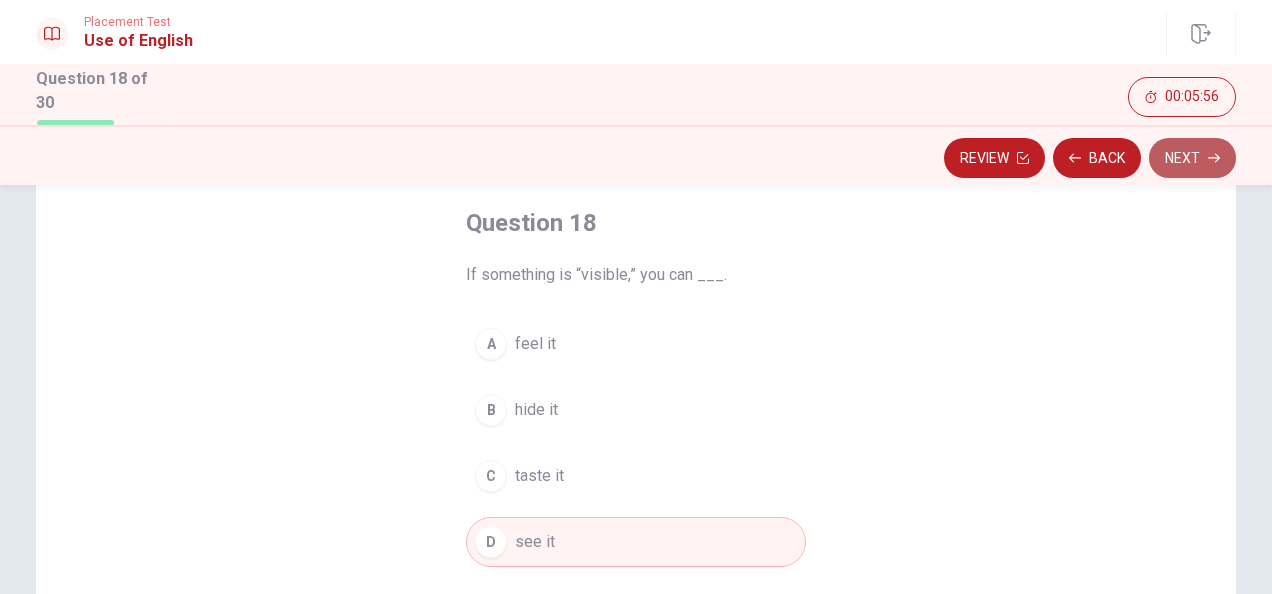 click on "Next" at bounding box center [1192, 158] 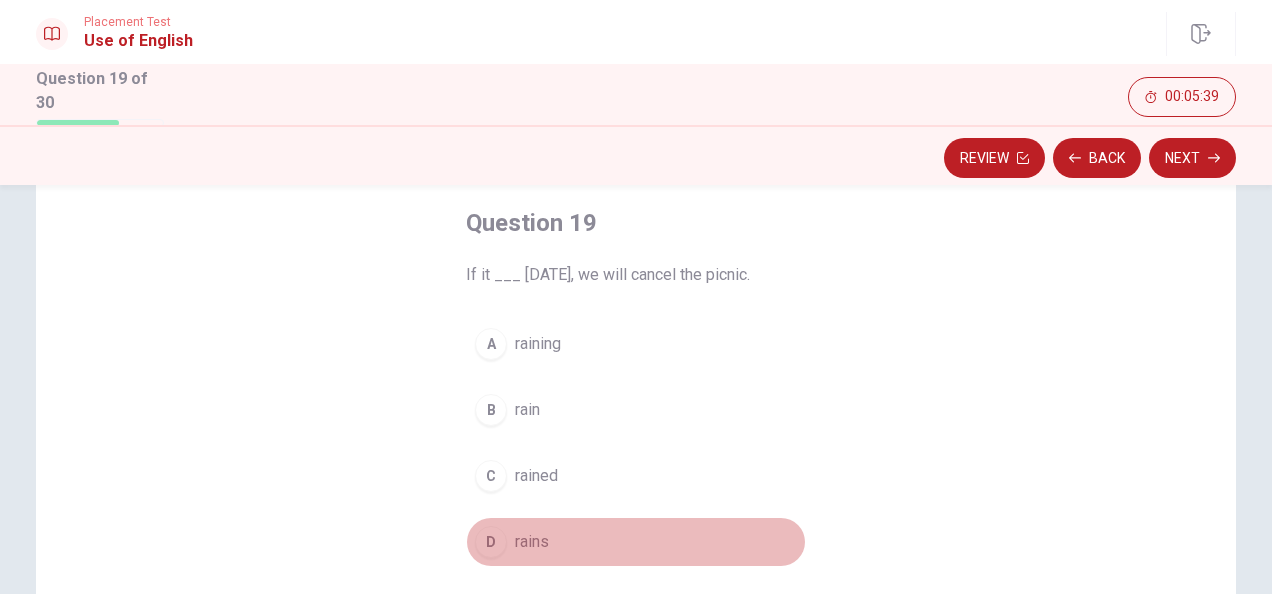 click on "D" at bounding box center (491, 542) 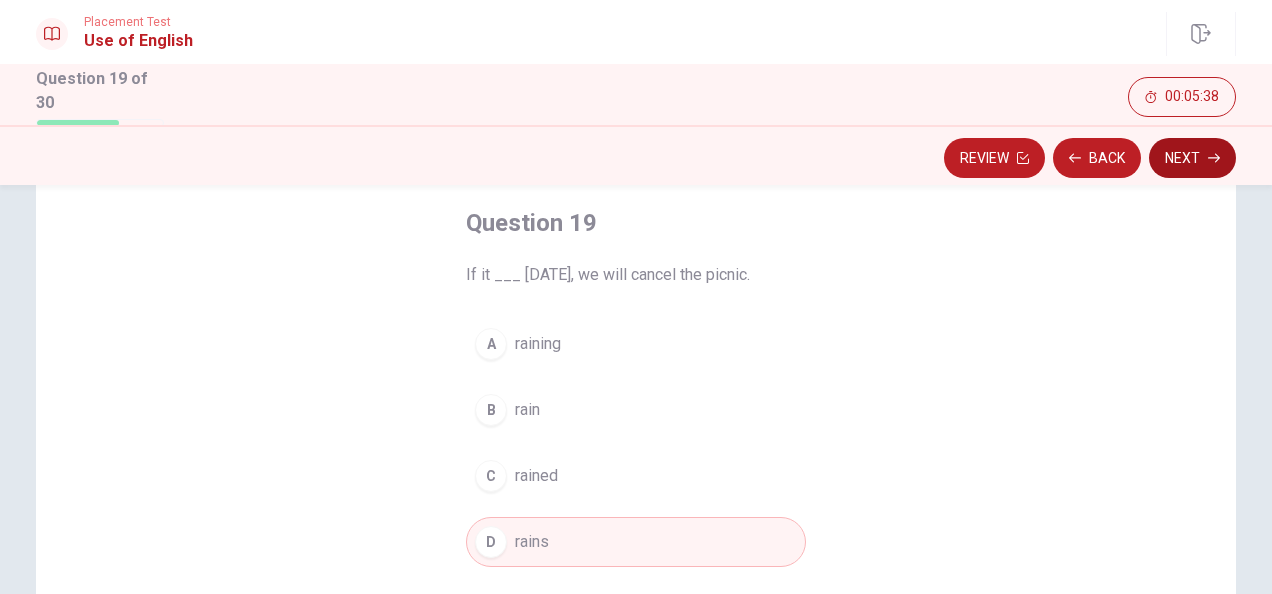 click on "Next" at bounding box center [1192, 158] 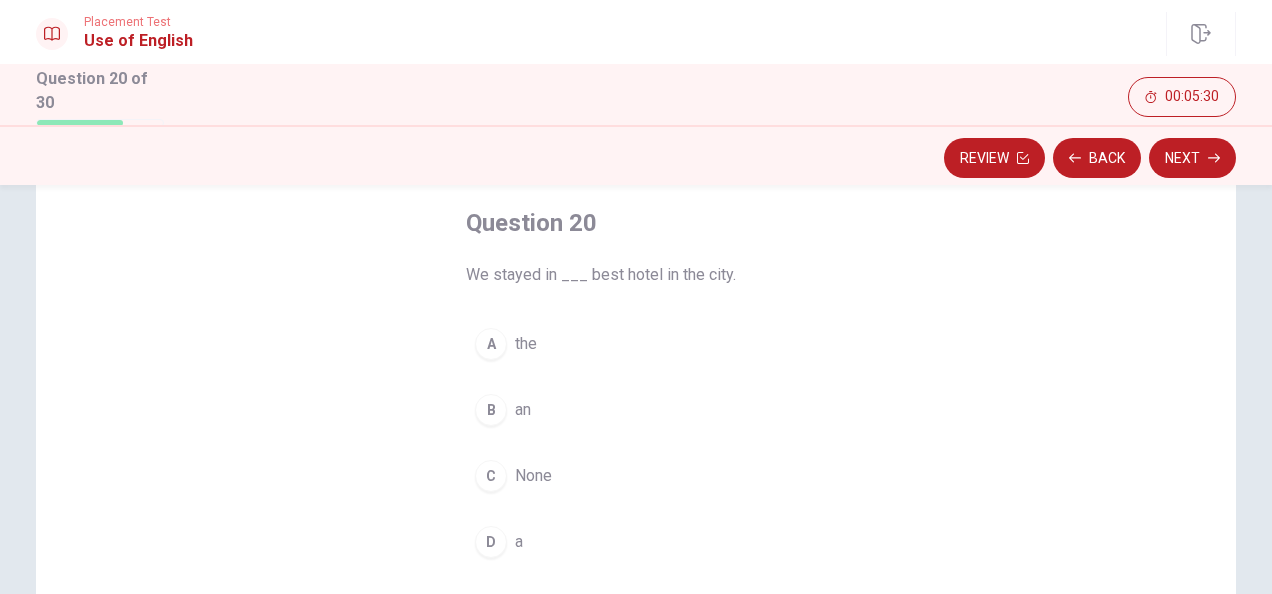 click on "A" at bounding box center (491, 344) 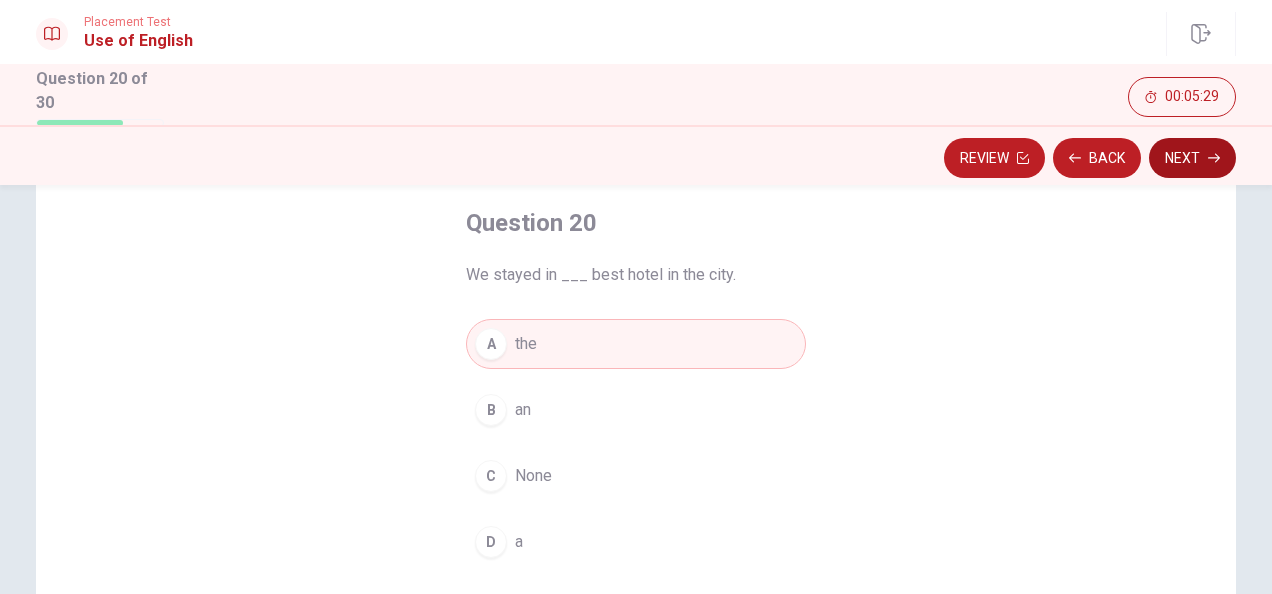 click on "Next" at bounding box center (1192, 158) 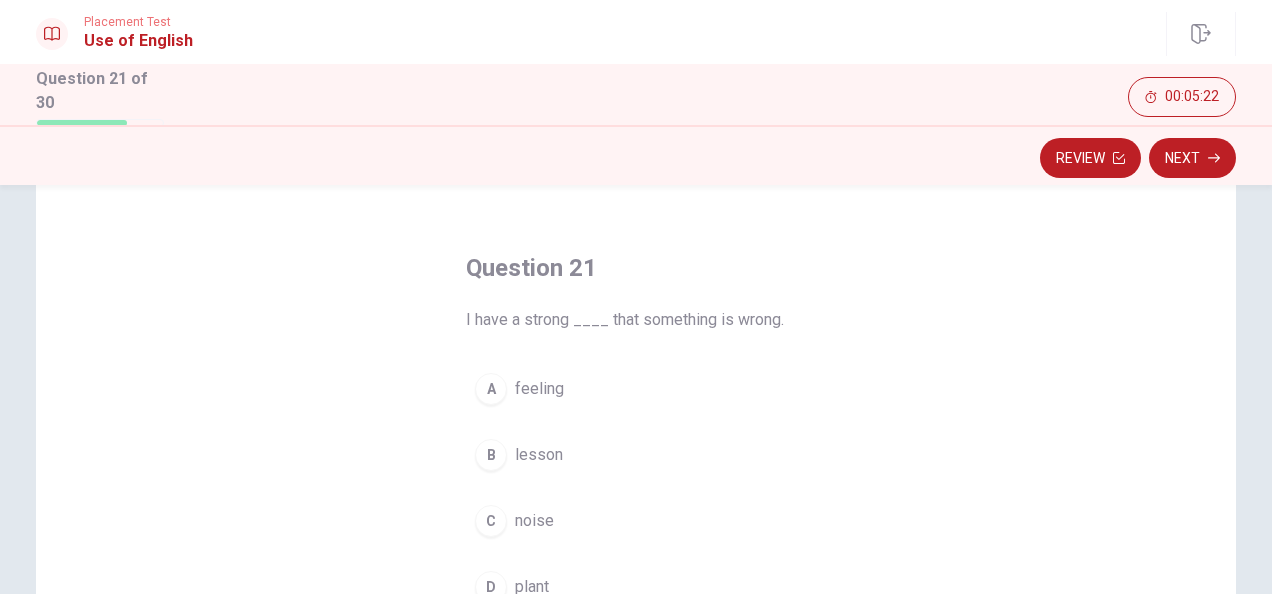 scroll, scrollTop: 100, scrollLeft: 0, axis: vertical 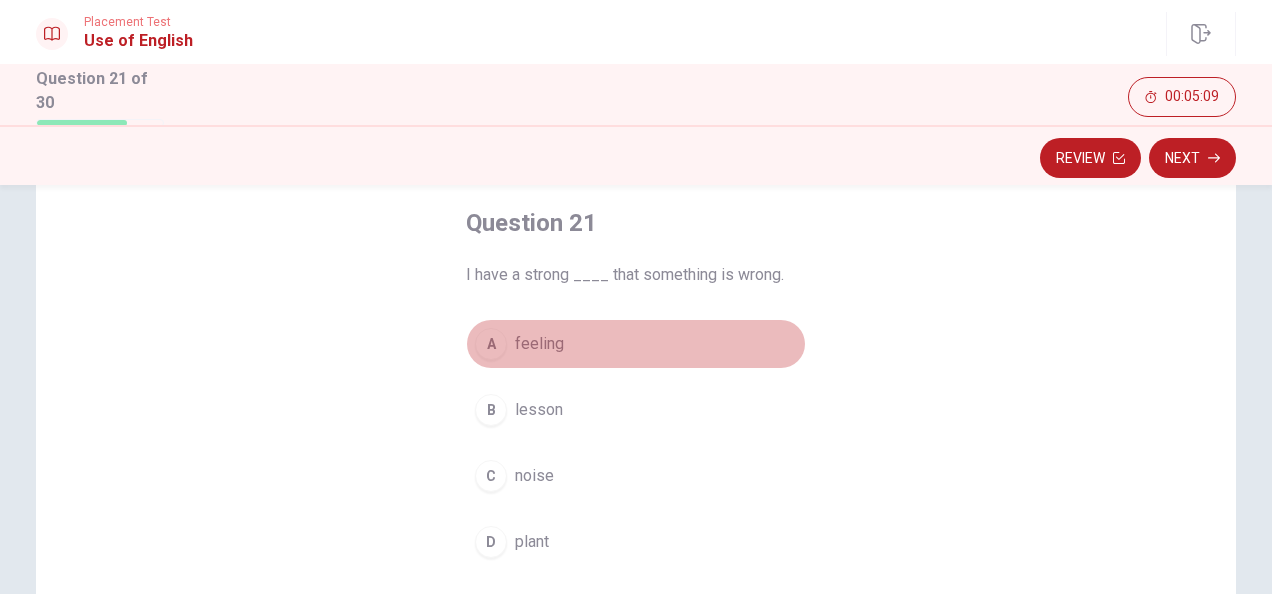 click on "A" at bounding box center (491, 344) 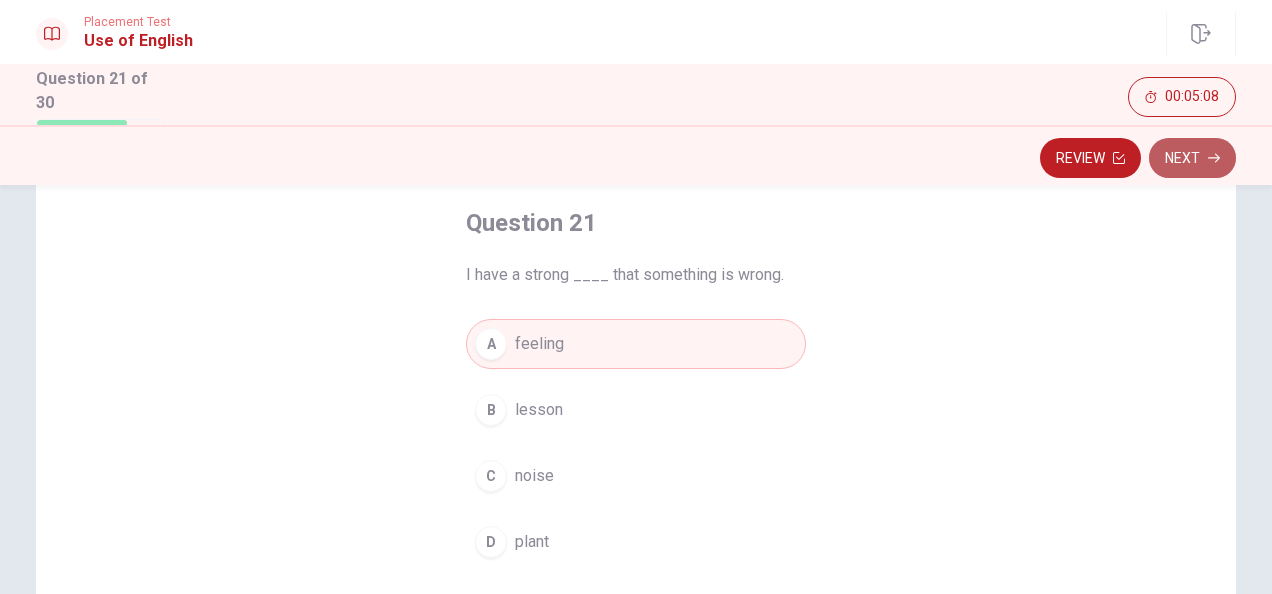 click on "Next" at bounding box center (1192, 158) 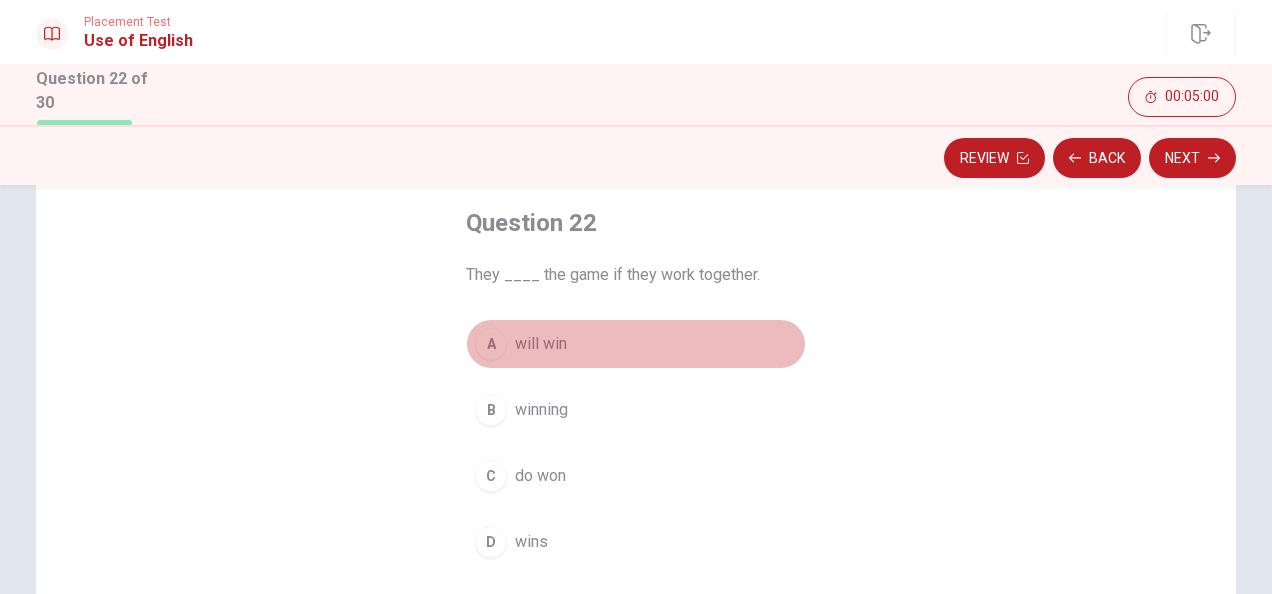 click on "A" at bounding box center (491, 344) 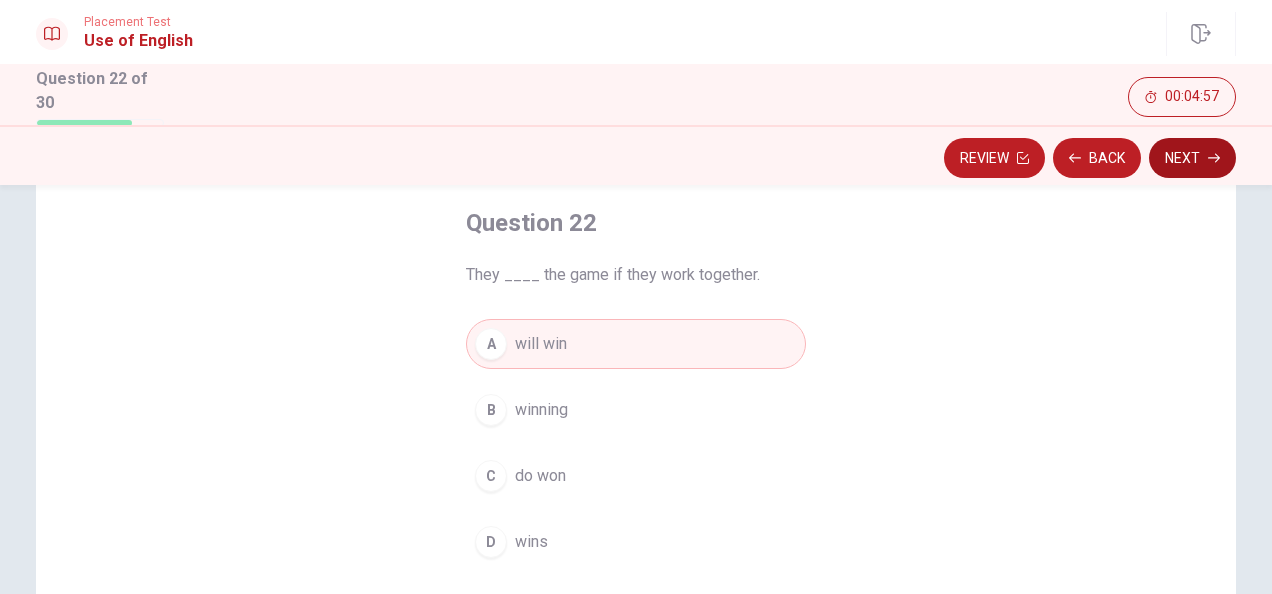click on "Next" at bounding box center [1192, 158] 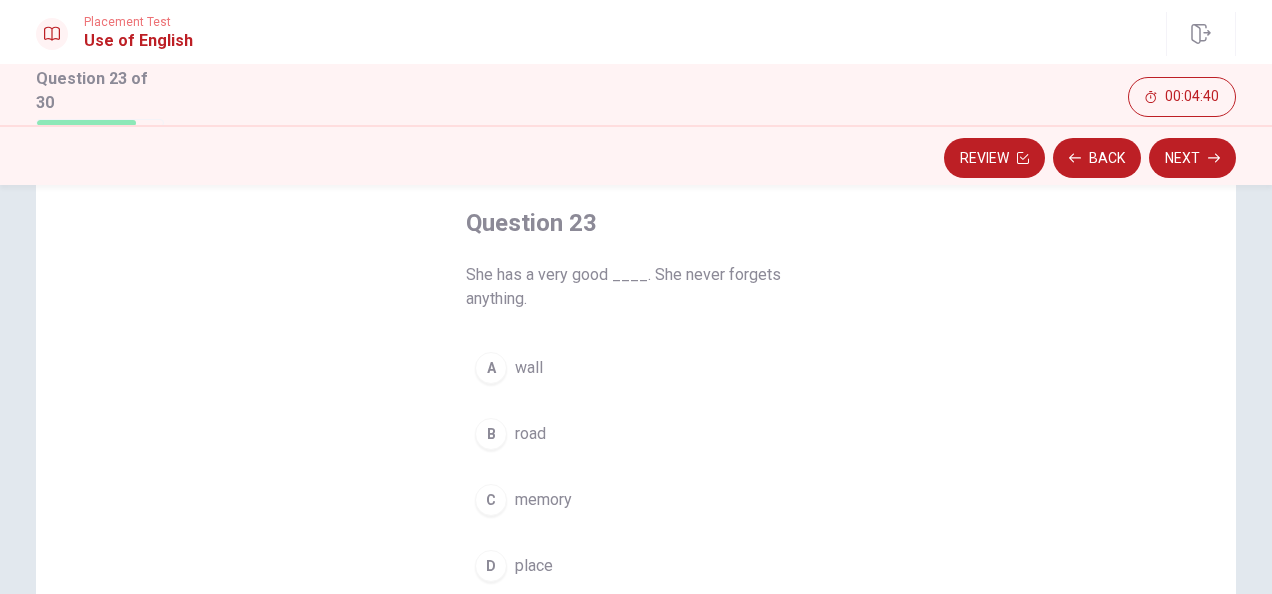 click on "C" at bounding box center [491, 500] 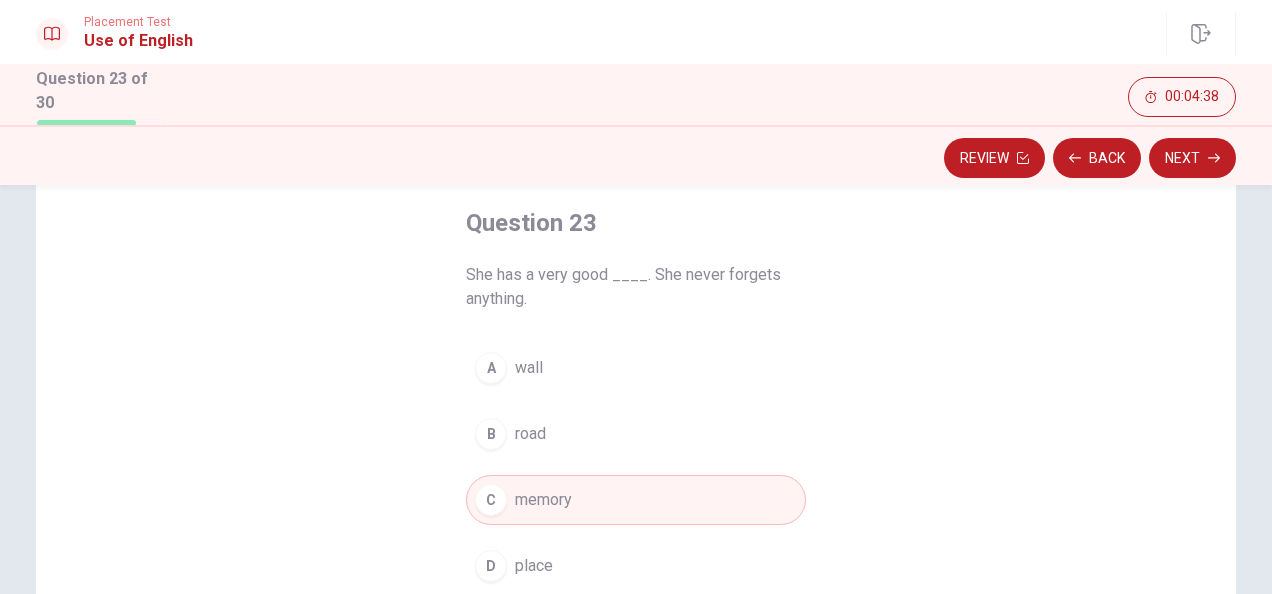 click on "Next" at bounding box center [1192, 158] 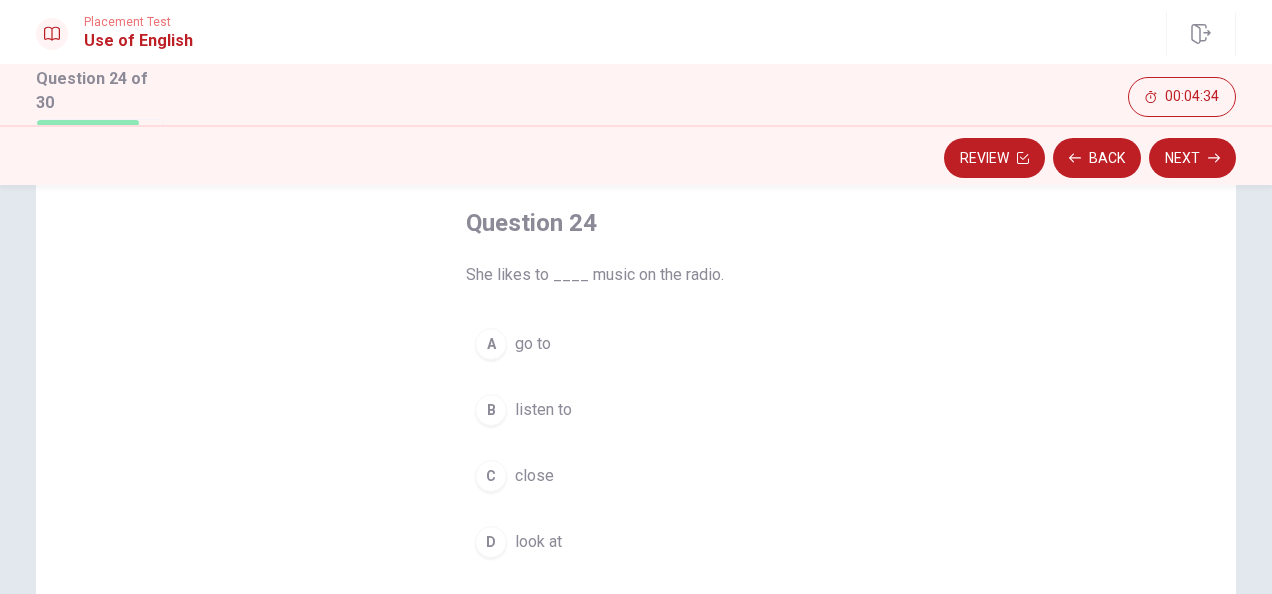 drag, startPoint x: 497, startPoint y: 408, endPoint x: 495, endPoint y: 395, distance: 13.152946 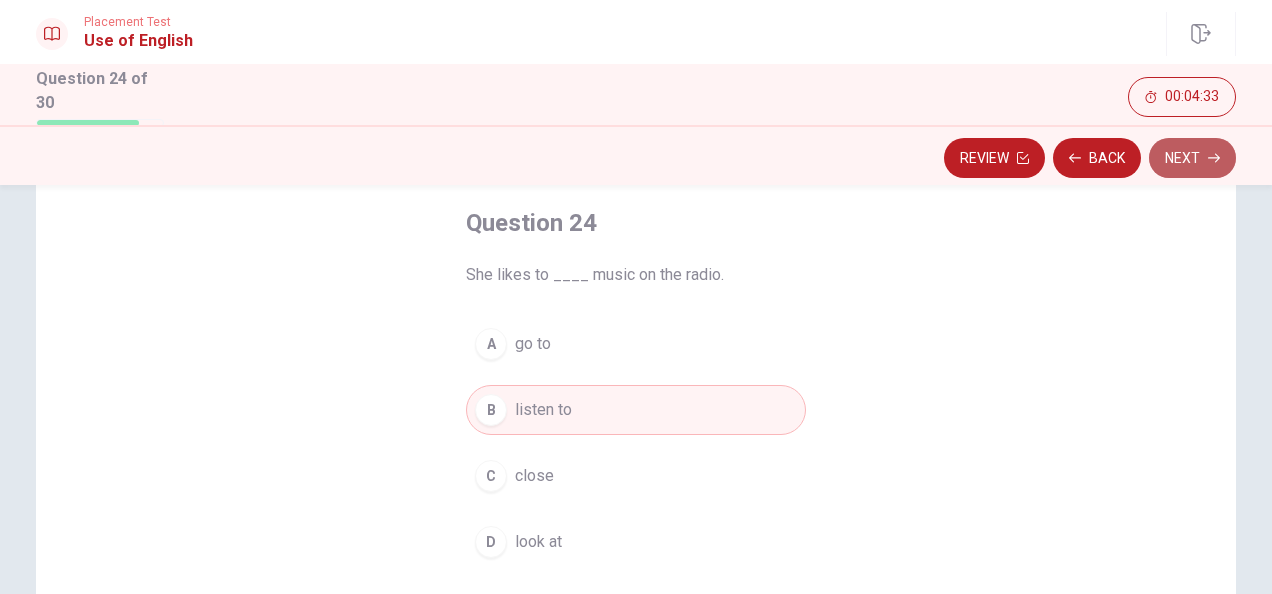 click on "Next" at bounding box center [1192, 158] 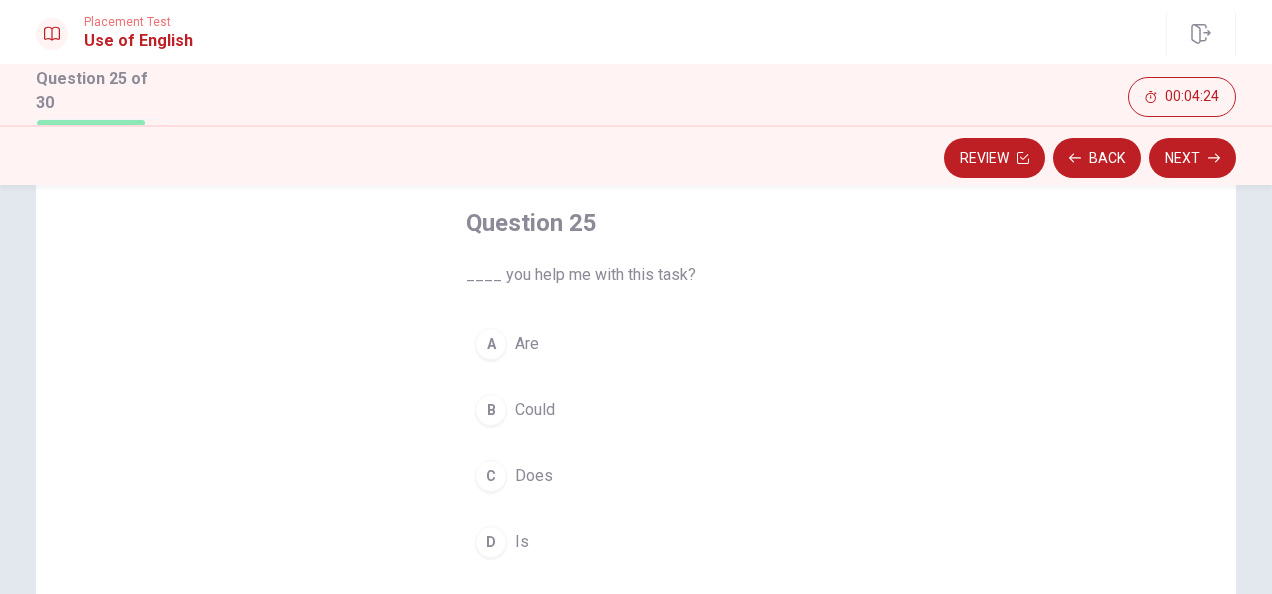 click on "B" at bounding box center (491, 410) 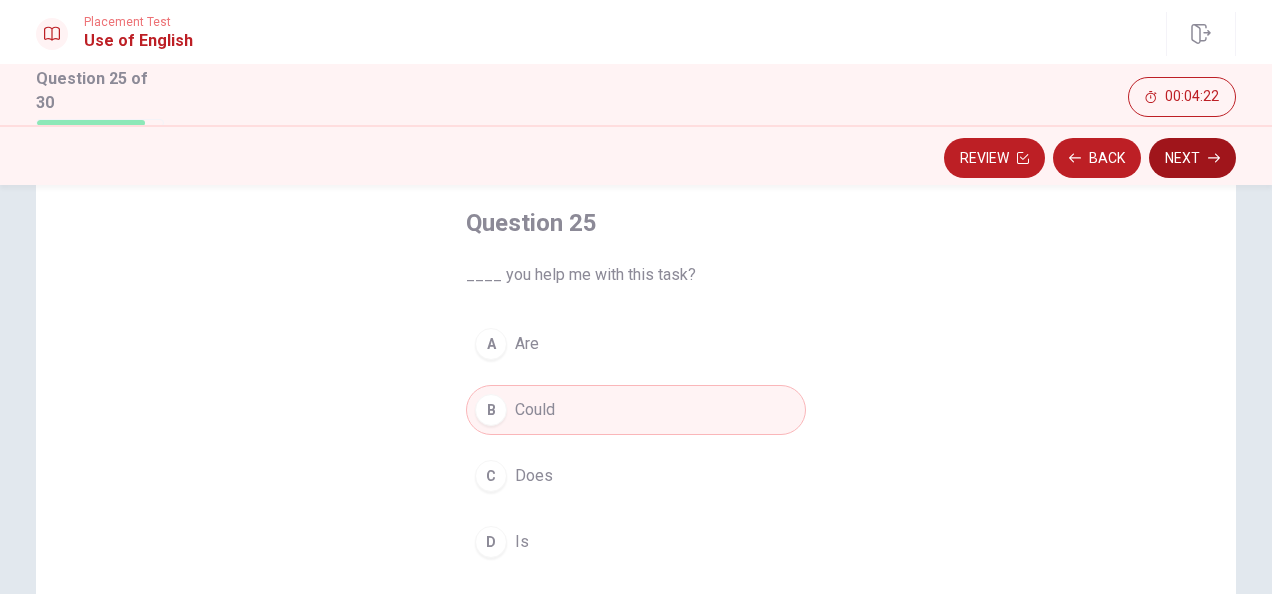click on "Next" at bounding box center [1192, 158] 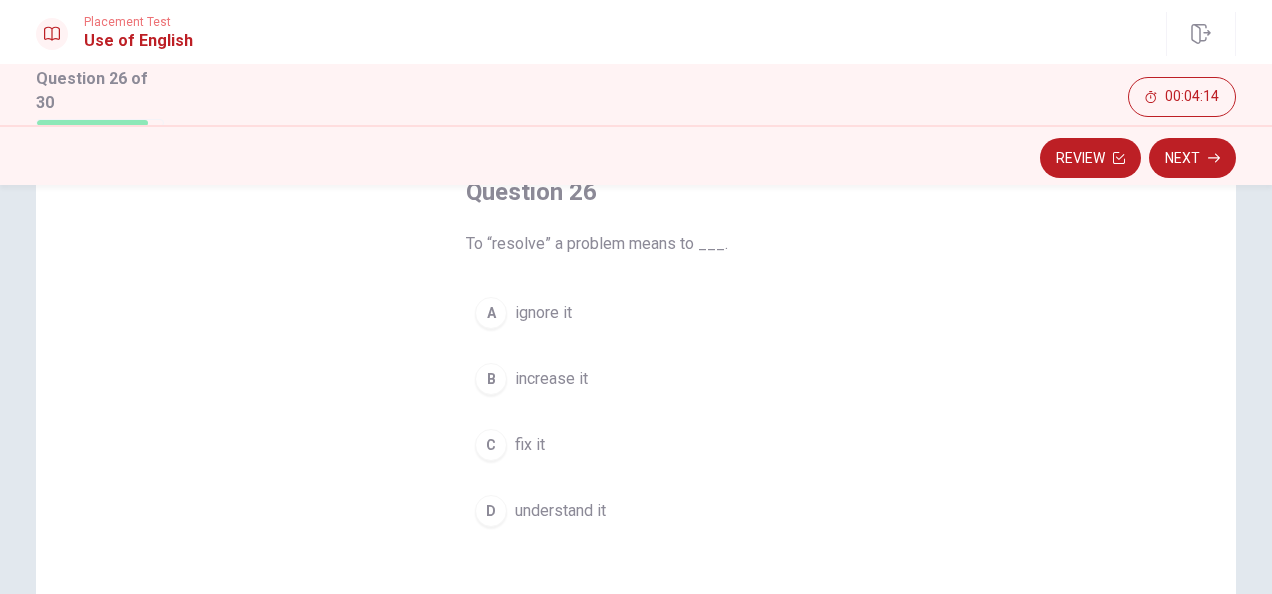 scroll, scrollTop: 100, scrollLeft: 0, axis: vertical 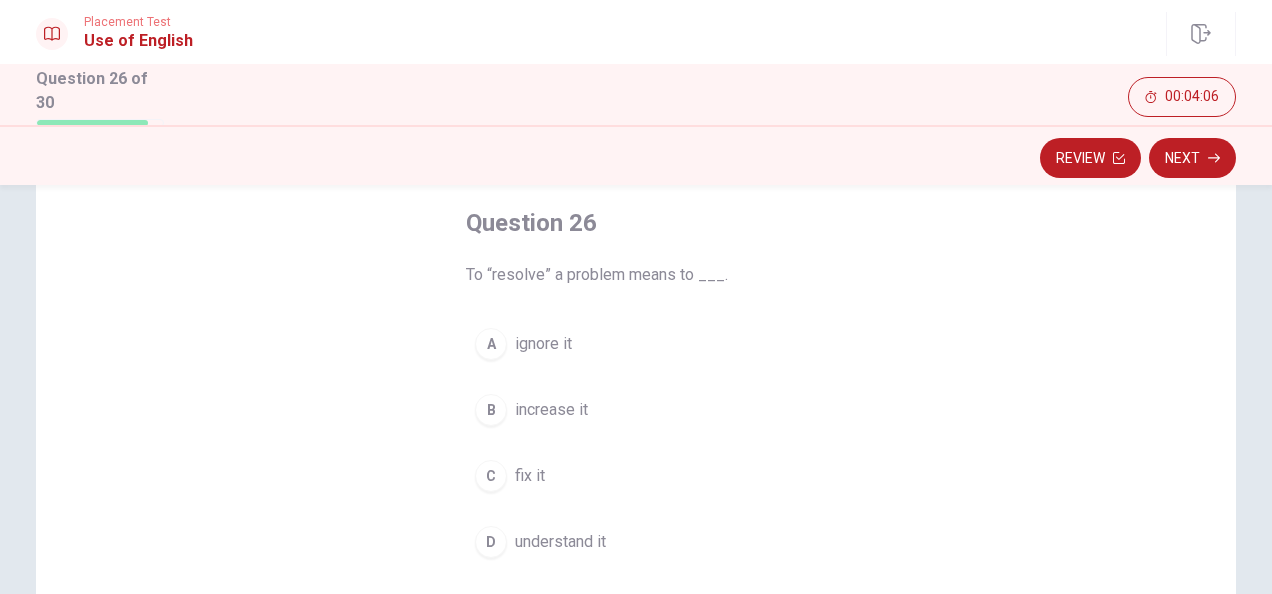 click on "D" at bounding box center [491, 542] 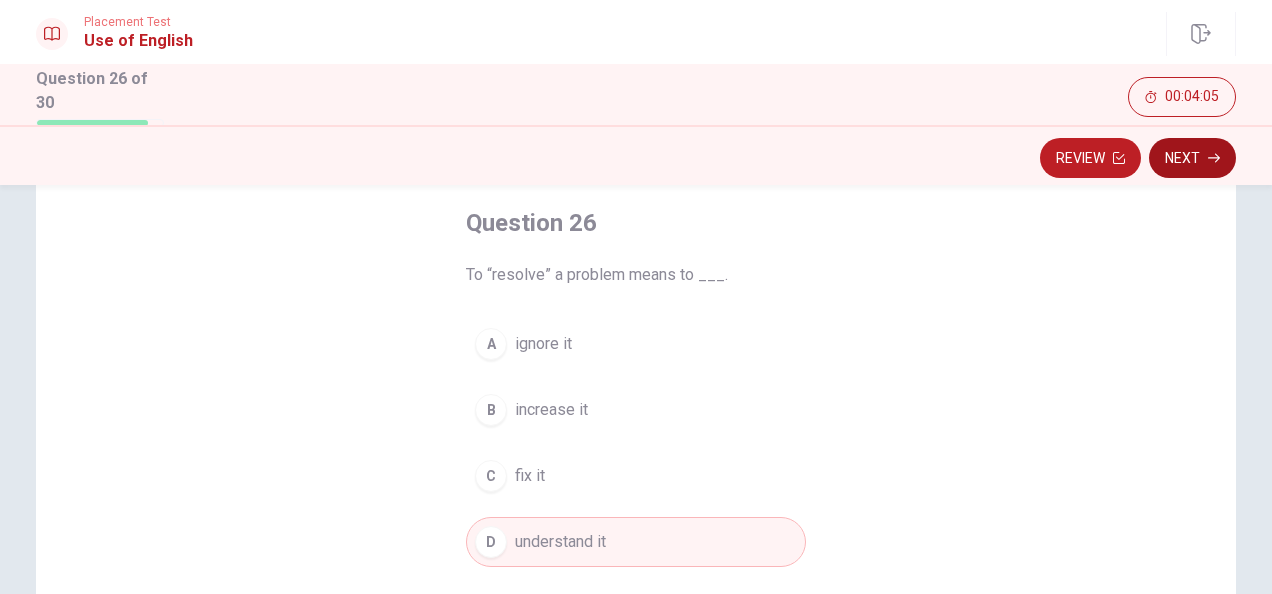 click on "Next" at bounding box center [1192, 158] 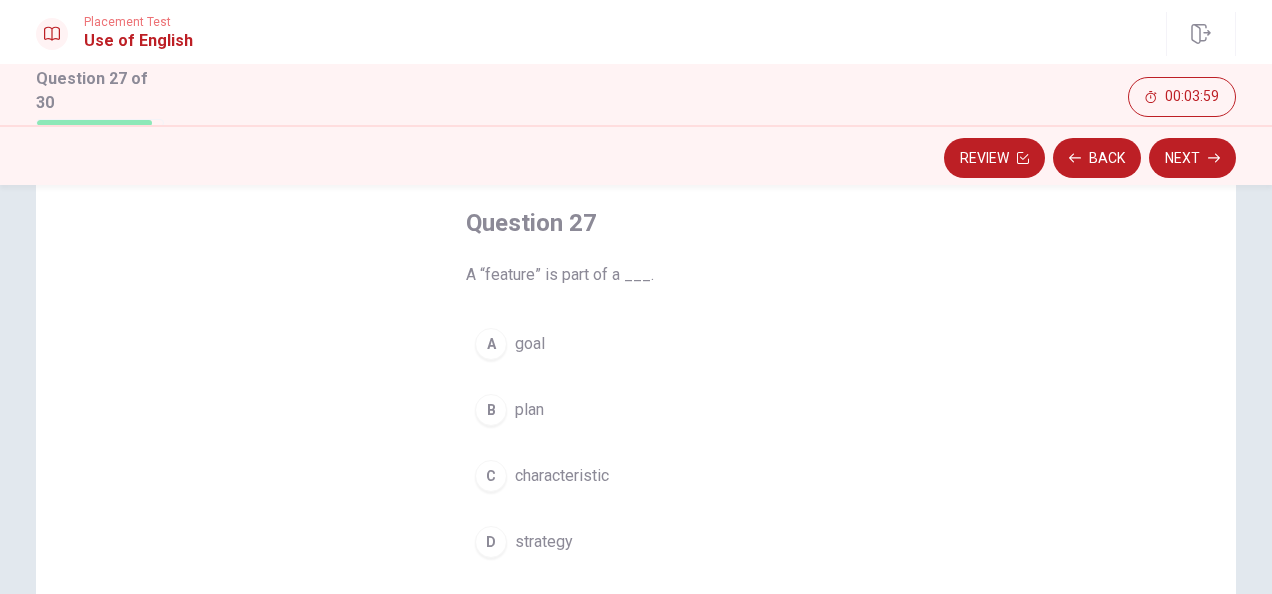 click on "C" at bounding box center [491, 476] 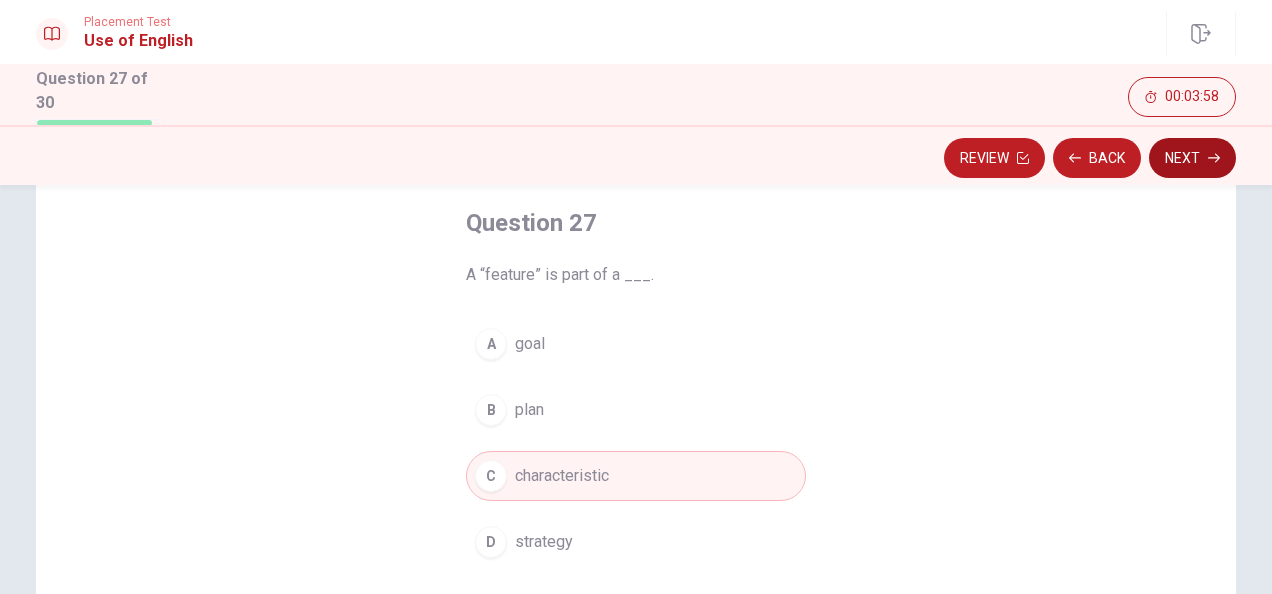 click on "Next" at bounding box center (1192, 158) 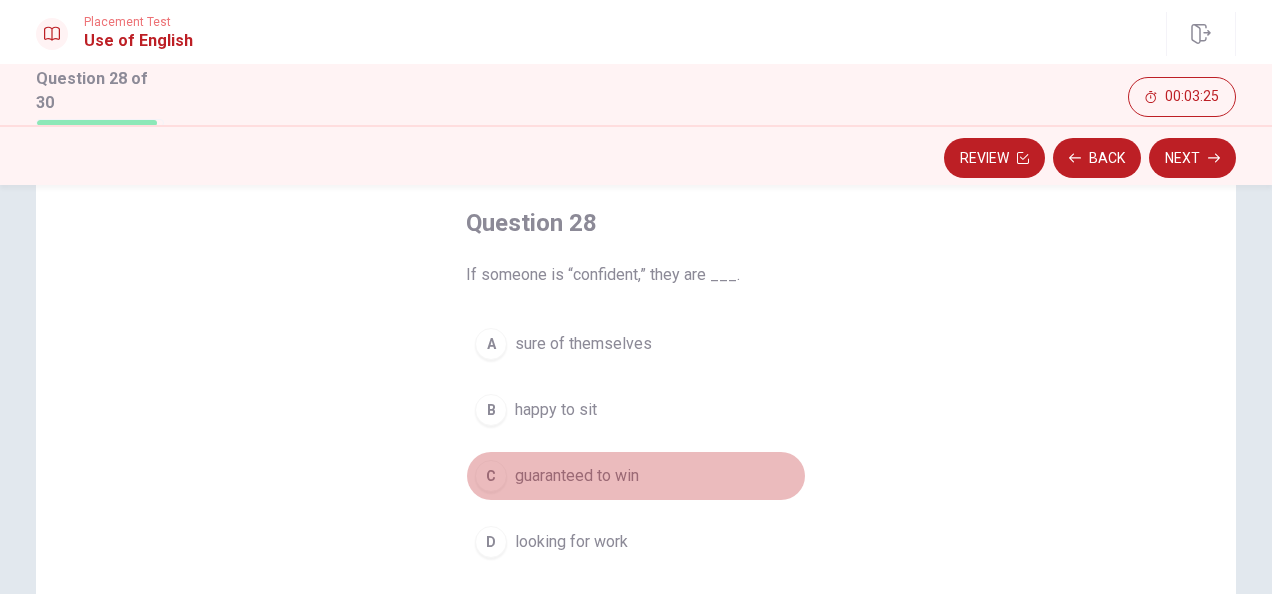 click on "C" at bounding box center (491, 476) 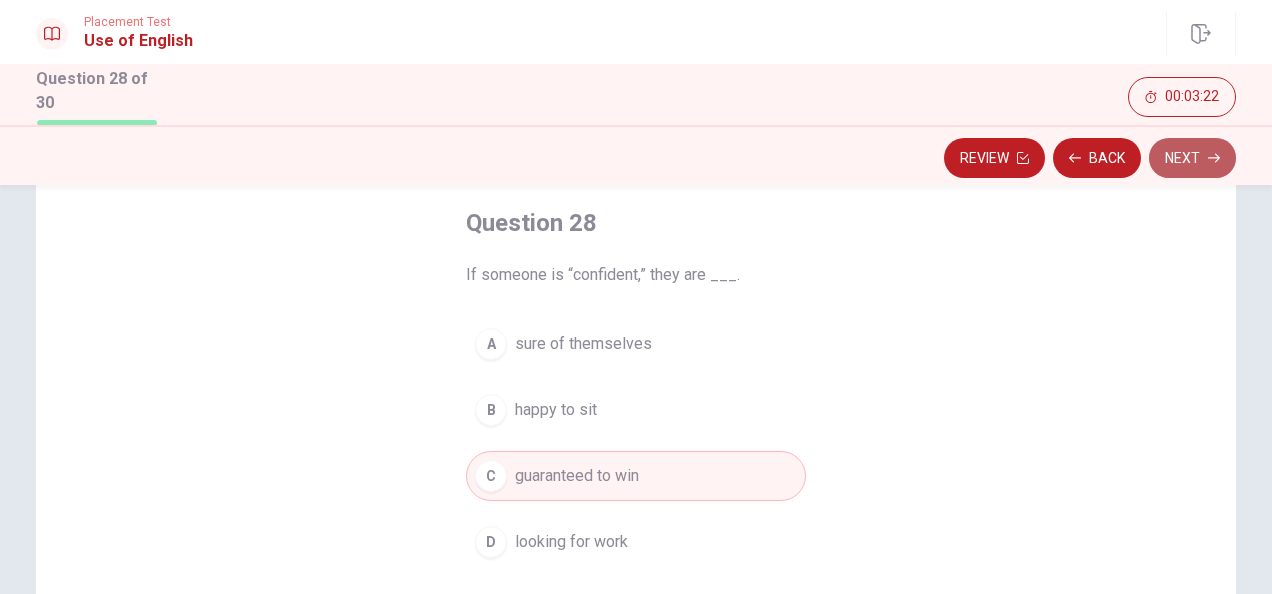click 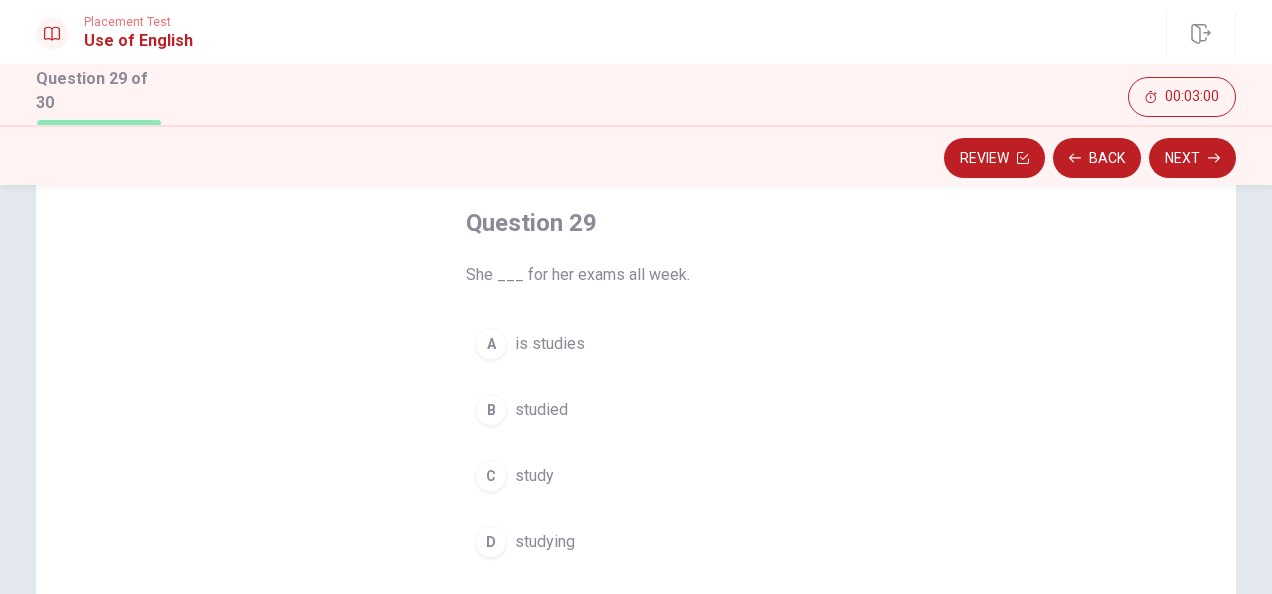 click on "C" at bounding box center (491, 476) 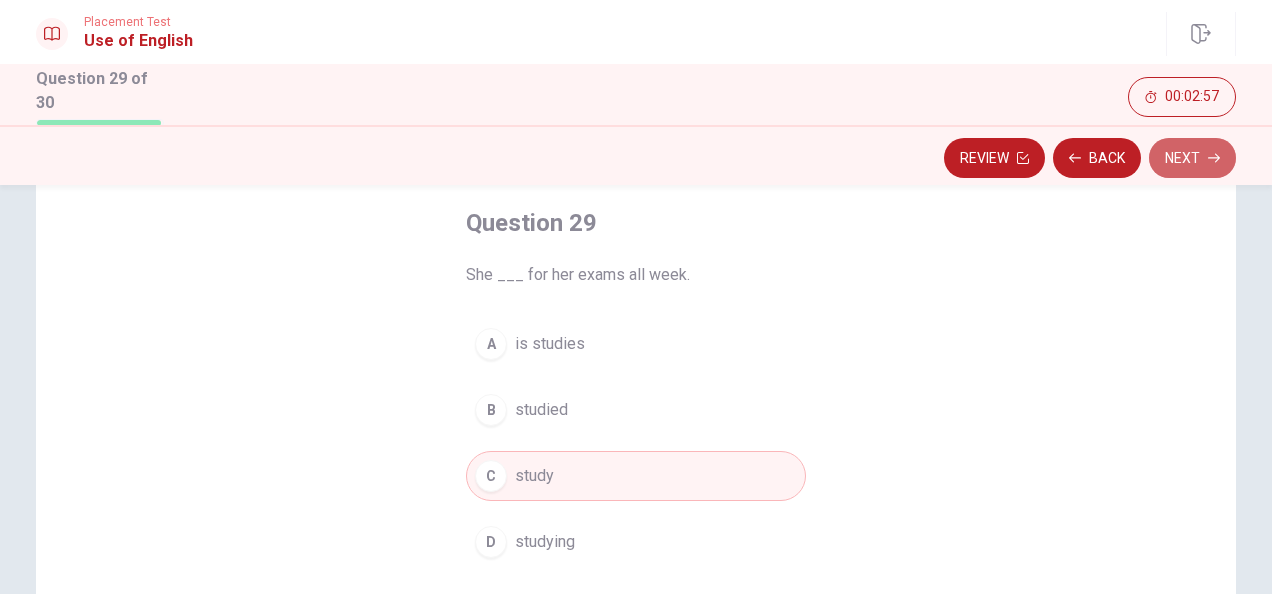 click on "Next" at bounding box center [1192, 158] 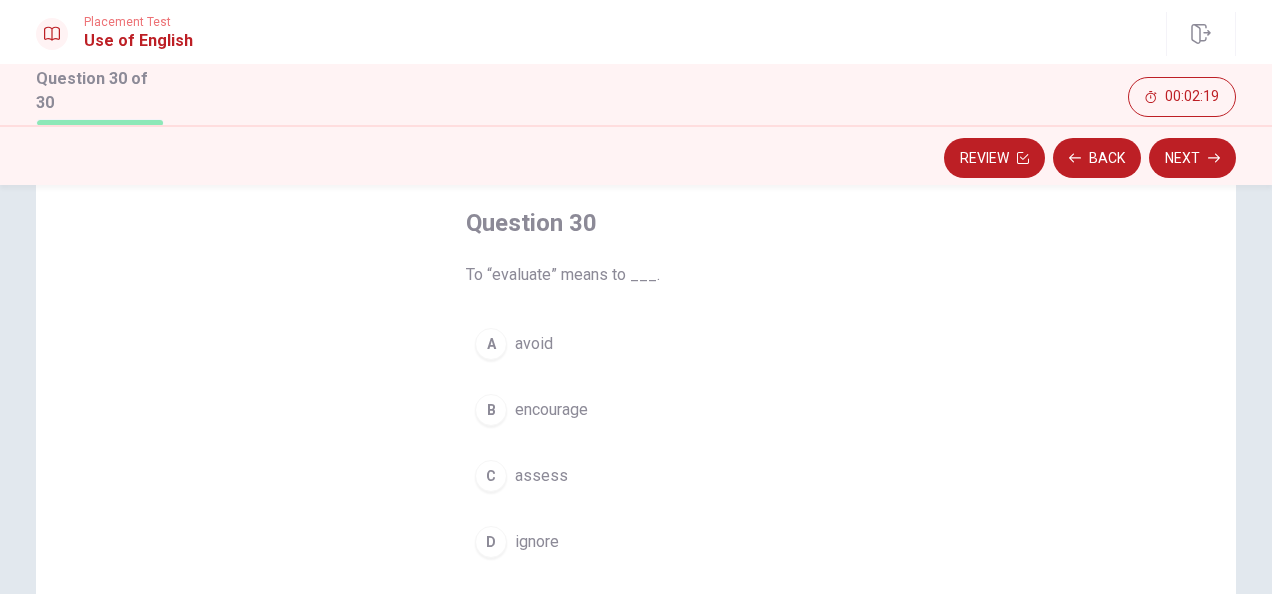 click on "assess" at bounding box center [541, 476] 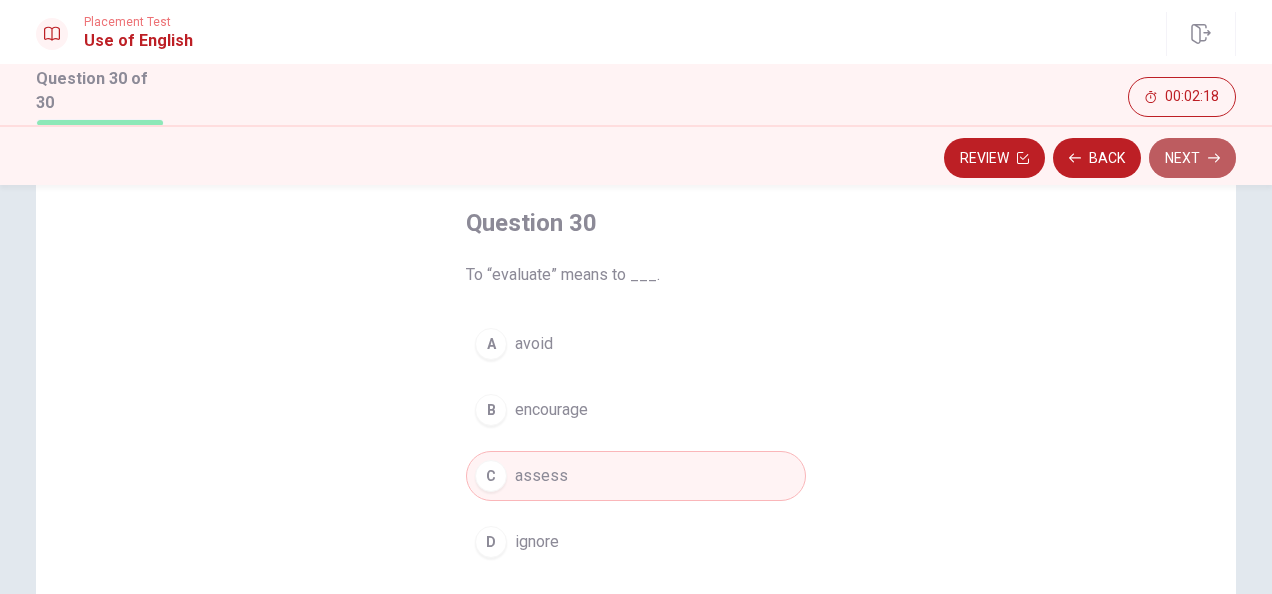 click on "Next" at bounding box center (1192, 158) 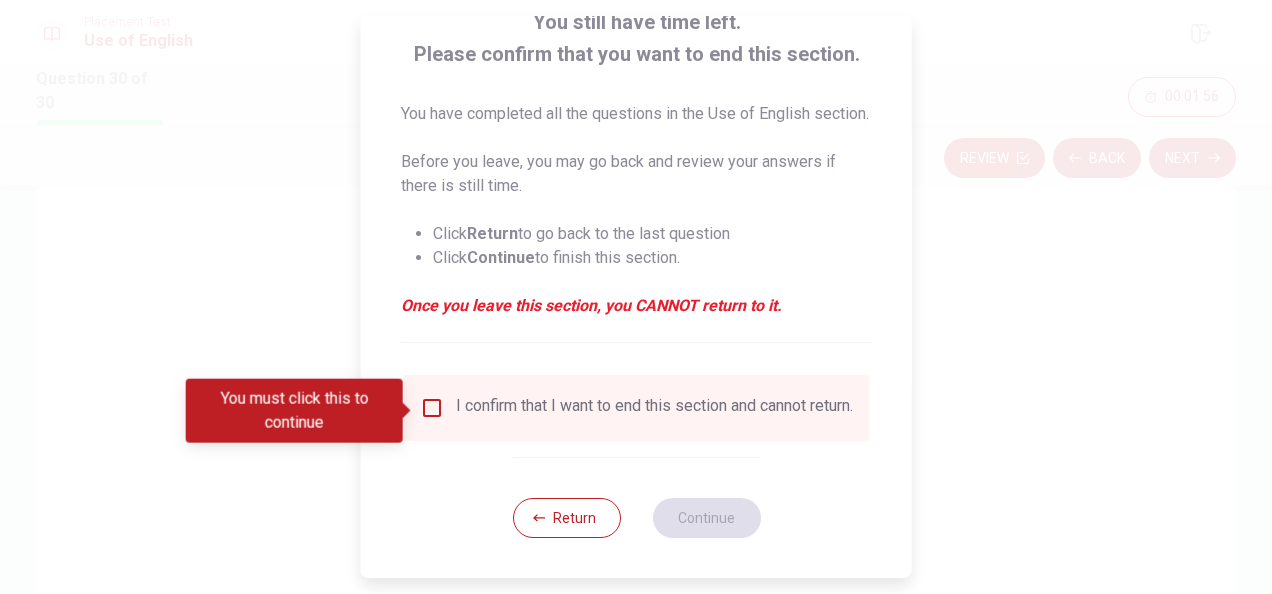 scroll, scrollTop: 176, scrollLeft: 0, axis: vertical 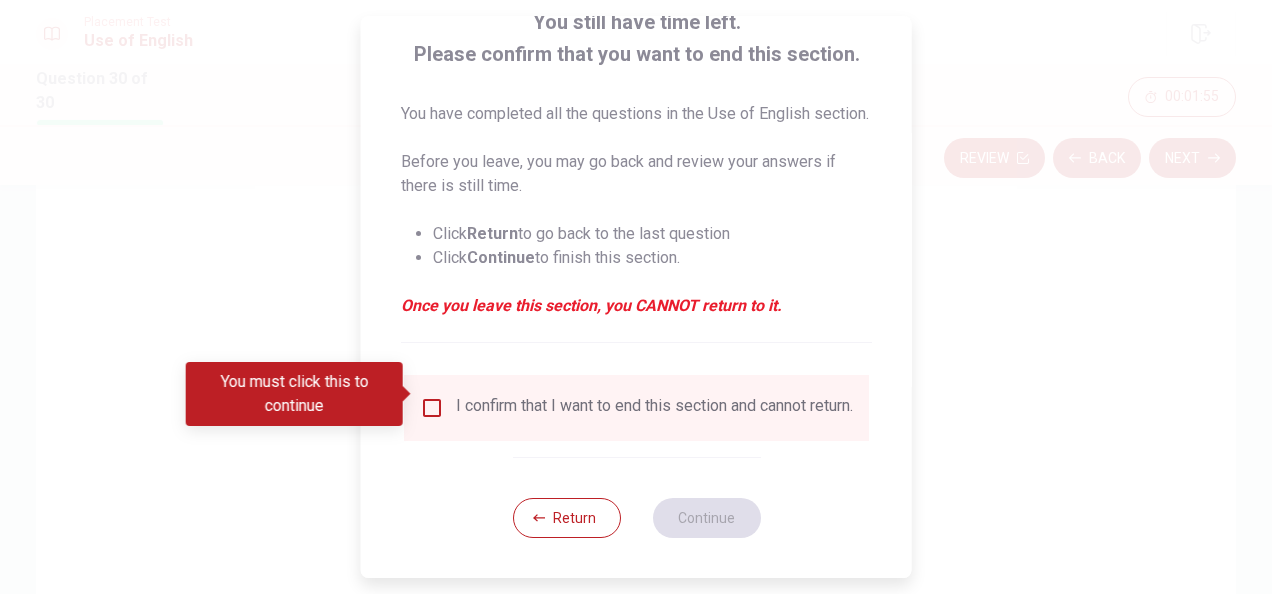 click on "I confirm that I want to end this section and cannot return." at bounding box center (636, 408) 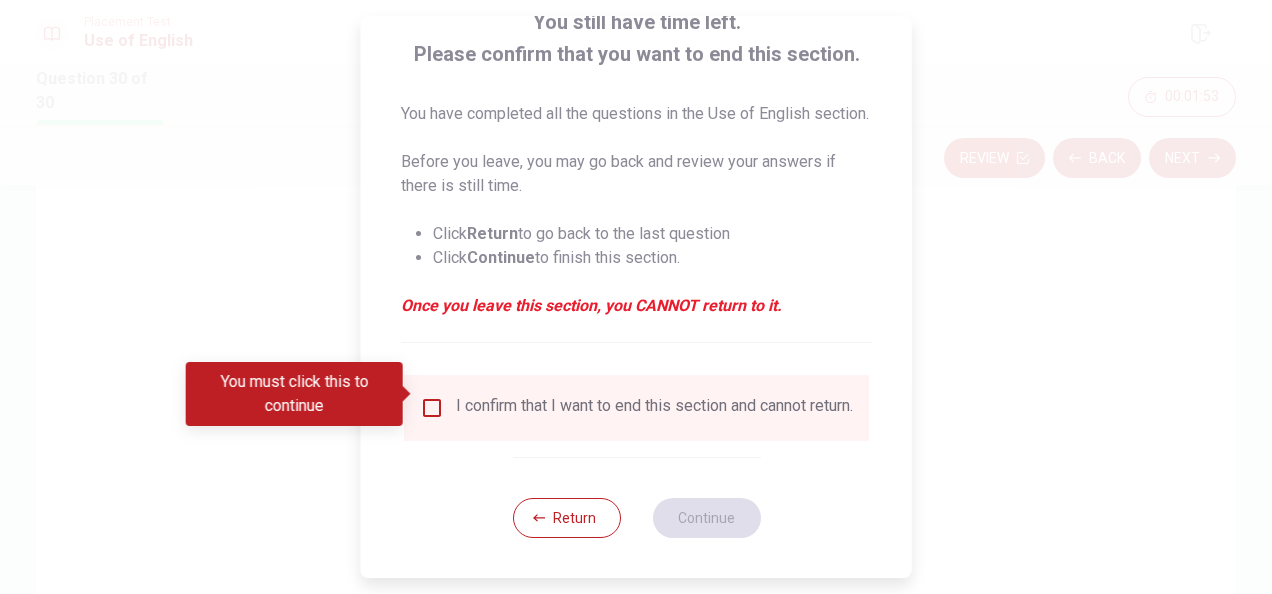 click at bounding box center (432, 408) 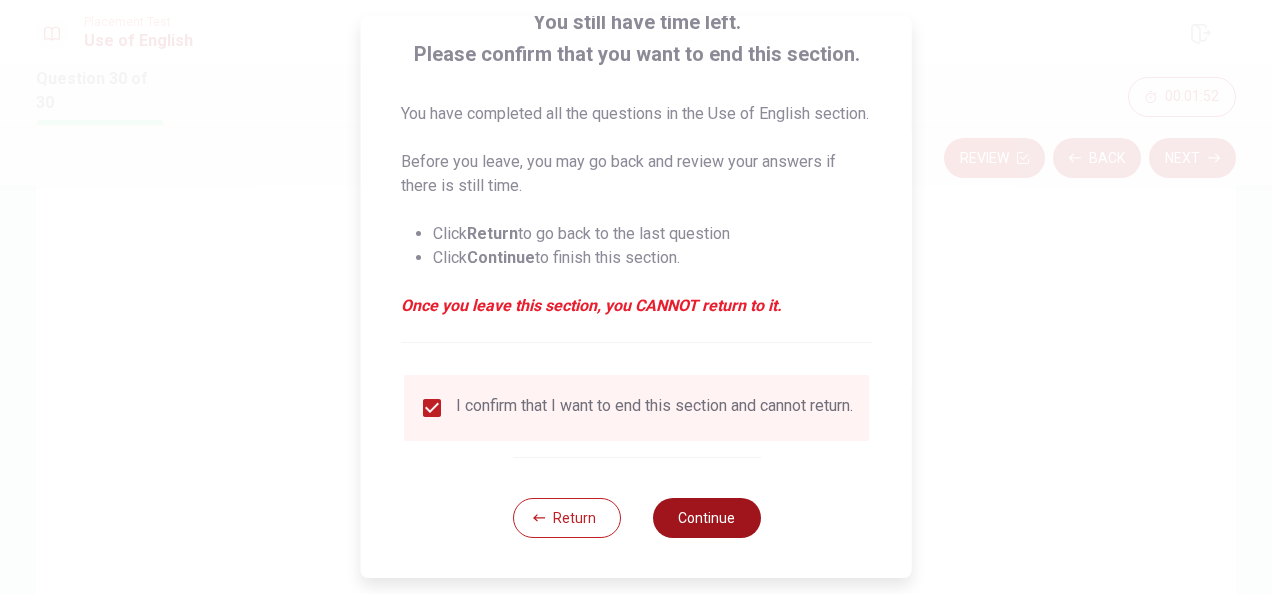 click on "Continue" at bounding box center (706, 518) 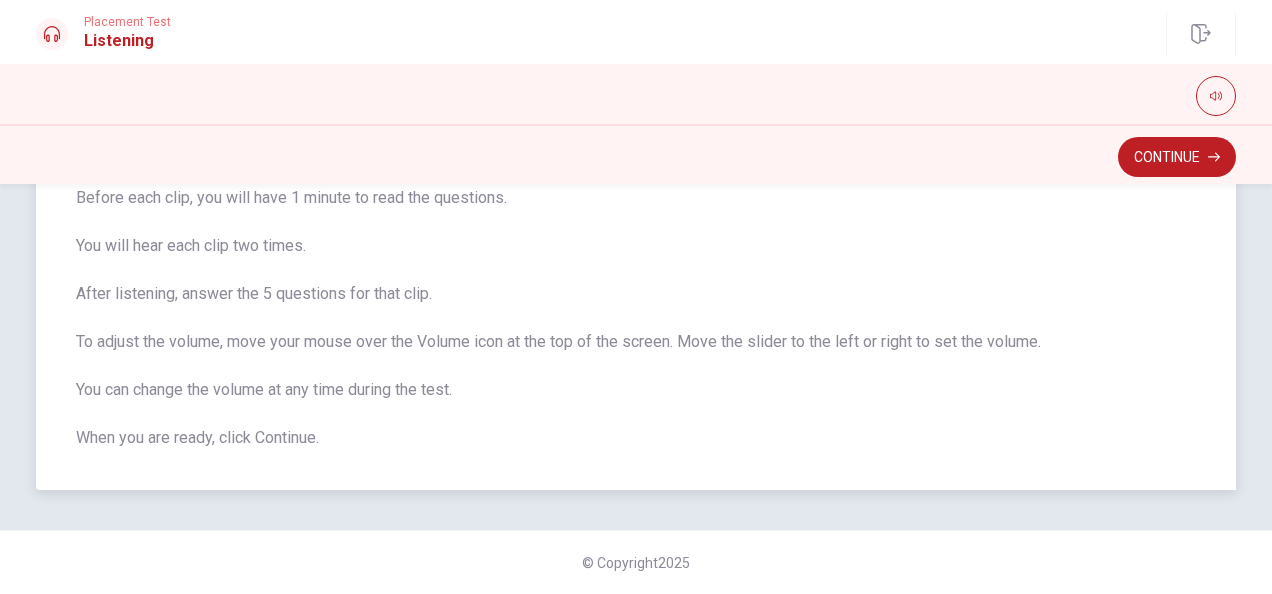 scroll, scrollTop: 98, scrollLeft: 0, axis: vertical 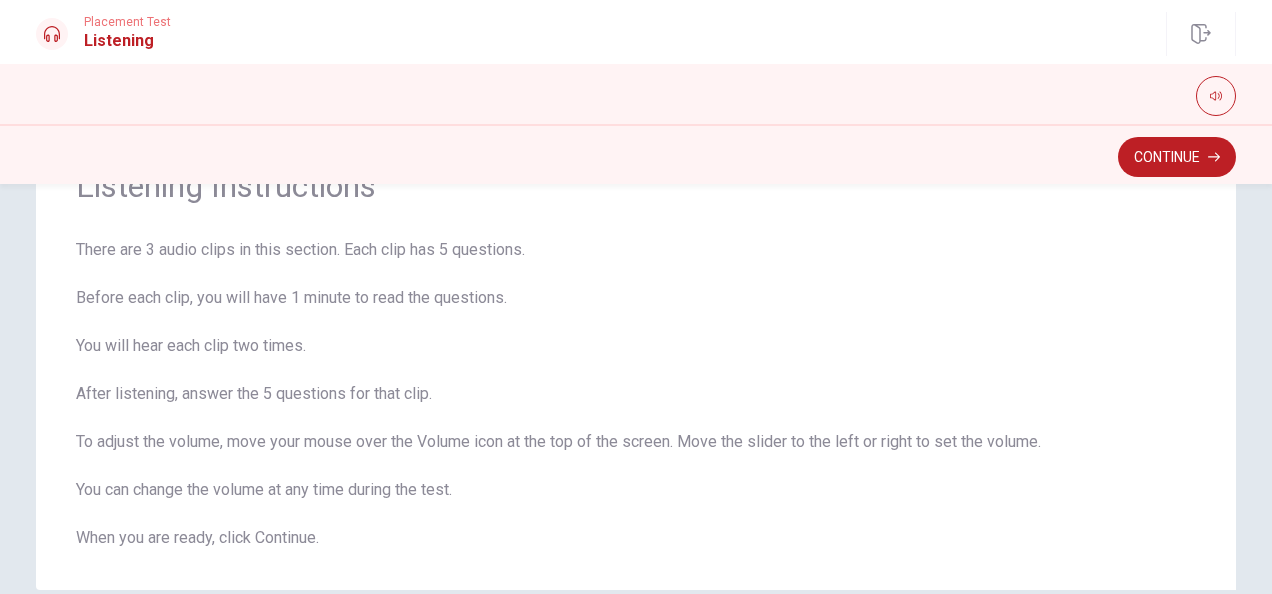 click on "Continue" at bounding box center [1177, 157] 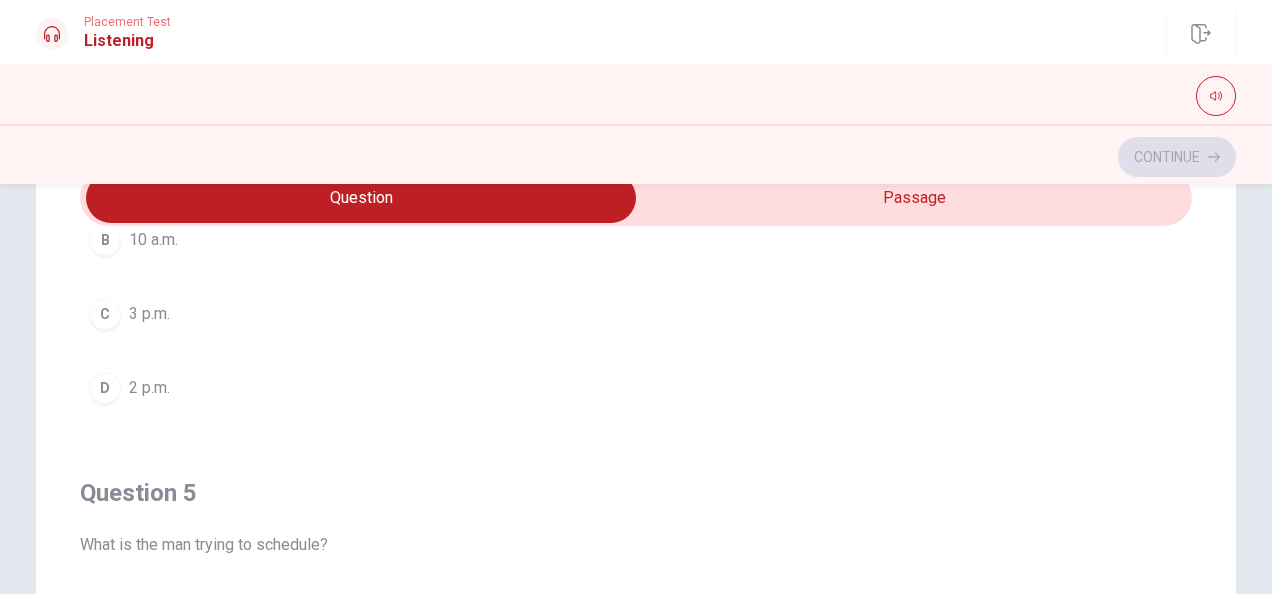 scroll, scrollTop: 1606, scrollLeft: 0, axis: vertical 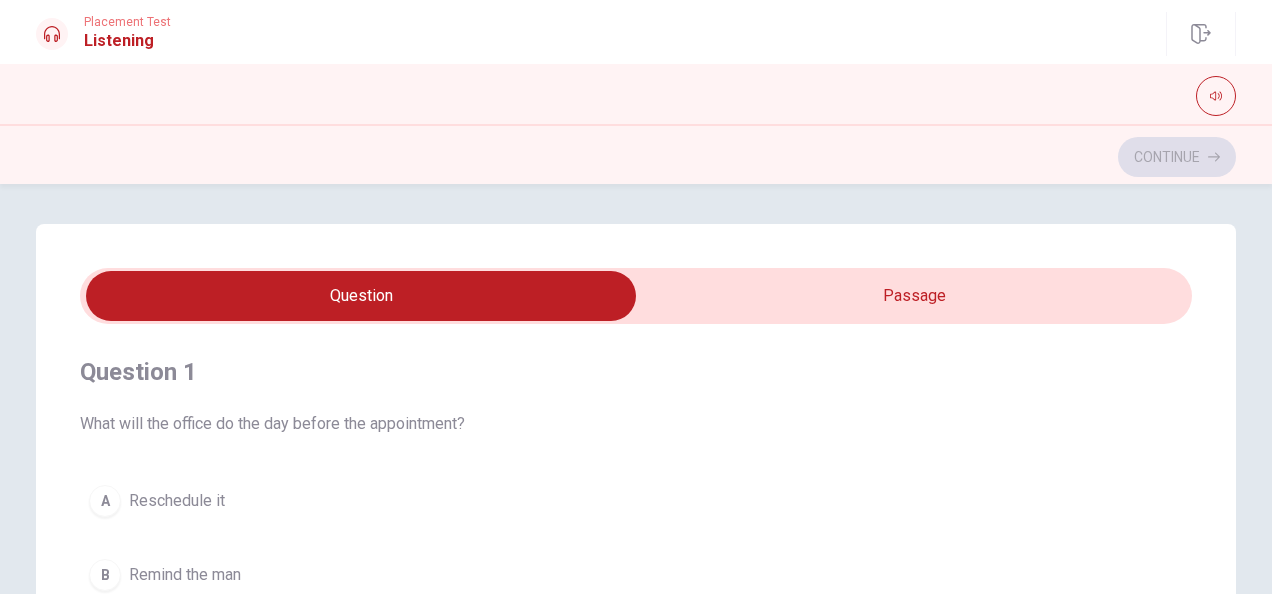 type on "12" 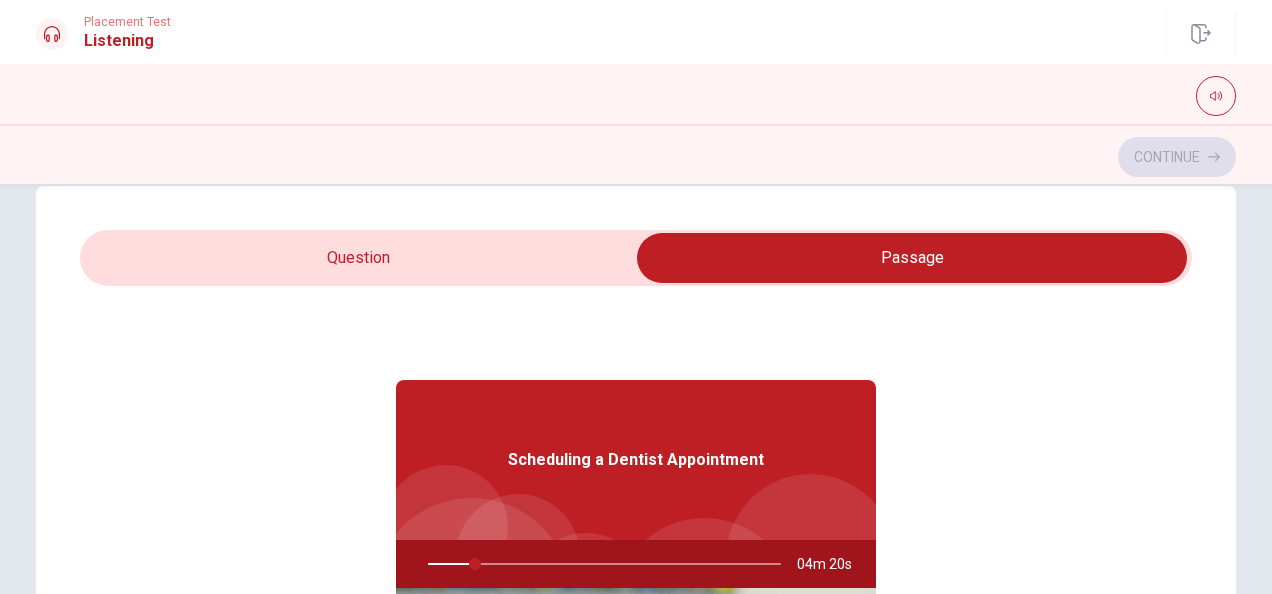 scroll, scrollTop: 0, scrollLeft: 0, axis: both 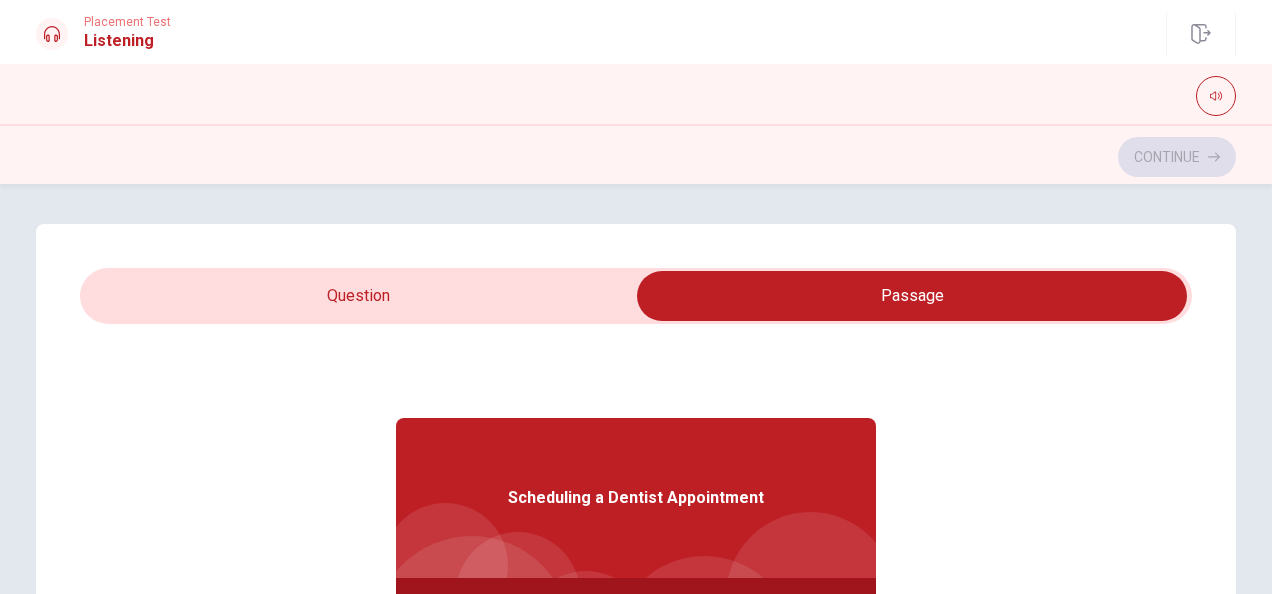type on "14" 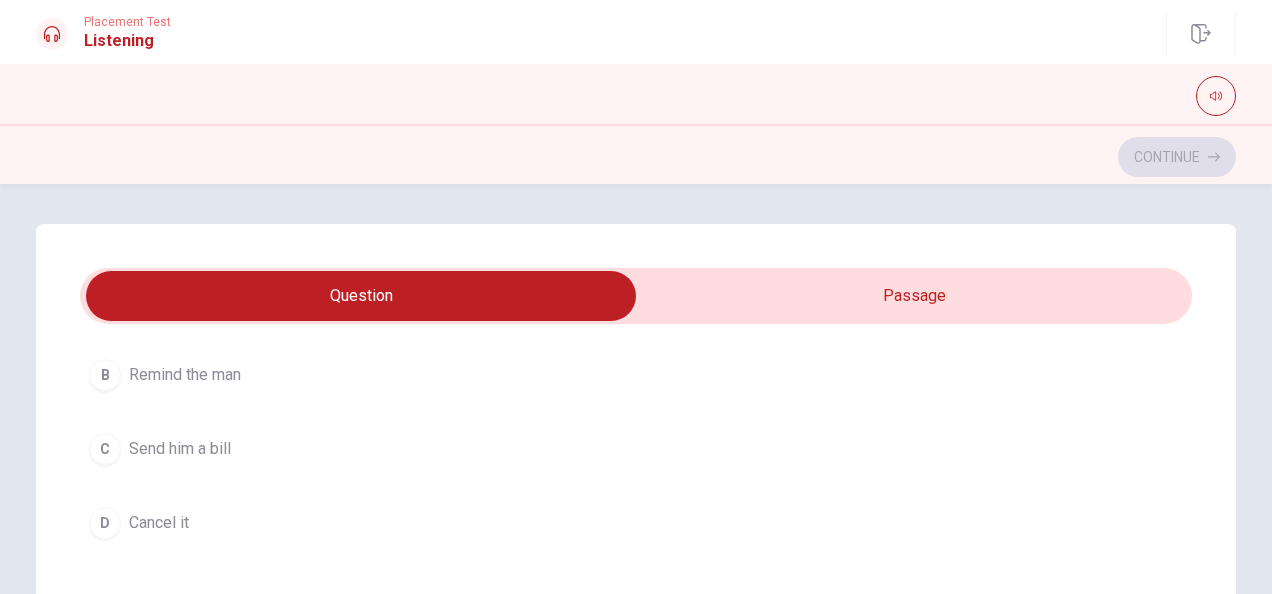 scroll, scrollTop: 0, scrollLeft: 0, axis: both 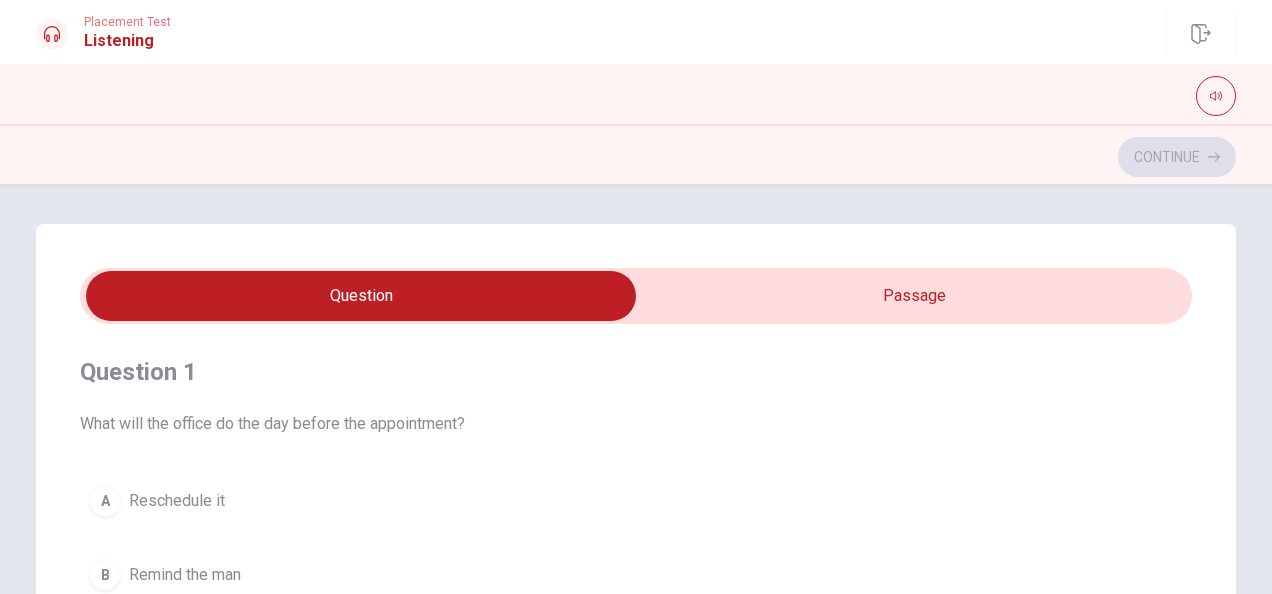click on "A" at bounding box center (105, 501) 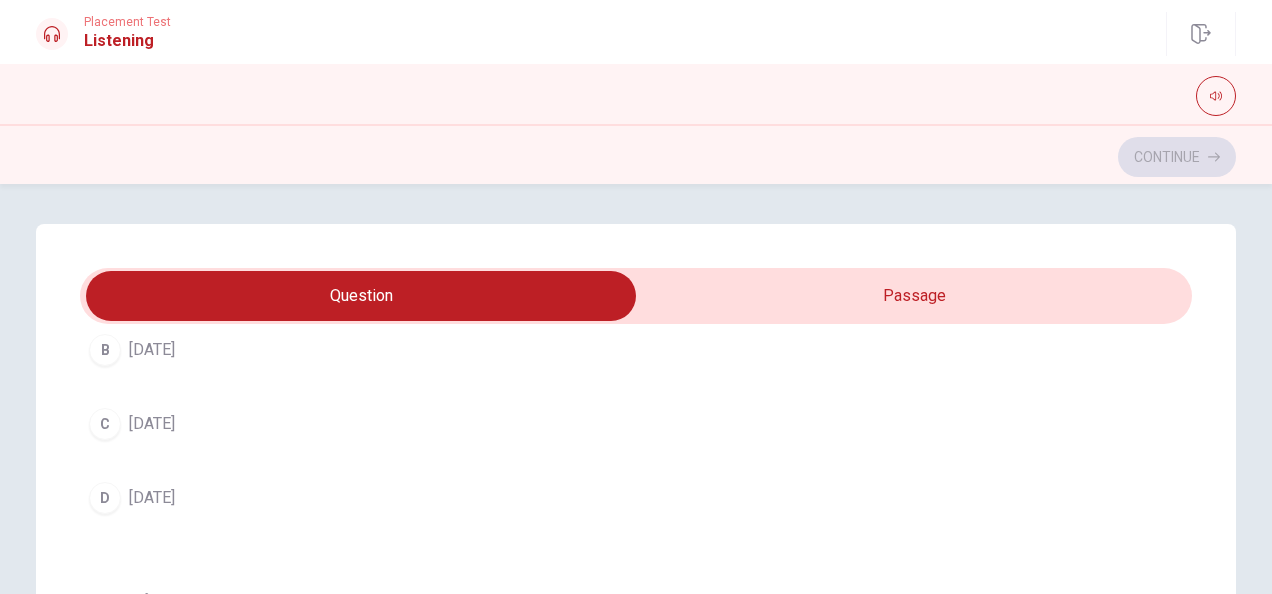 scroll, scrollTop: 700, scrollLeft: 0, axis: vertical 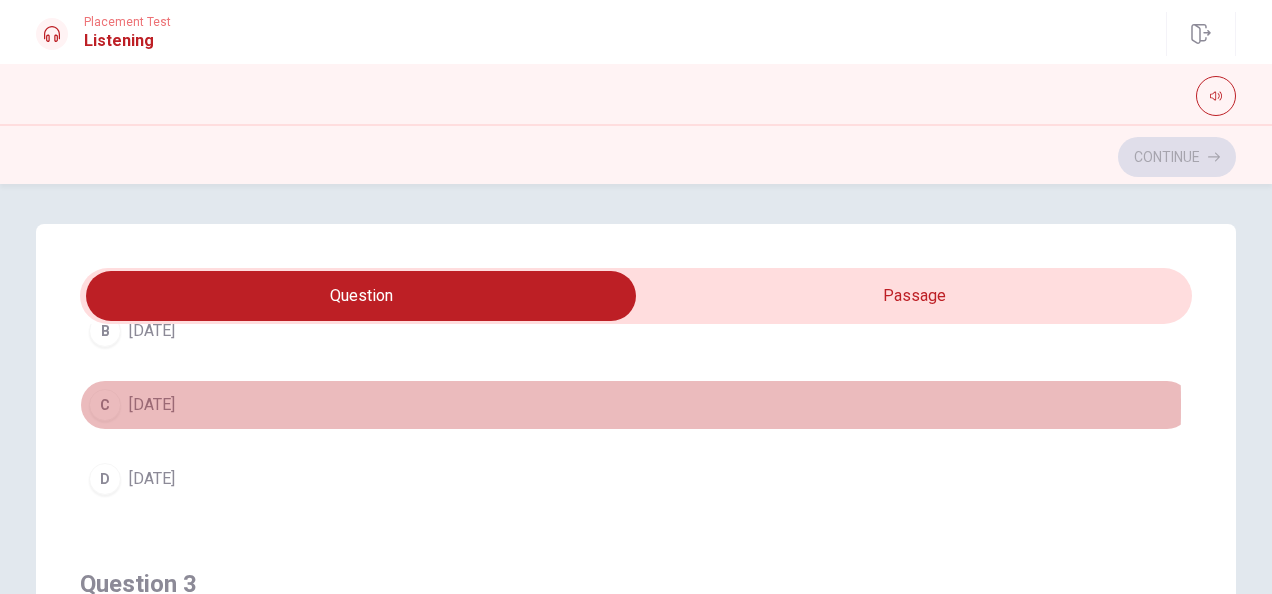 click on "C" at bounding box center (105, 405) 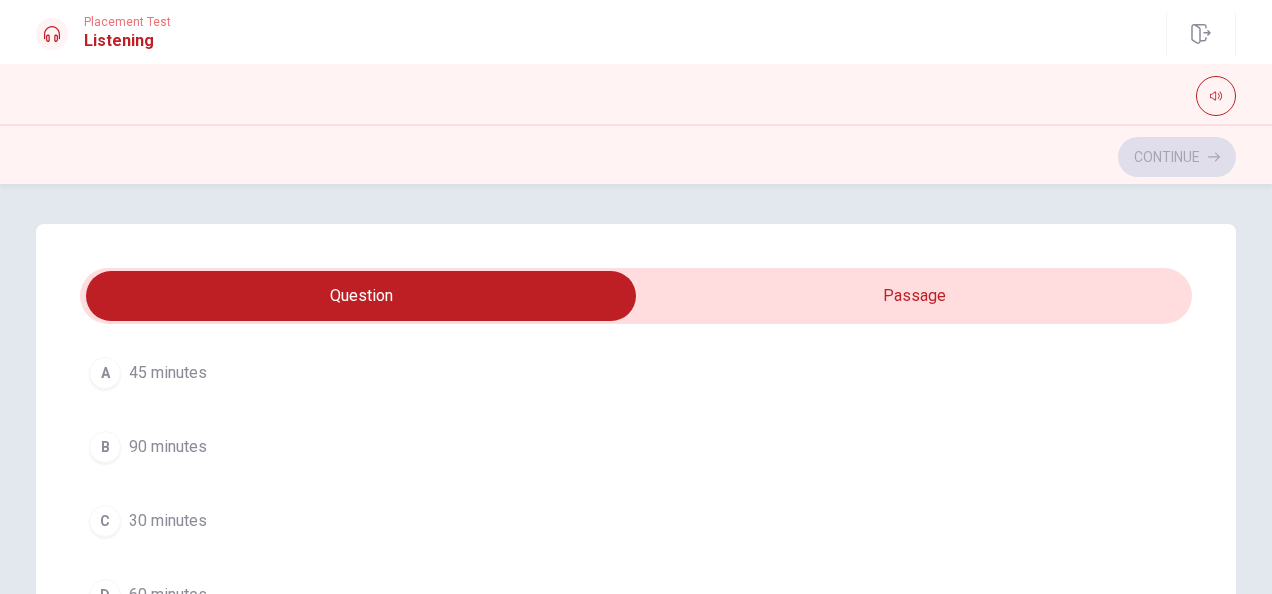 scroll, scrollTop: 1000, scrollLeft: 0, axis: vertical 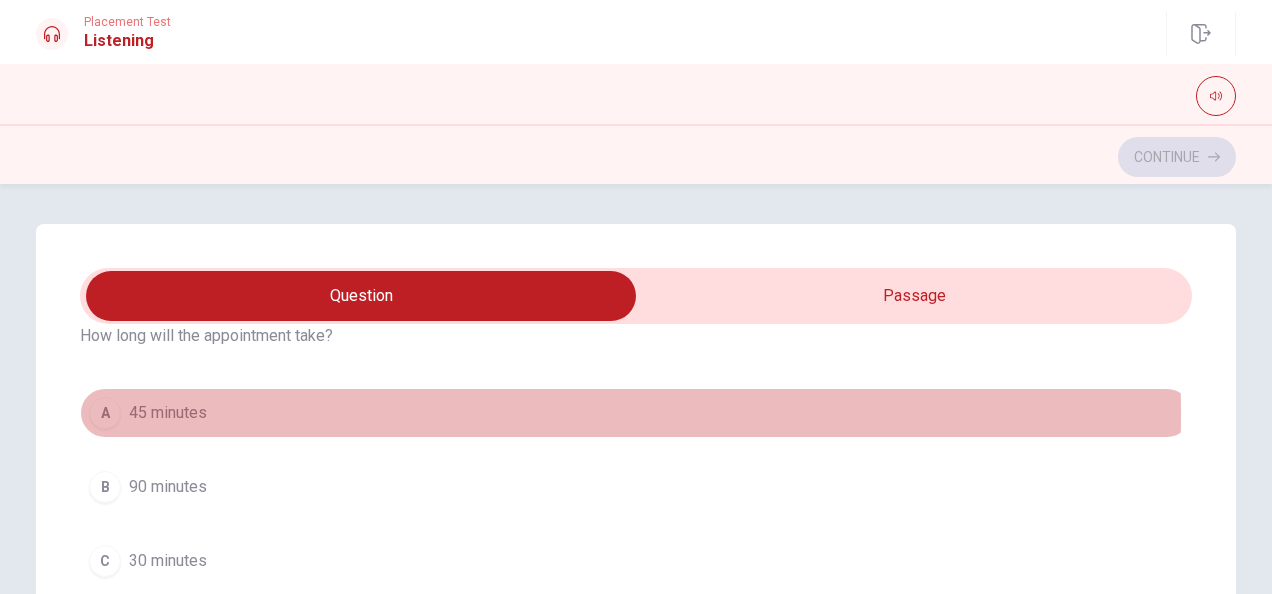 click on "45 minutes" at bounding box center [168, 413] 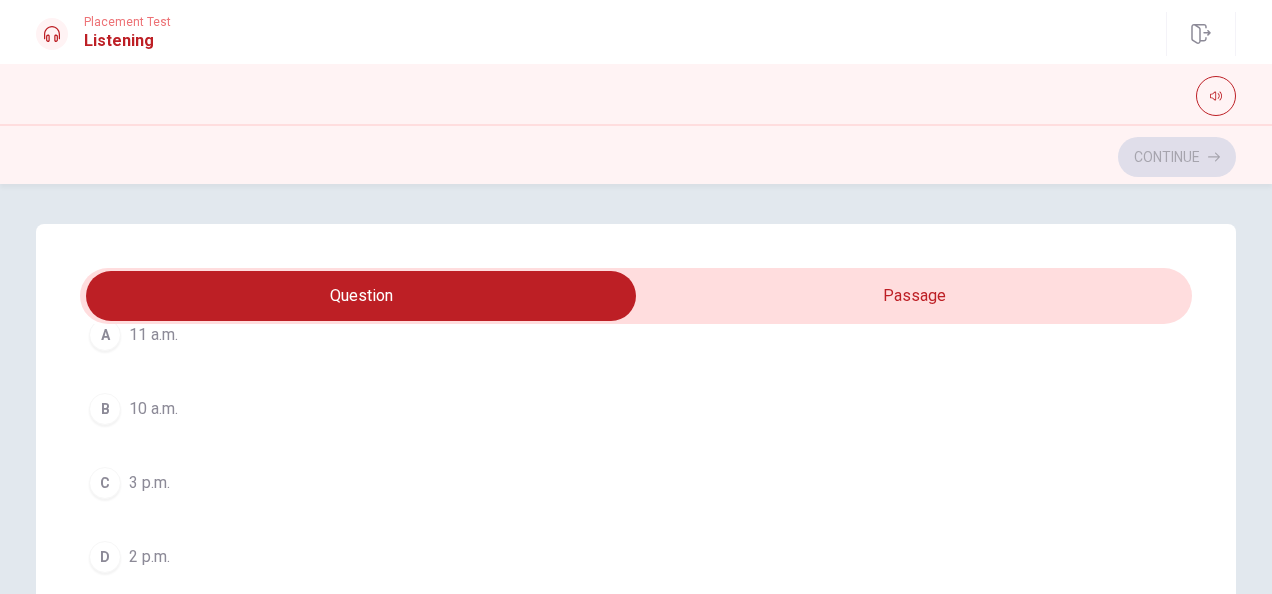 scroll, scrollTop: 1600, scrollLeft: 0, axis: vertical 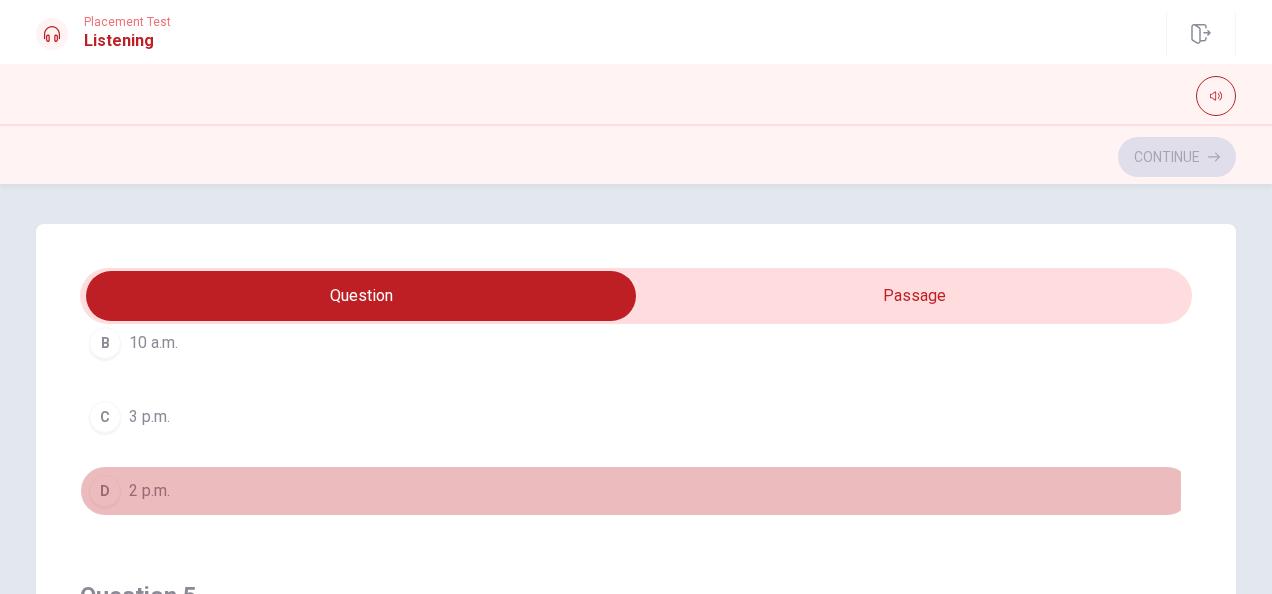 click on "2 p.m." at bounding box center [149, 491] 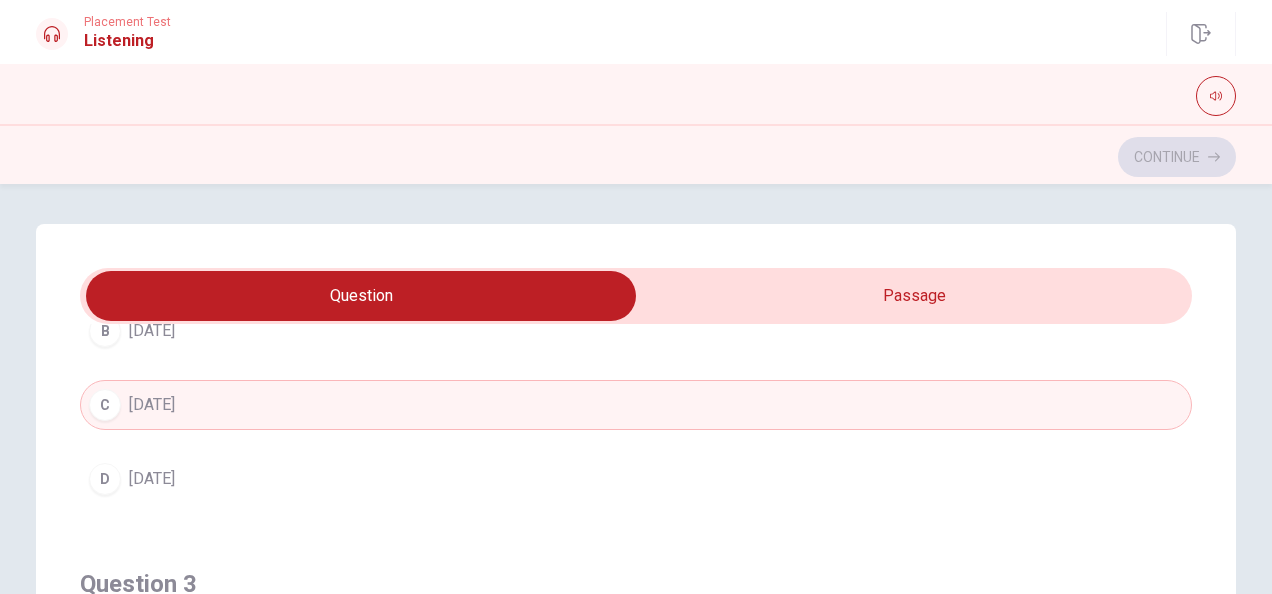 scroll, scrollTop: 600, scrollLeft: 0, axis: vertical 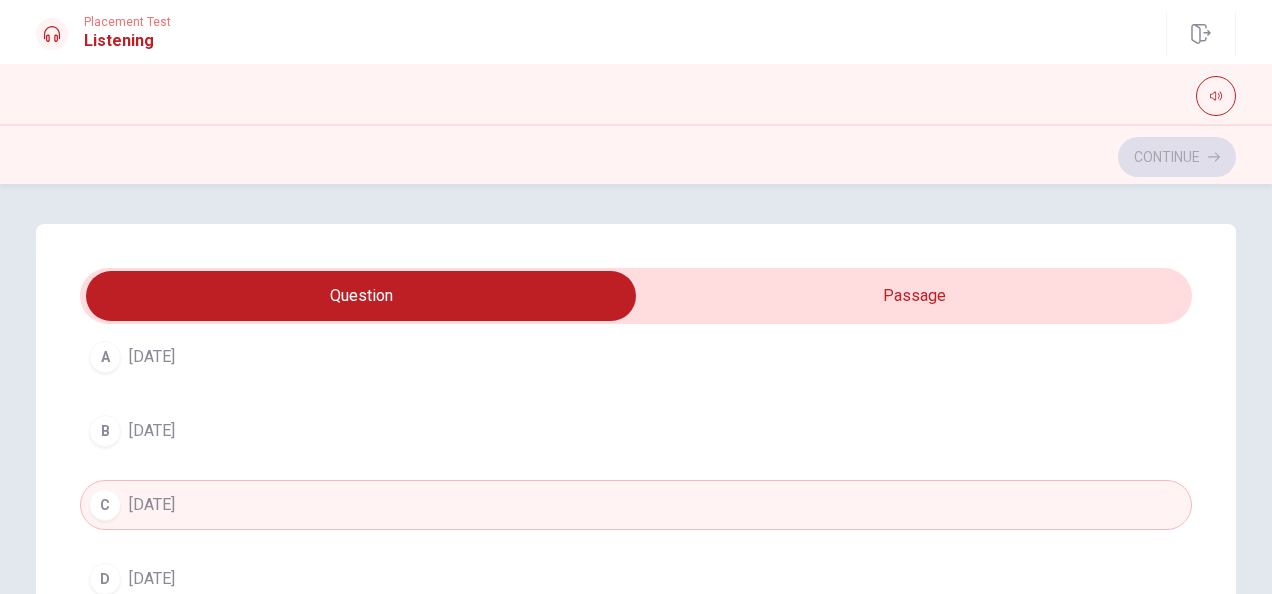 click on "A [DATE] B [DATE] C [DATE] D [DATE]" at bounding box center (636, 468) 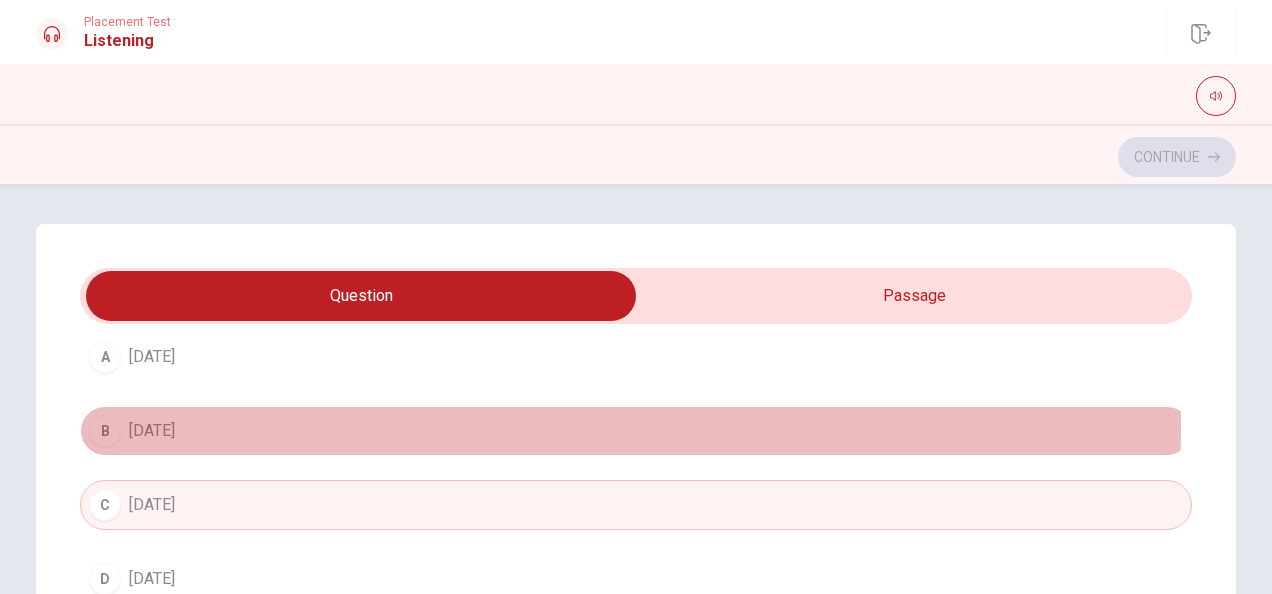 drag, startPoint x: 272, startPoint y: 424, endPoint x: 221, endPoint y: 428, distance: 51.156624 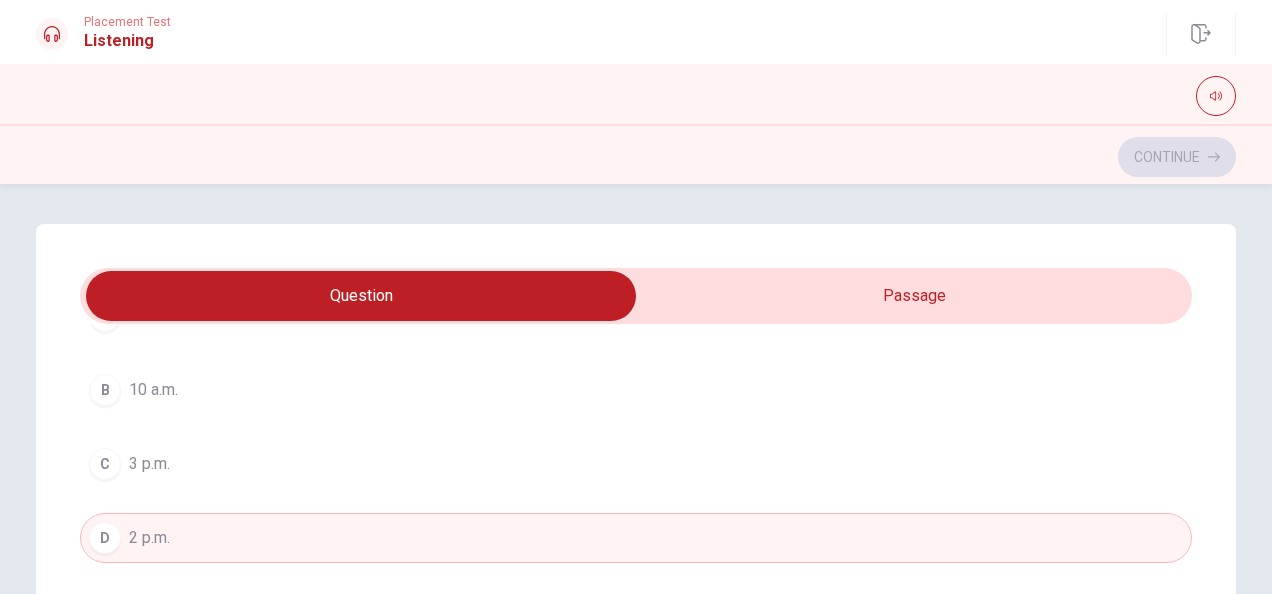 scroll, scrollTop: 1606, scrollLeft: 0, axis: vertical 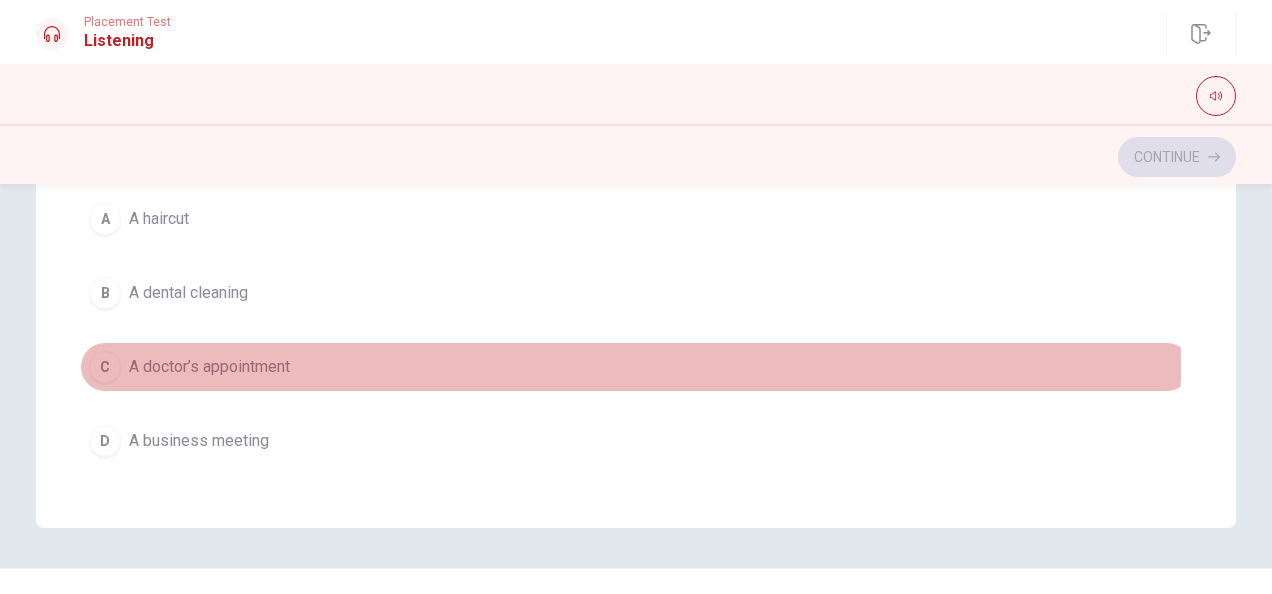 click on "A doctor’s appointment" at bounding box center [209, 367] 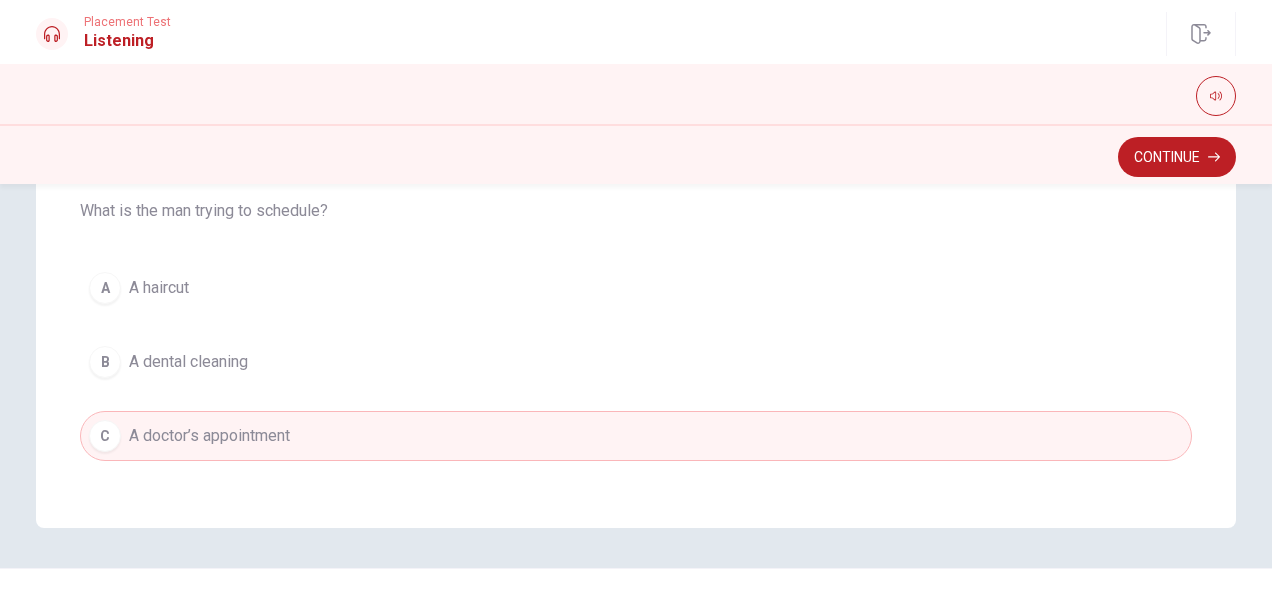 scroll, scrollTop: 1506, scrollLeft: 0, axis: vertical 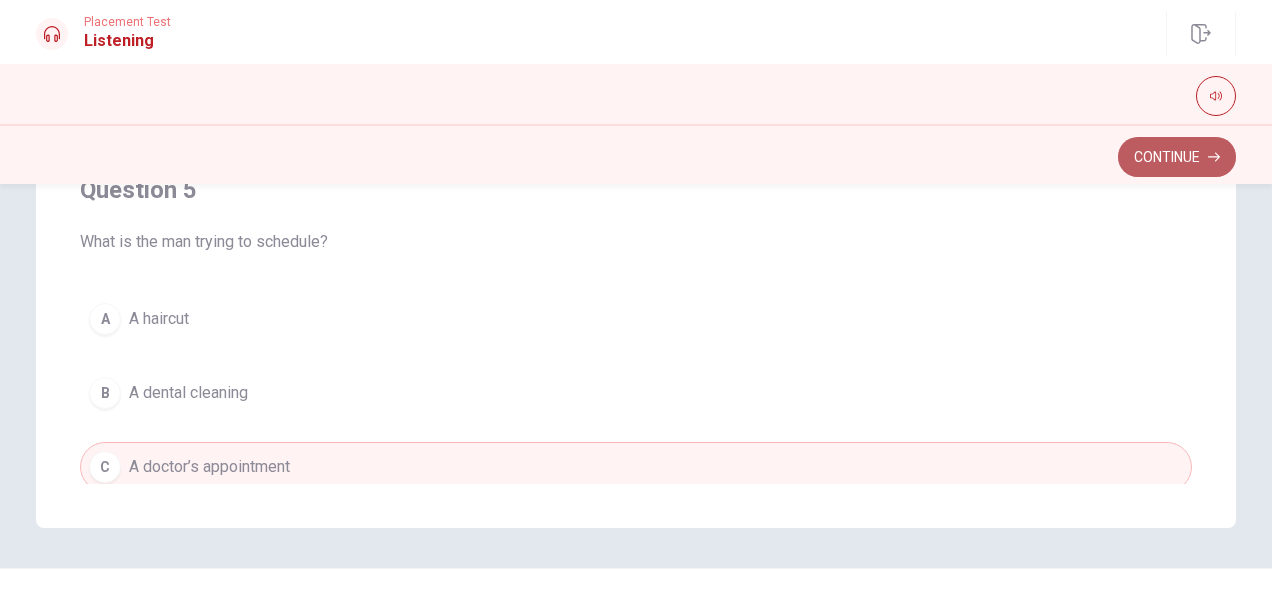 click on "Continue" at bounding box center [1177, 157] 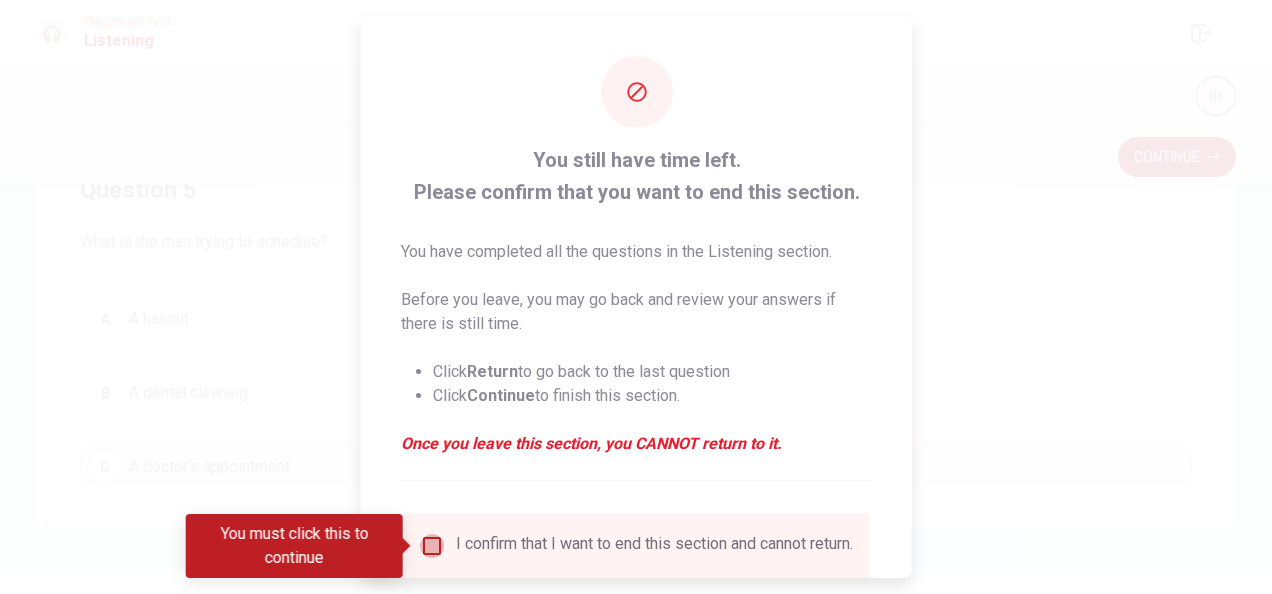 click at bounding box center [432, 546] 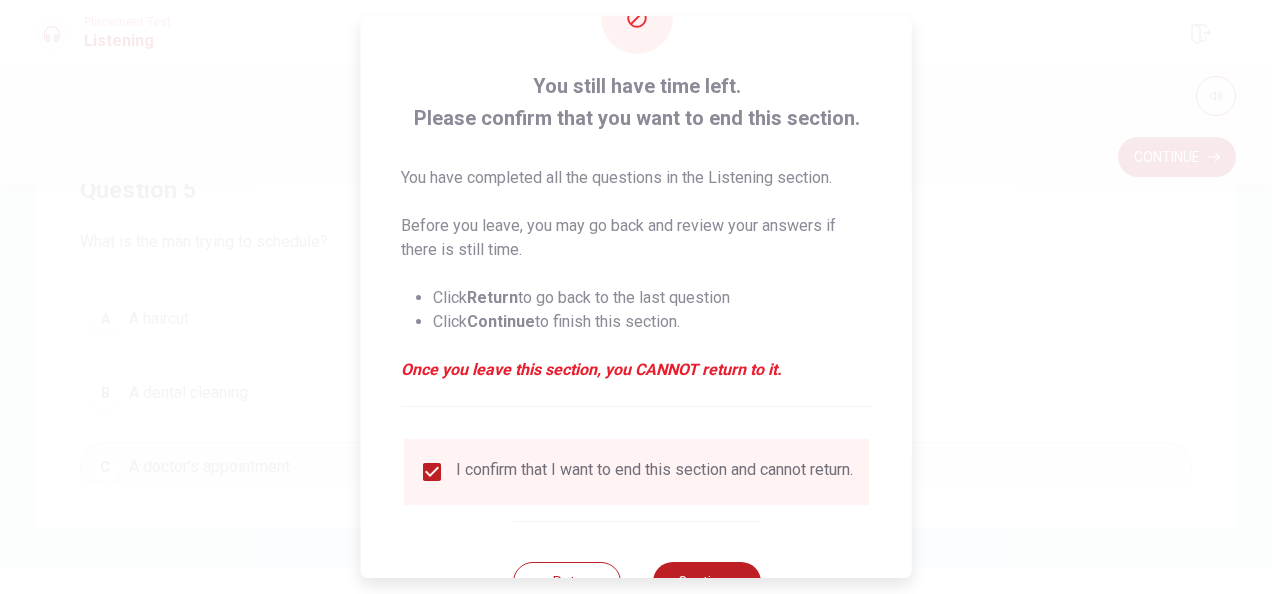 scroll, scrollTop: 152, scrollLeft: 0, axis: vertical 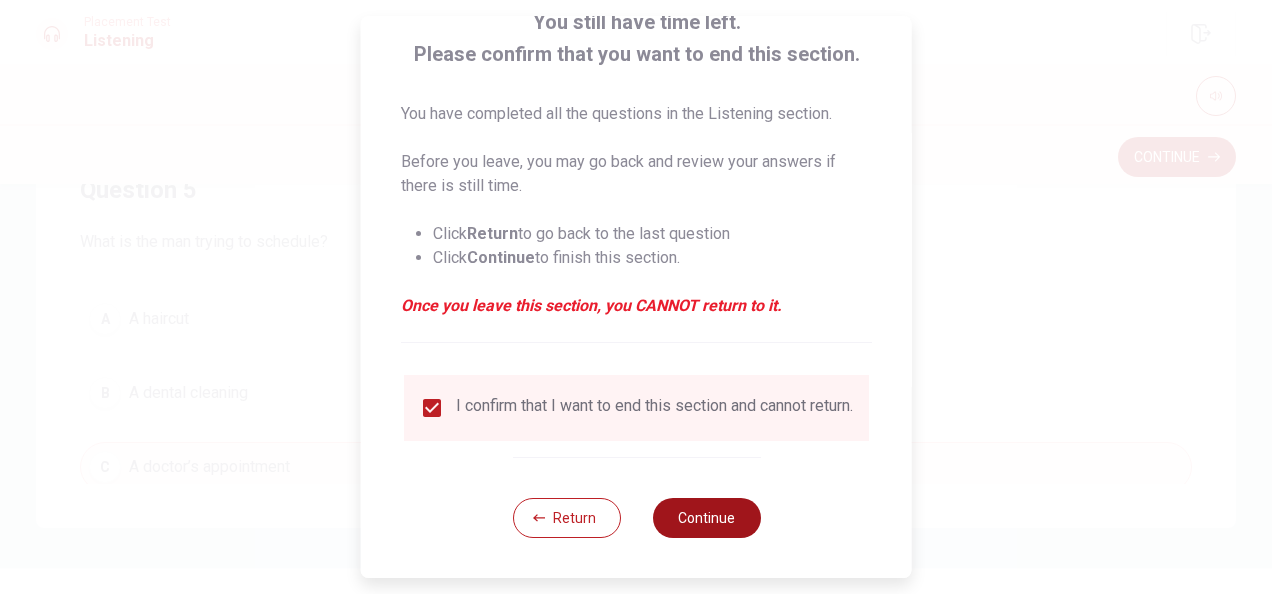 click on "Continue" at bounding box center [706, 518] 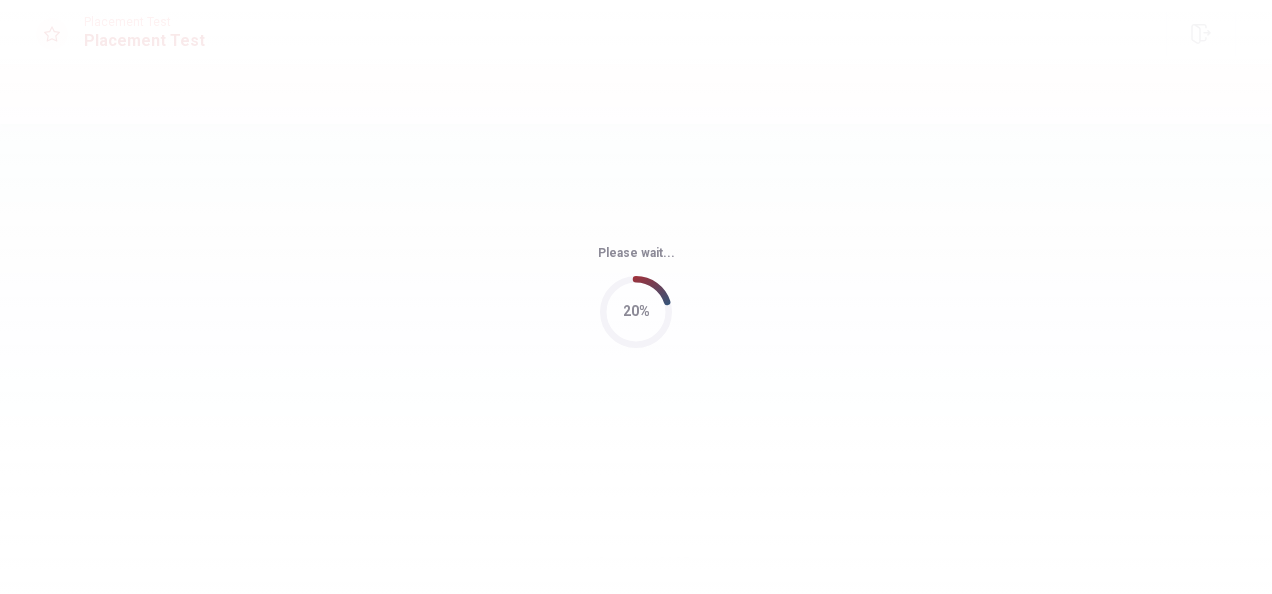 scroll, scrollTop: 0, scrollLeft: 0, axis: both 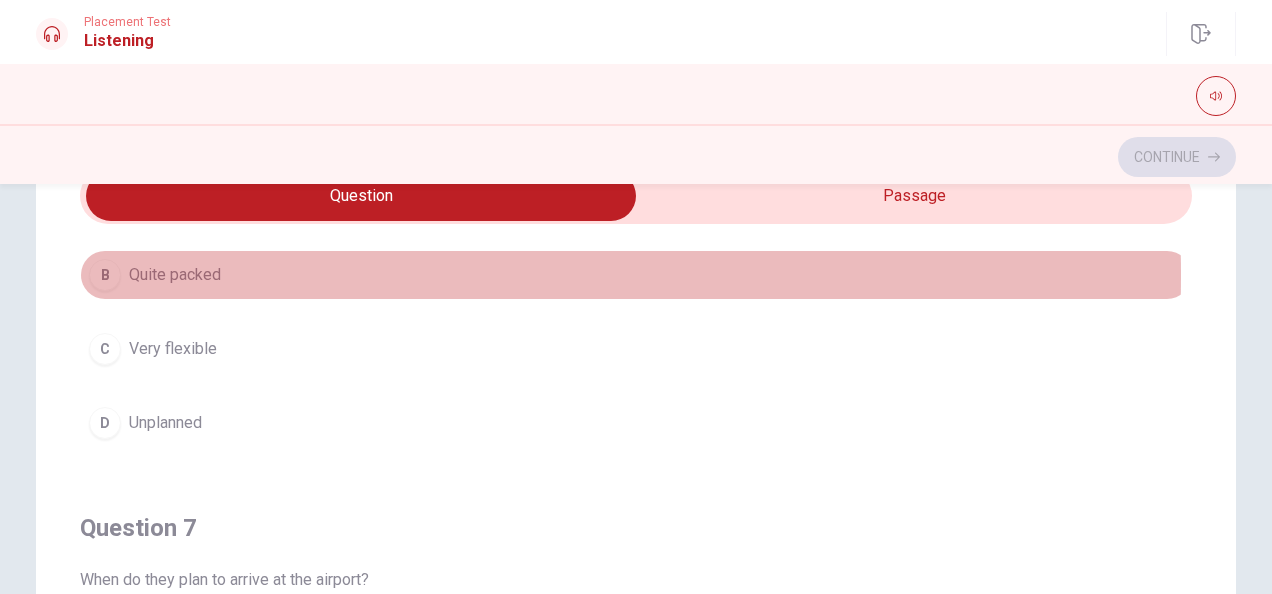 click on "B" at bounding box center (105, 275) 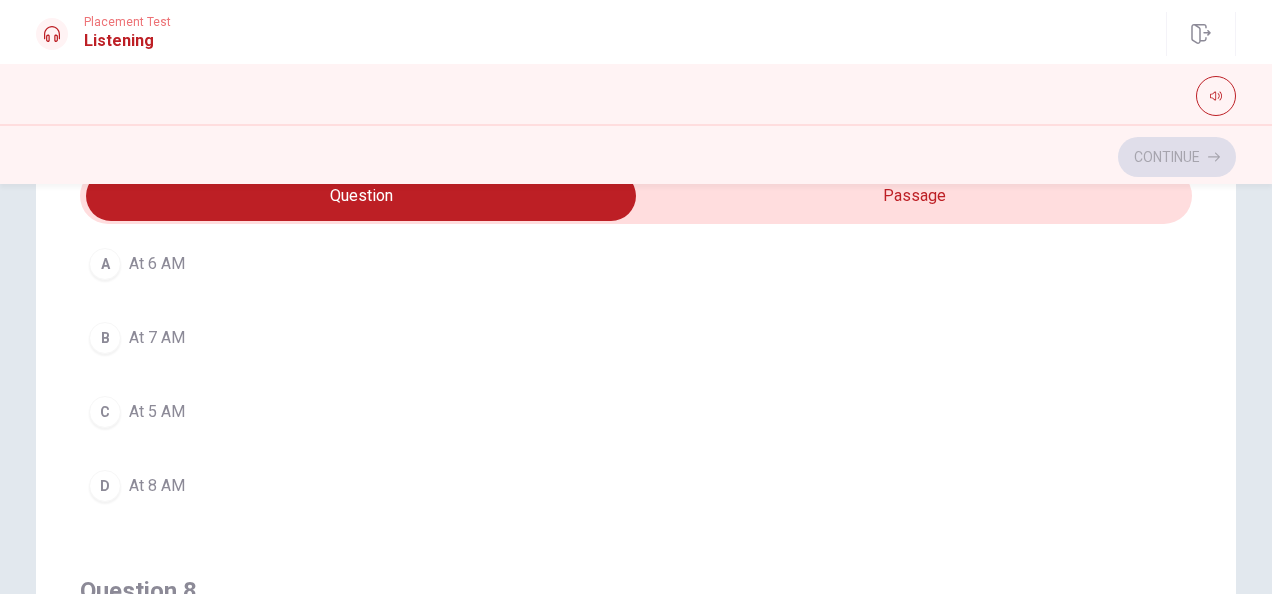 scroll, scrollTop: 600, scrollLeft: 0, axis: vertical 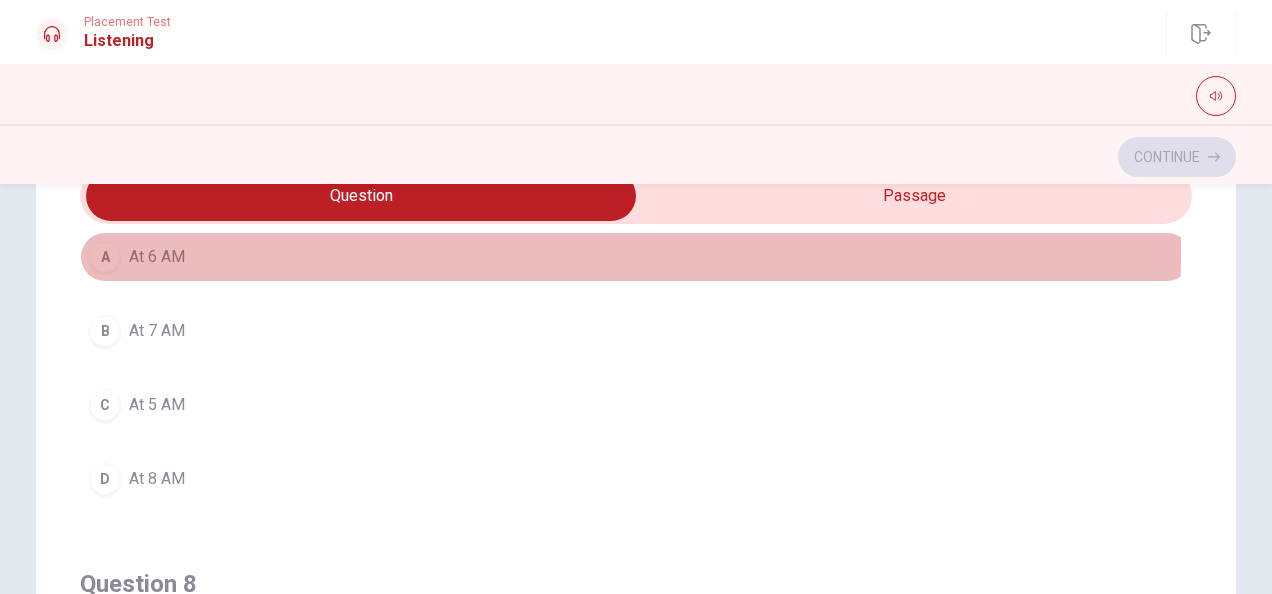 click on "At 6 AM" at bounding box center (157, 257) 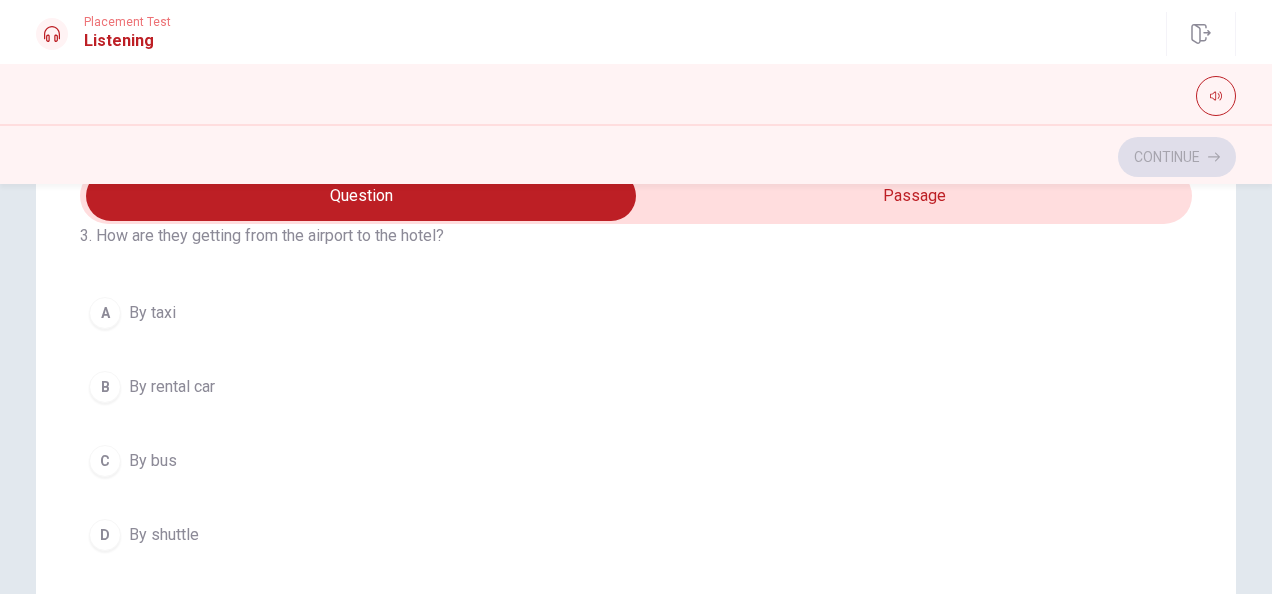 scroll, scrollTop: 1200, scrollLeft: 0, axis: vertical 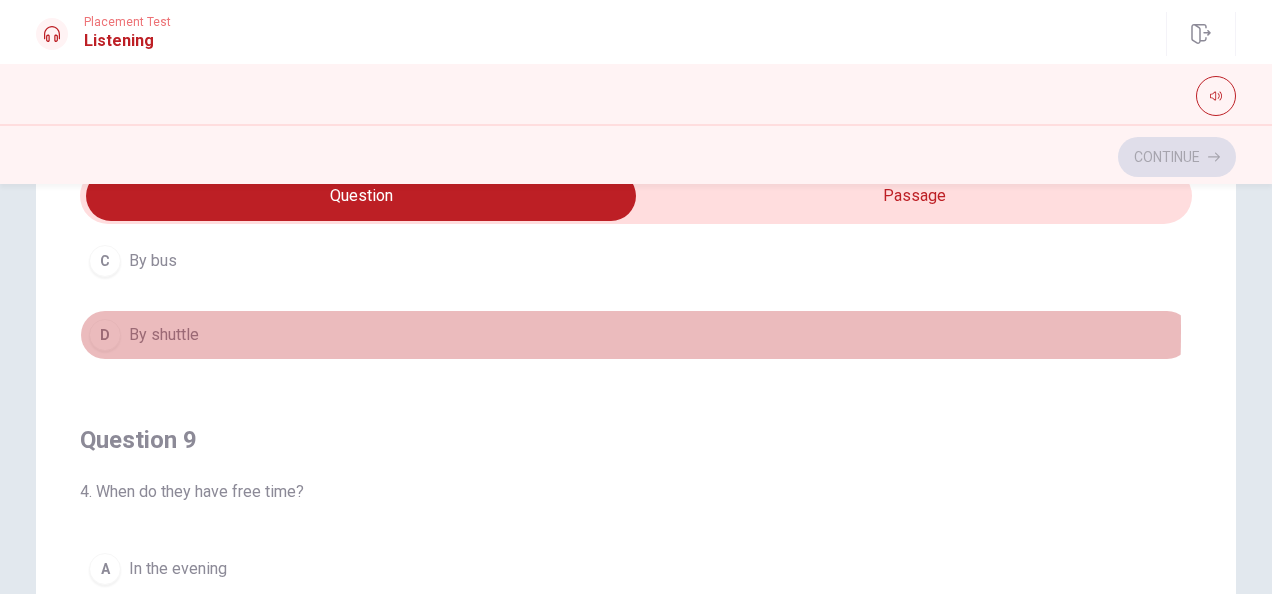 click on "By shuttle" at bounding box center [164, 335] 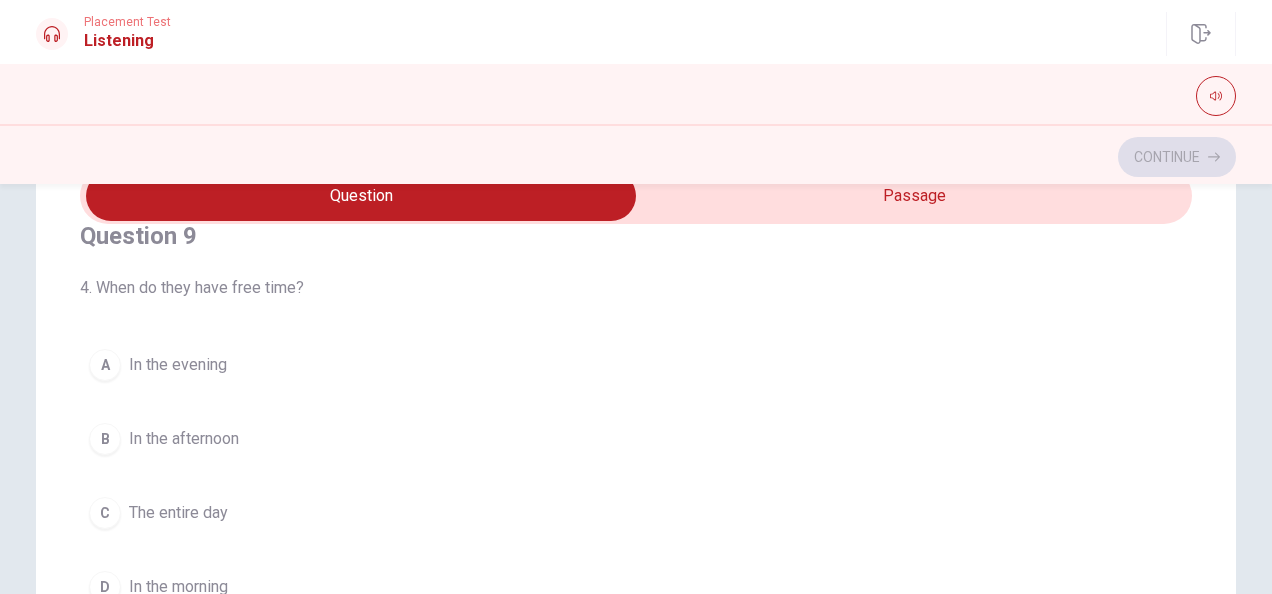 scroll, scrollTop: 1500, scrollLeft: 0, axis: vertical 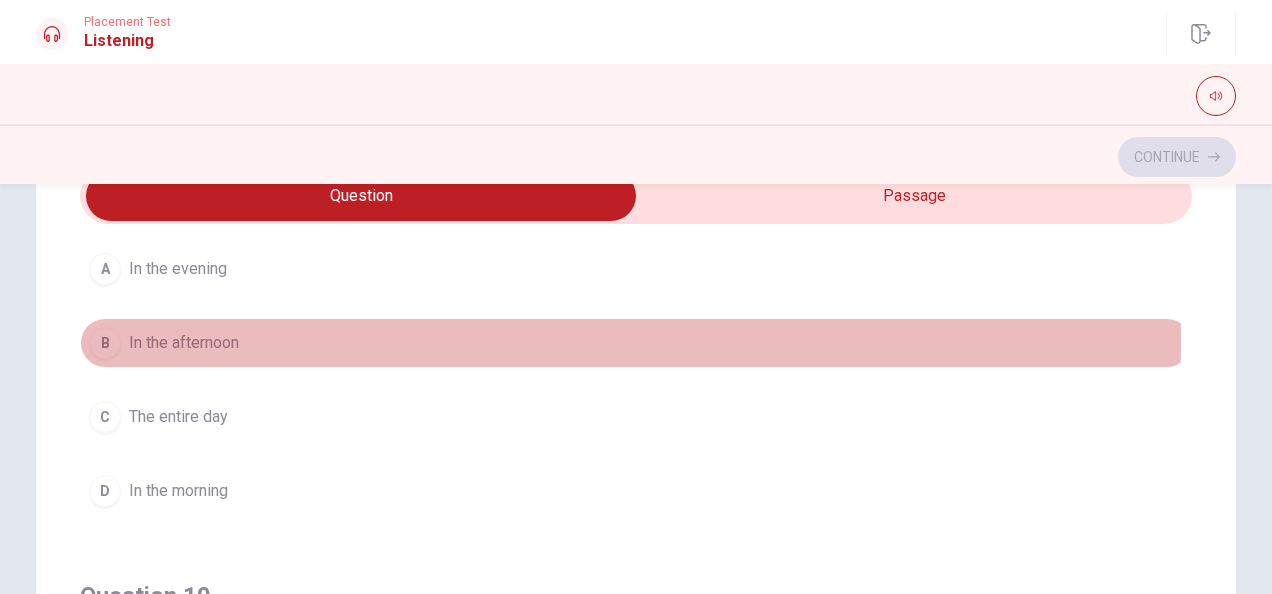 click on "In the afternoon" at bounding box center [184, 343] 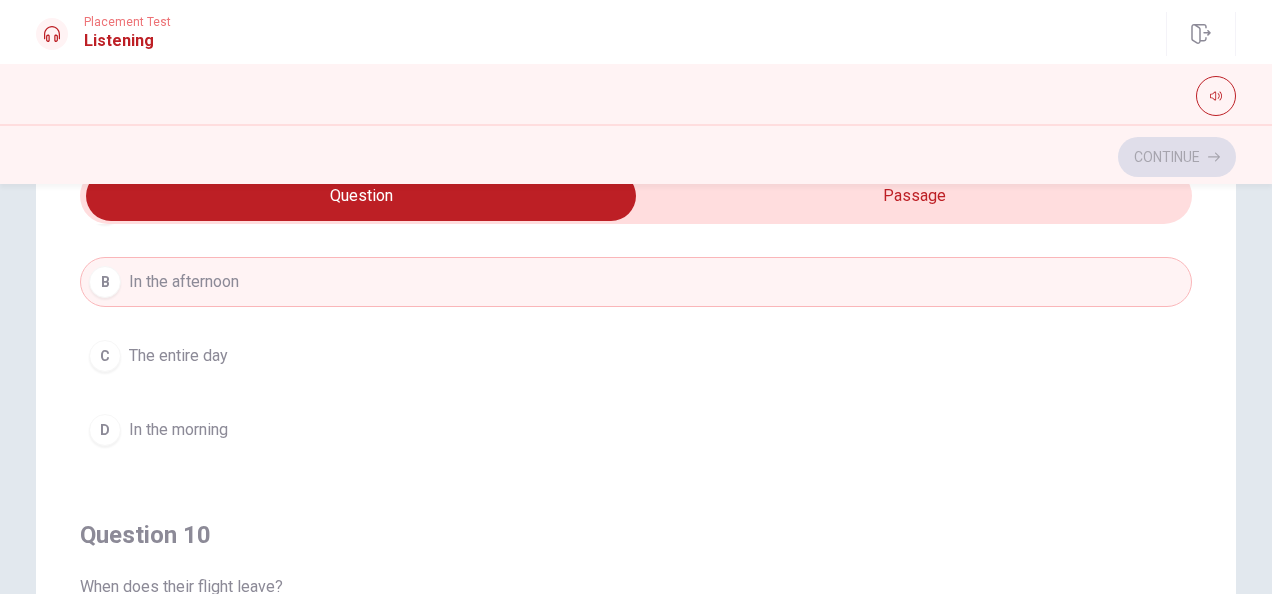 scroll, scrollTop: 1606, scrollLeft: 0, axis: vertical 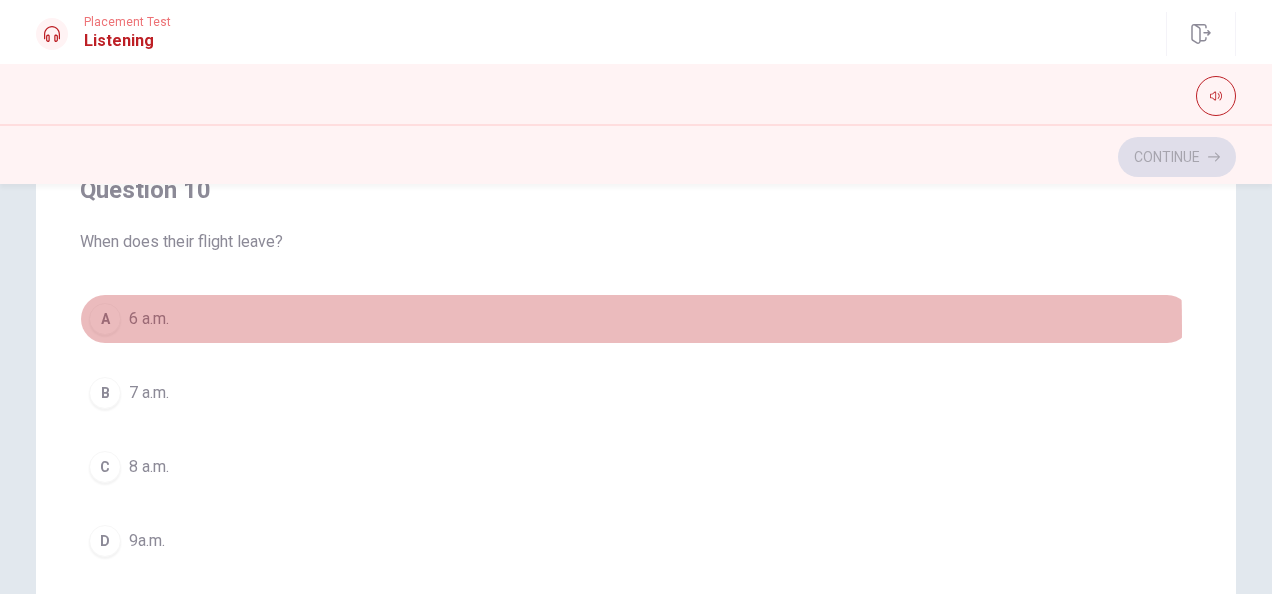 click on "A 6 a.m." at bounding box center (636, 319) 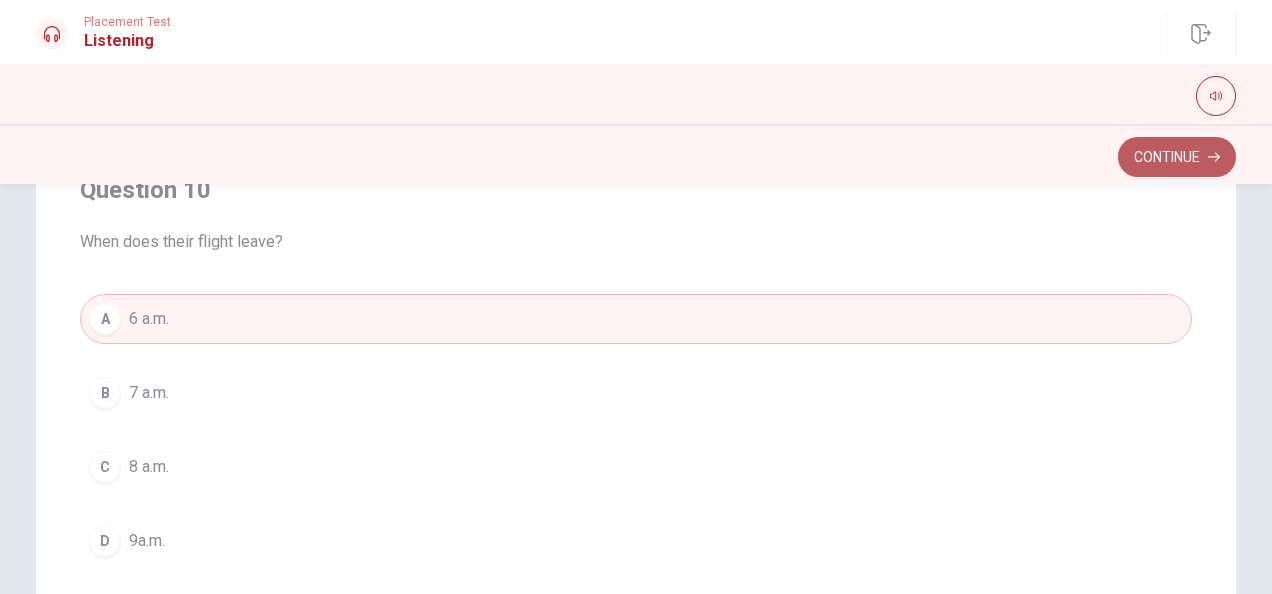 click 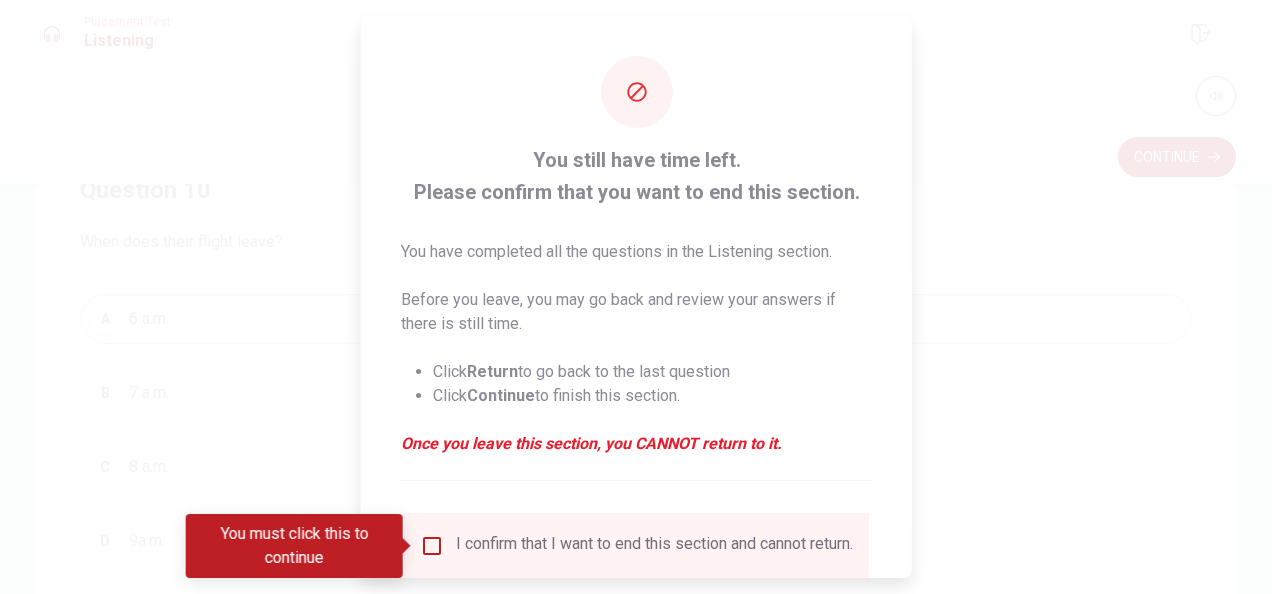 click at bounding box center (432, 546) 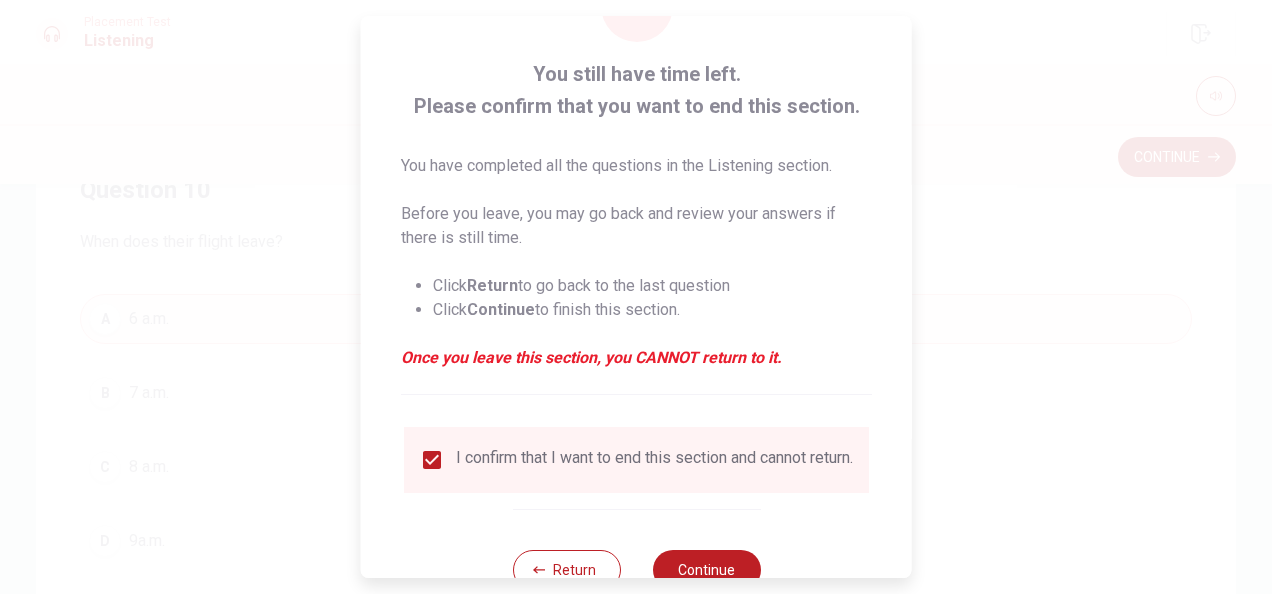 scroll, scrollTop: 152, scrollLeft: 0, axis: vertical 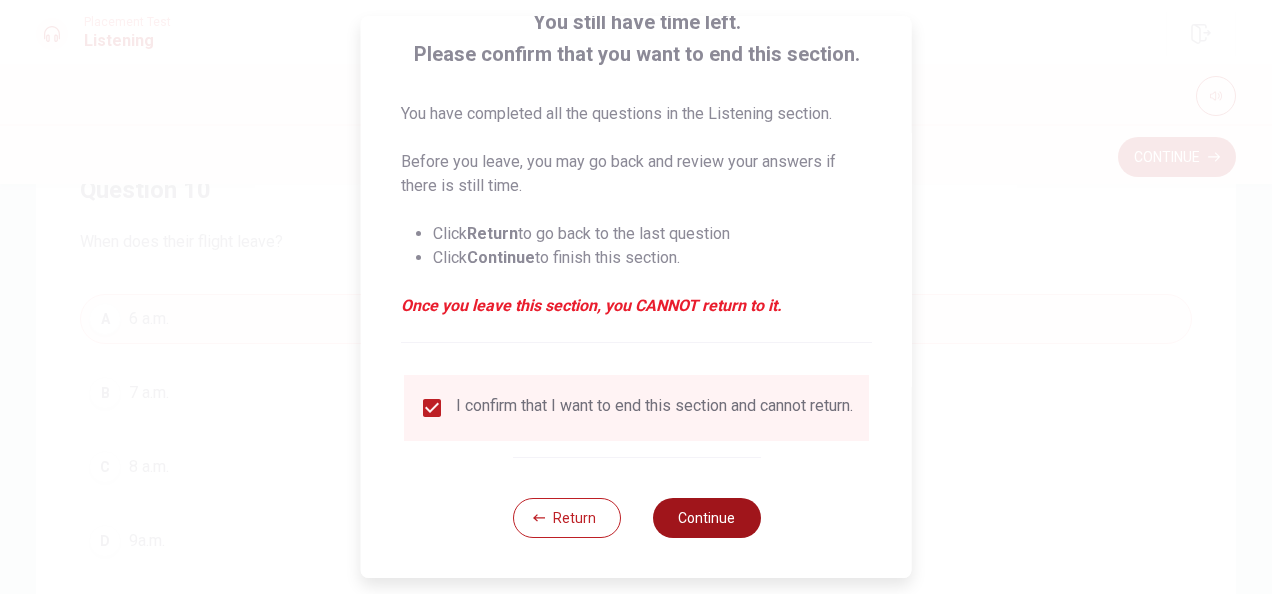 click on "Continue" at bounding box center [706, 518] 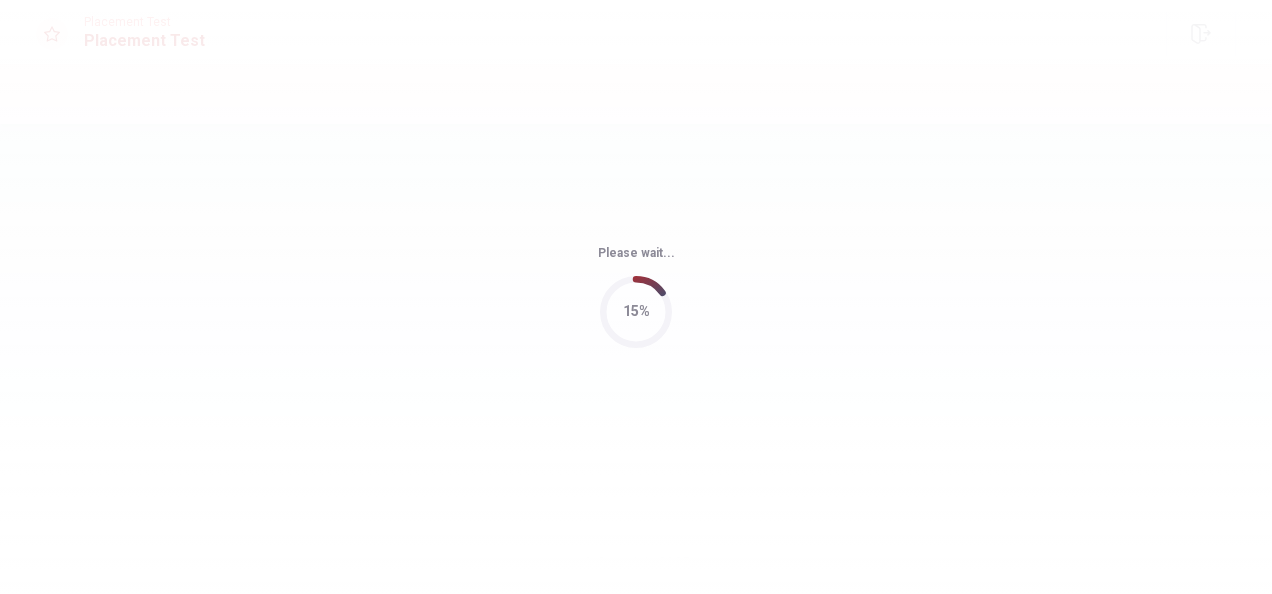 scroll, scrollTop: 0, scrollLeft: 0, axis: both 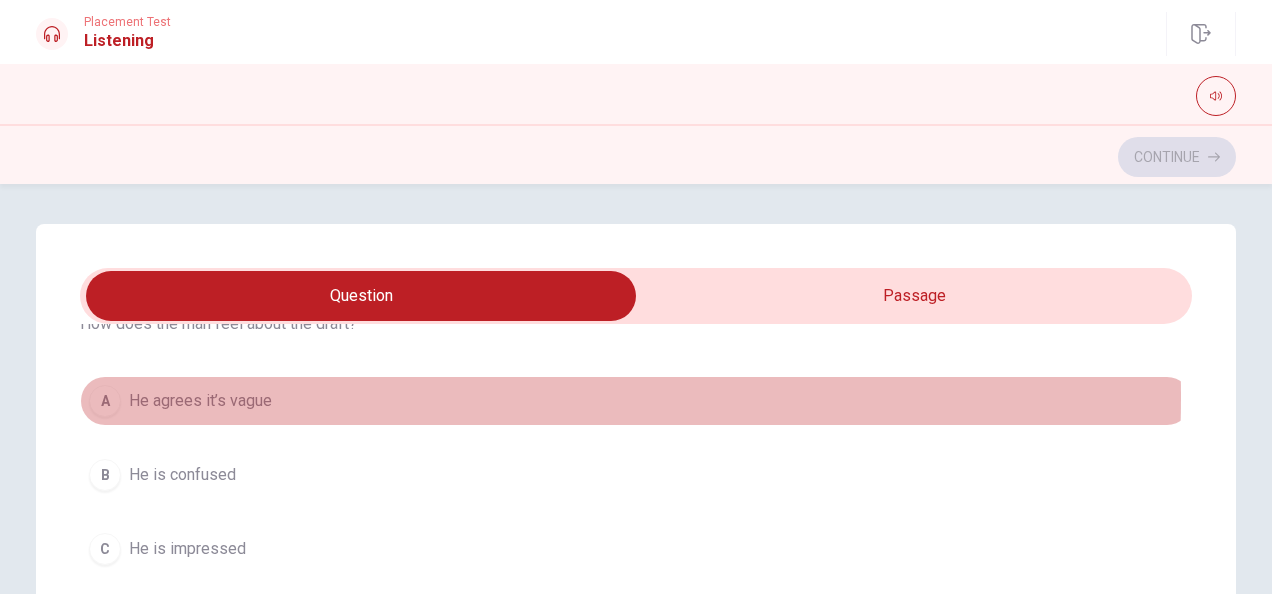 click on "He agrees it’s vague" at bounding box center [200, 401] 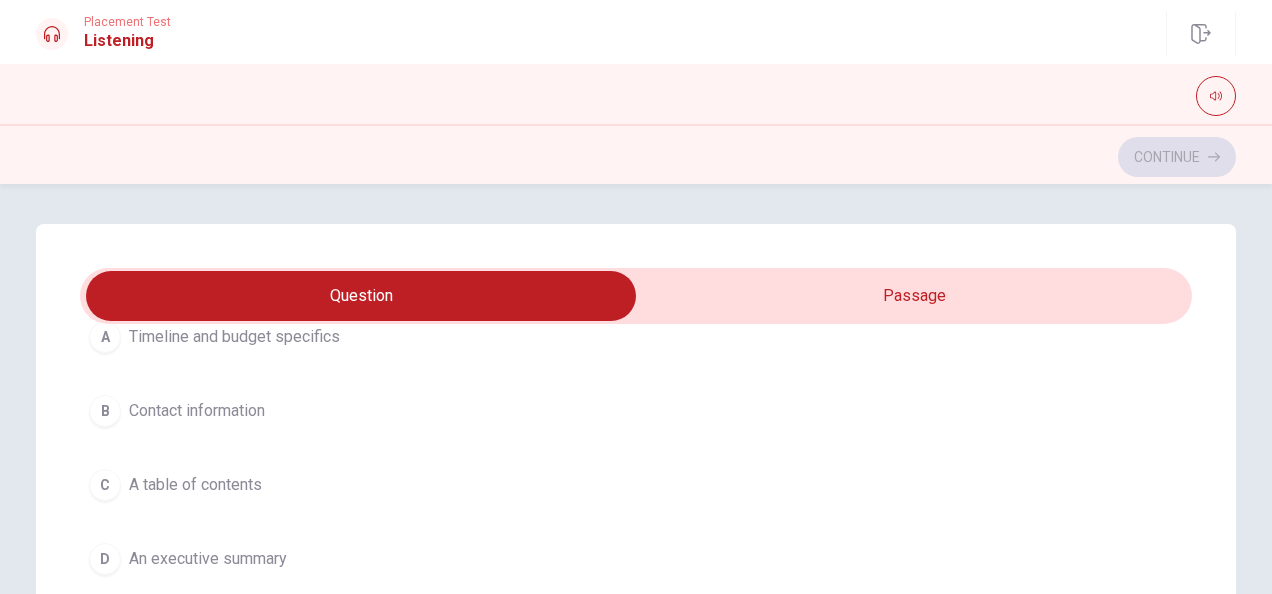 scroll, scrollTop: 400, scrollLeft: 0, axis: vertical 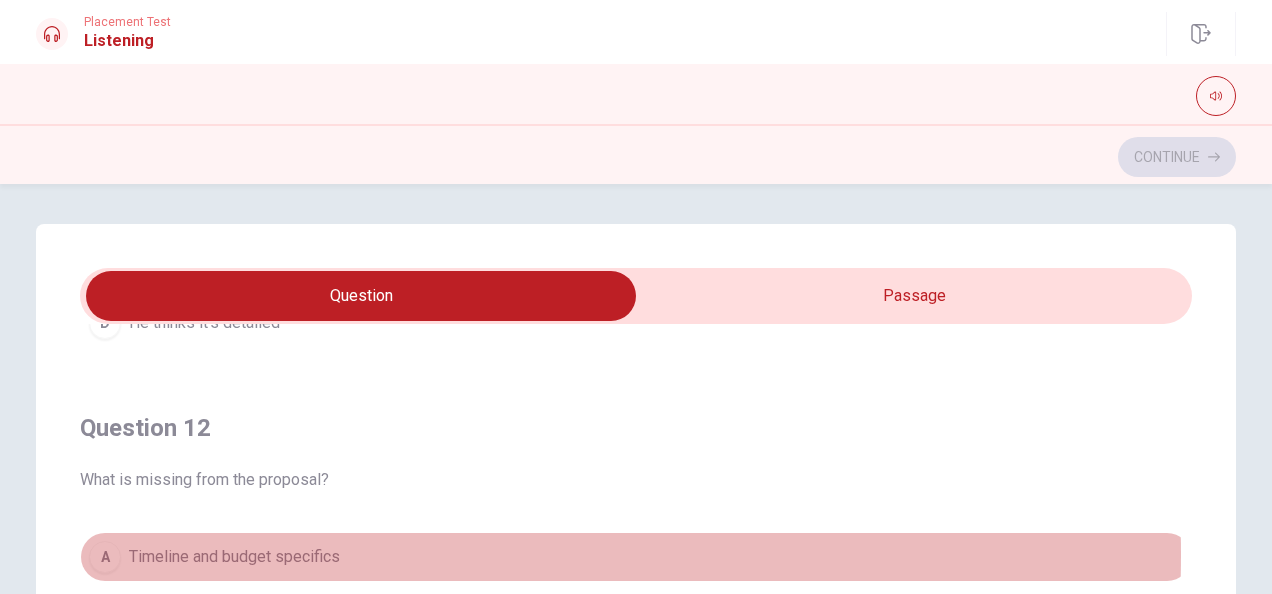 drag, startPoint x: 296, startPoint y: 552, endPoint x: 302, endPoint y: 528, distance: 24.738634 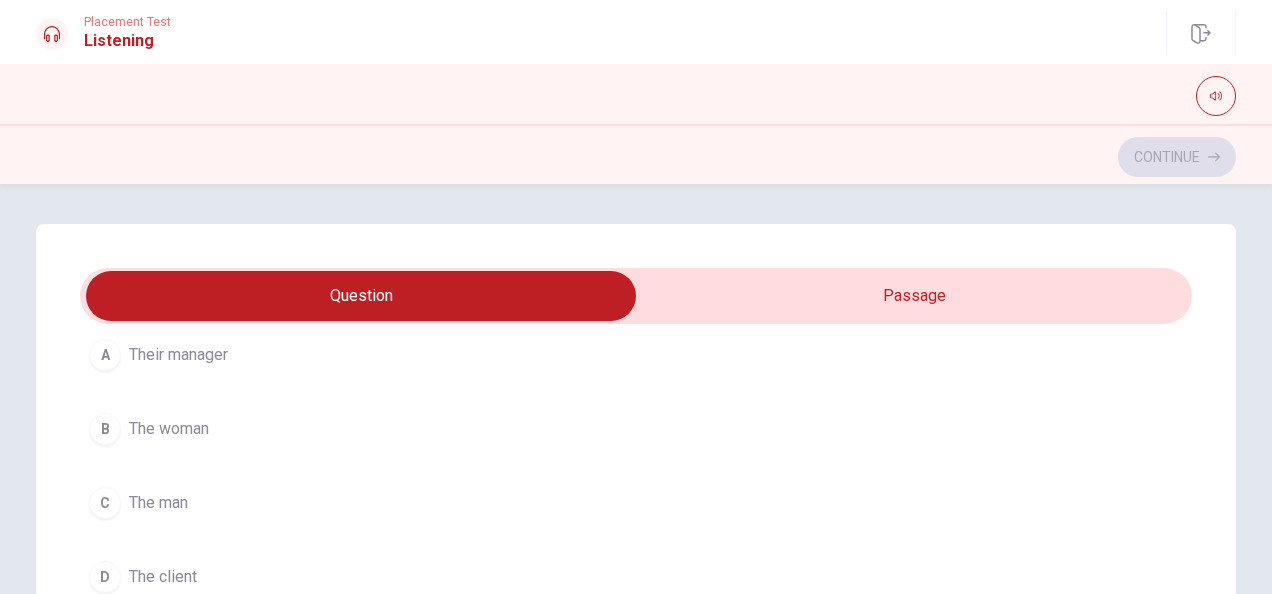 scroll, scrollTop: 1100, scrollLeft: 0, axis: vertical 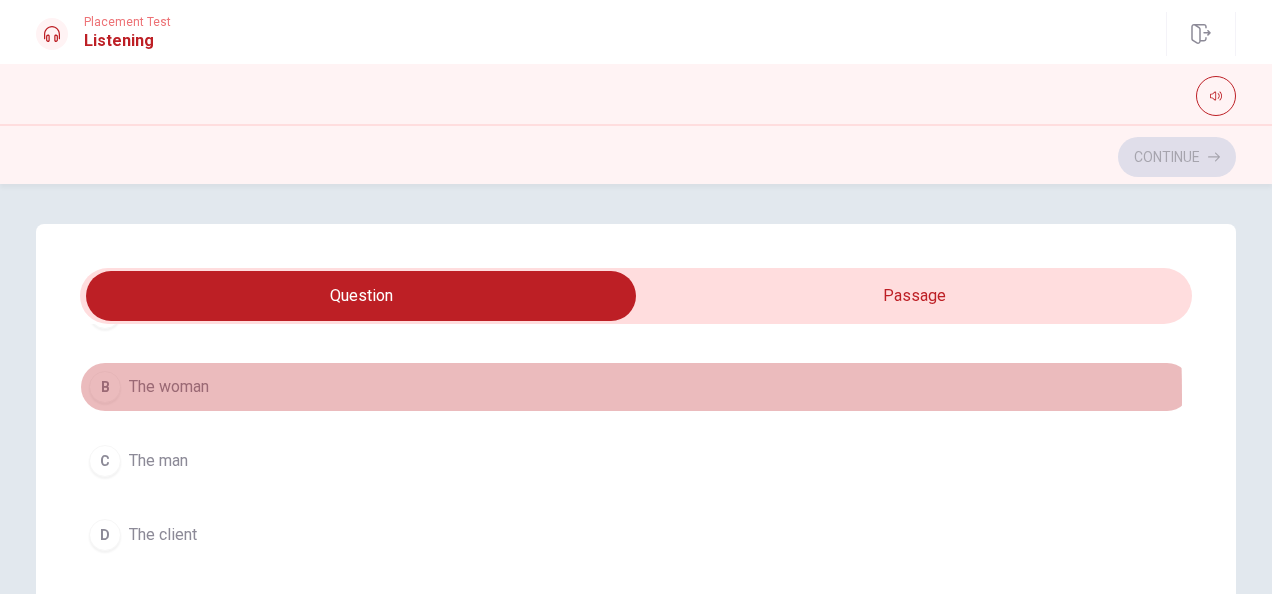 click on "The woman" at bounding box center [169, 387] 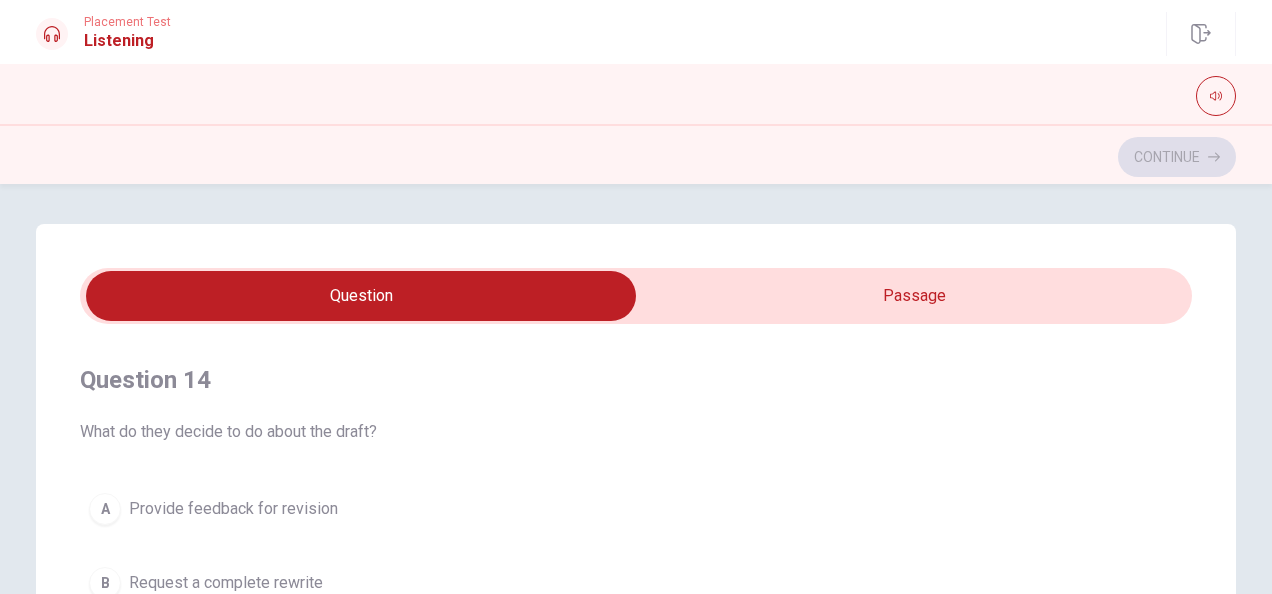 scroll, scrollTop: 1400, scrollLeft: 0, axis: vertical 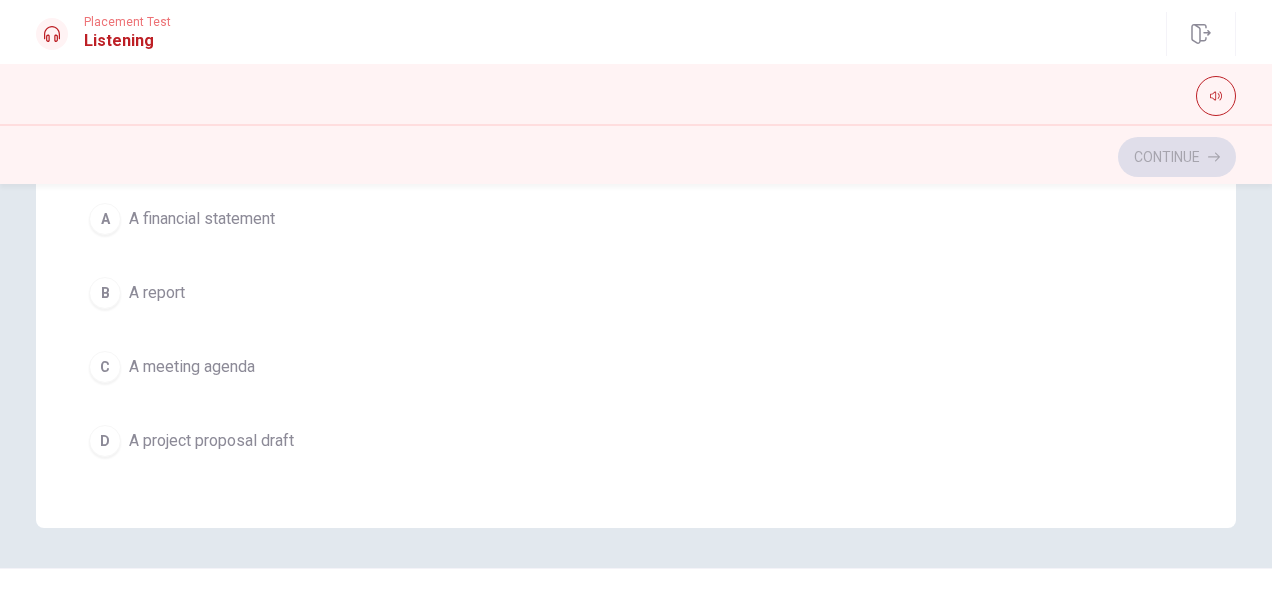 click on "D A project proposal draft" at bounding box center [636, 441] 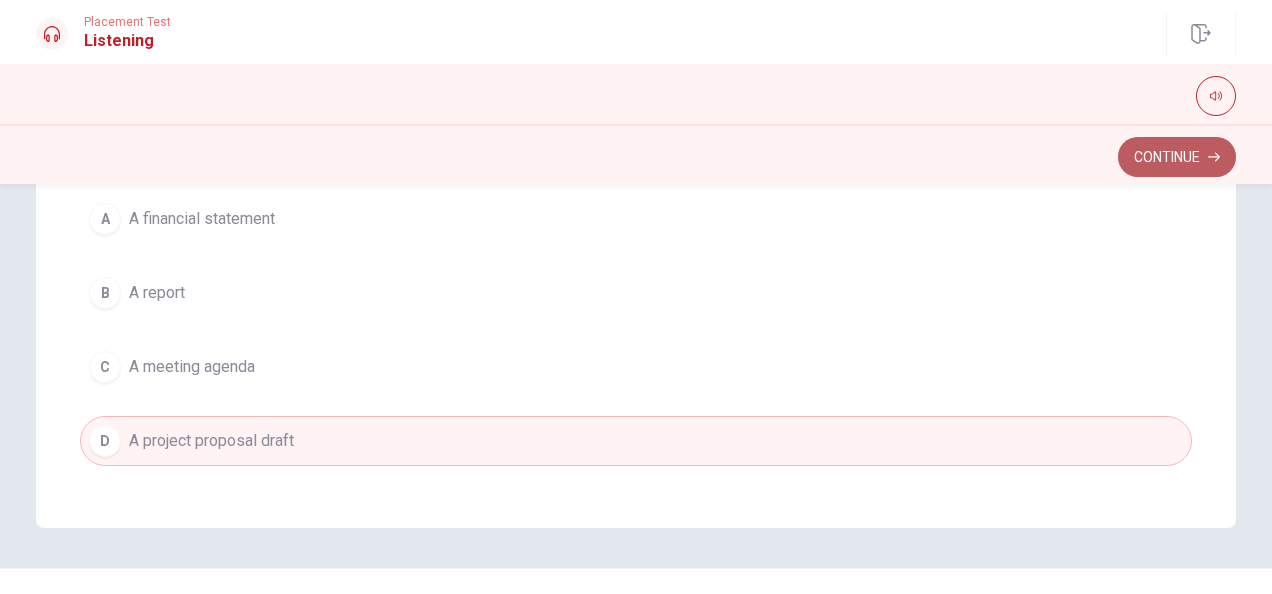 click on "Continue" at bounding box center [1177, 157] 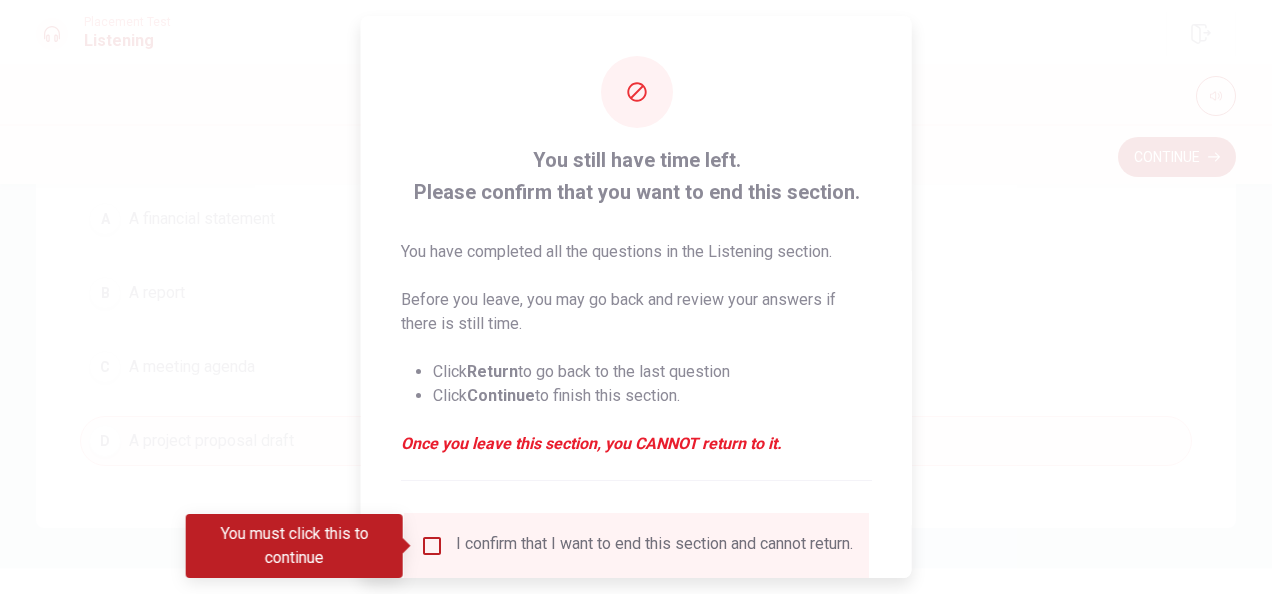 click at bounding box center (432, 546) 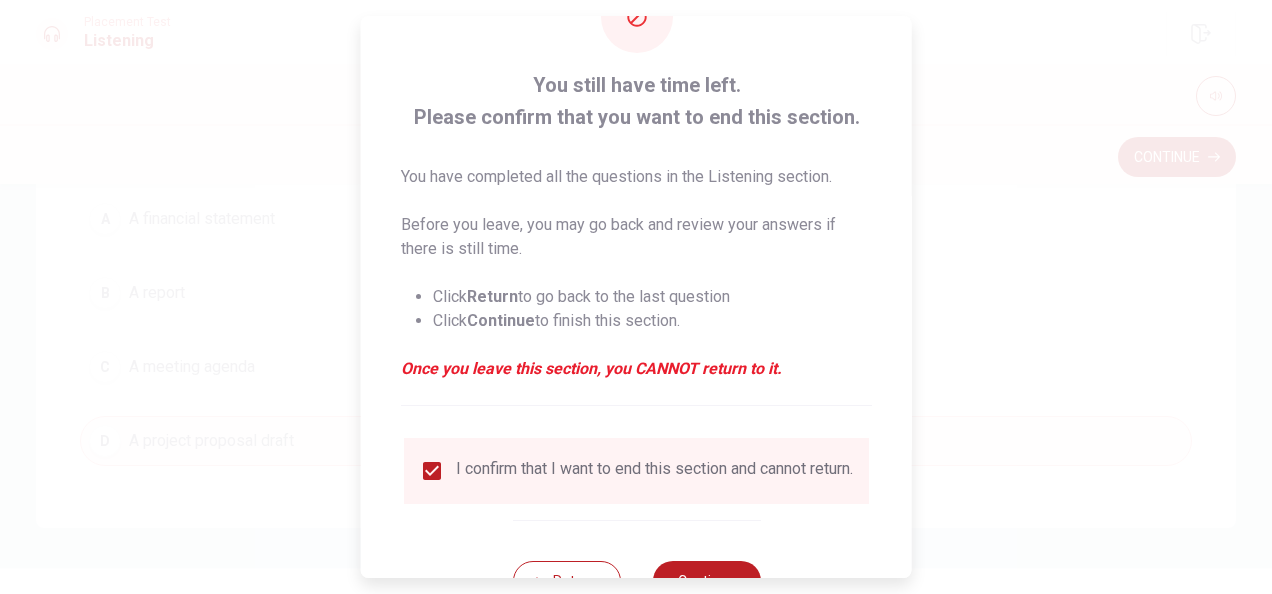 scroll, scrollTop: 152, scrollLeft: 0, axis: vertical 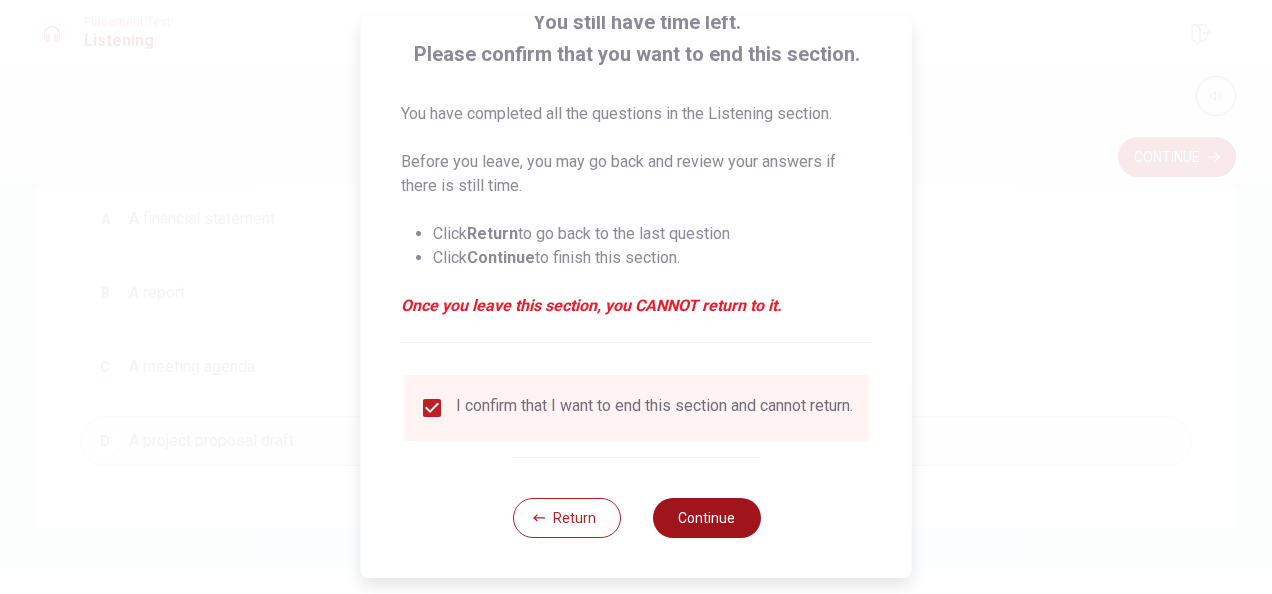 click on "Continue" at bounding box center (706, 518) 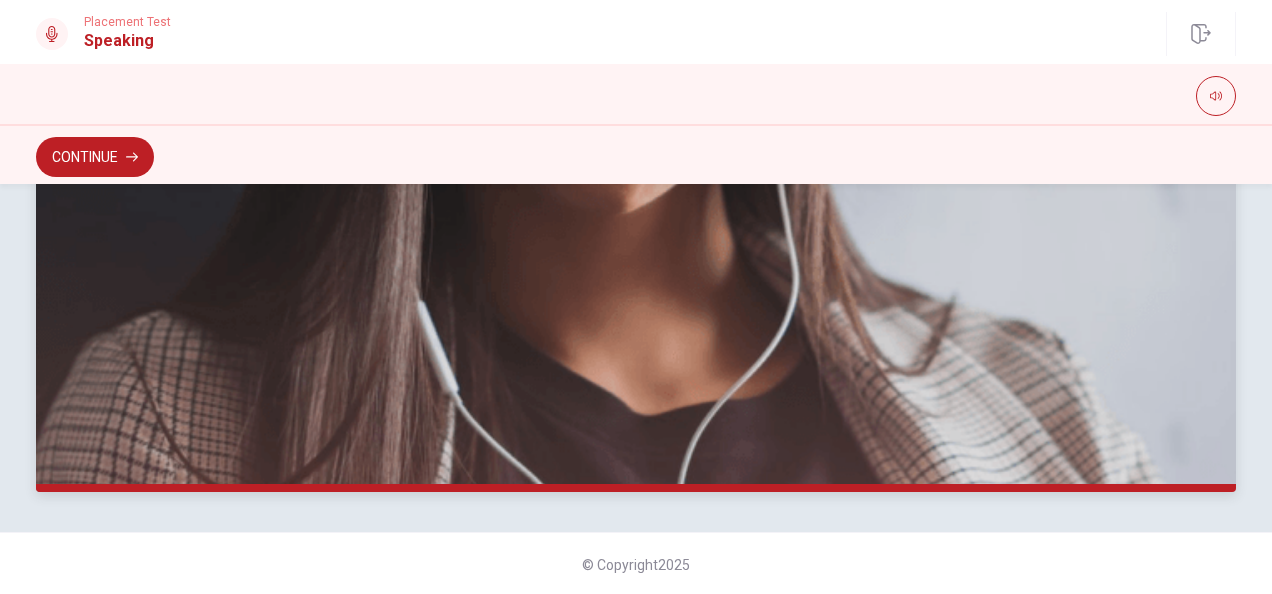 scroll, scrollTop: 606, scrollLeft: 0, axis: vertical 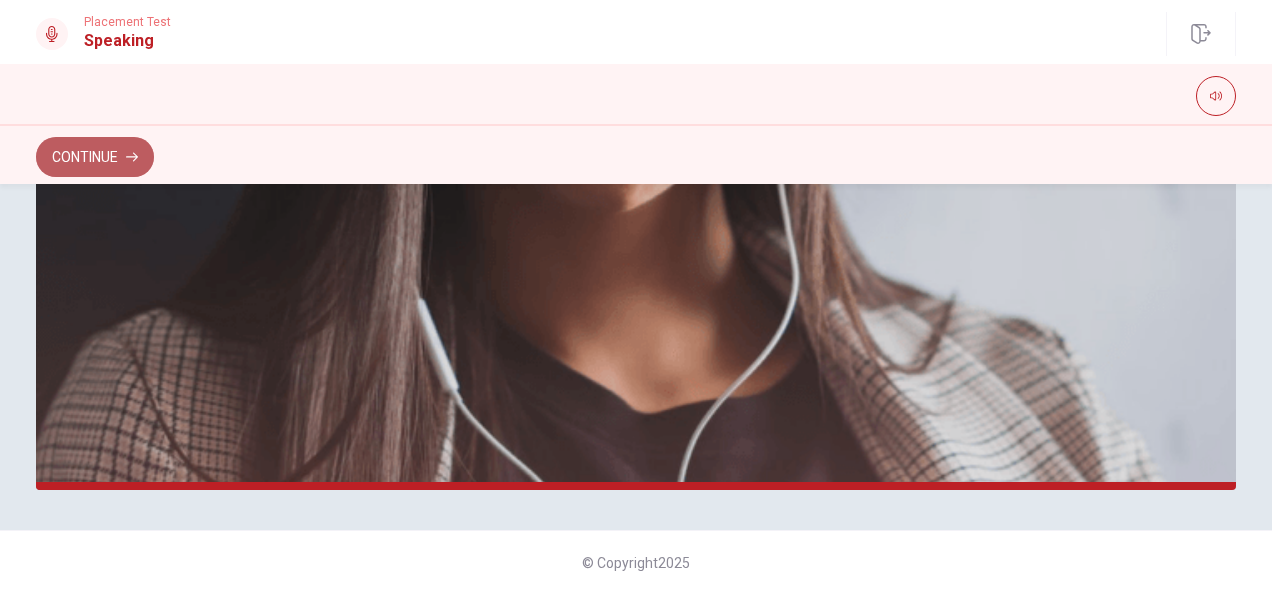 click on "Continue" at bounding box center (95, 157) 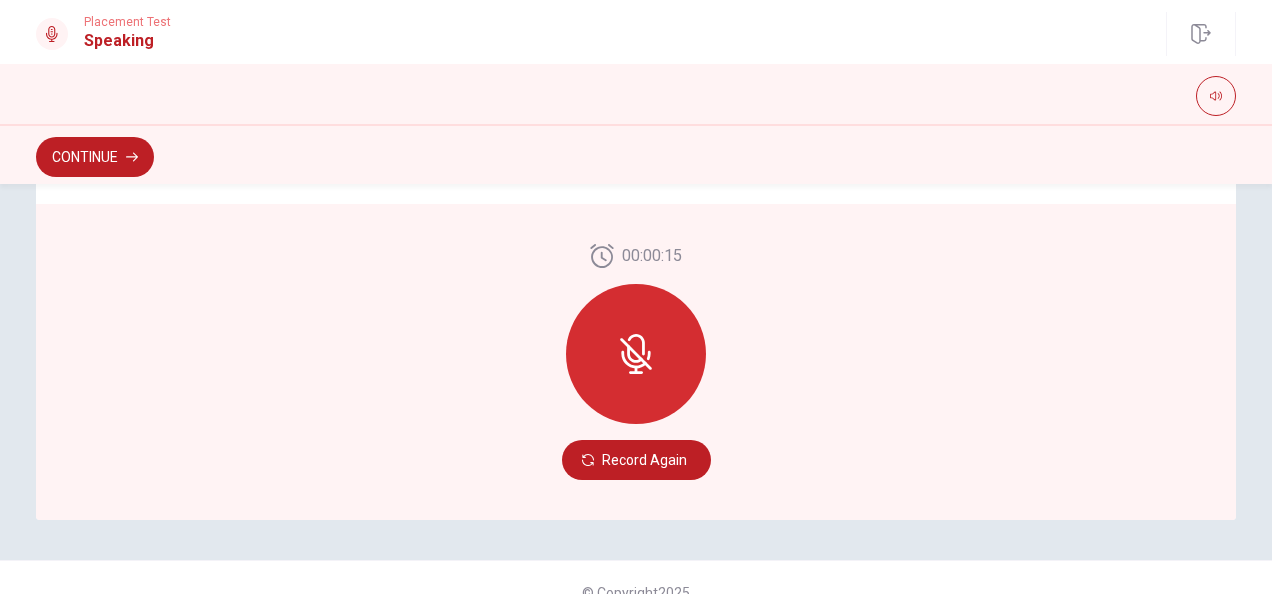 scroll, scrollTop: 606, scrollLeft: 0, axis: vertical 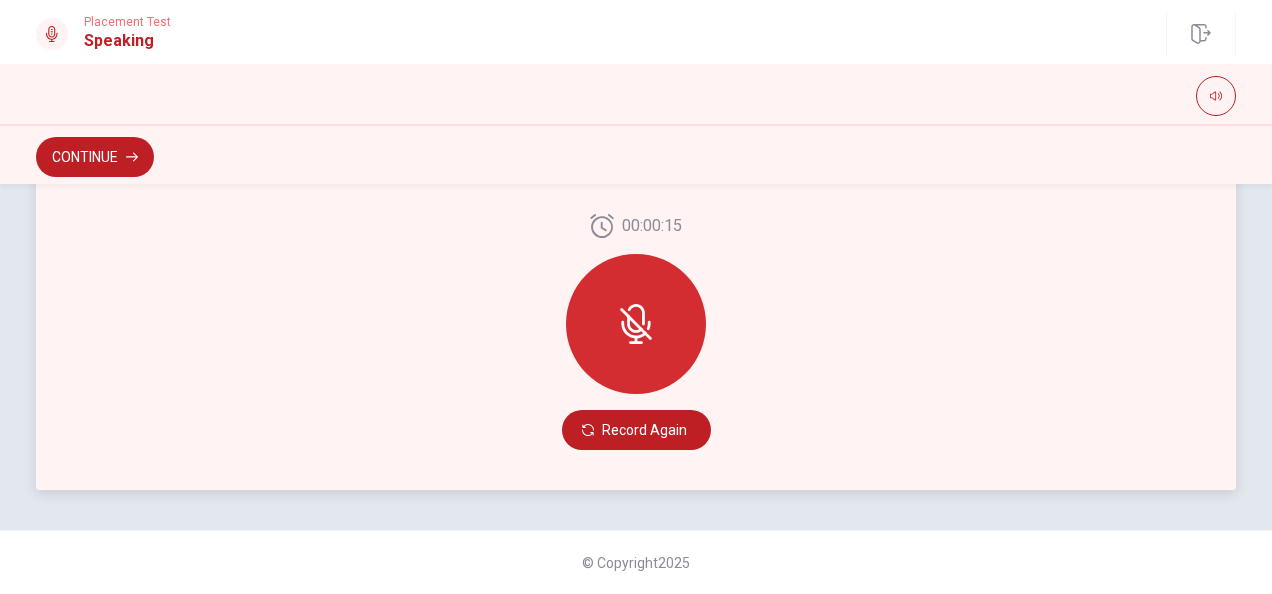 click 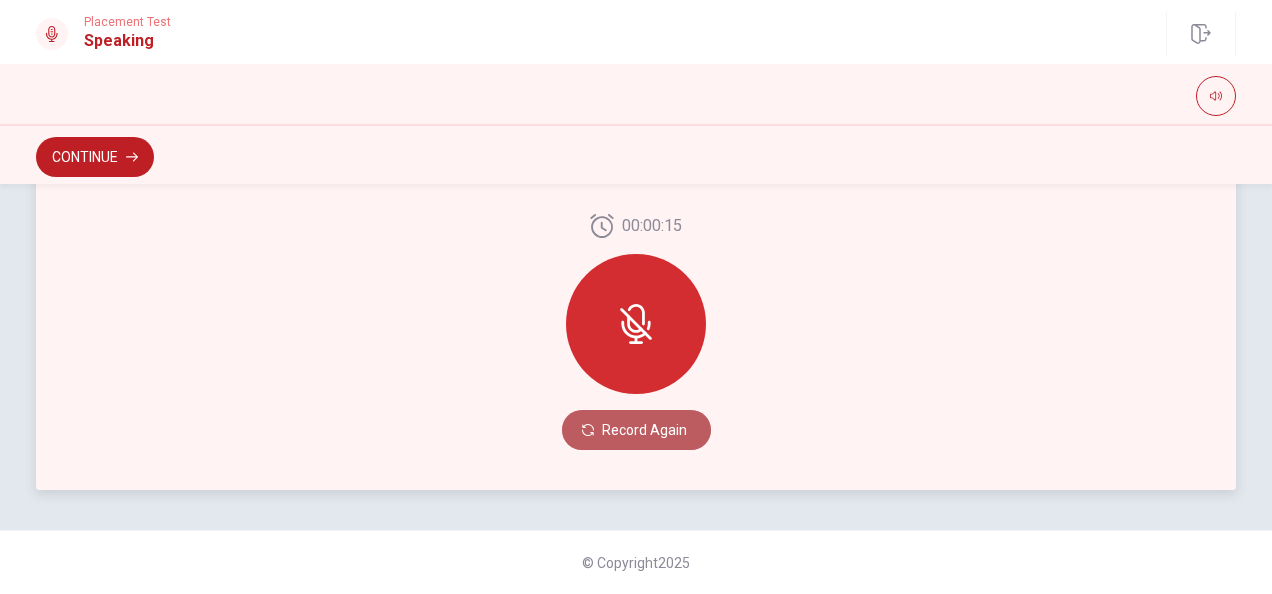 click on "Record Again" at bounding box center (636, 430) 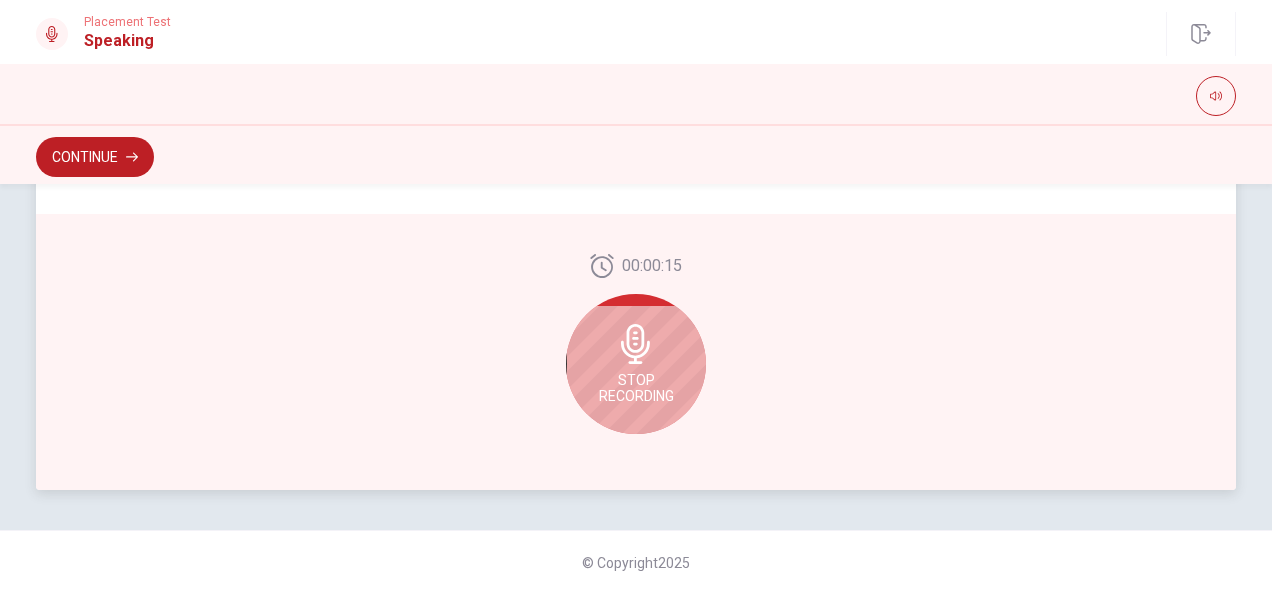 click 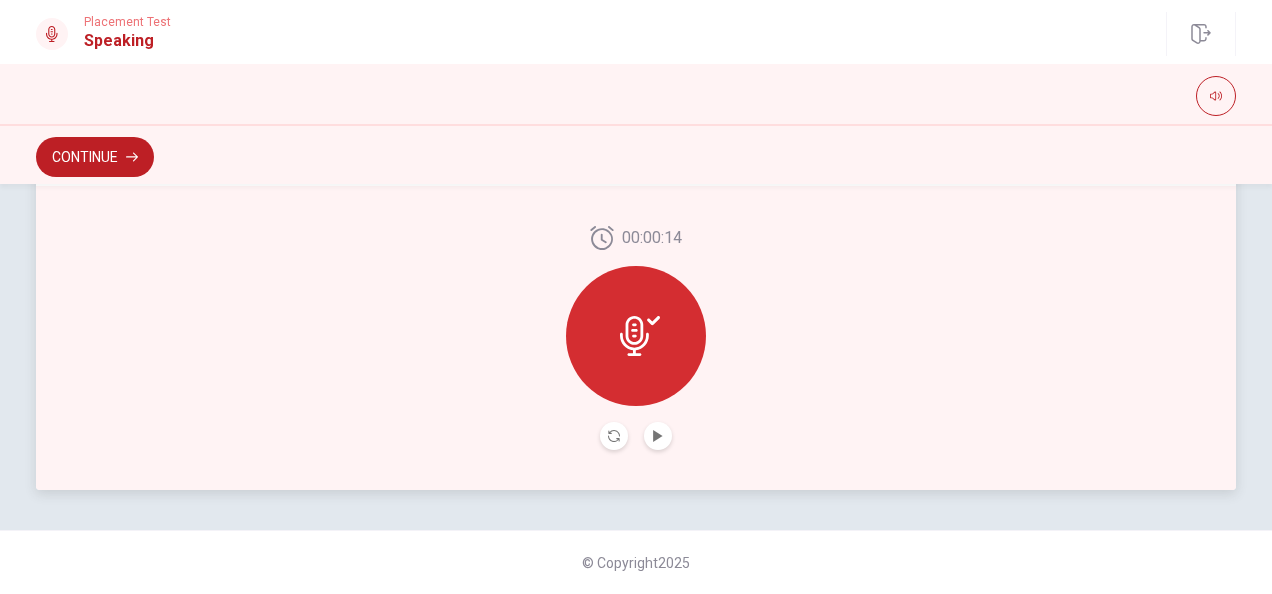 click at bounding box center (636, 336) 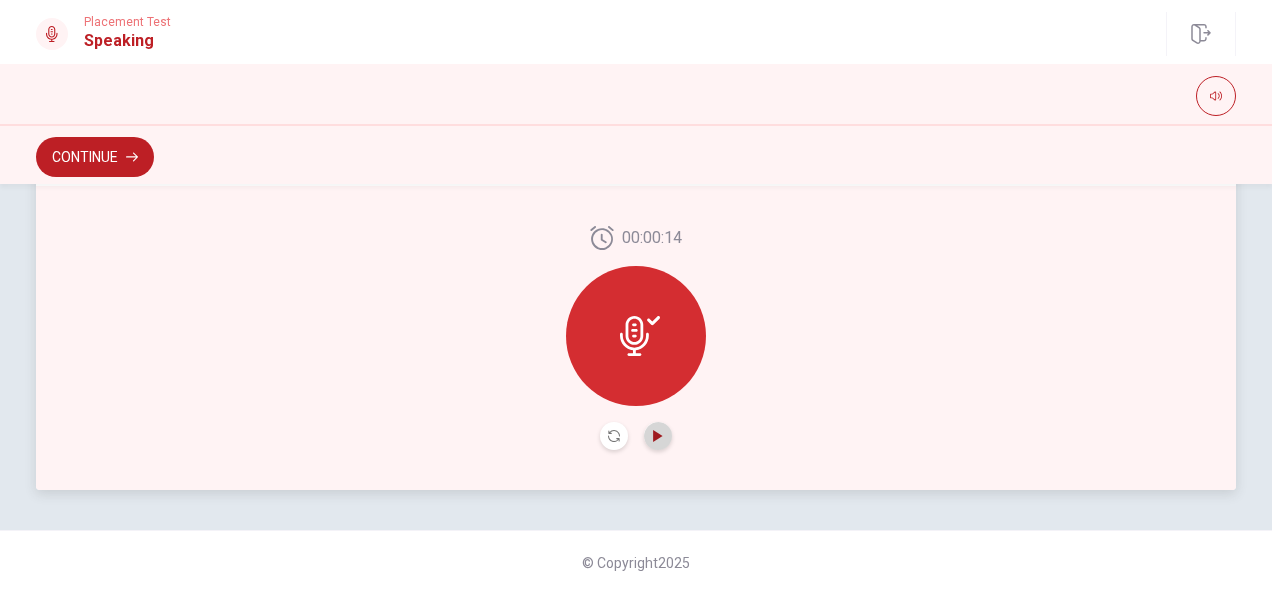 click 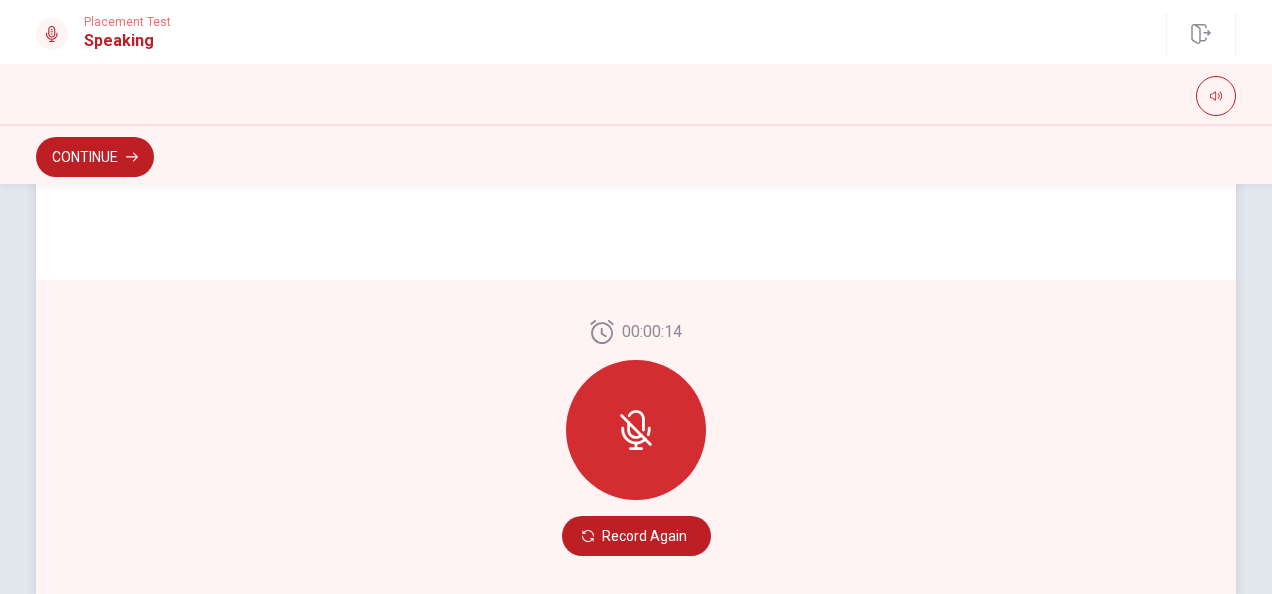 scroll, scrollTop: 606, scrollLeft: 0, axis: vertical 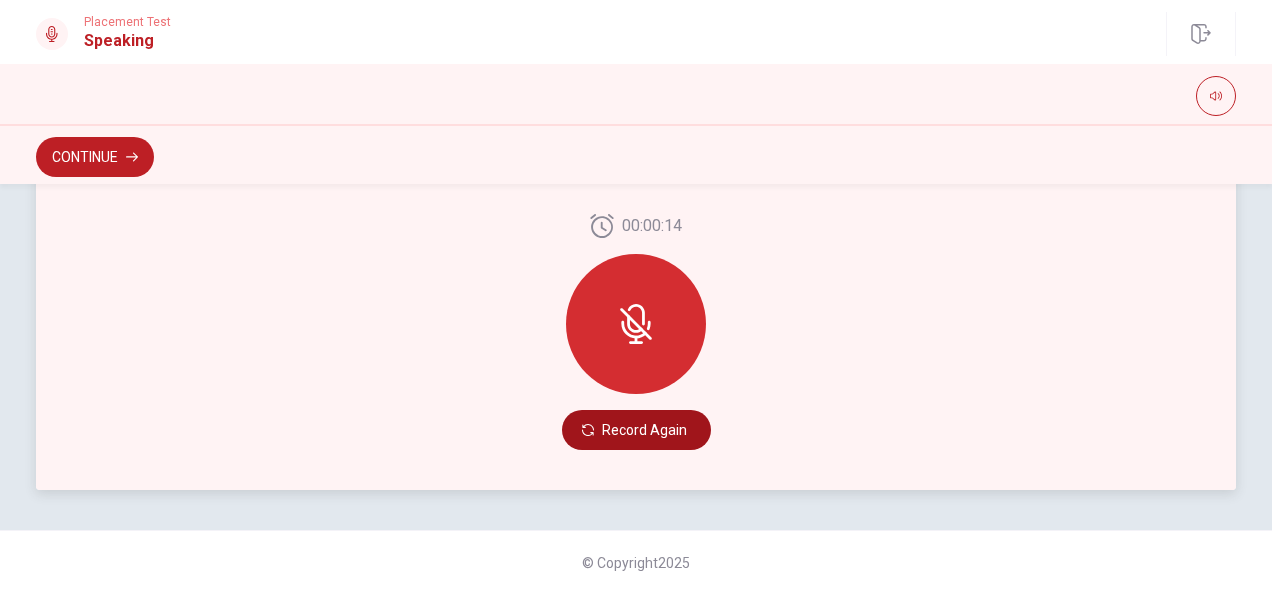 click on "Record Again" at bounding box center (636, 430) 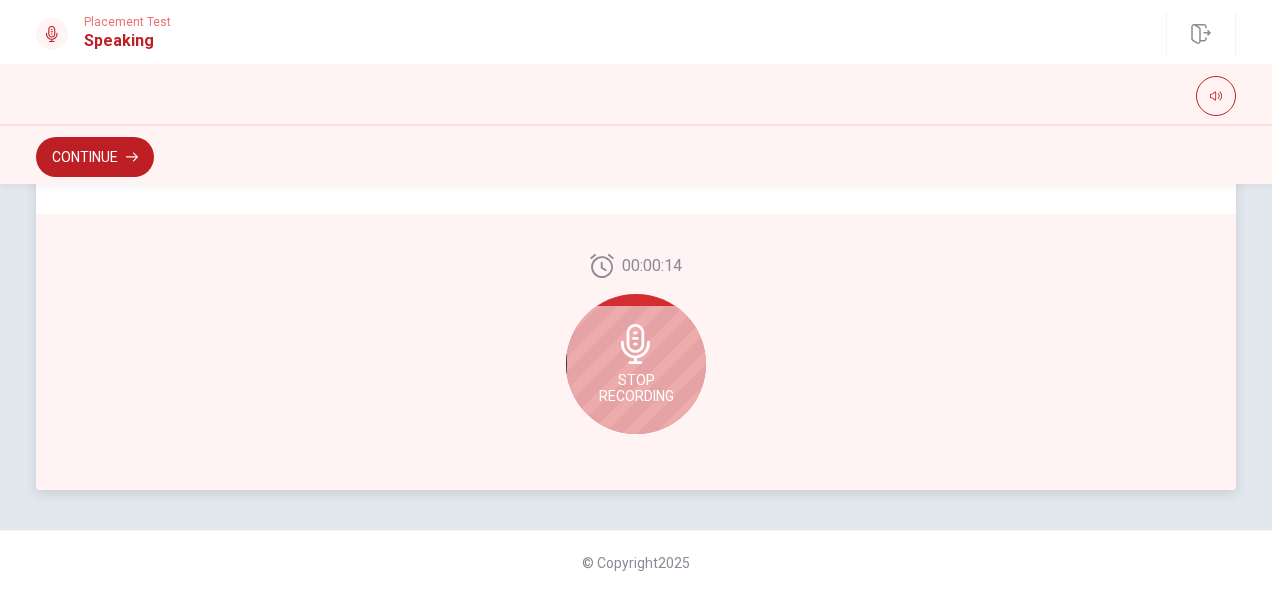 click on "Stop   Recording" at bounding box center (636, 364) 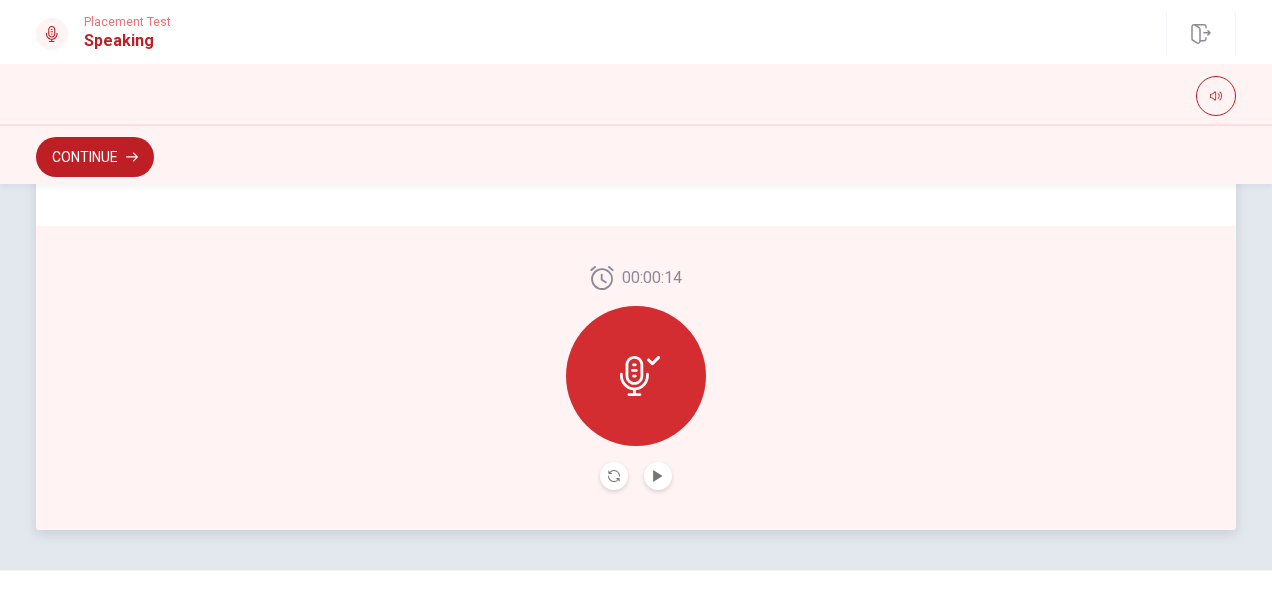 scroll, scrollTop: 606, scrollLeft: 0, axis: vertical 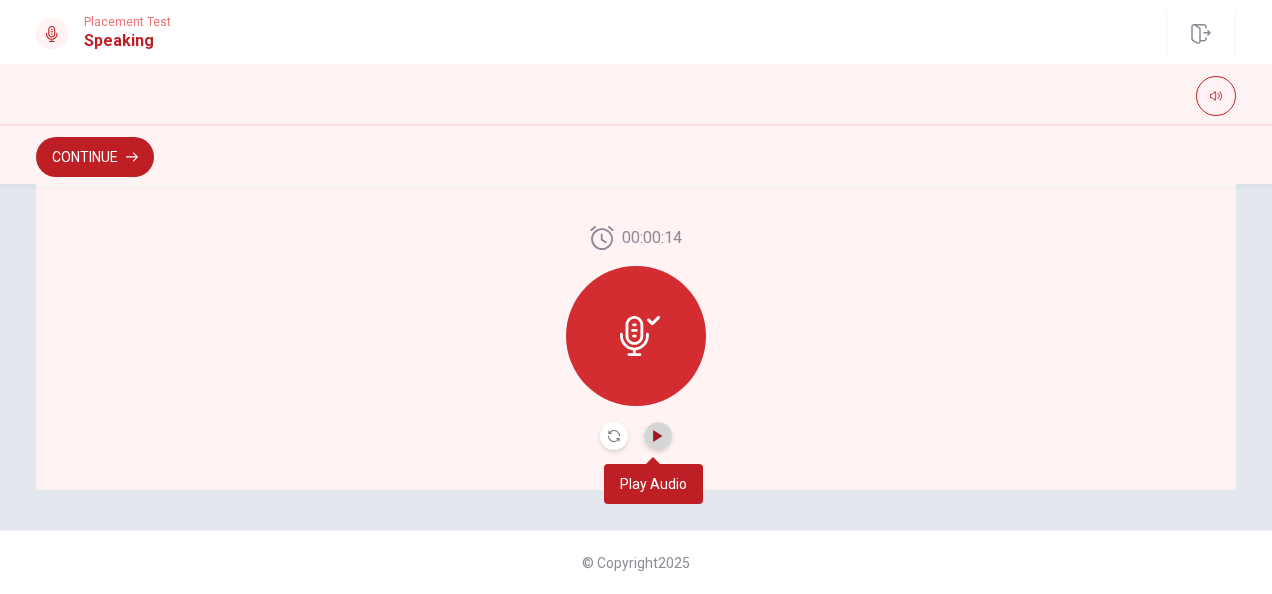 click 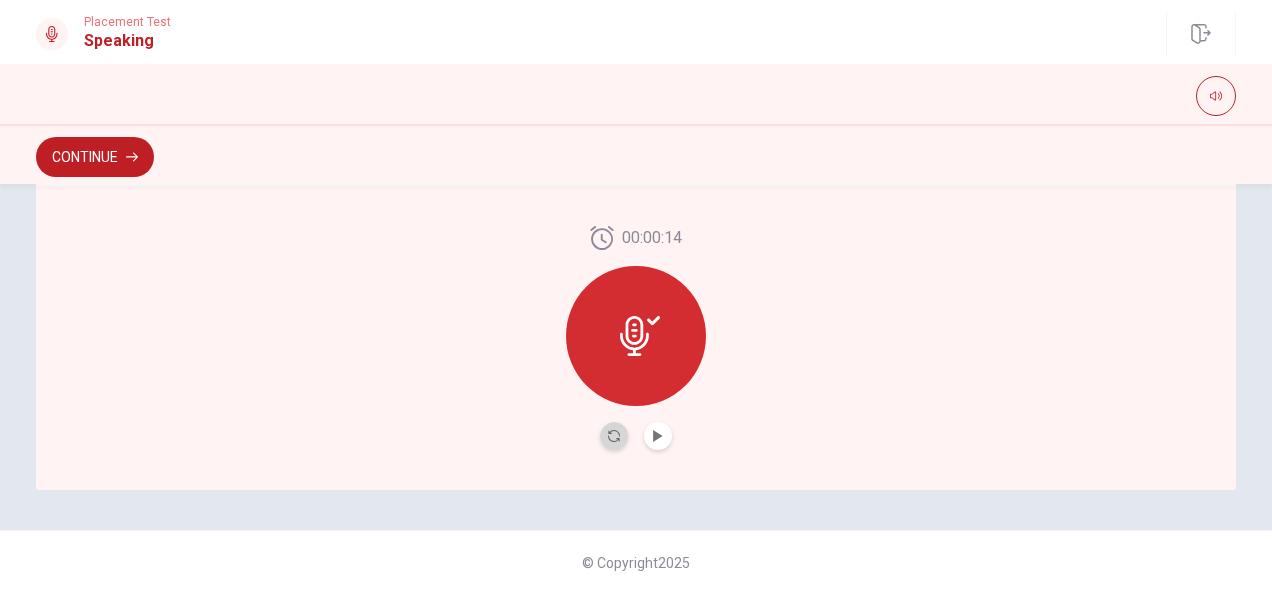 click at bounding box center (614, 436) 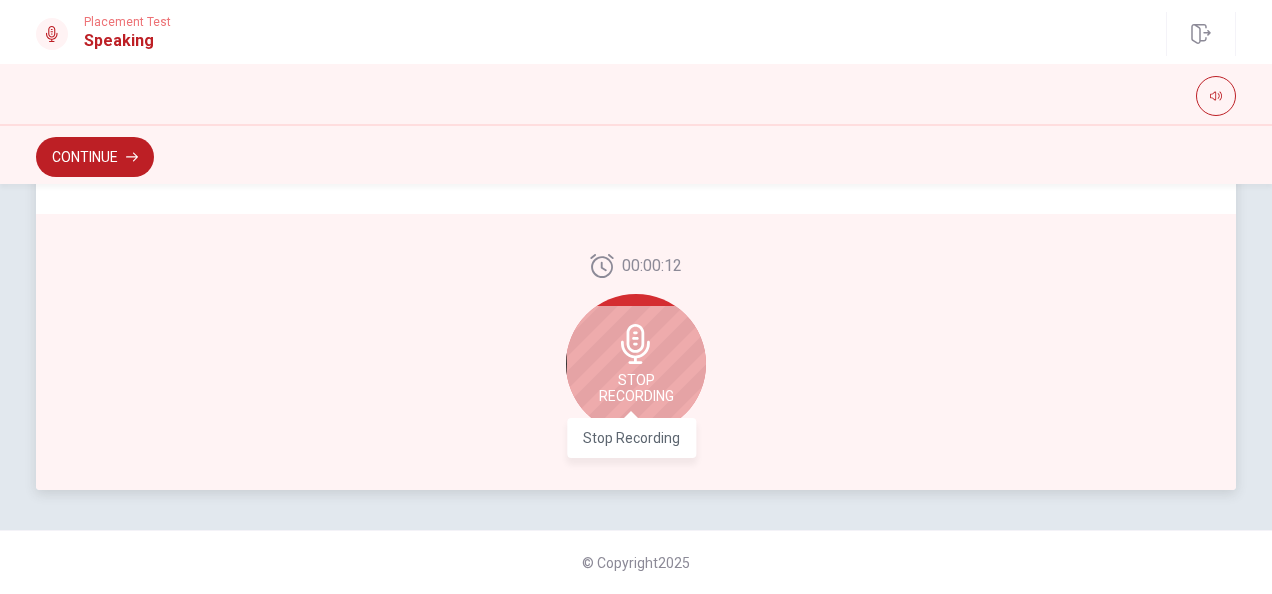 click on "Stop   Recording" at bounding box center [636, 388] 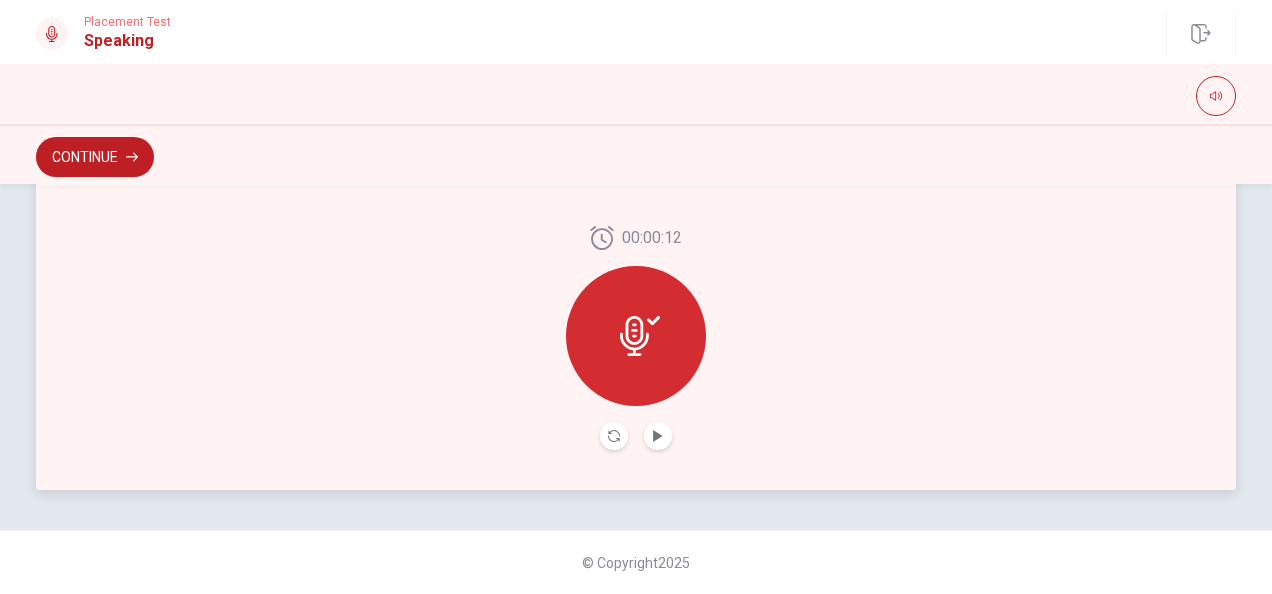 click on "00:00:12" at bounding box center (636, 338) 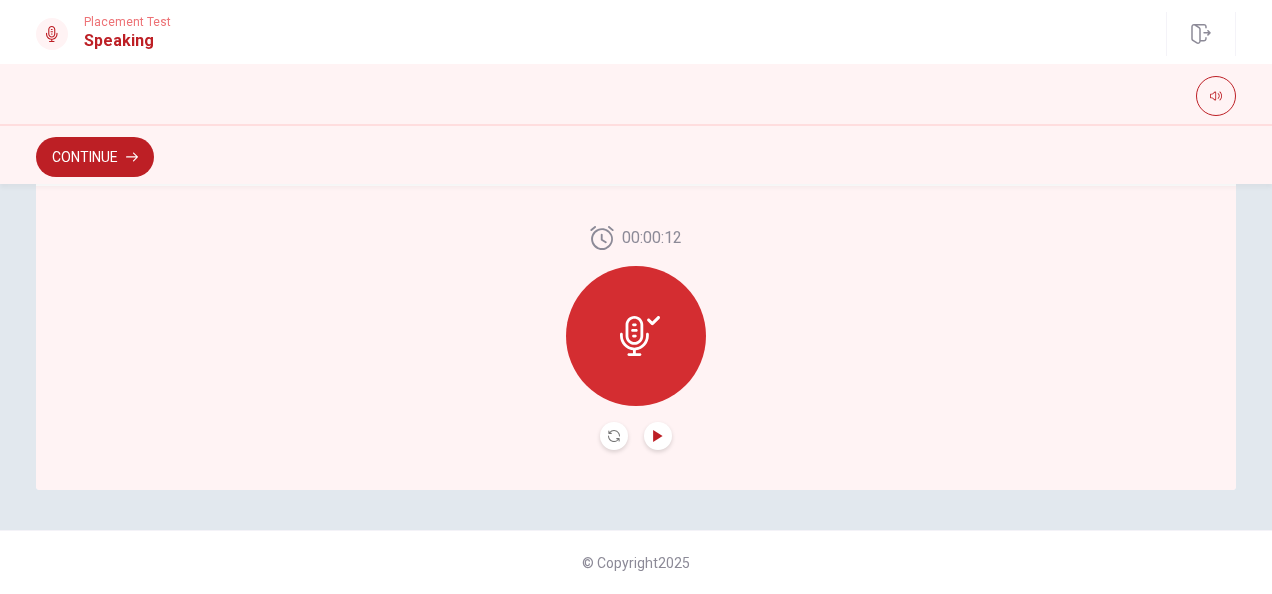 click 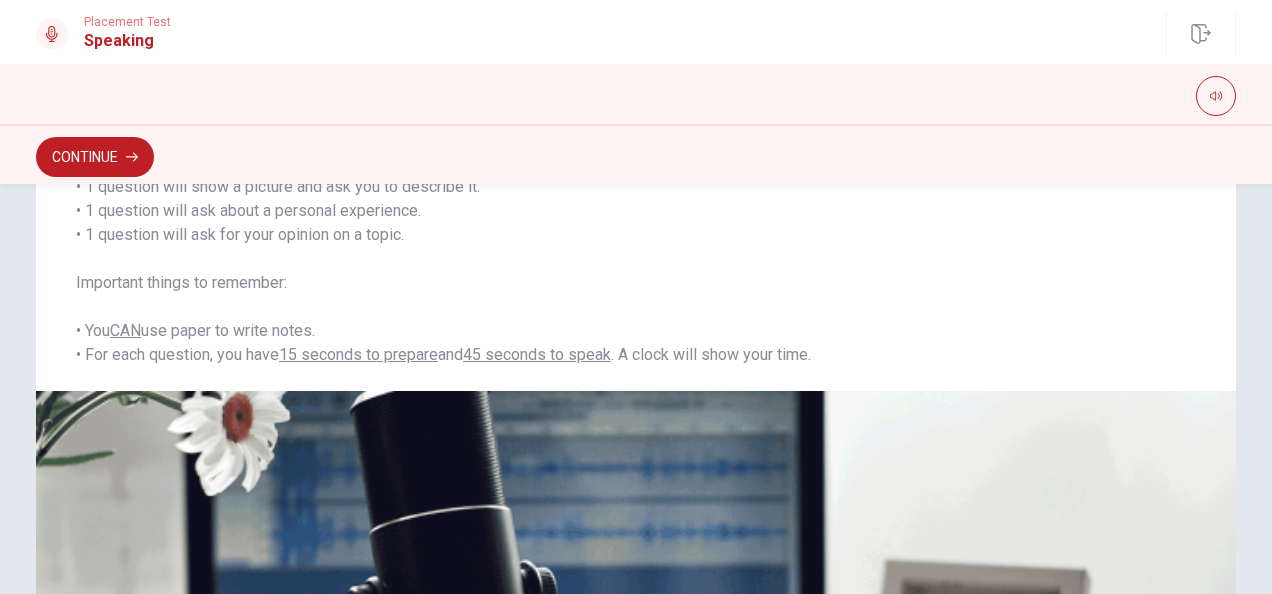 scroll, scrollTop: 200, scrollLeft: 0, axis: vertical 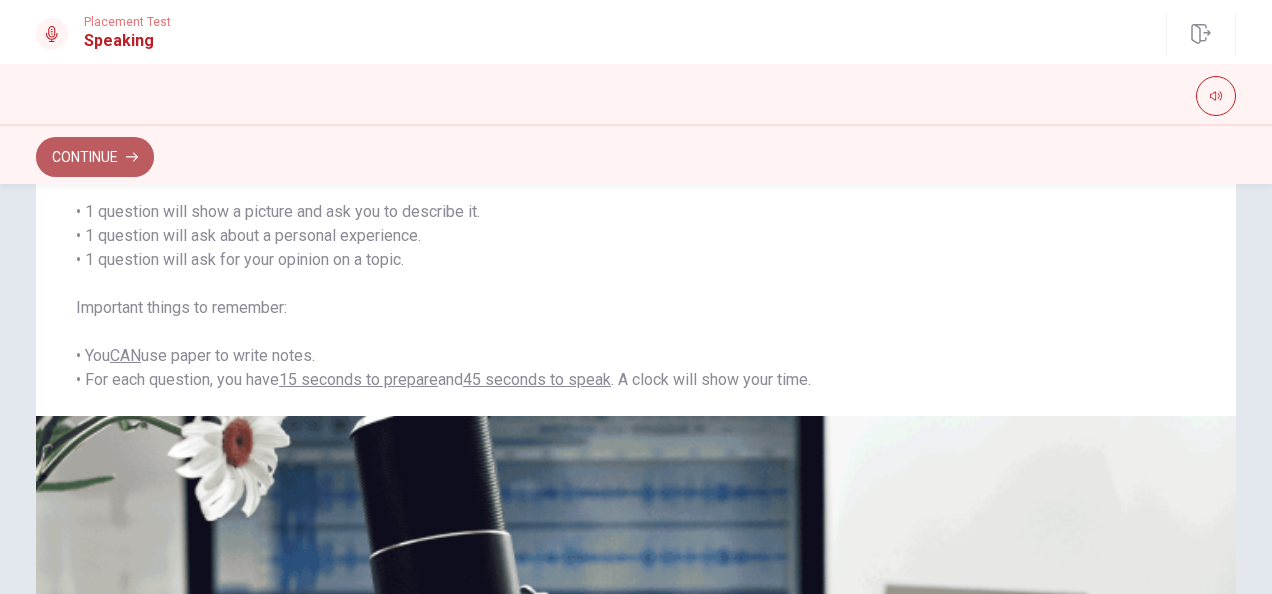 click on "Continue" at bounding box center (95, 157) 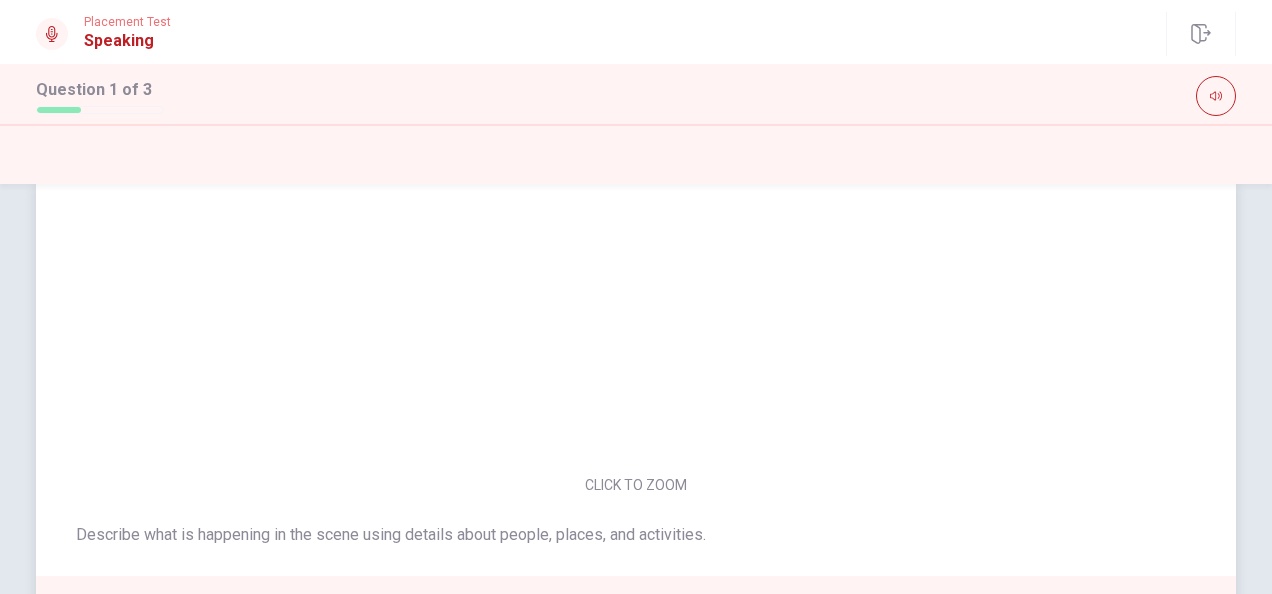 scroll, scrollTop: 0, scrollLeft: 0, axis: both 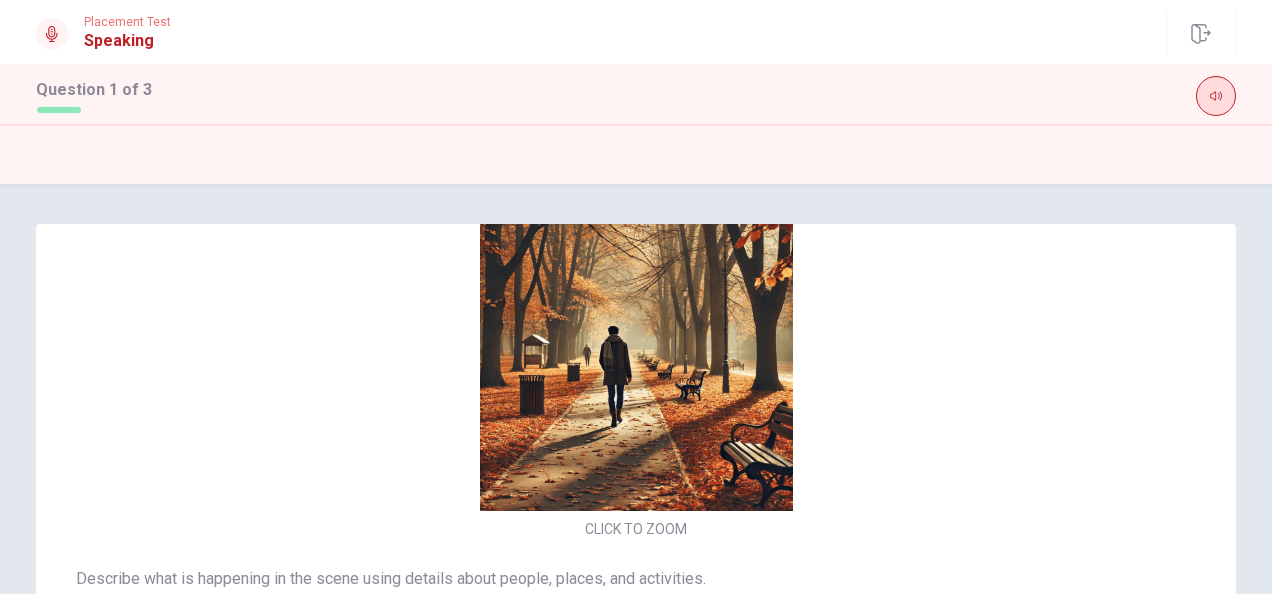 click at bounding box center (1216, 96) 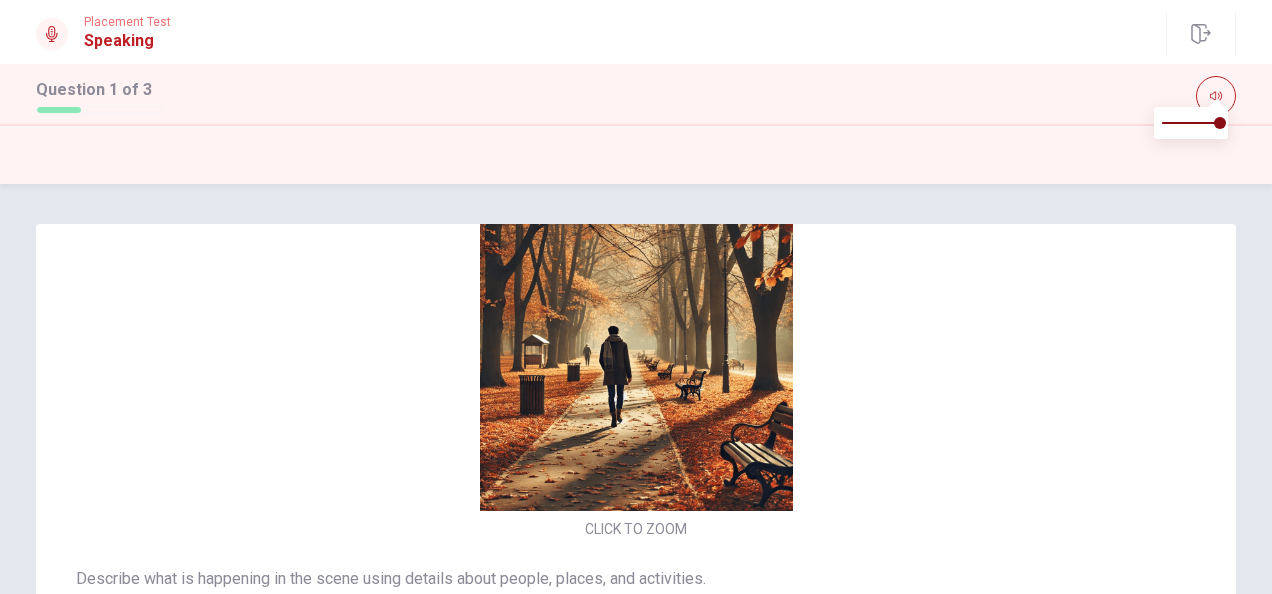 click at bounding box center (52, 34) 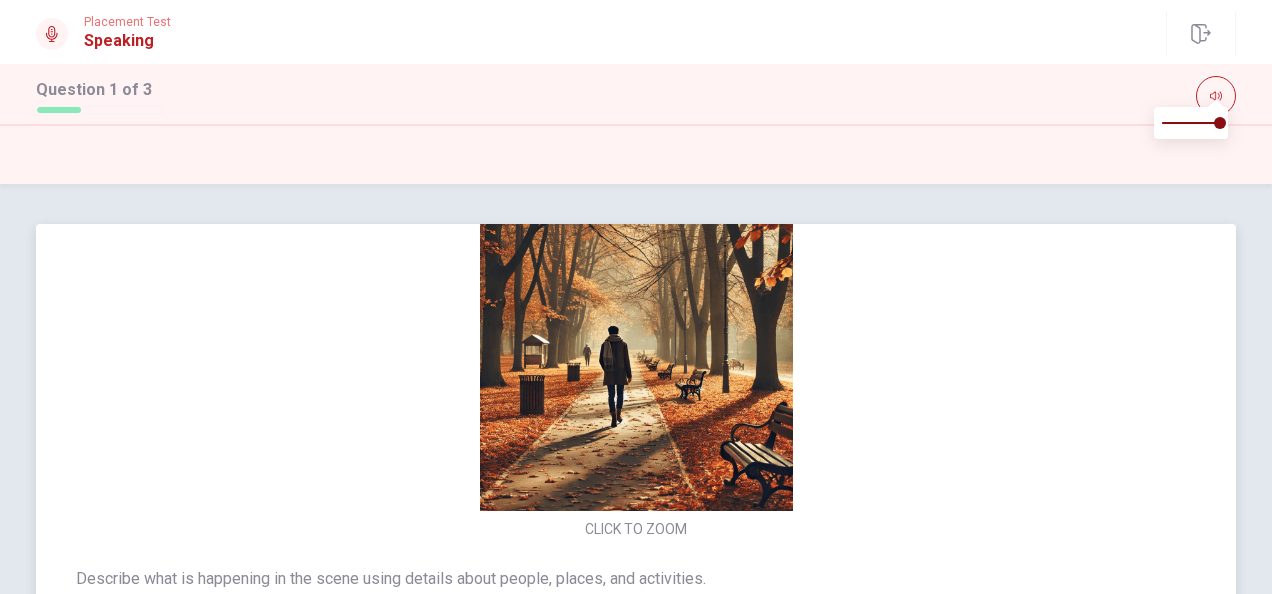 click at bounding box center (636, 354) 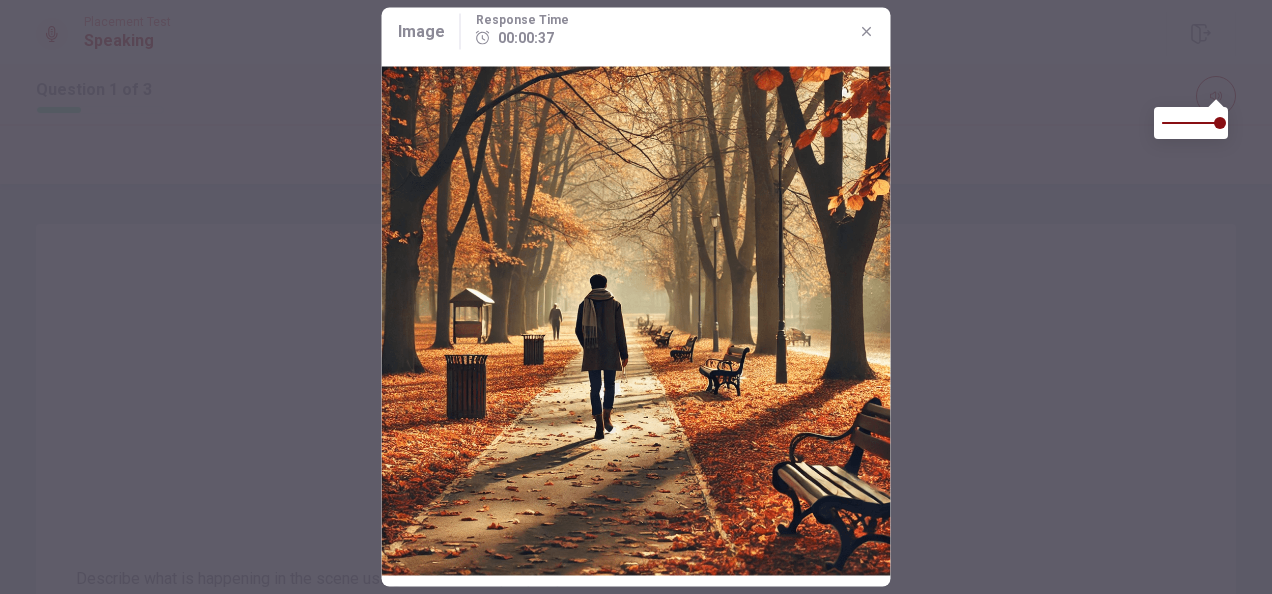 click at bounding box center [636, 297] 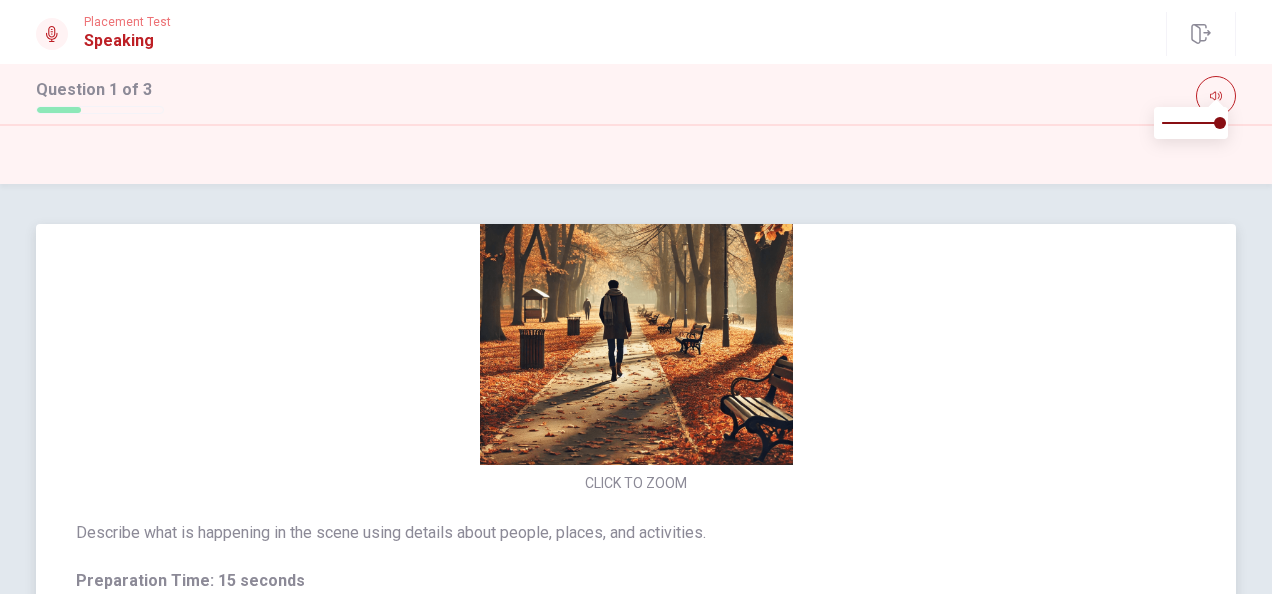scroll, scrollTop: 66, scrollLeft: 0, axis: vertical 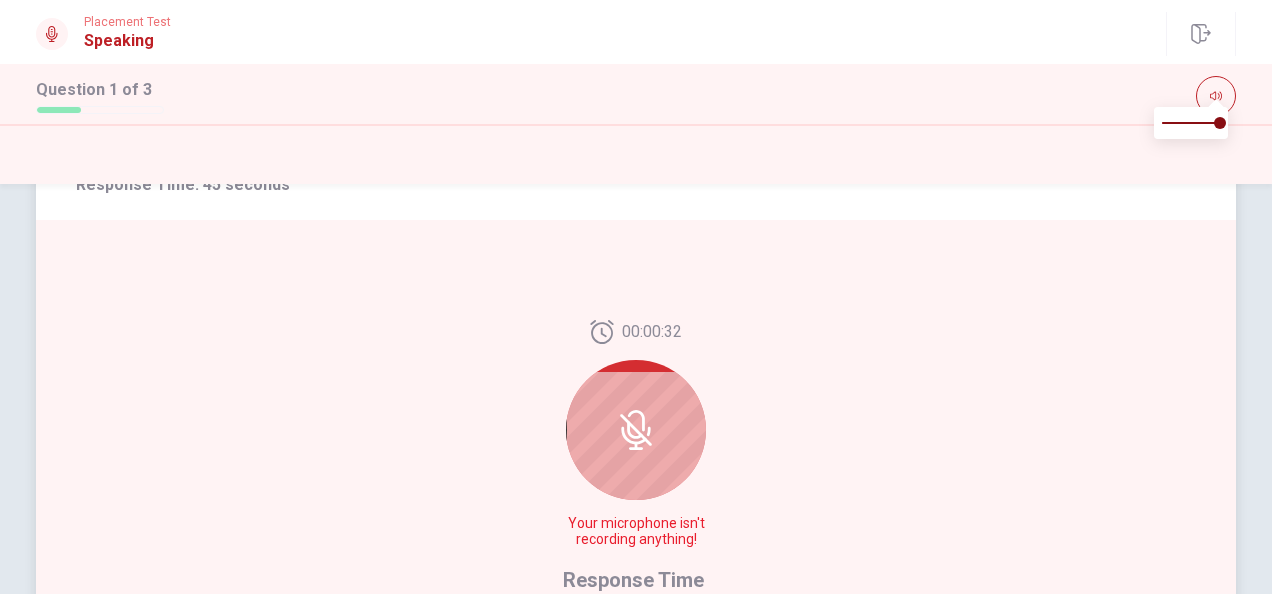 click at bounding box center (636, 430) 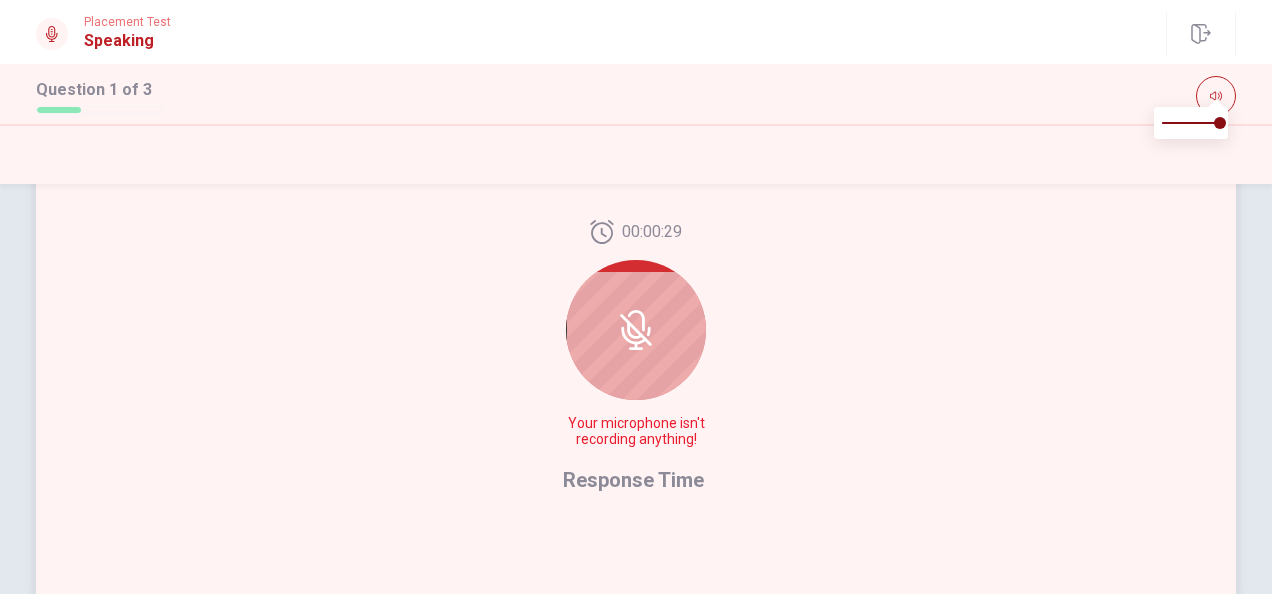 scroll, scrollTop: 606, scrollLeft: 0, axis: vertical 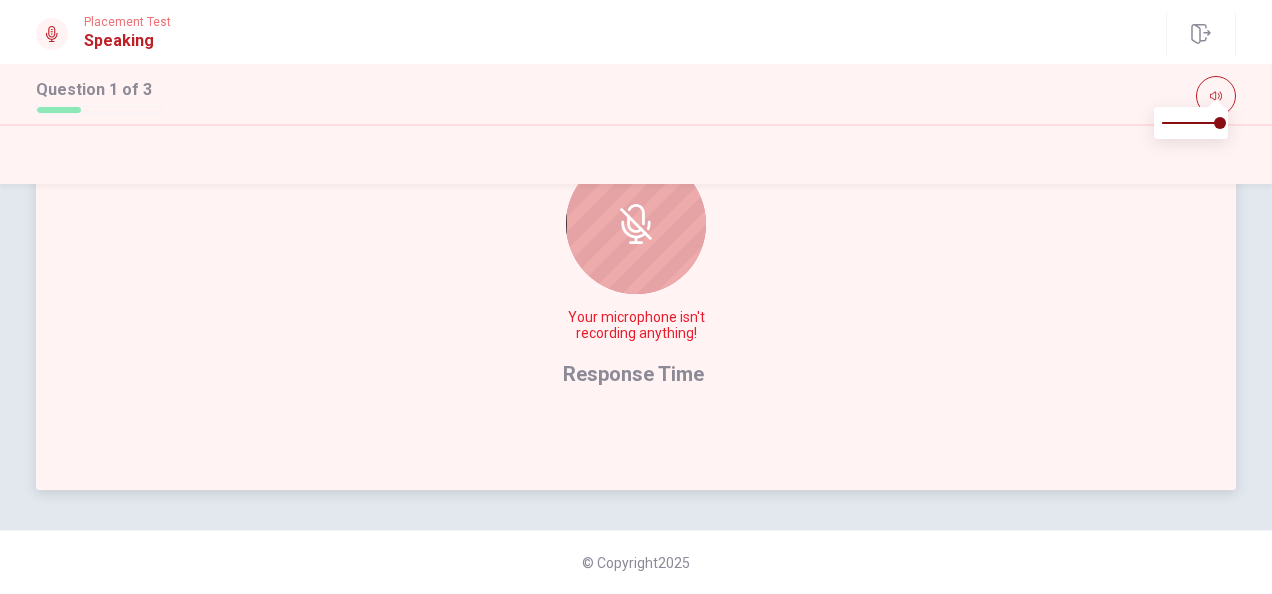 click on "Response Time" at bounding box center (633, 374) 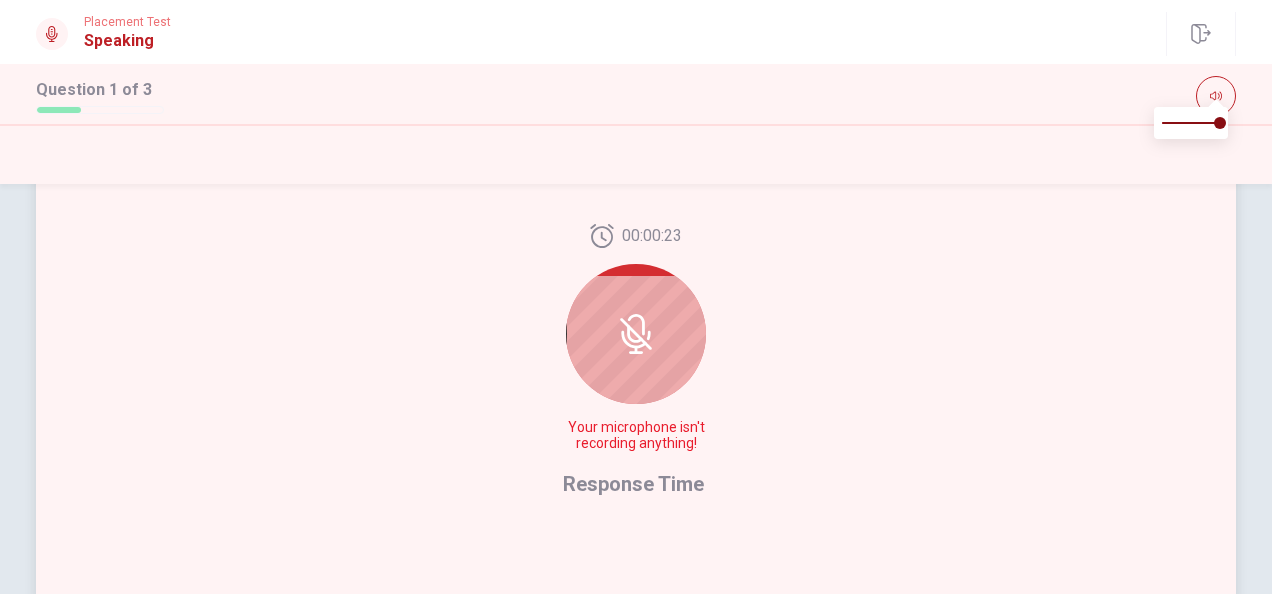 scroll, scrollTop: 506, scrollLeft: 0, axis: vertical 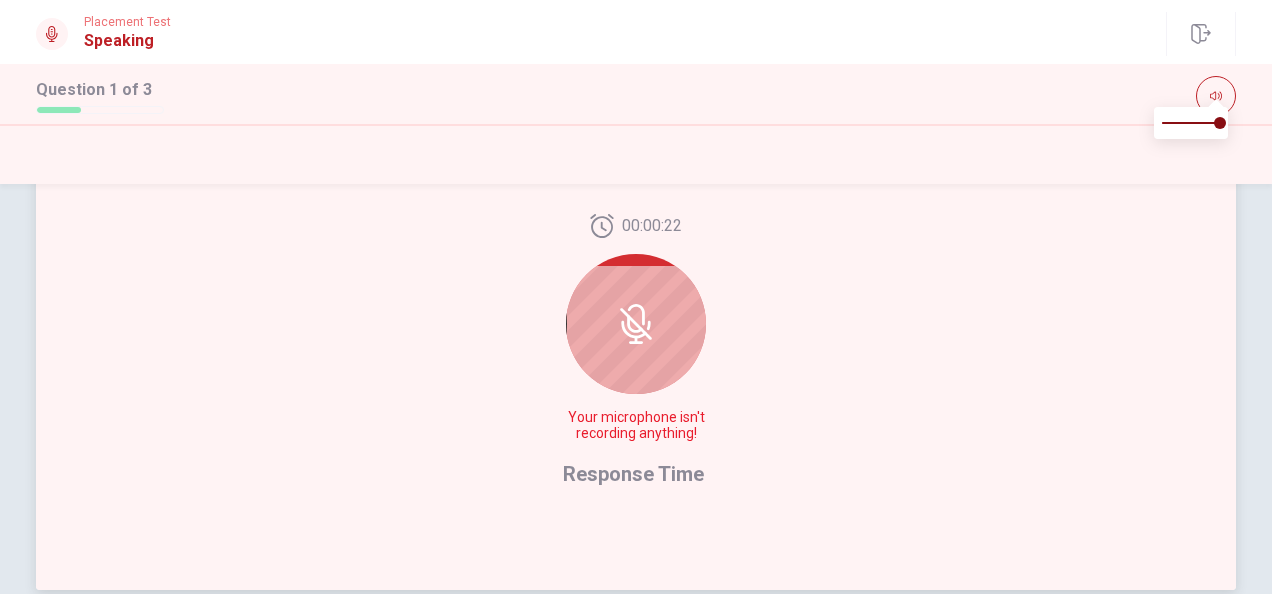click 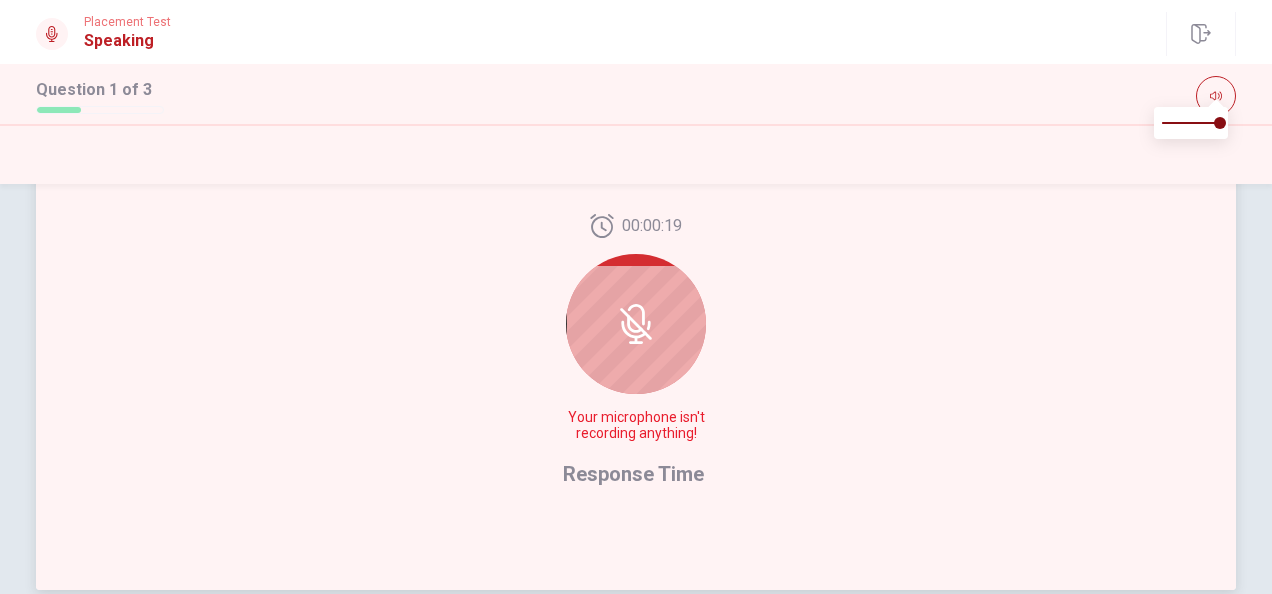 click 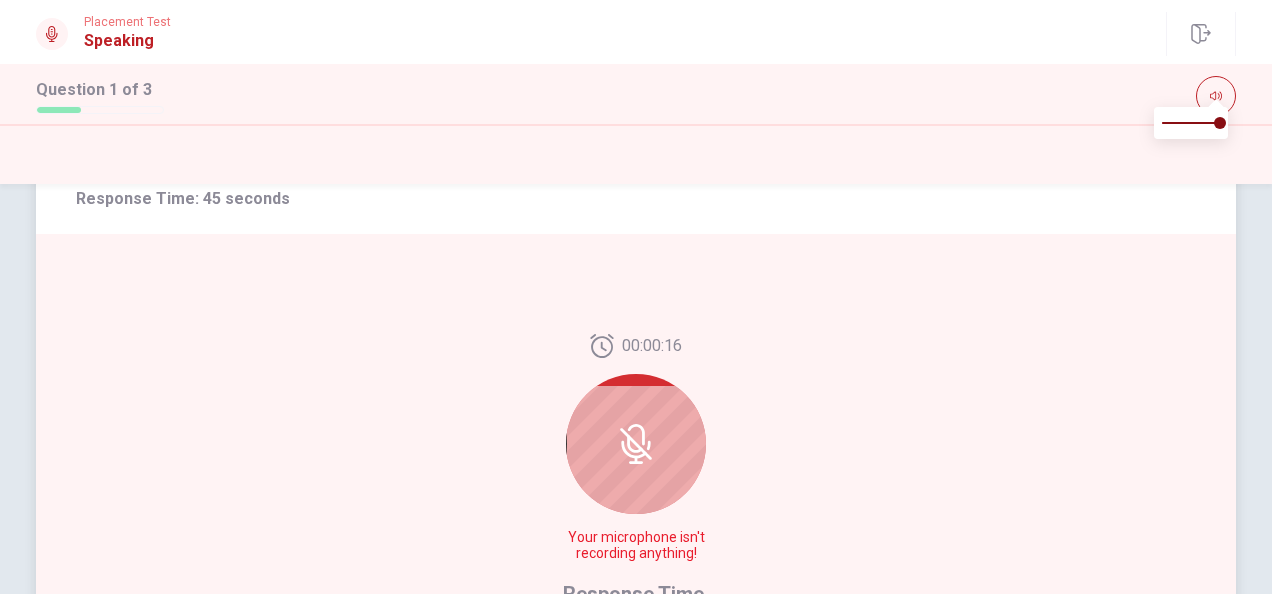 scroll, scrollTop: 206, scrollLeft: 0, axis: vertical 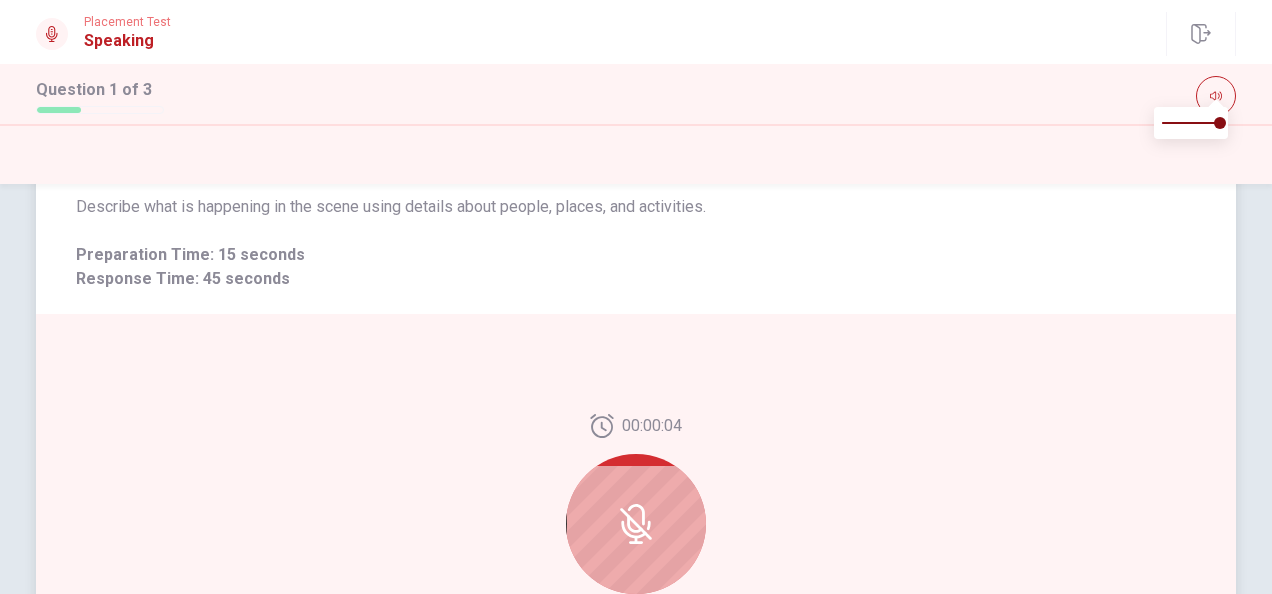 click 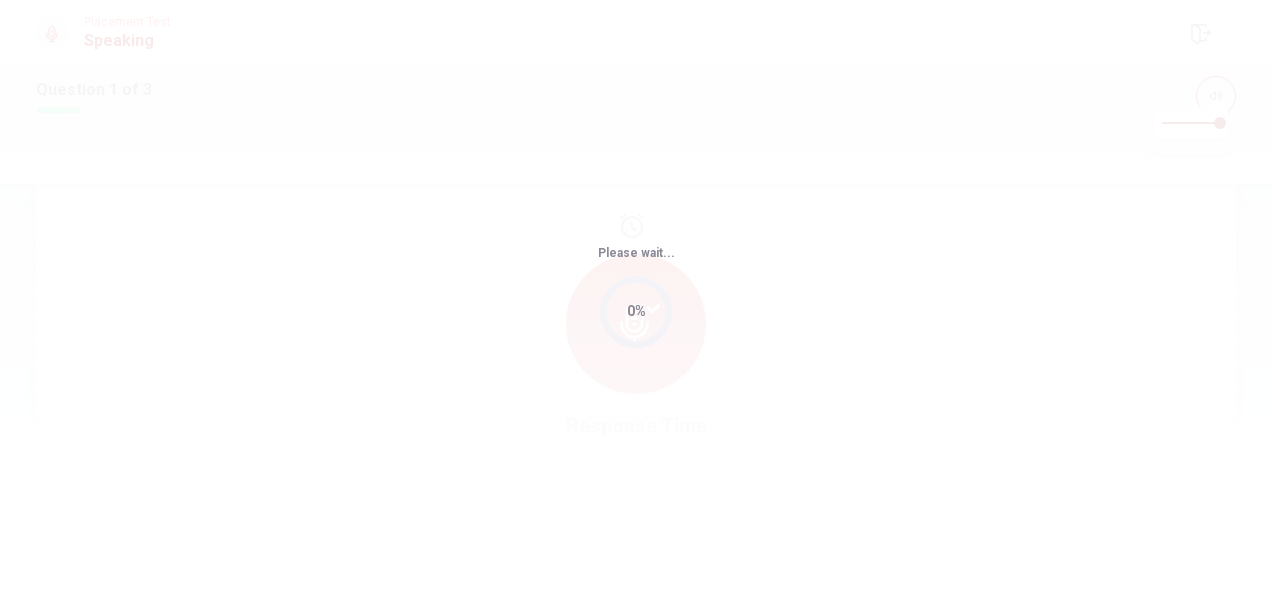 scroll, scrollTop: 527, scrollLeft: 0, axis: vertical 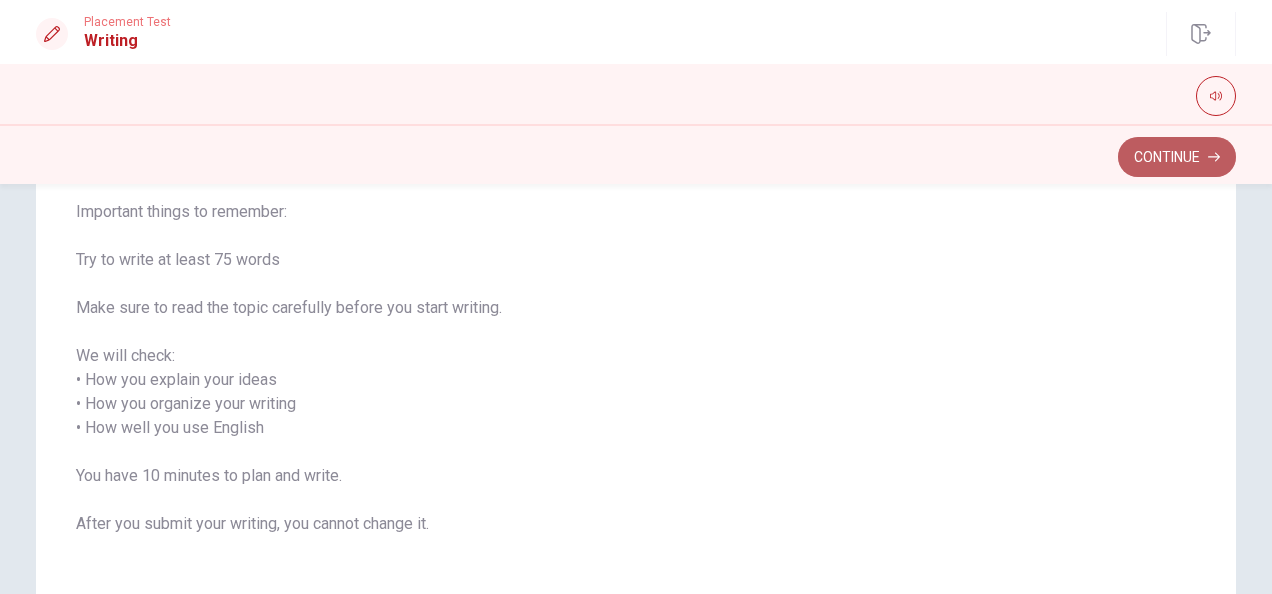 click on "Continue" at bounding box center (1177, 157) 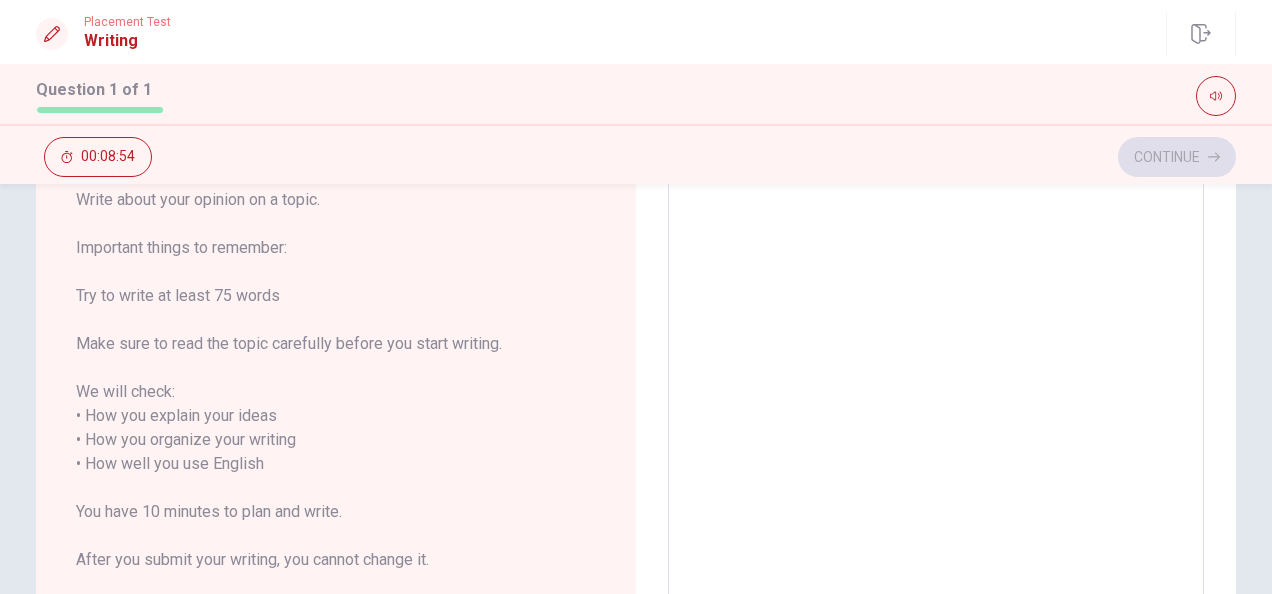 scroll, scrollTop: 63, scrollLeft: 0, axis: vertical 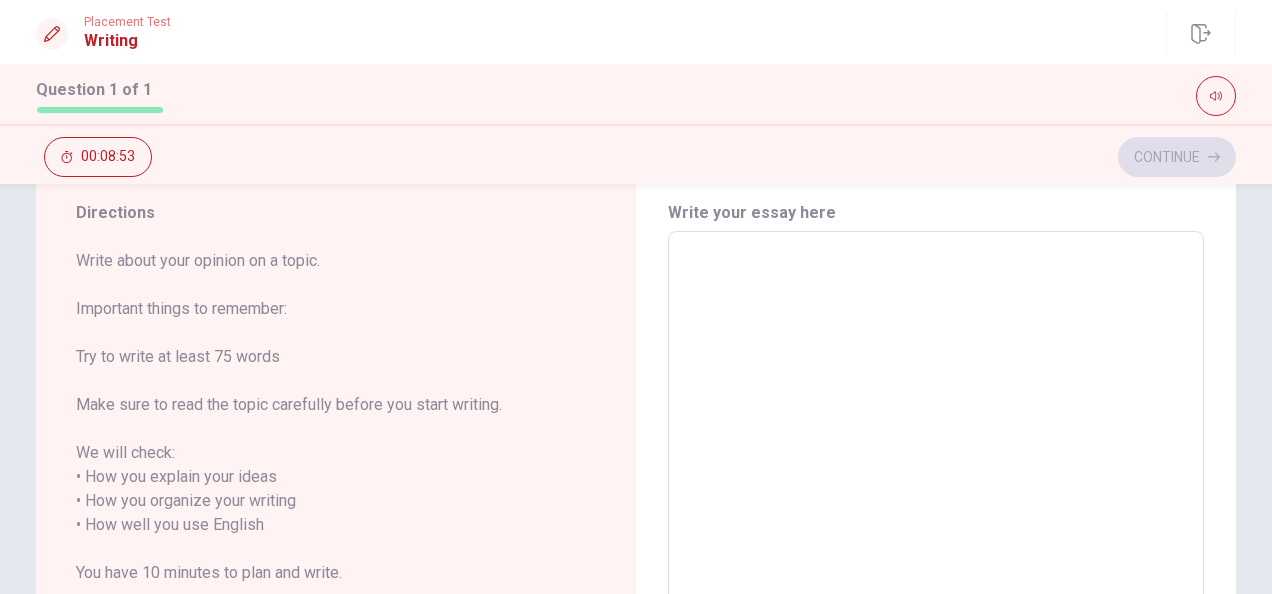 click at bounding box center [936, 513] 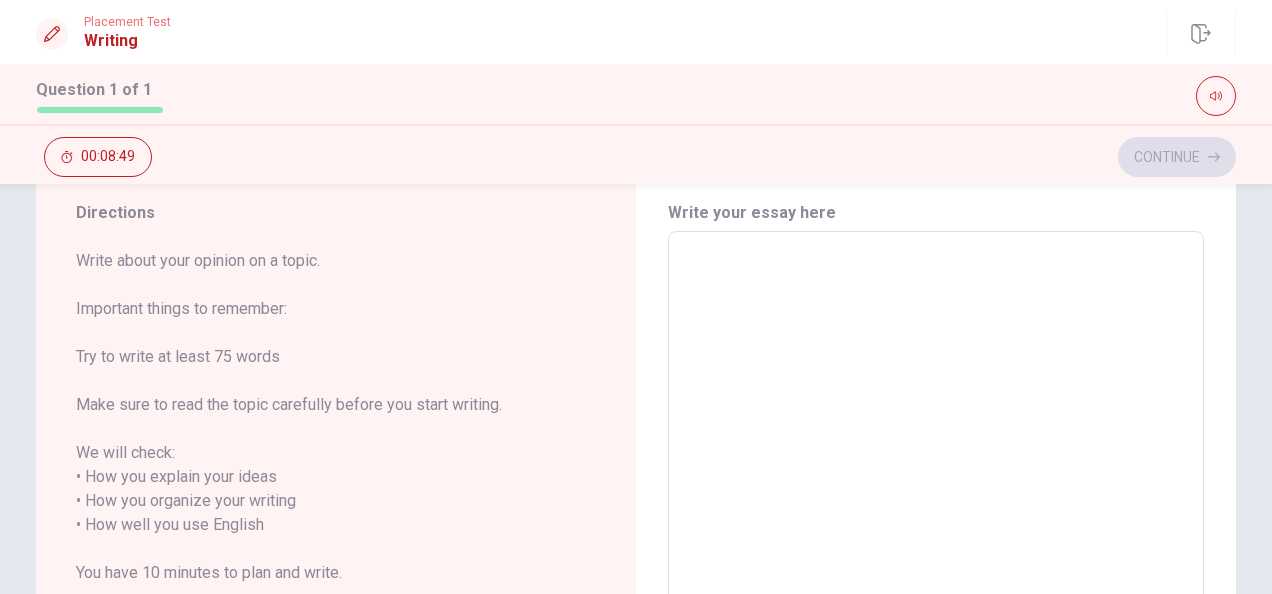 type on "B" 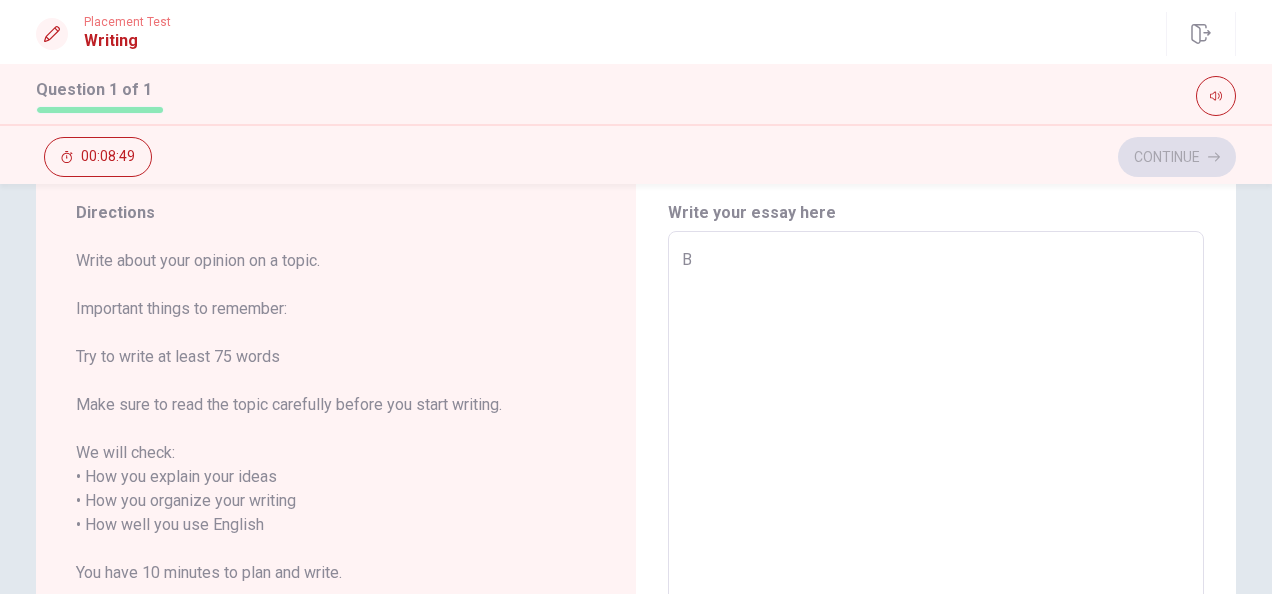 type on "x" 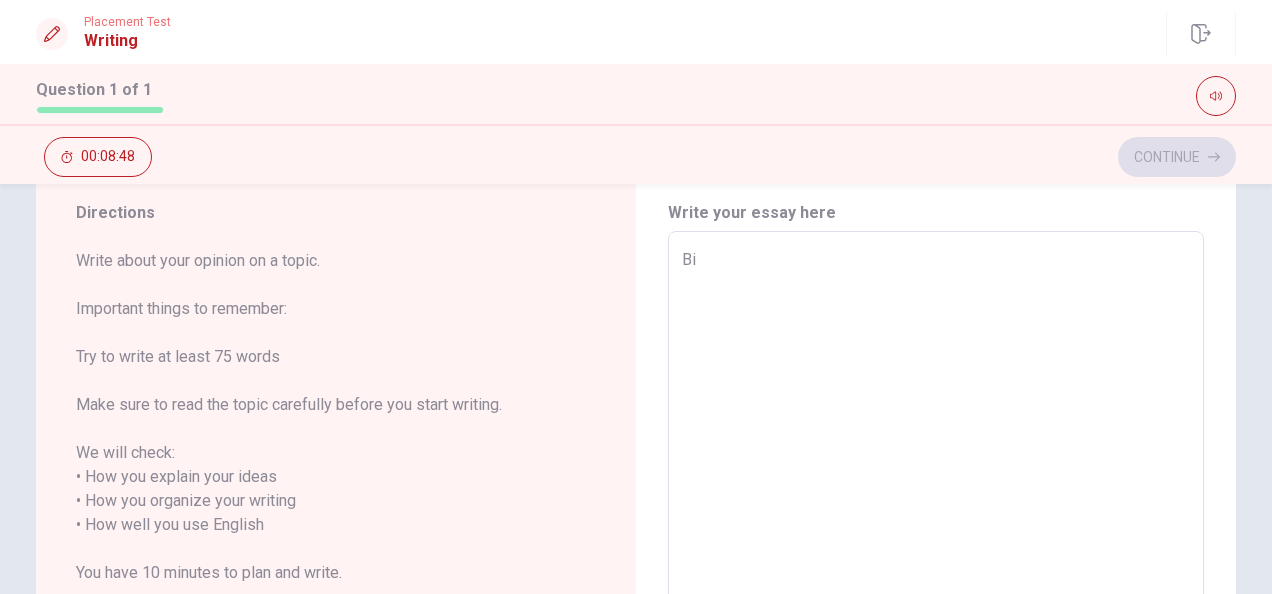 type on "x" 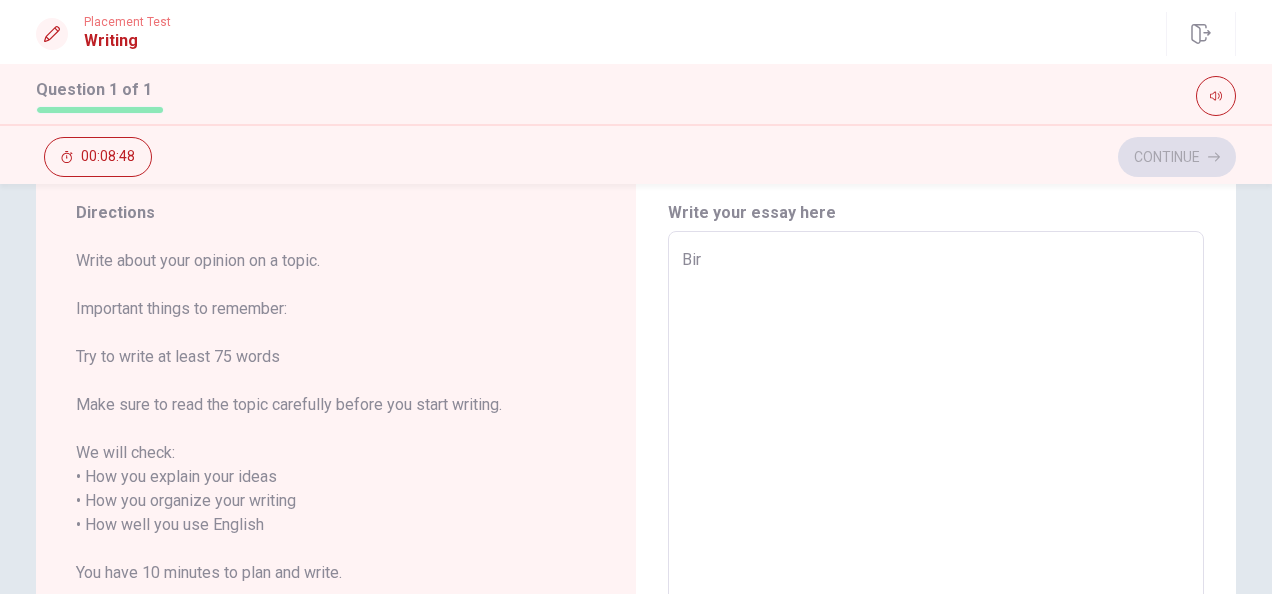 type on "x" 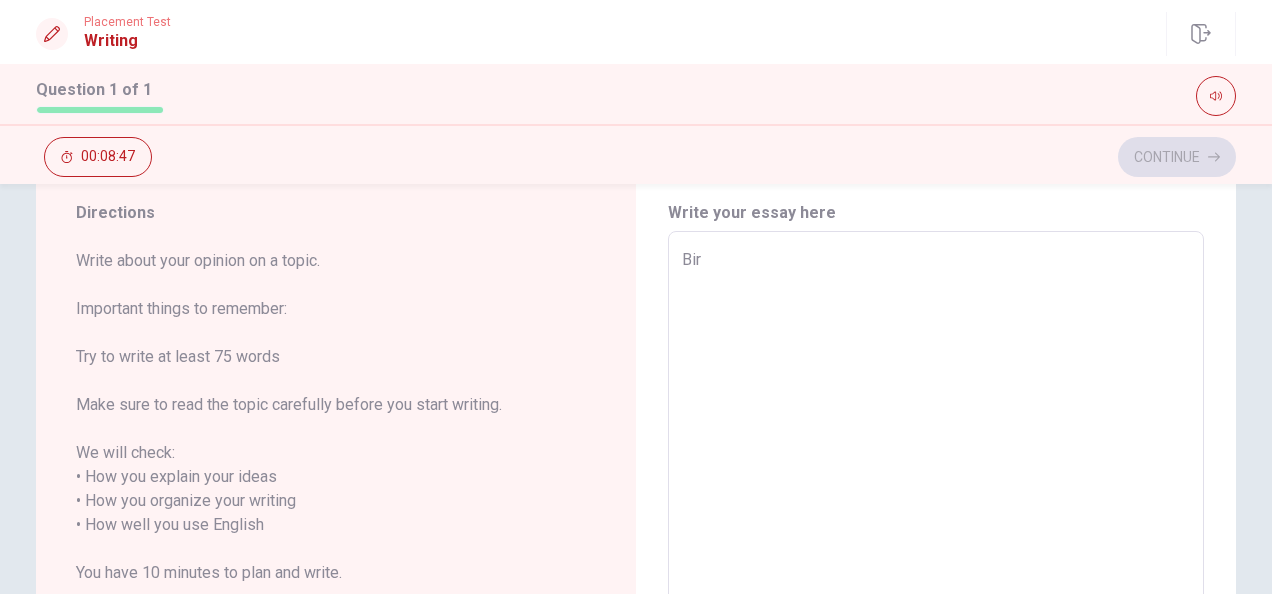type on "Birt" 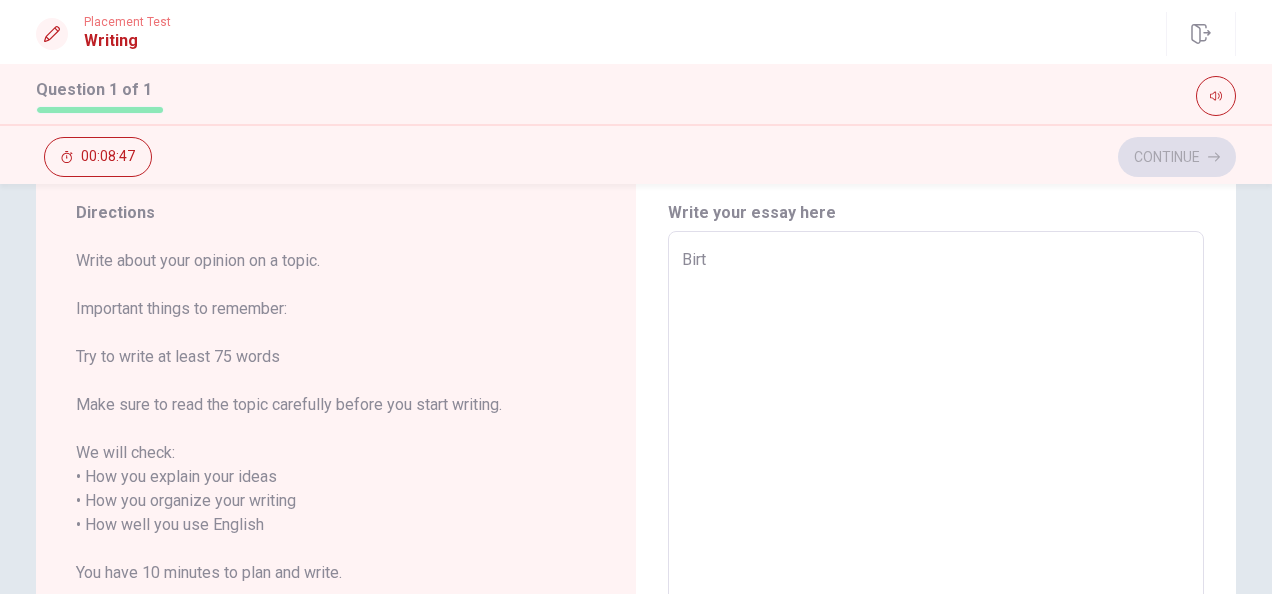 type on "x" 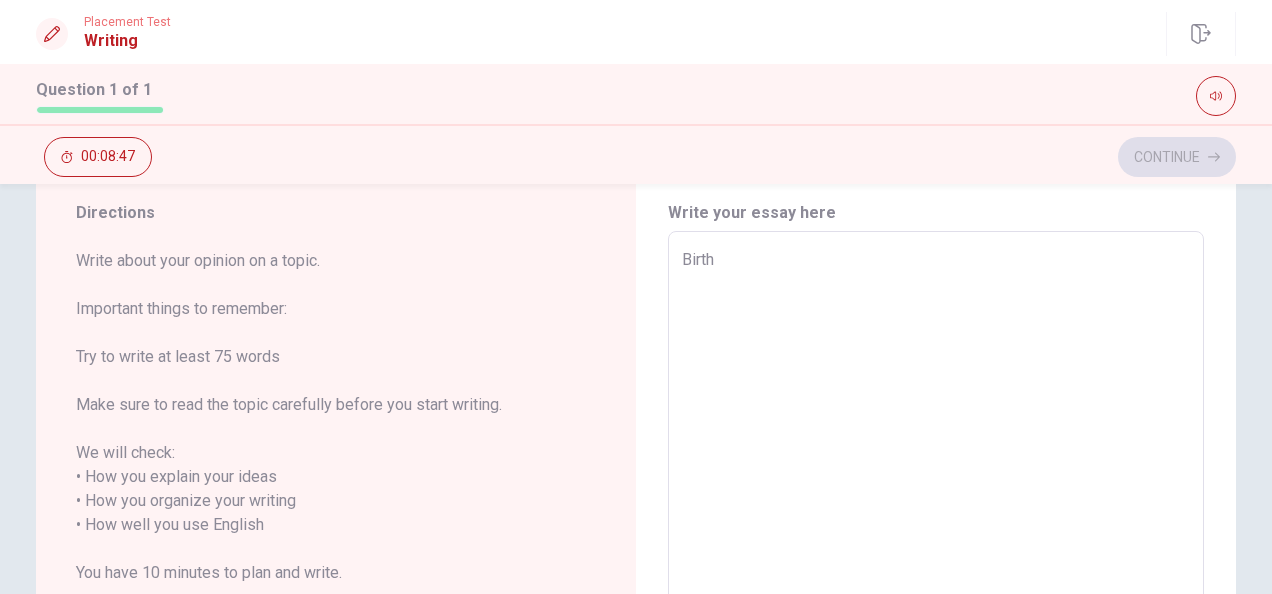 type on "x" 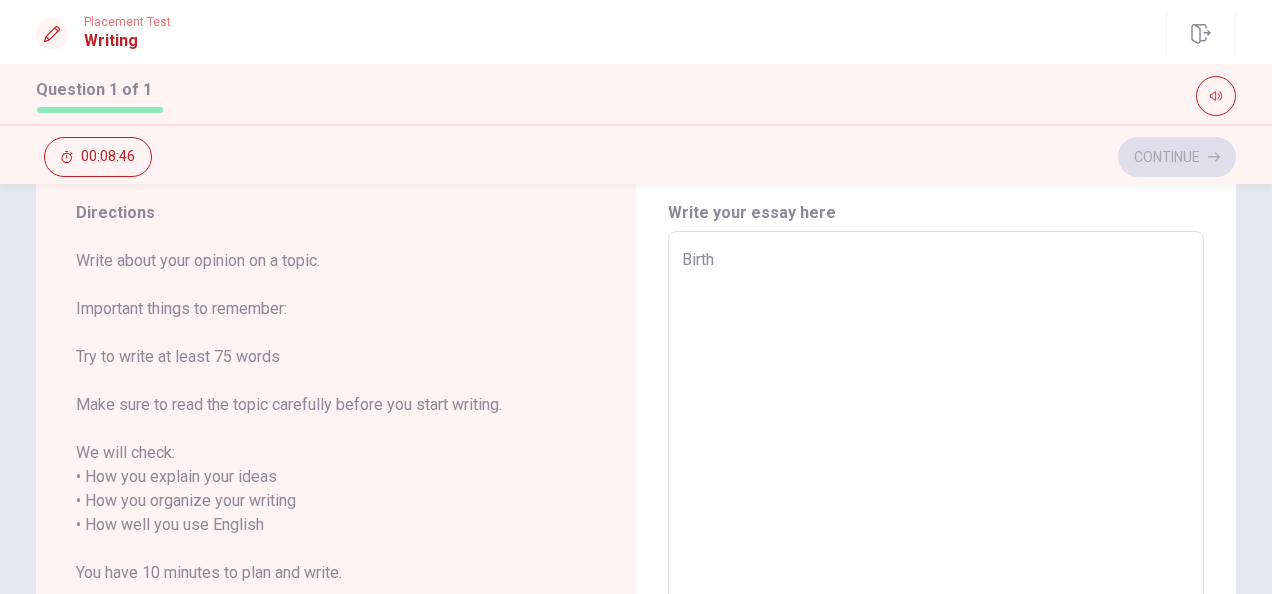 type on "Birthd" 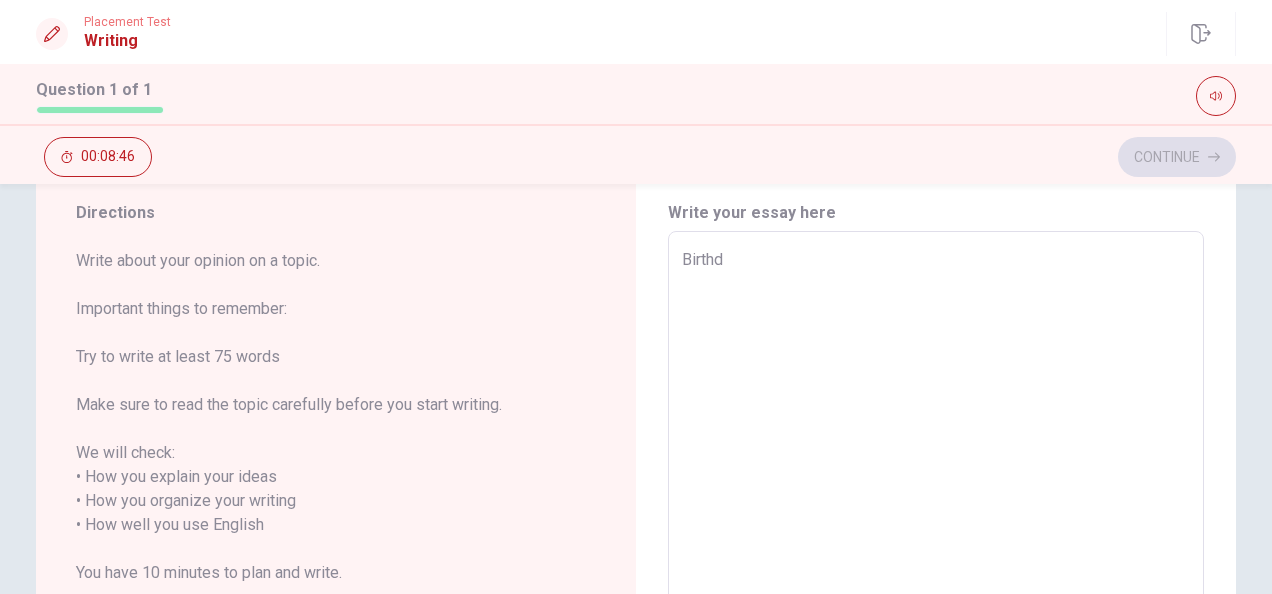 type on "x" 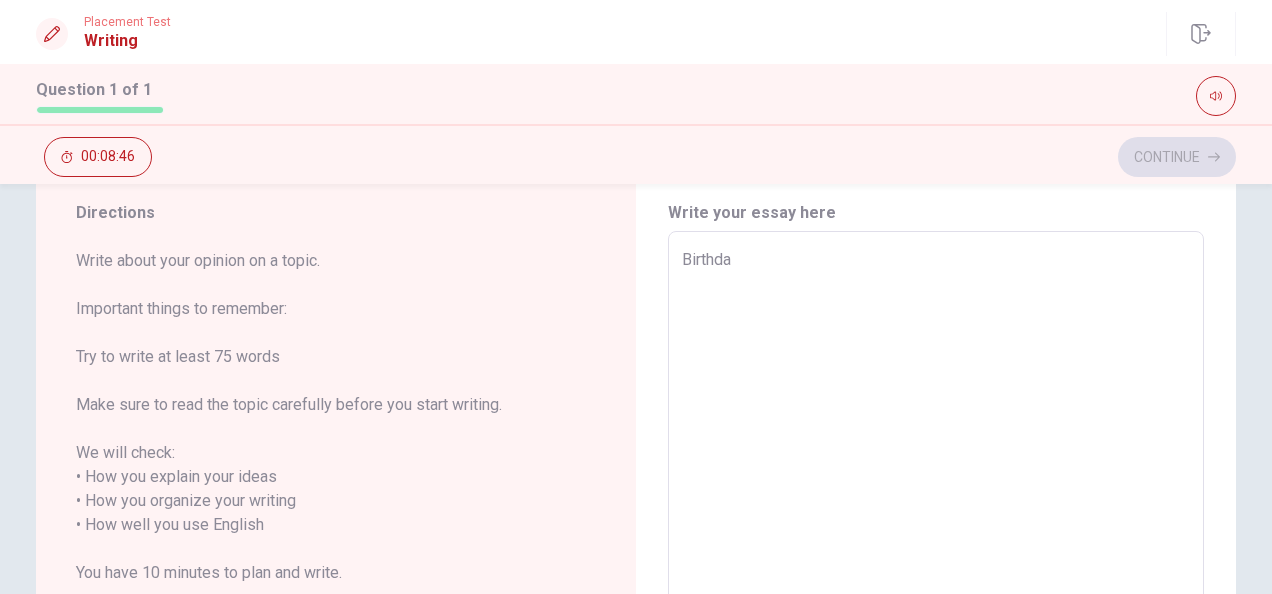 type on "x" 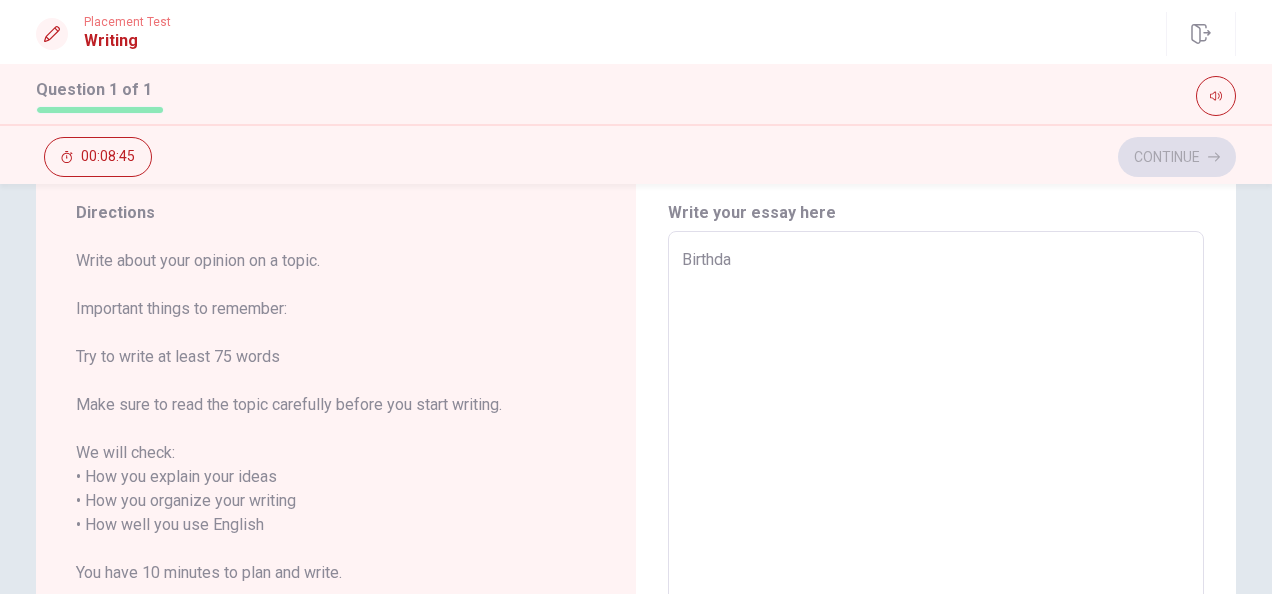 type on "Birthday" 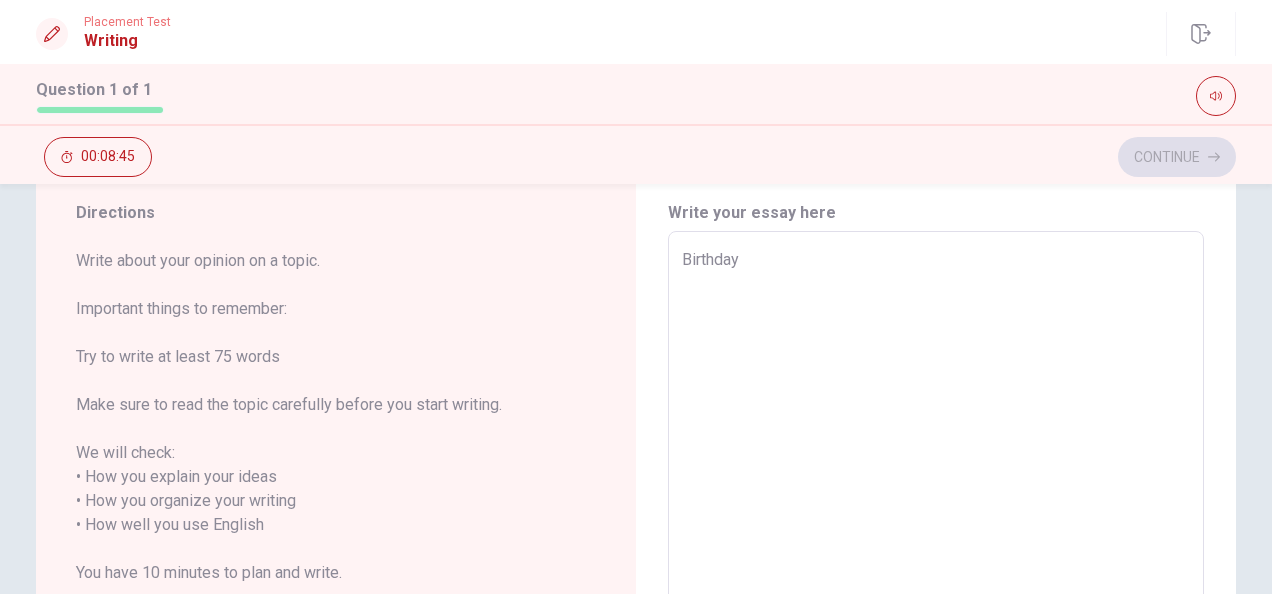 type on "x" 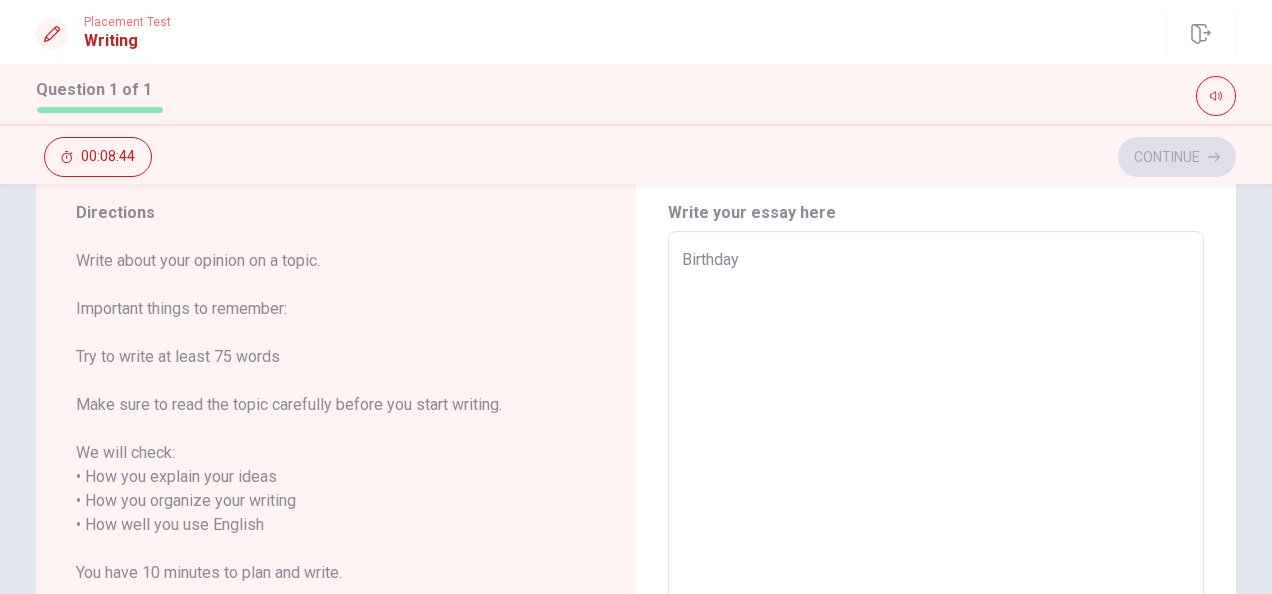 type on "Birthday e" 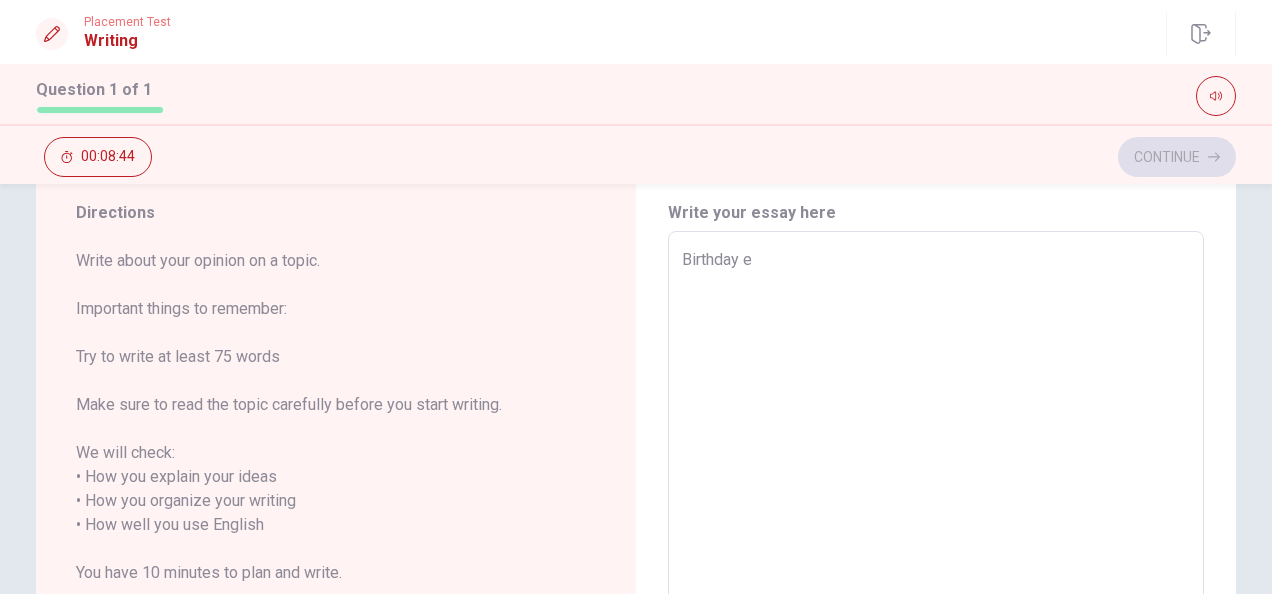 type on "x" 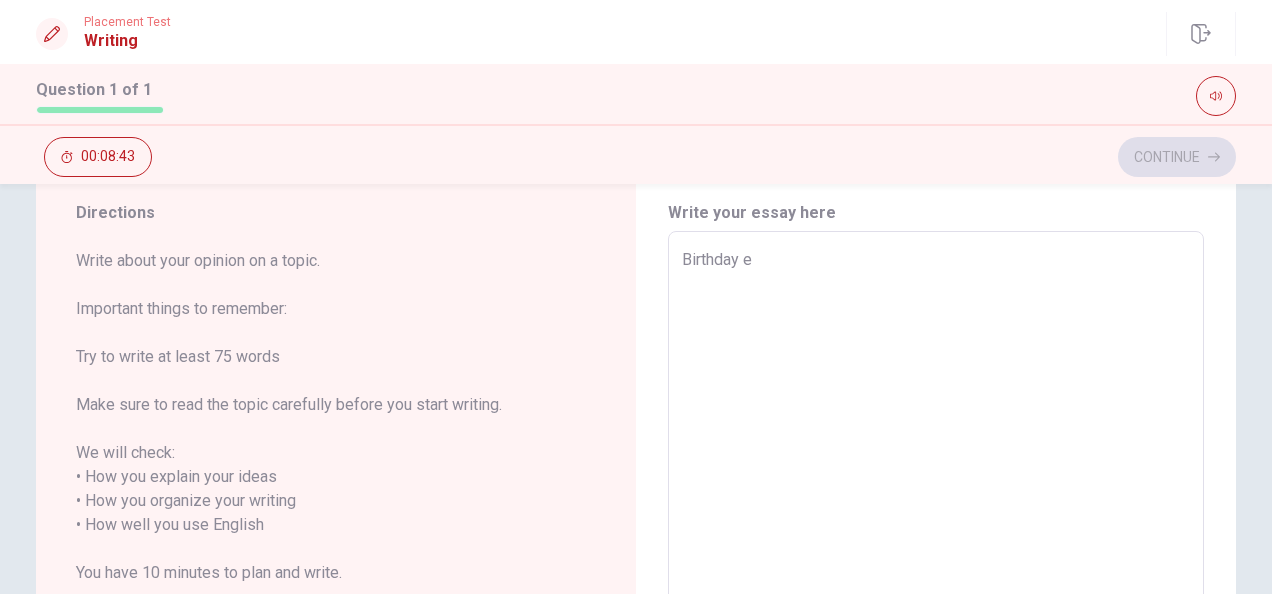 type on "Birthday ev" 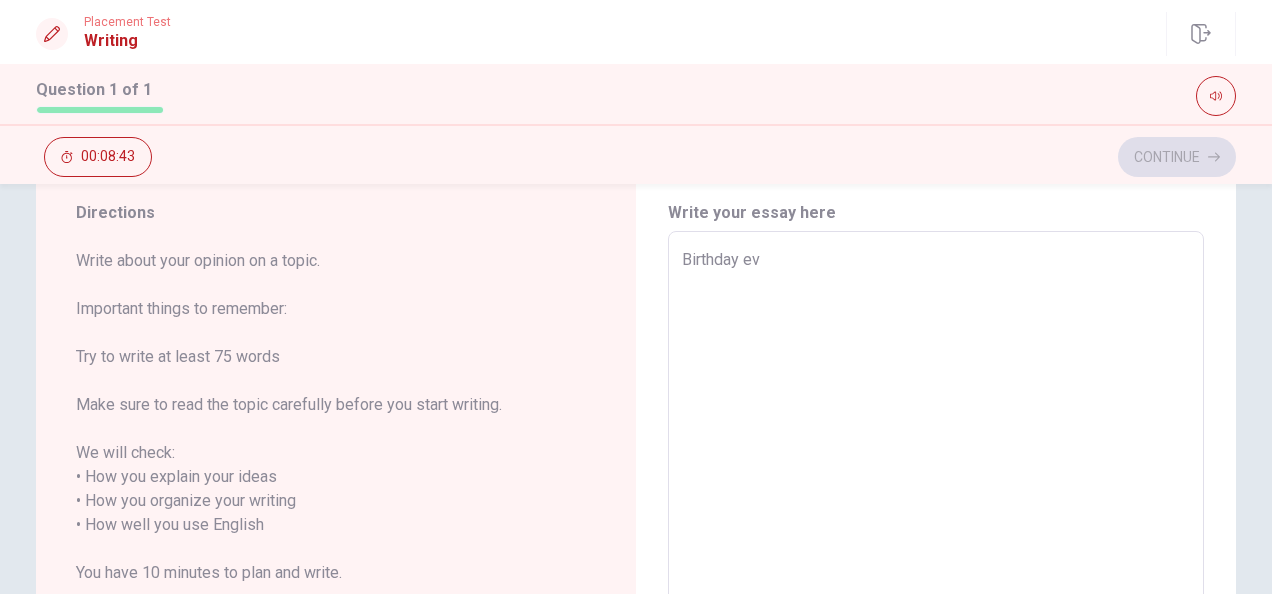 type on "x" 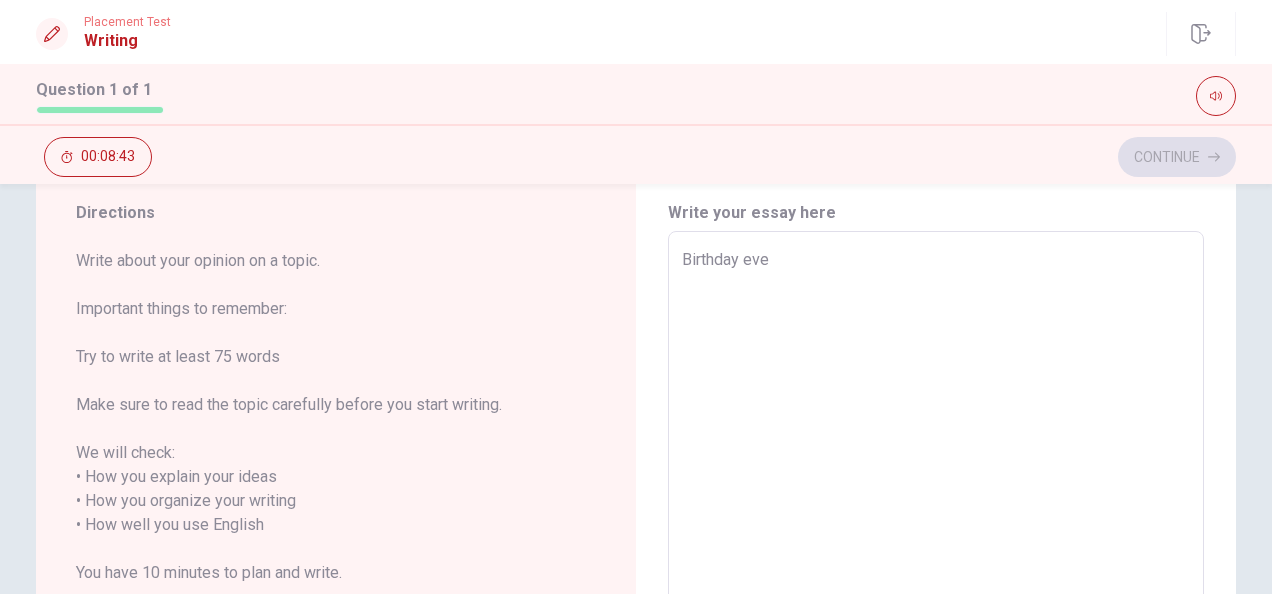 type on "x" 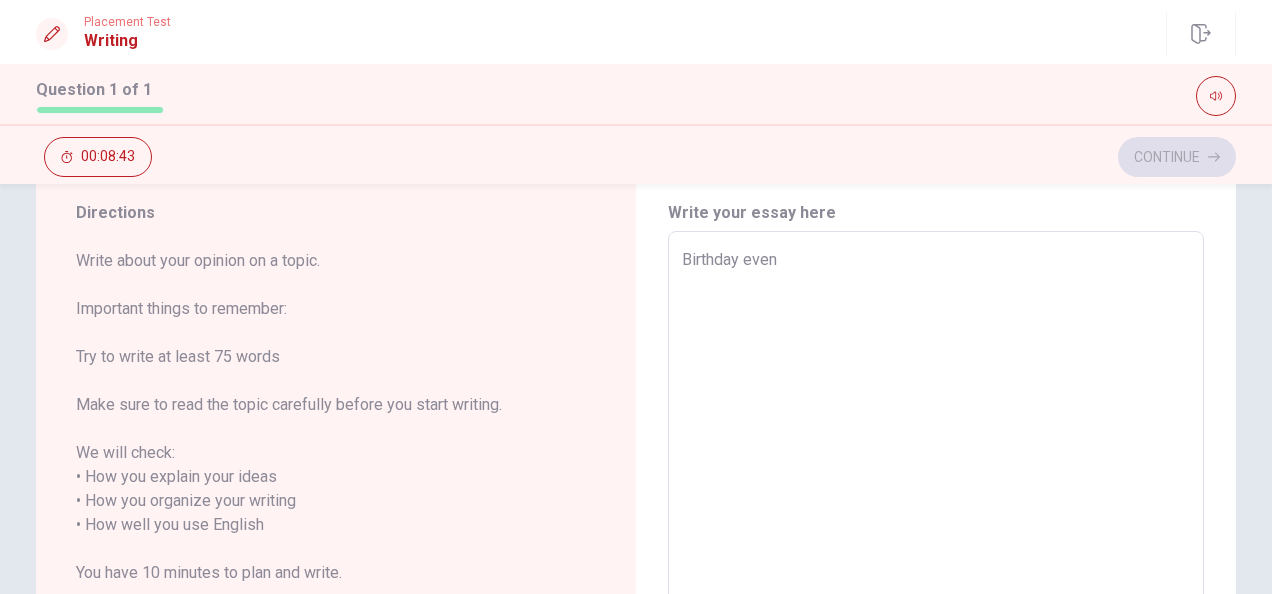 type on "x" 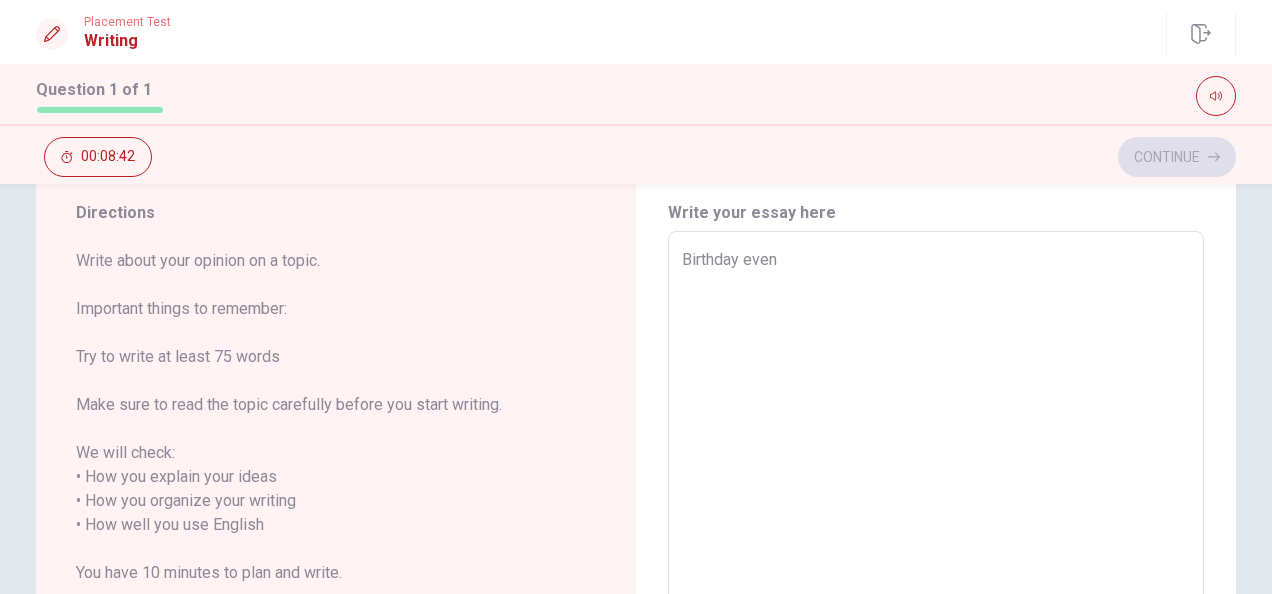 type on "Birthday event" 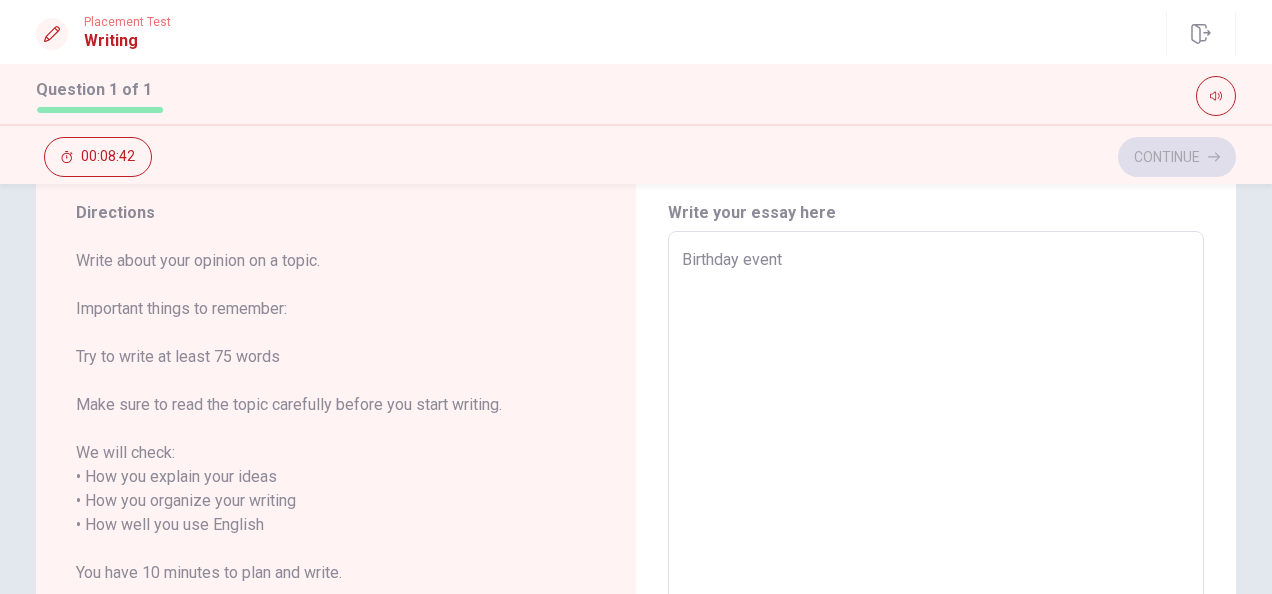 type on "x" 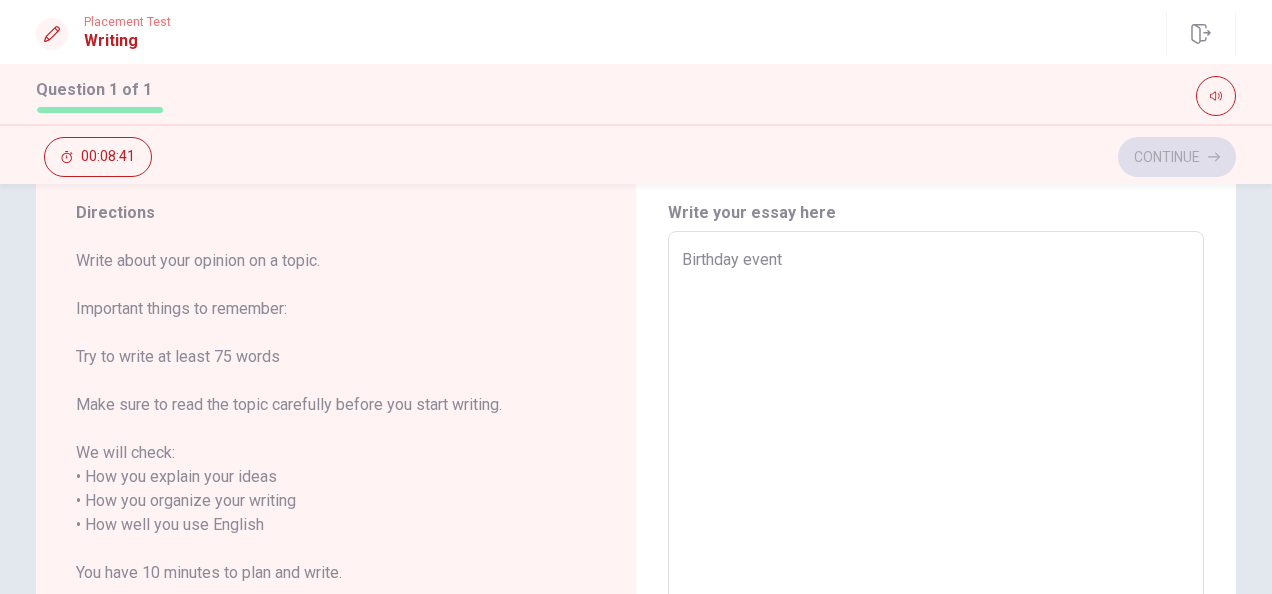 type on "Birthday event i" 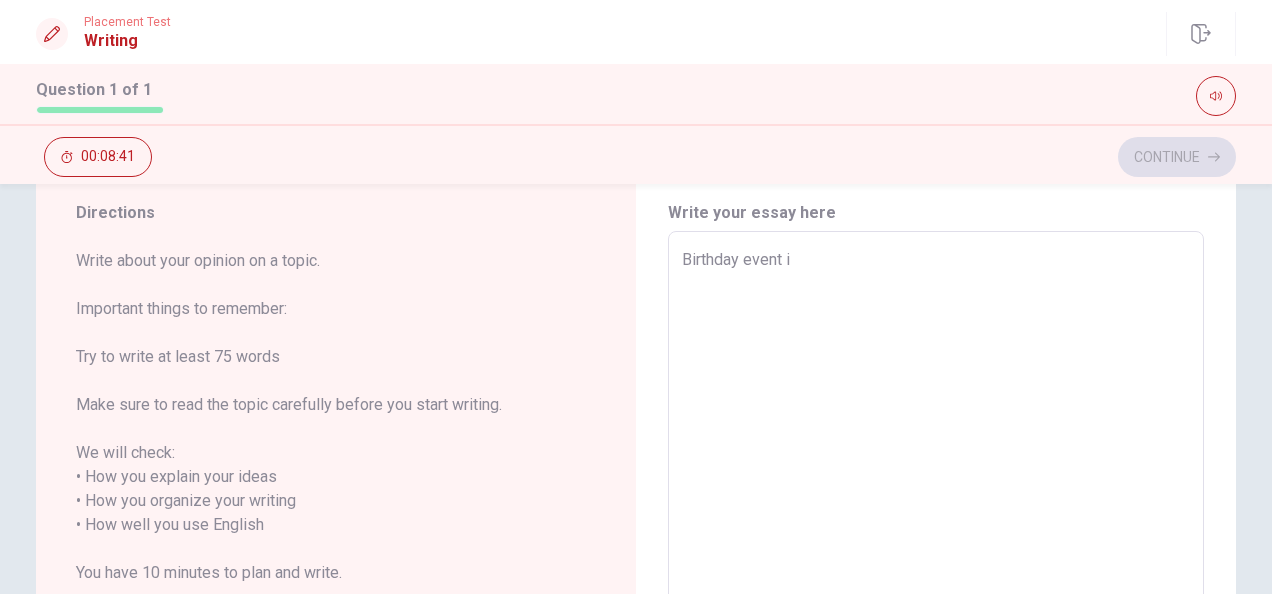 type on "x" 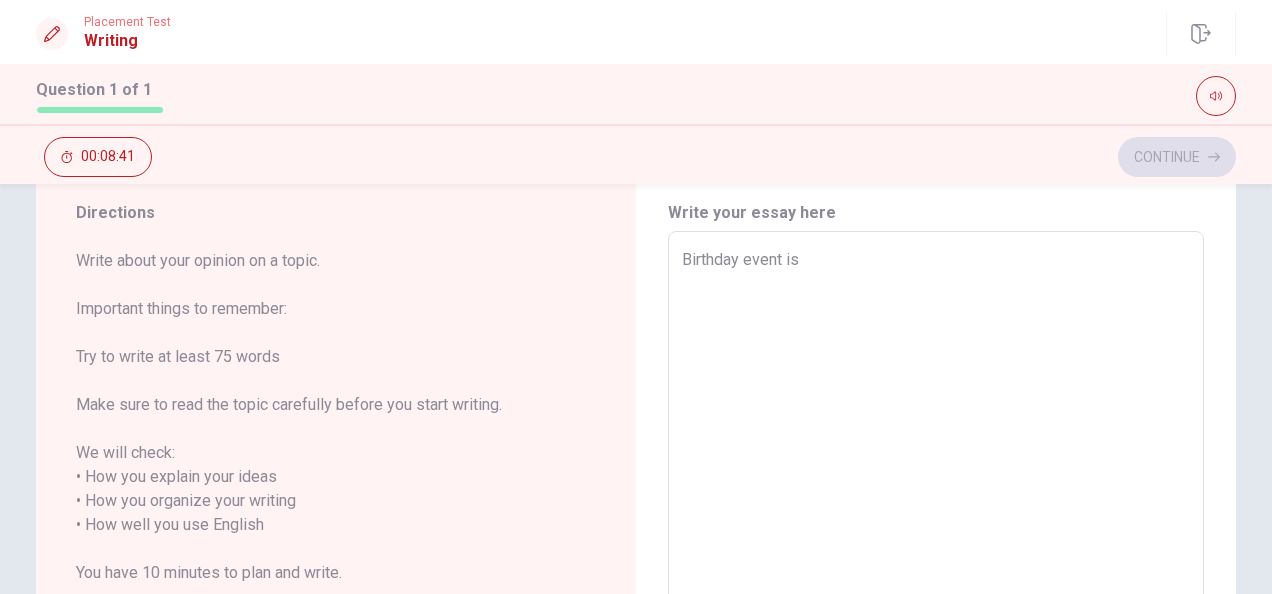 type on "x" 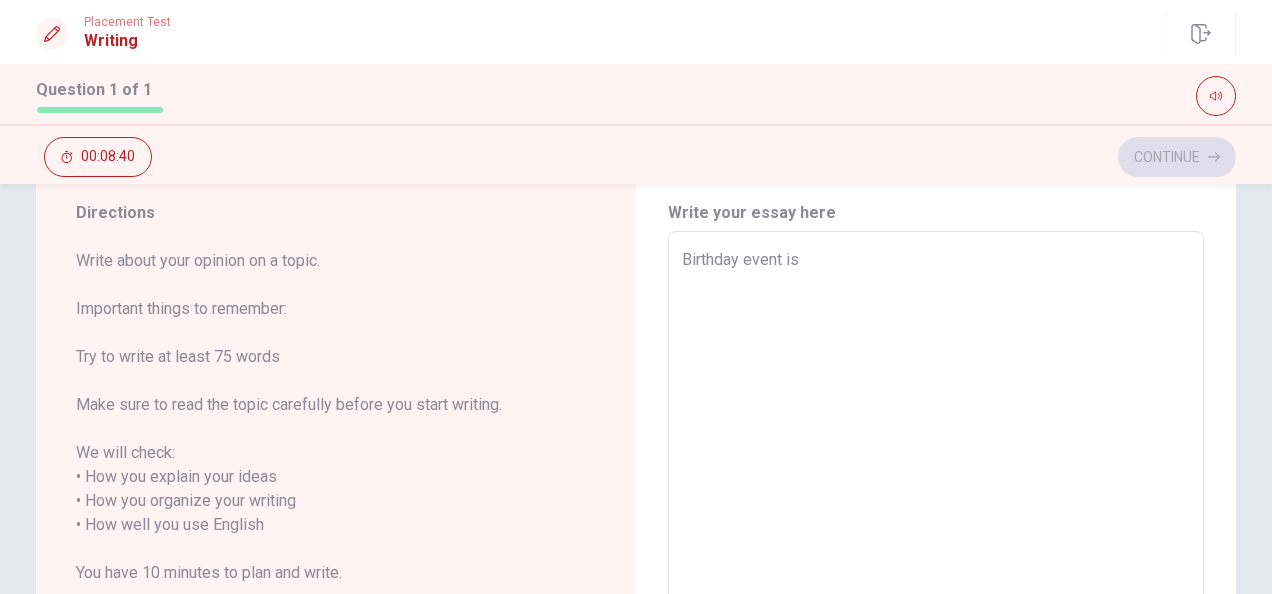 type on "Birthday event is" 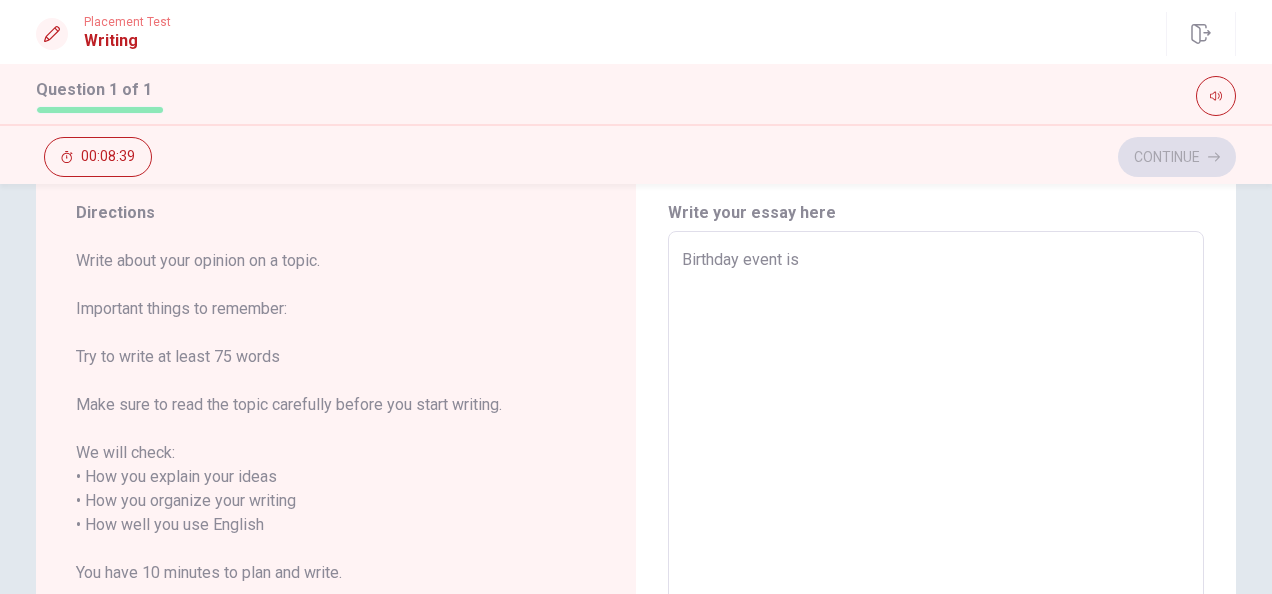 type on "Birthday event is i" 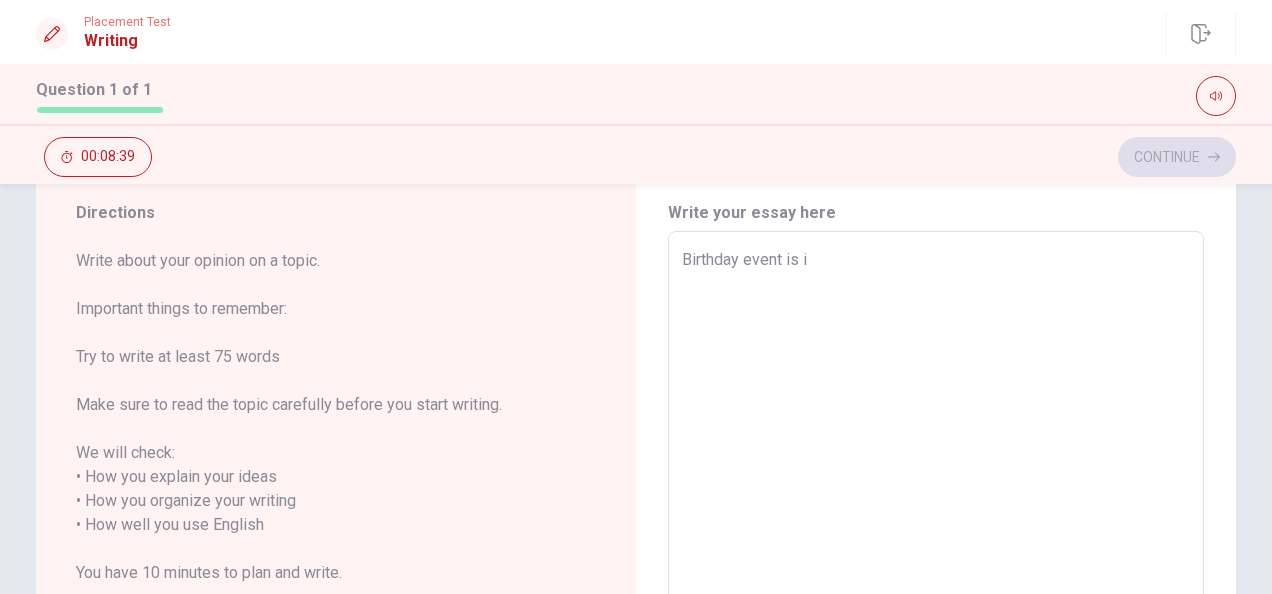 type on "x" 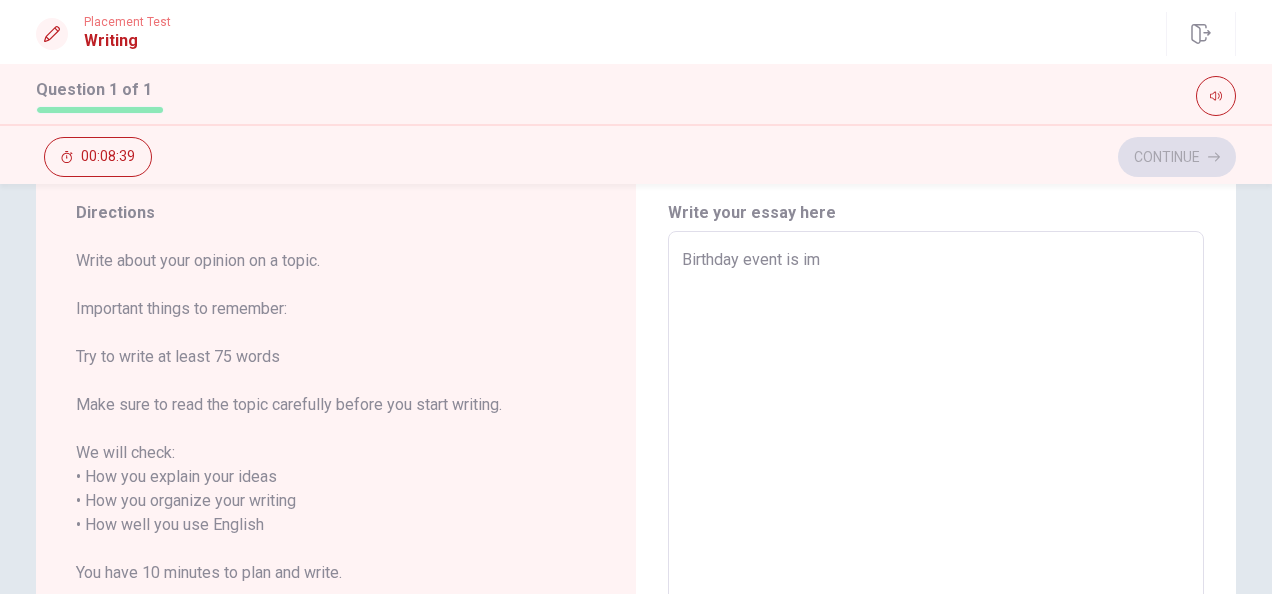 type on "x" 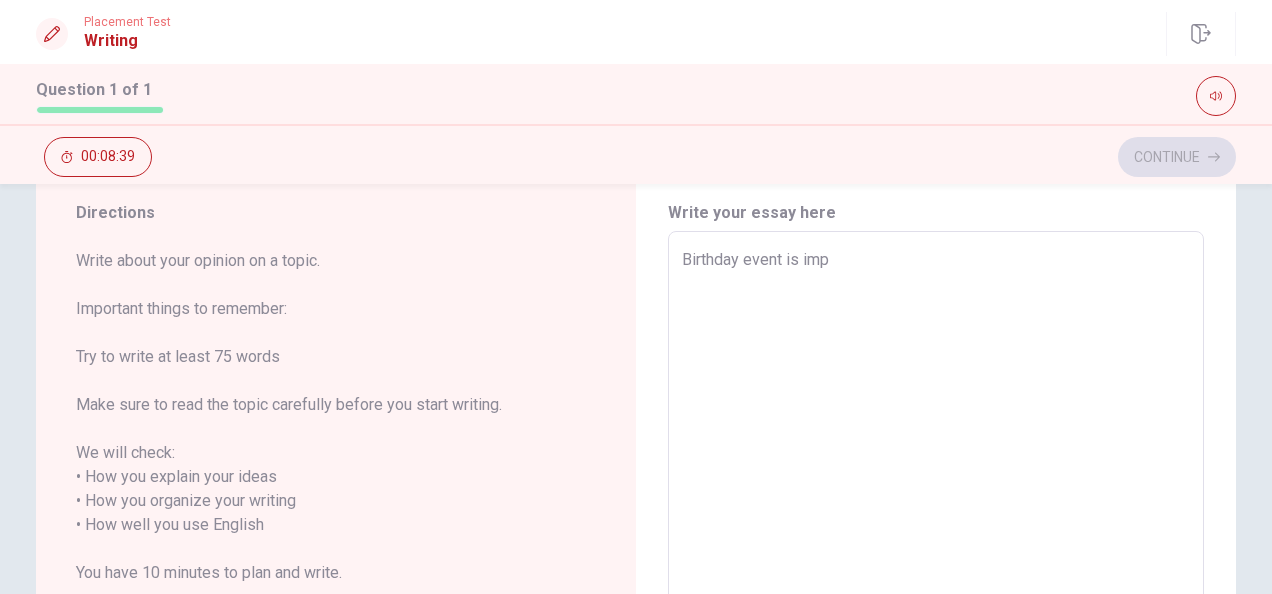 type on "x" 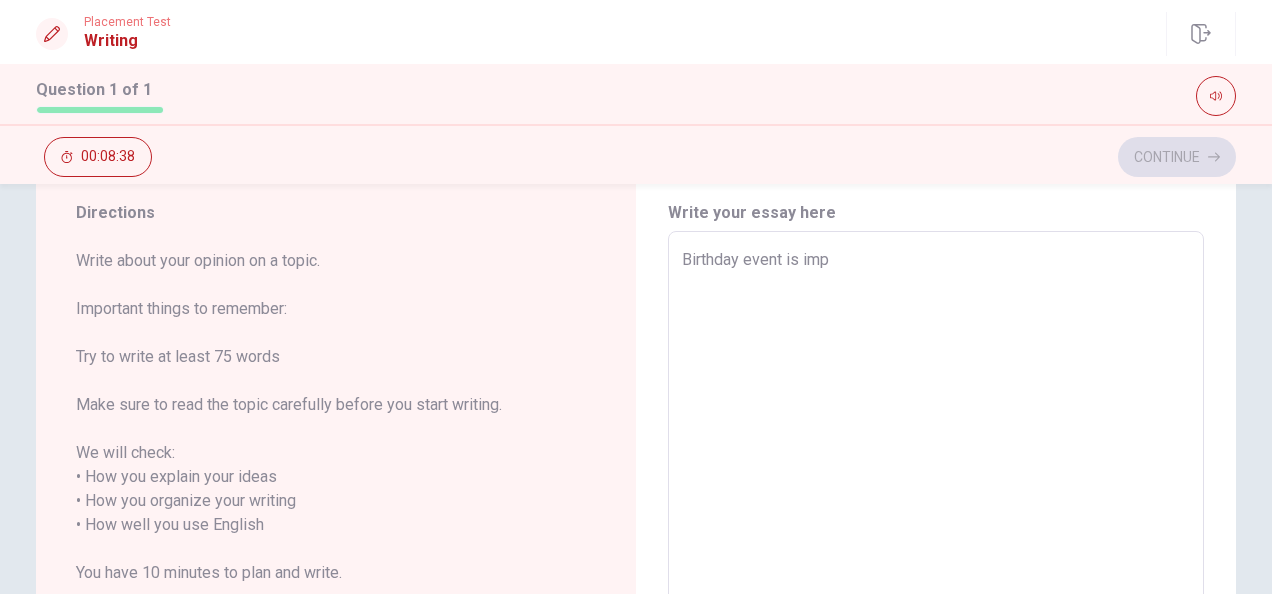 type on "Birthday event is impo" 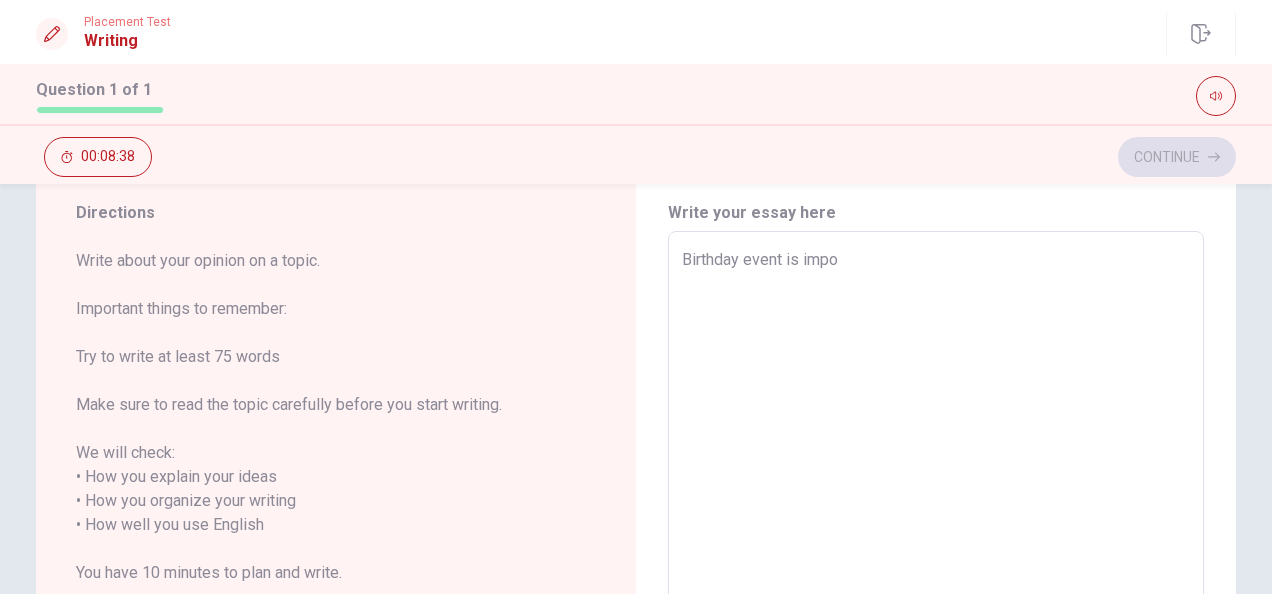 type on "x" 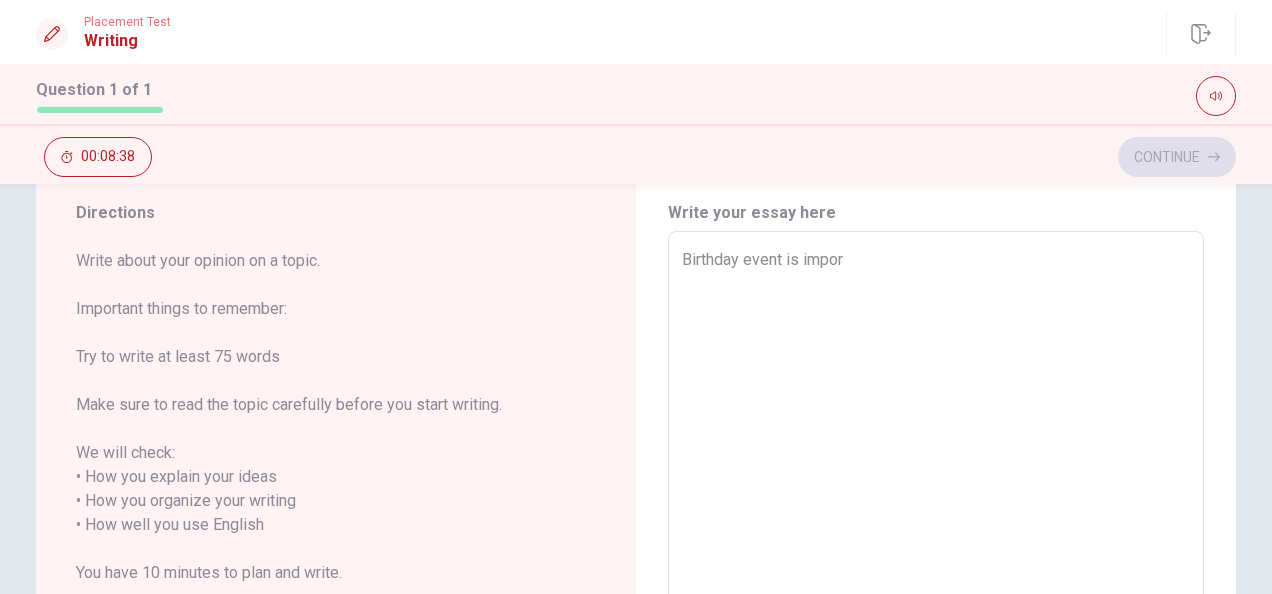 type on "x" 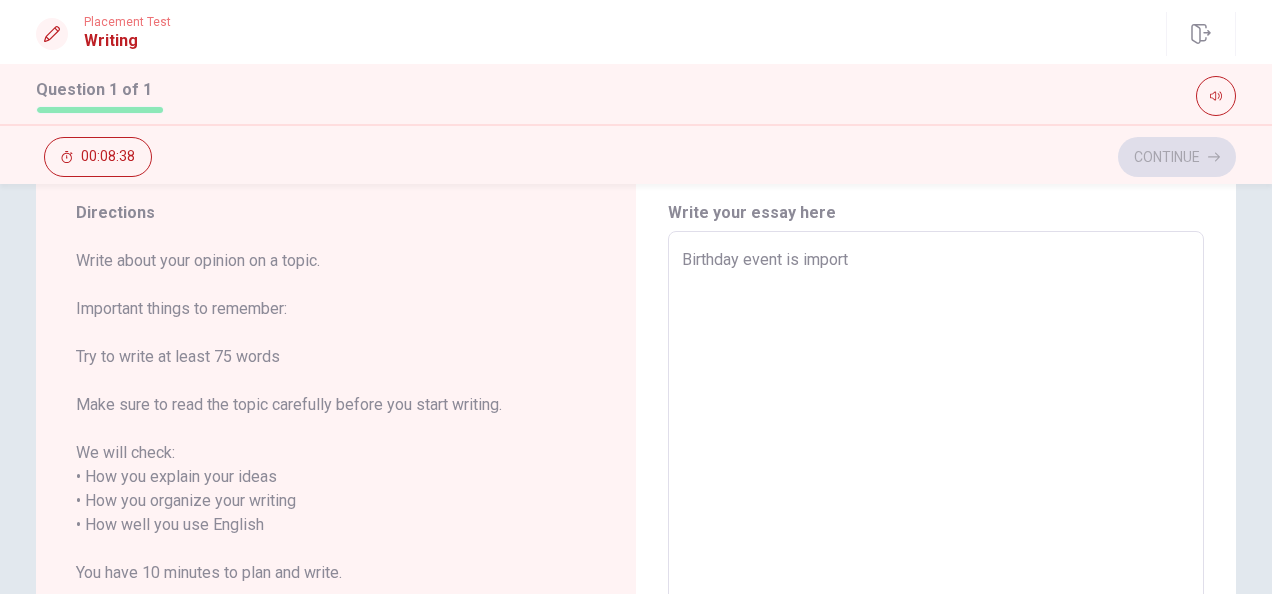type on "x" 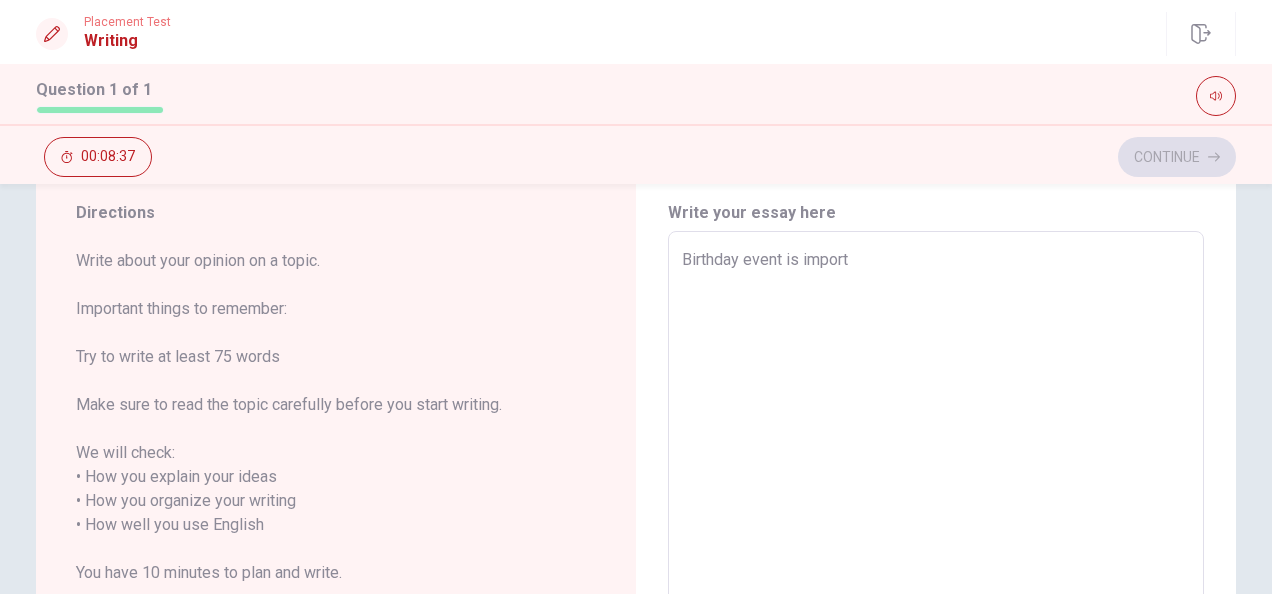 type on "Birthday event is importa" 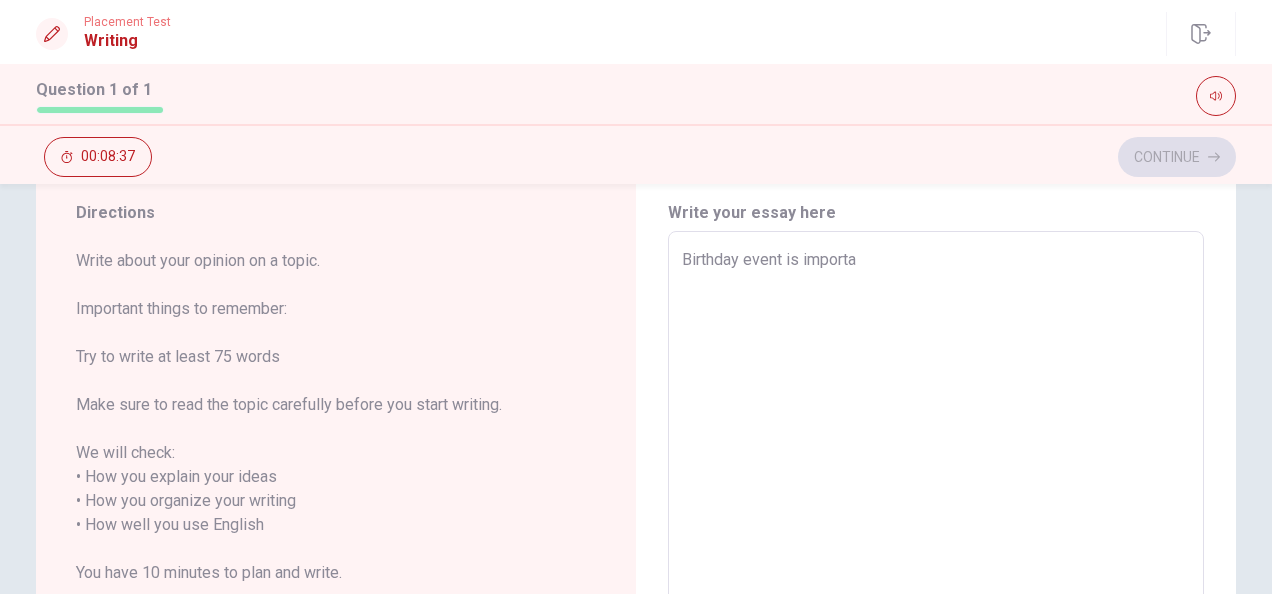 type on "x" 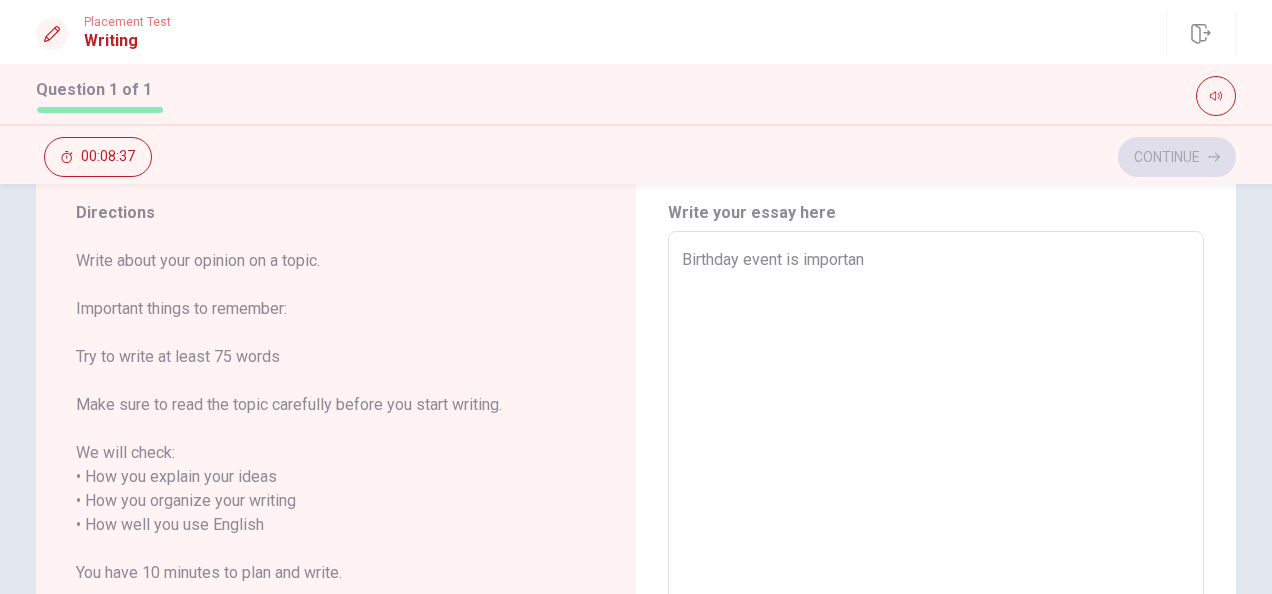 type on "x" 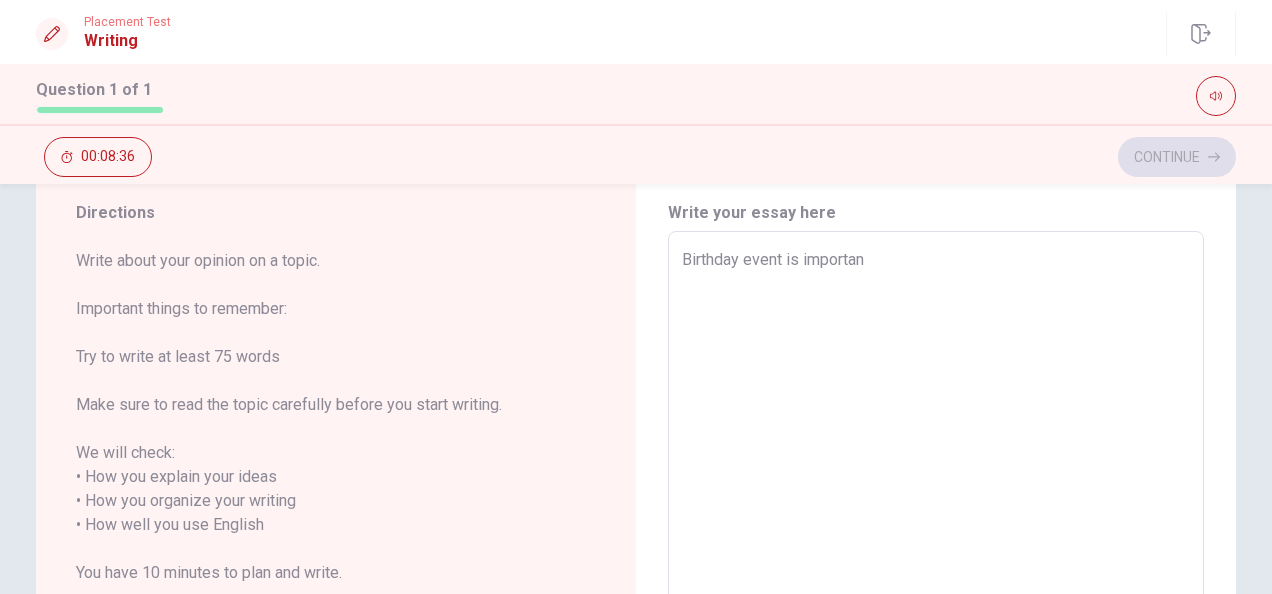 type on "Birthday event is important" 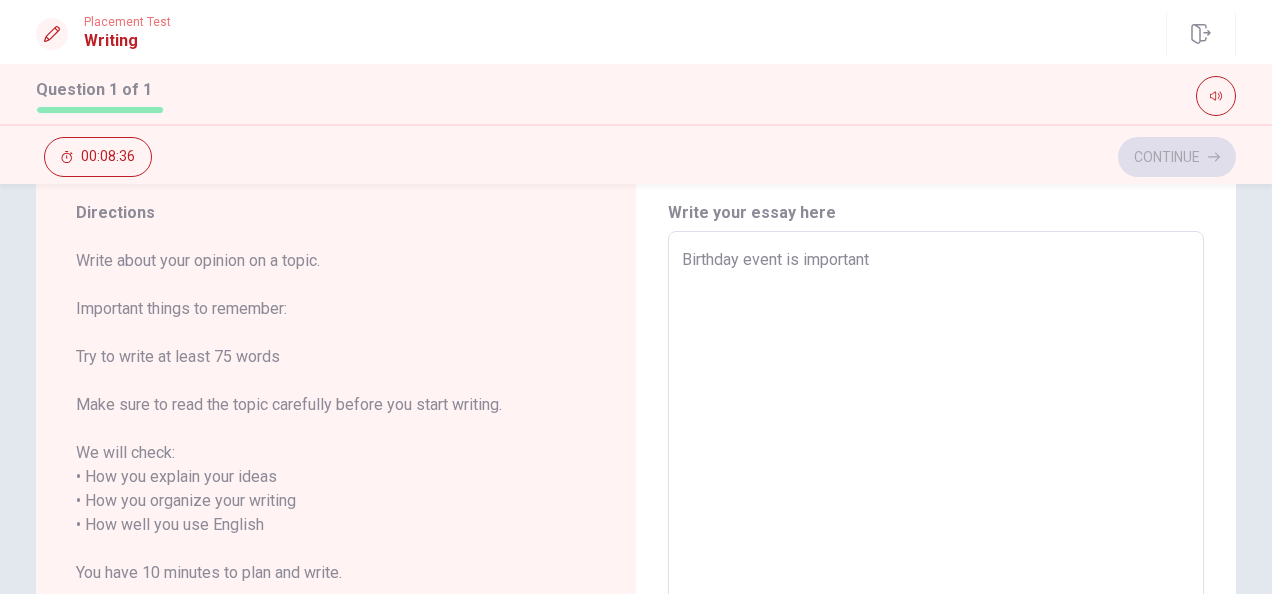 type on "x" 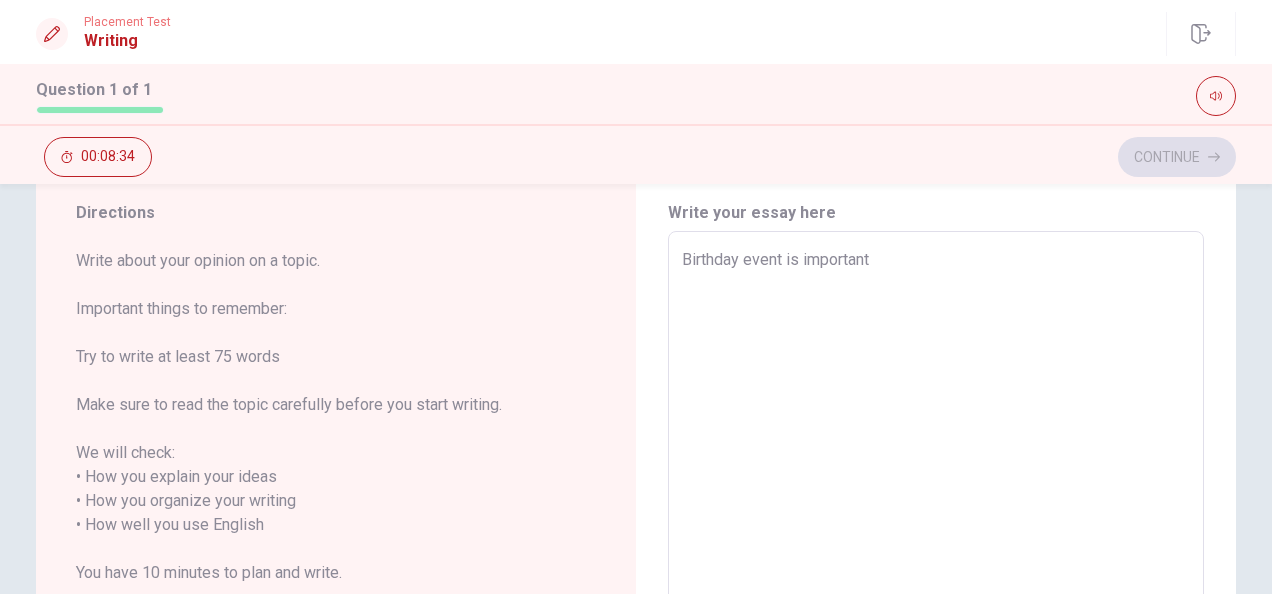 type on "x" 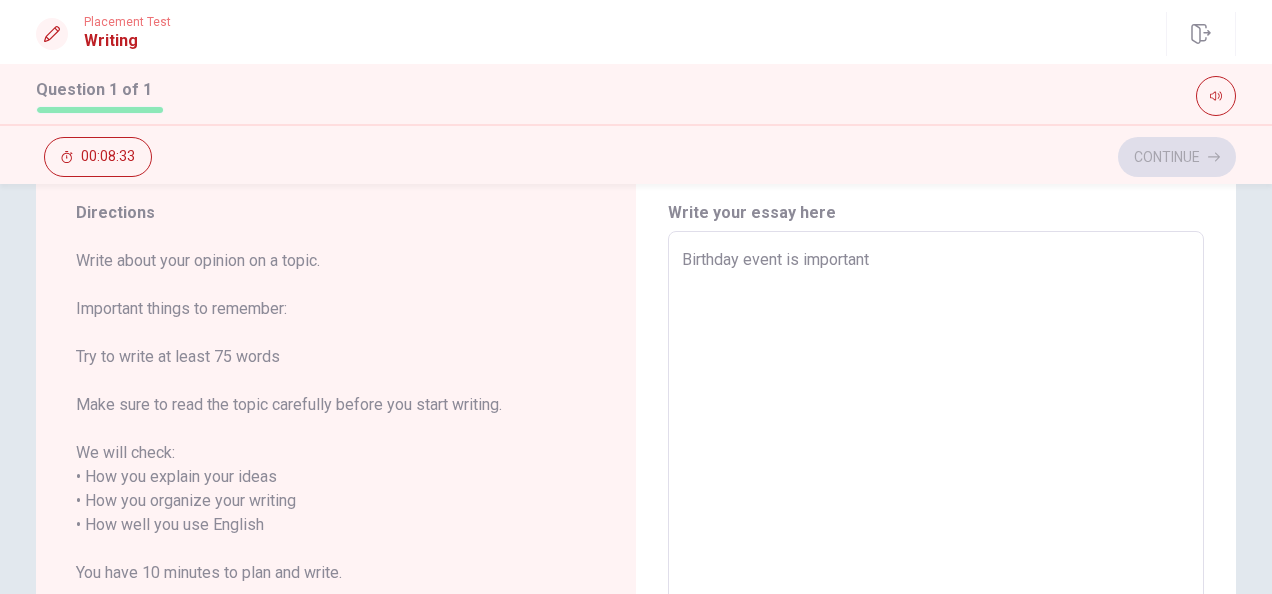 type on "Birthday event is important m" 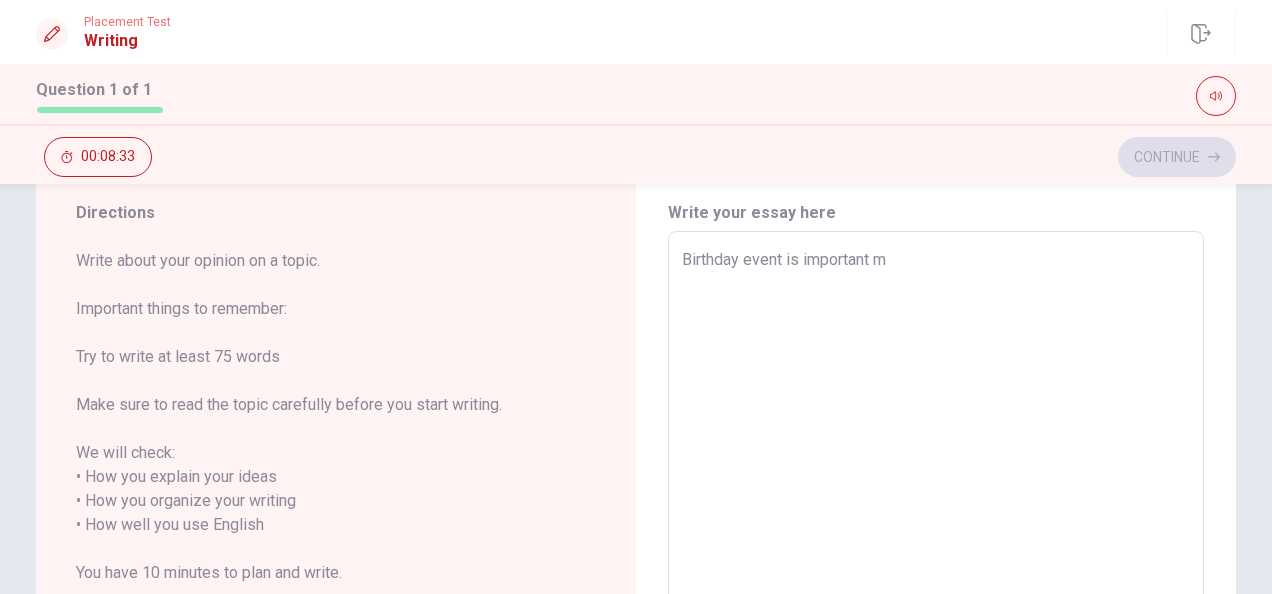 type on "x" 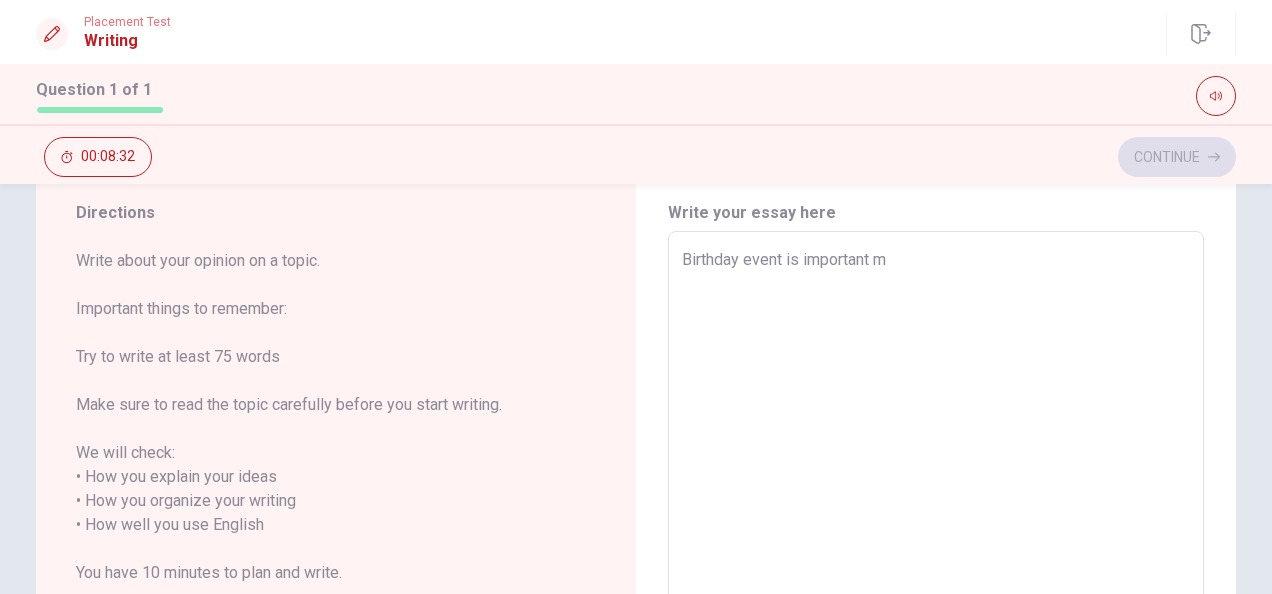 type on "Birthday event is important my" 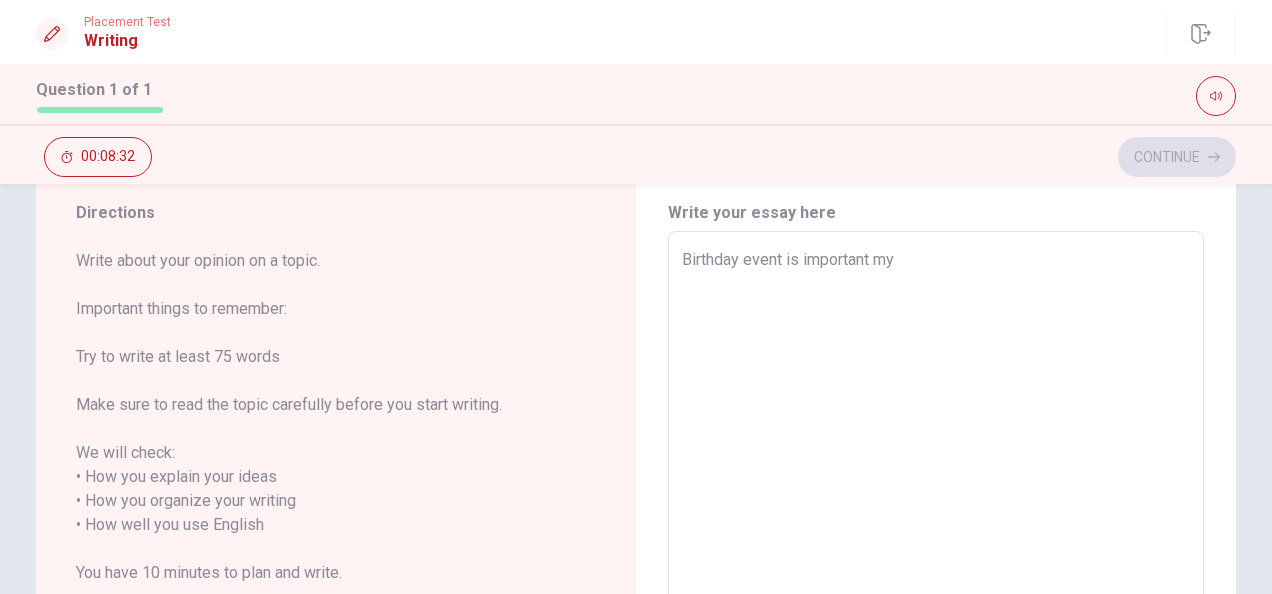 type on "x" 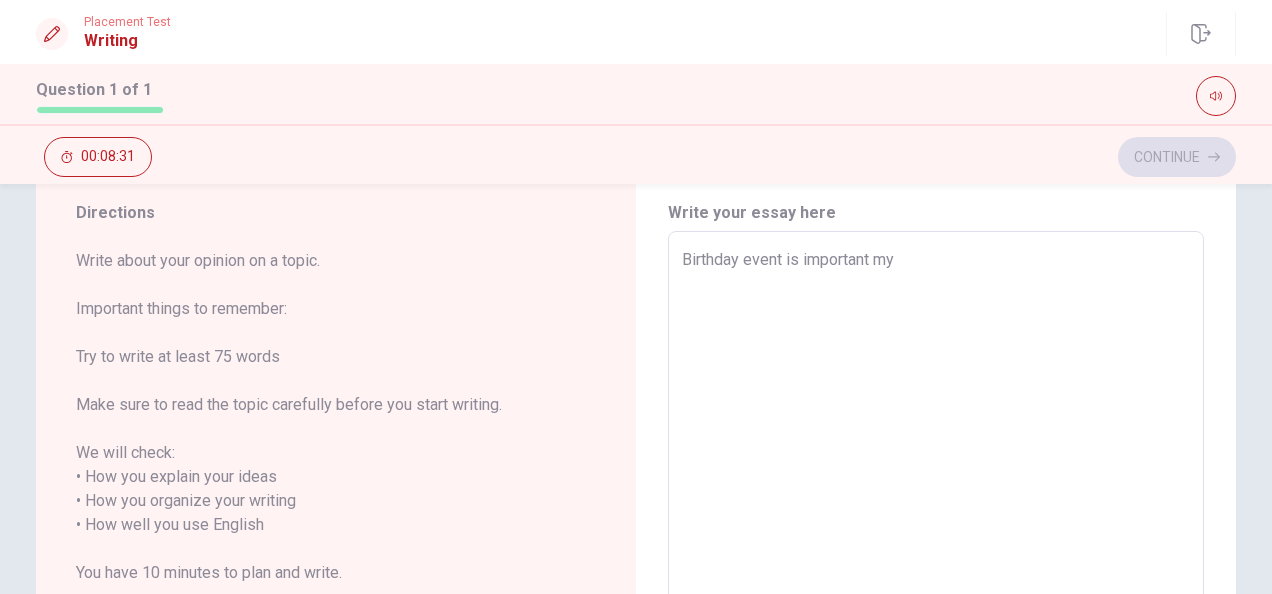 type on "x" 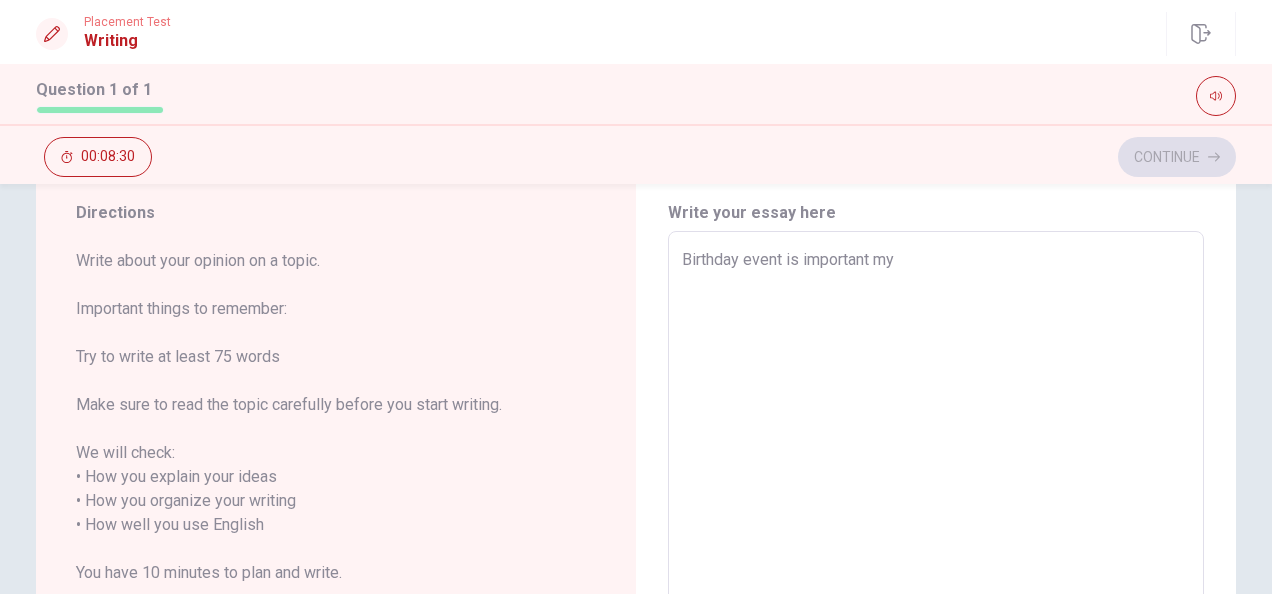 type on "Birthday event is important my c" 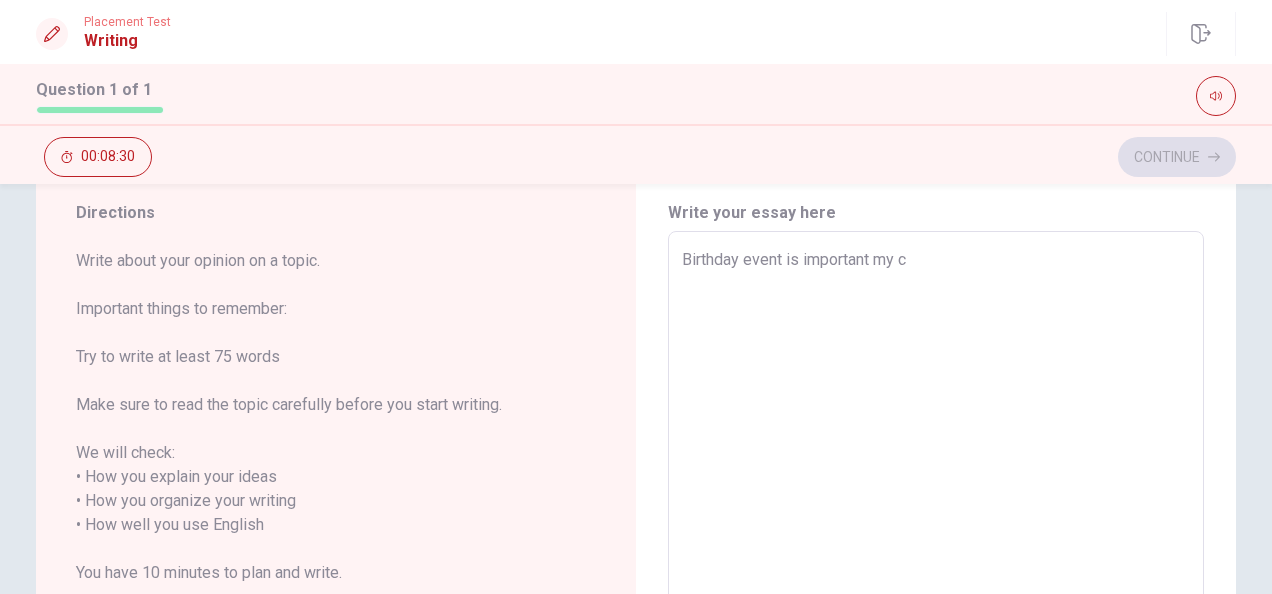 type on "x" 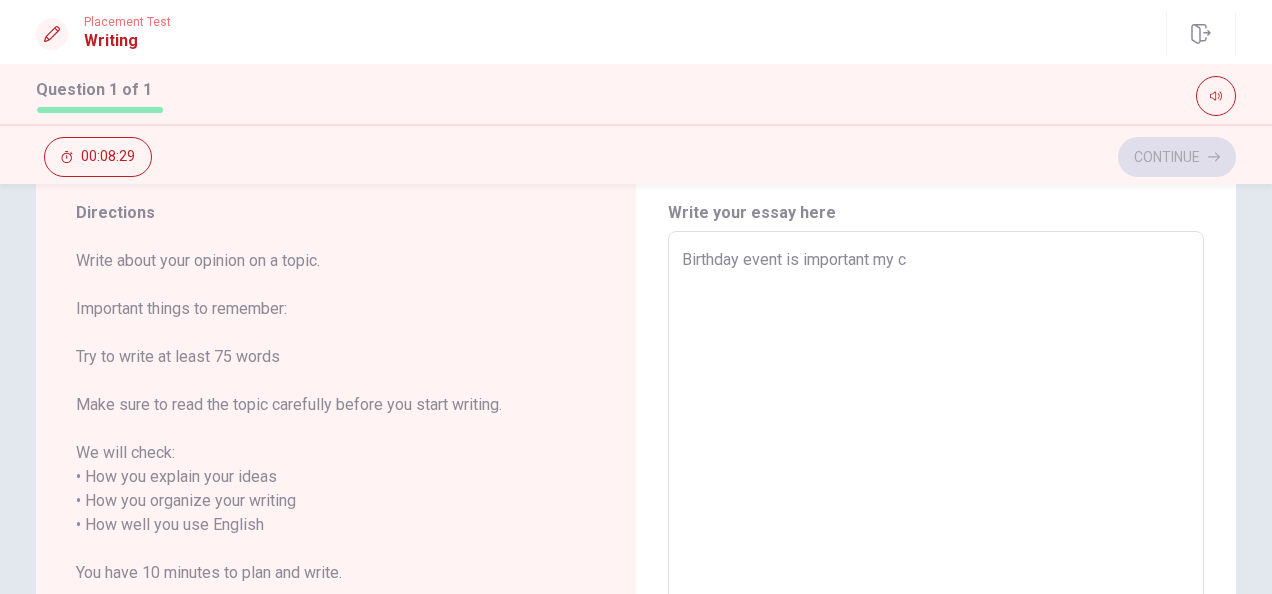 type on "Birthday event is important my cl" 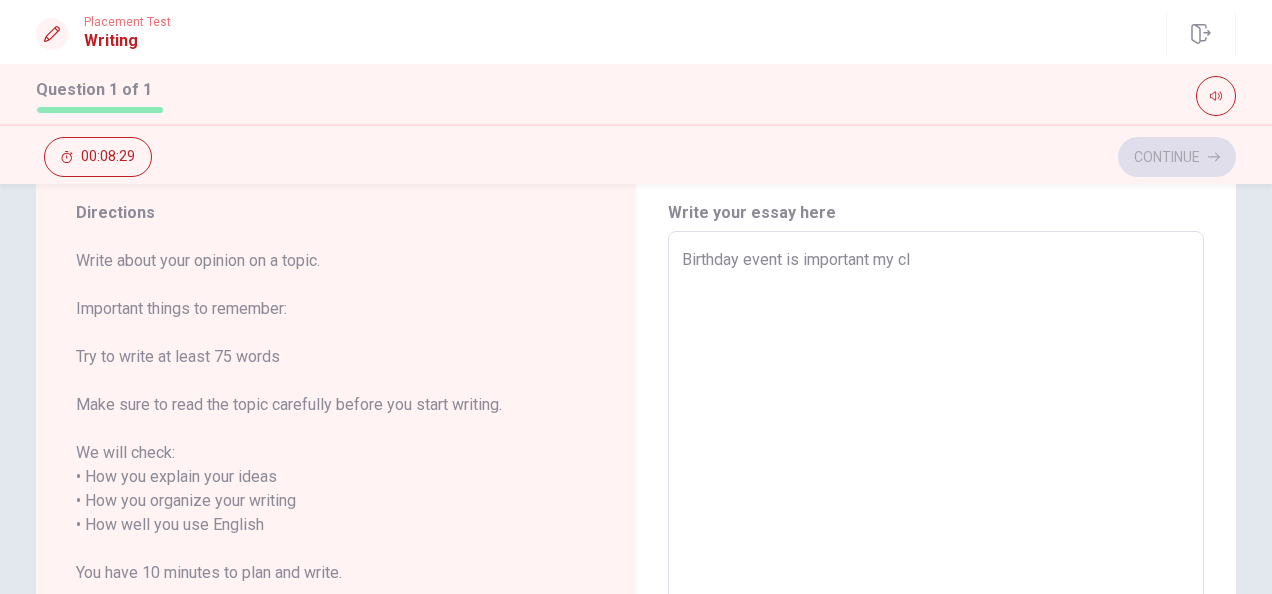 type on "x" 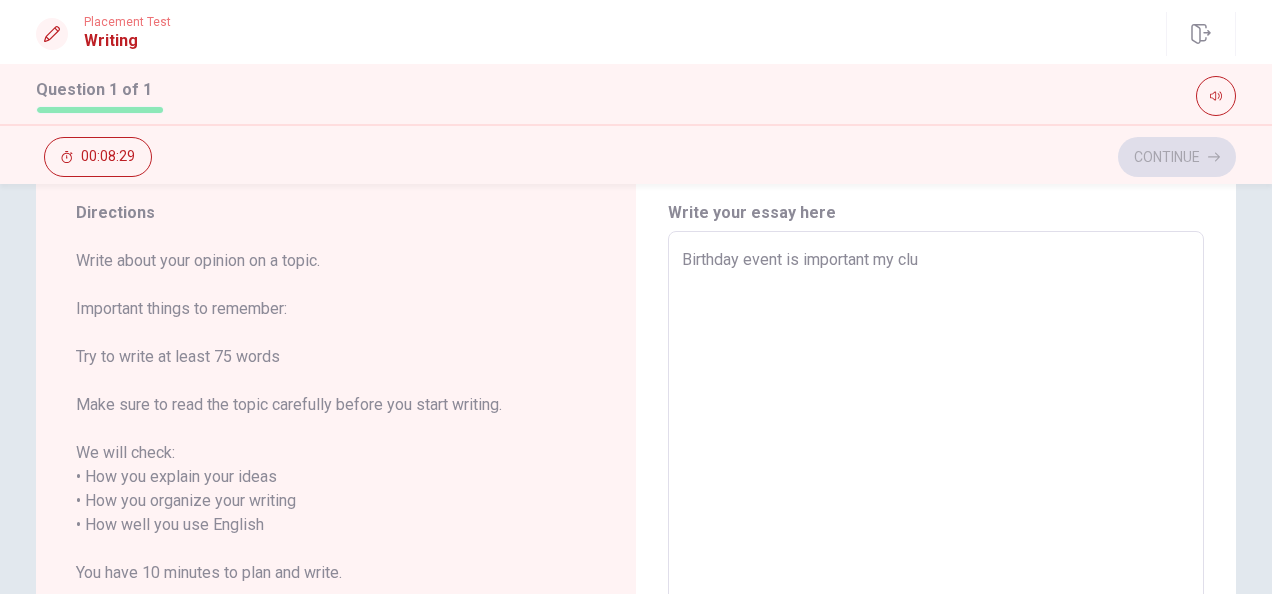 type on "x" 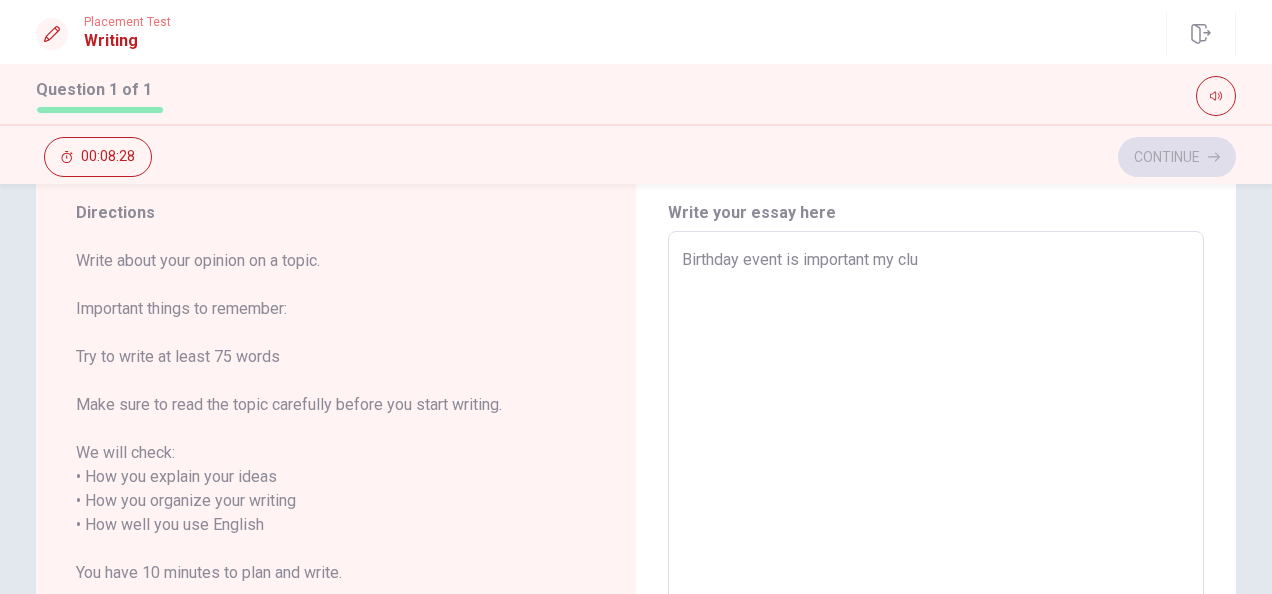 type on "Birthday event is important my clut" 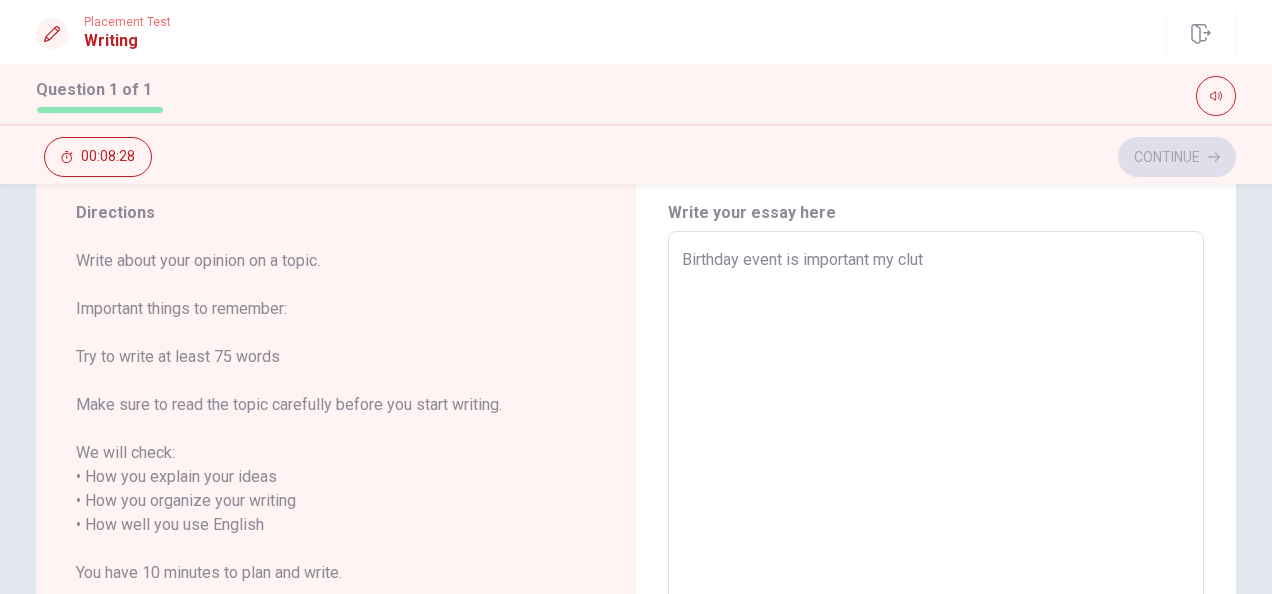 type on "x" 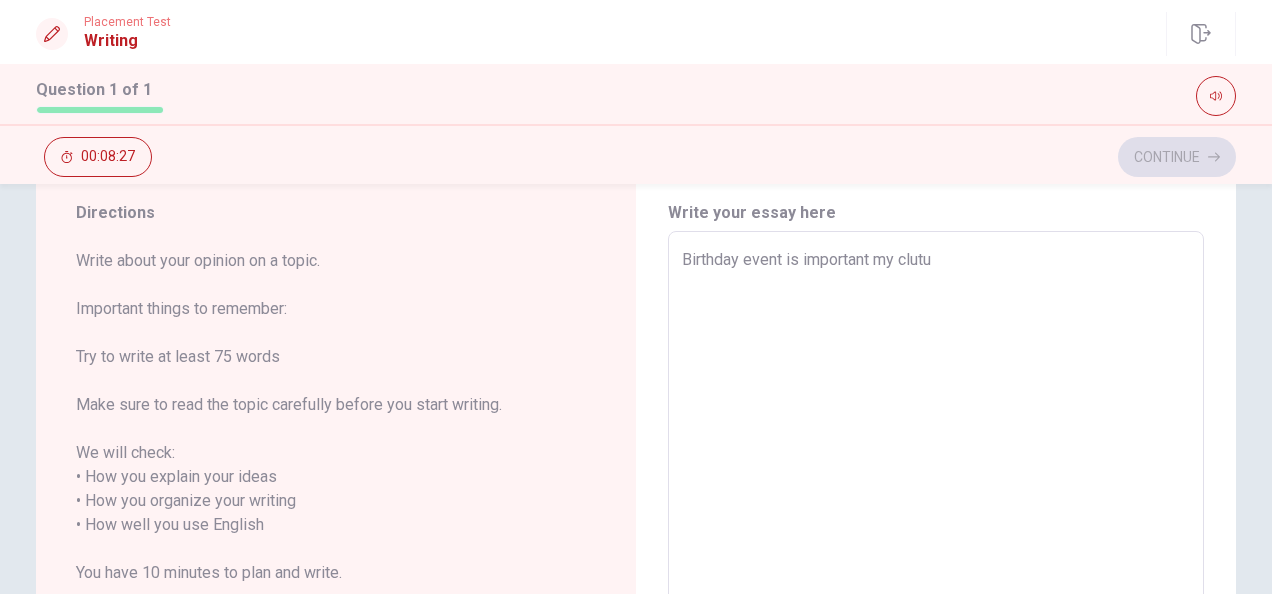 type on "x" 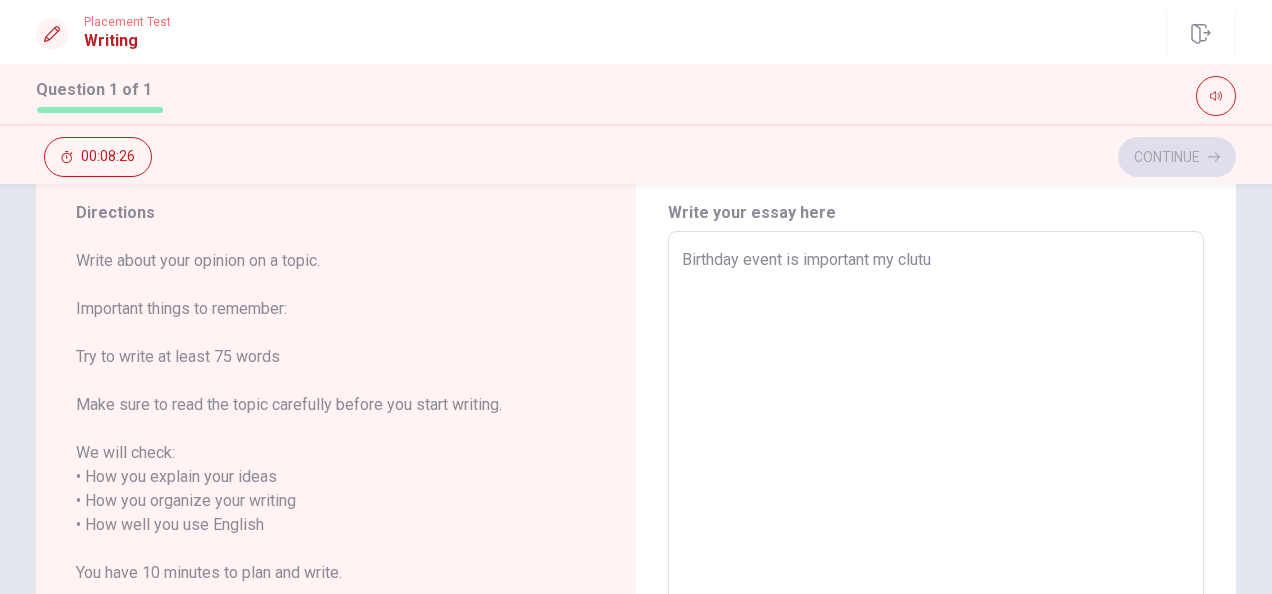 type on "Birthday event is important my clutur" 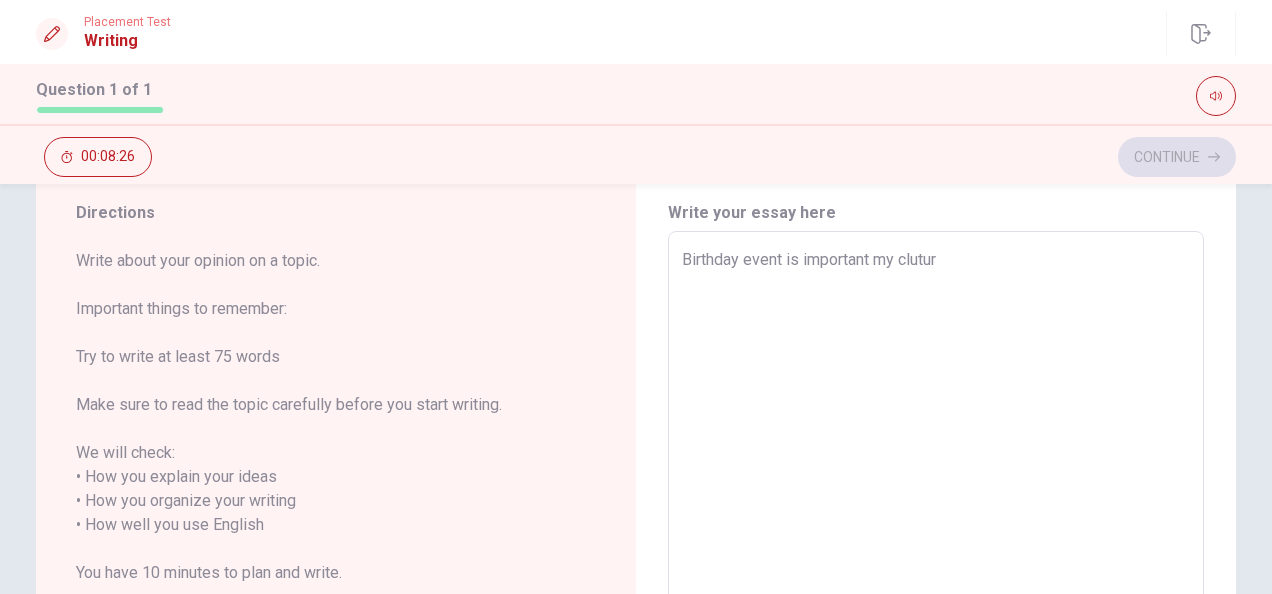type on "x" 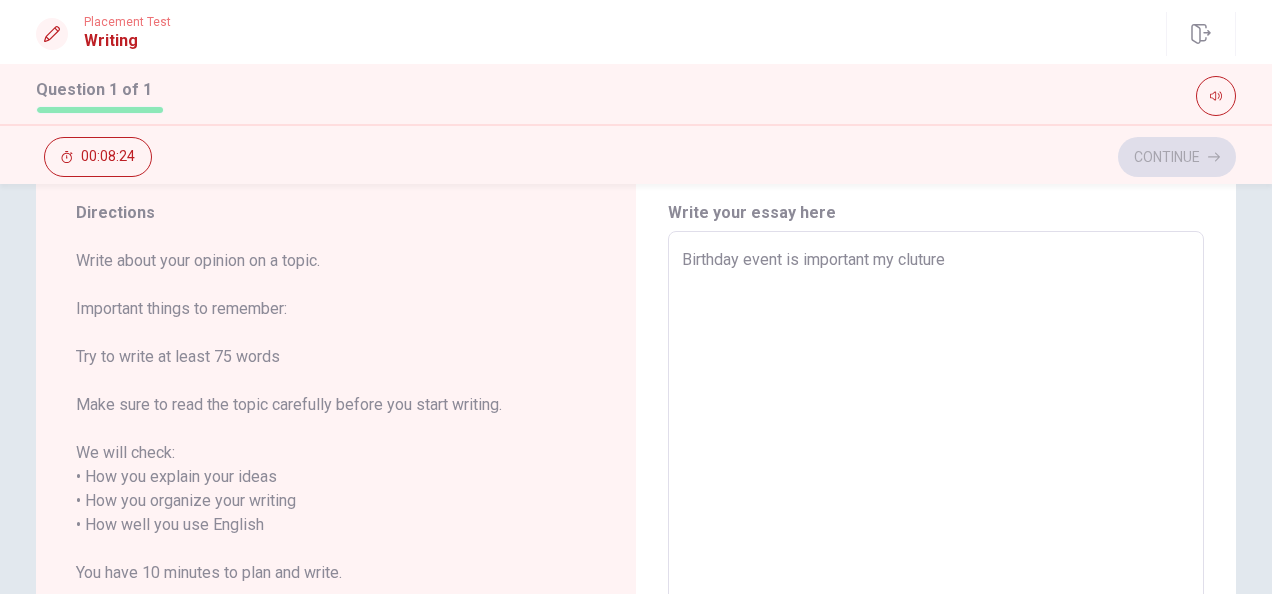 type on "x" 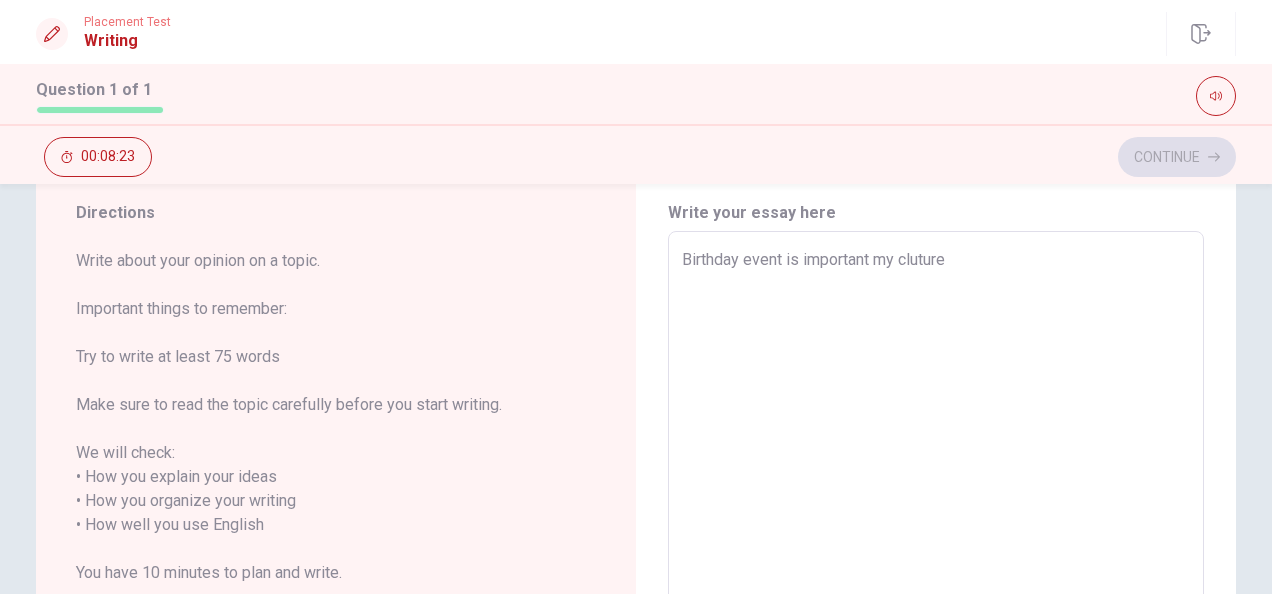 type on "Birthday event is important my cluture." 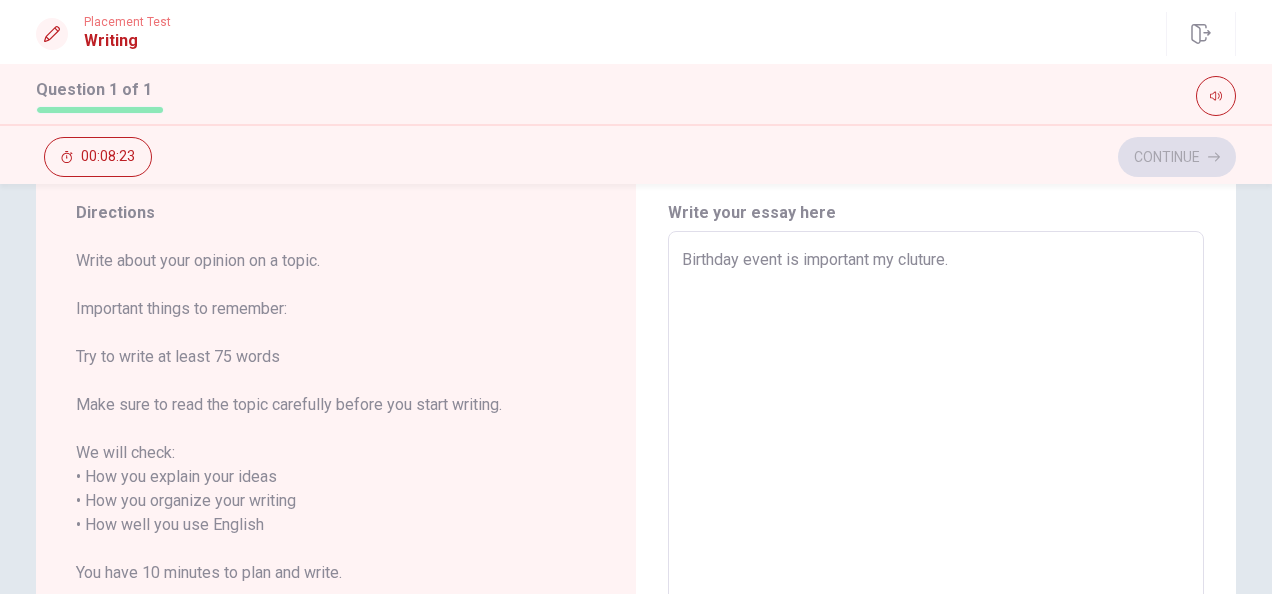 type on "x" 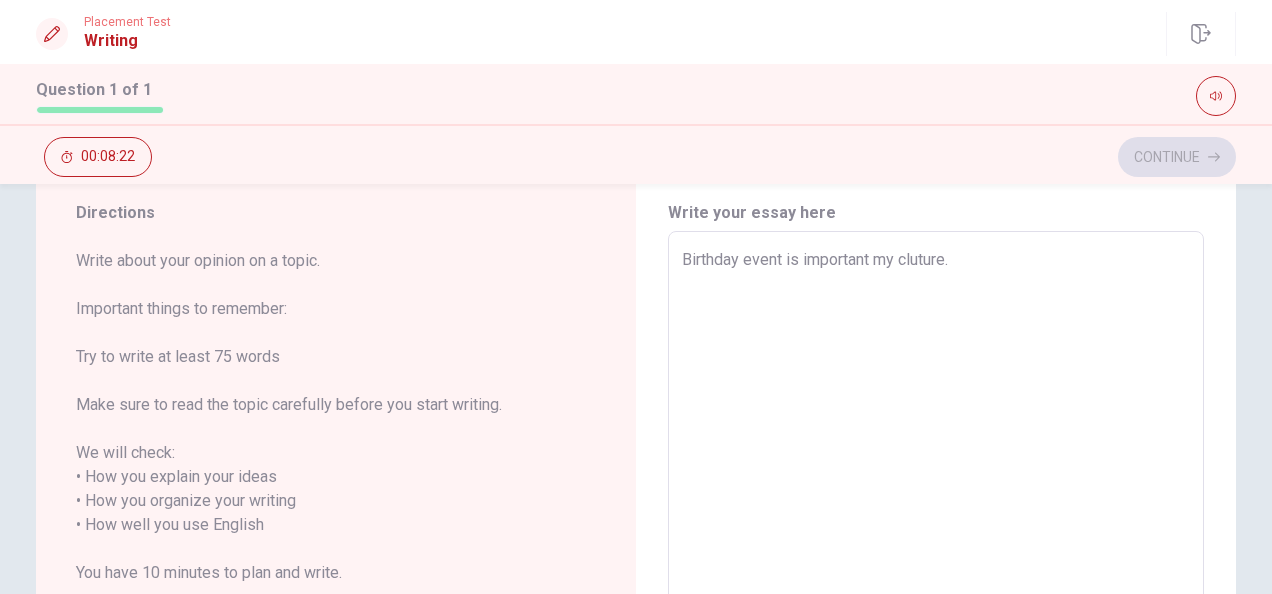 type on "Birthday event is important my cluture." 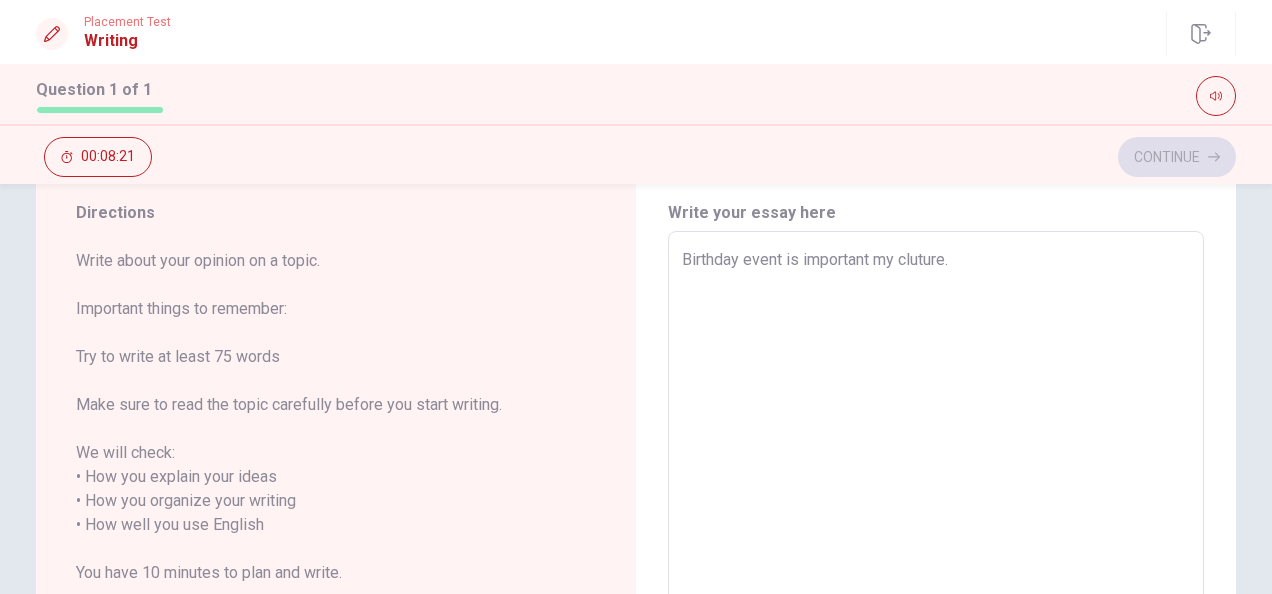 type on "Birthday event is important my cluture. B" 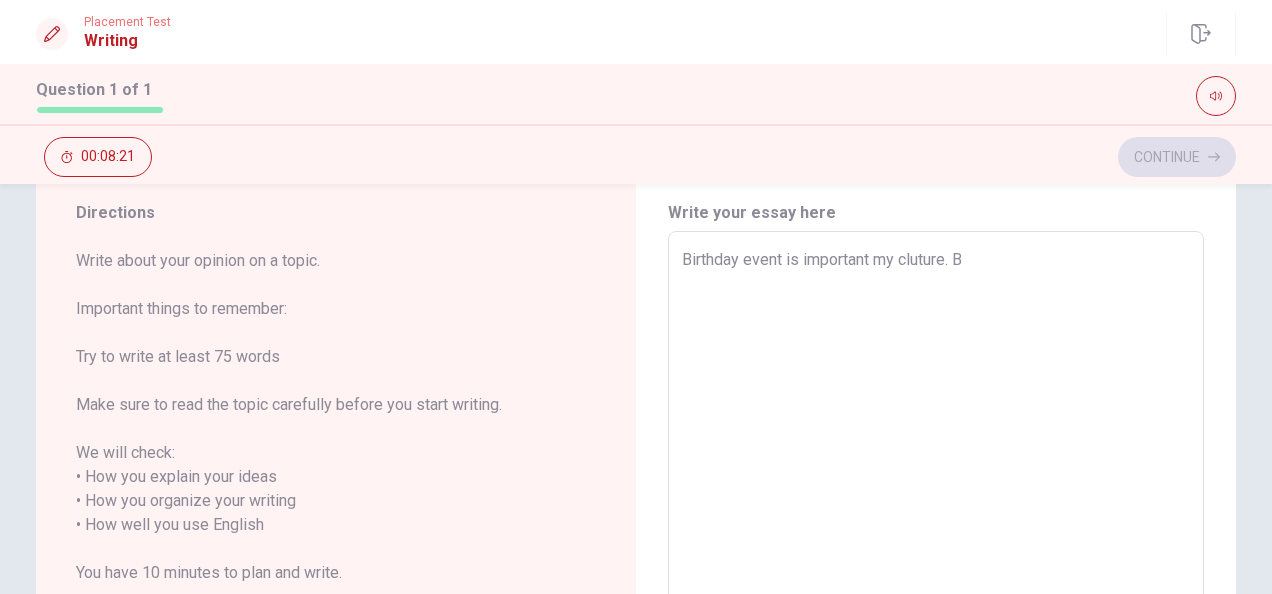 type on "x" 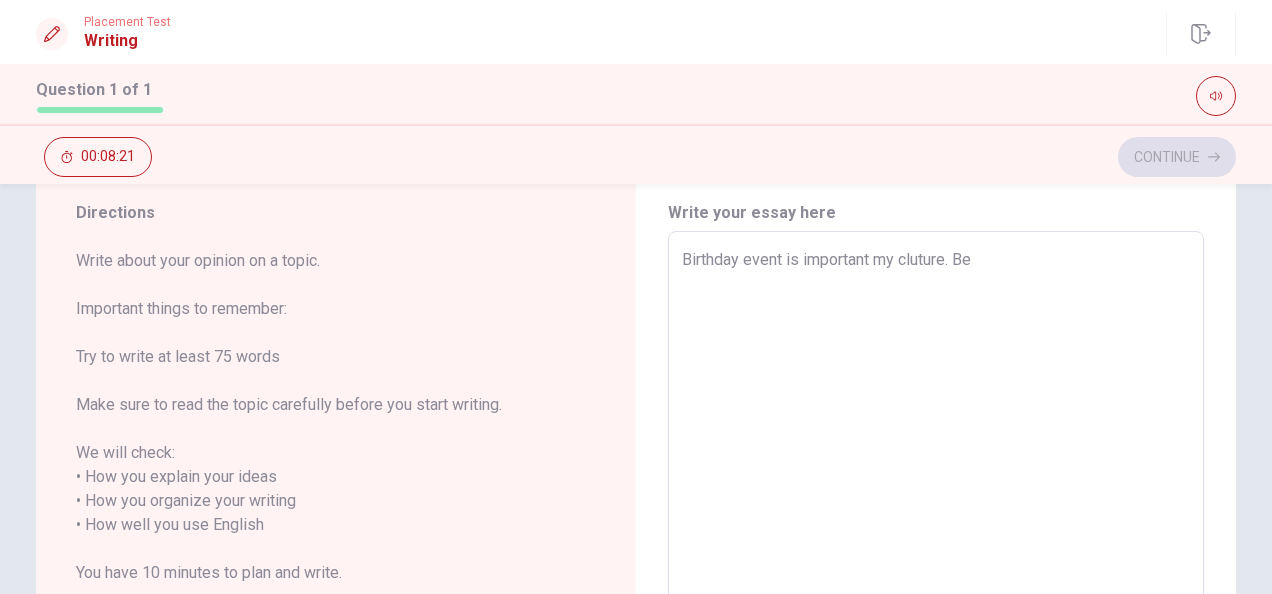type on "x" 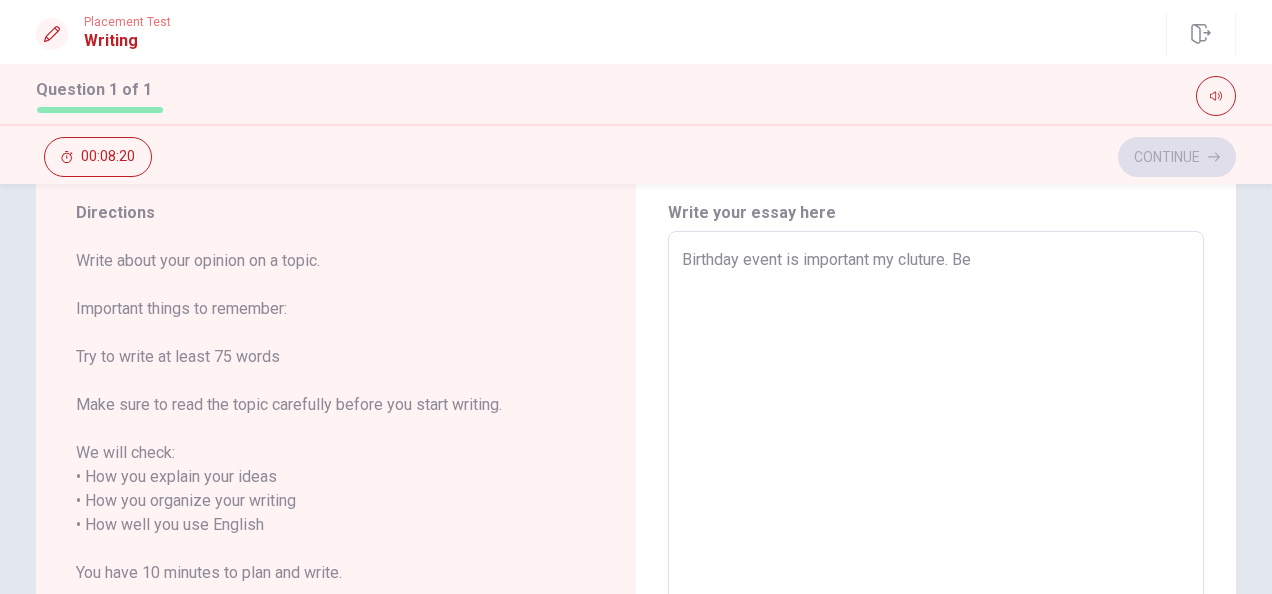type on "Birthday event is important my cluture. Bec" 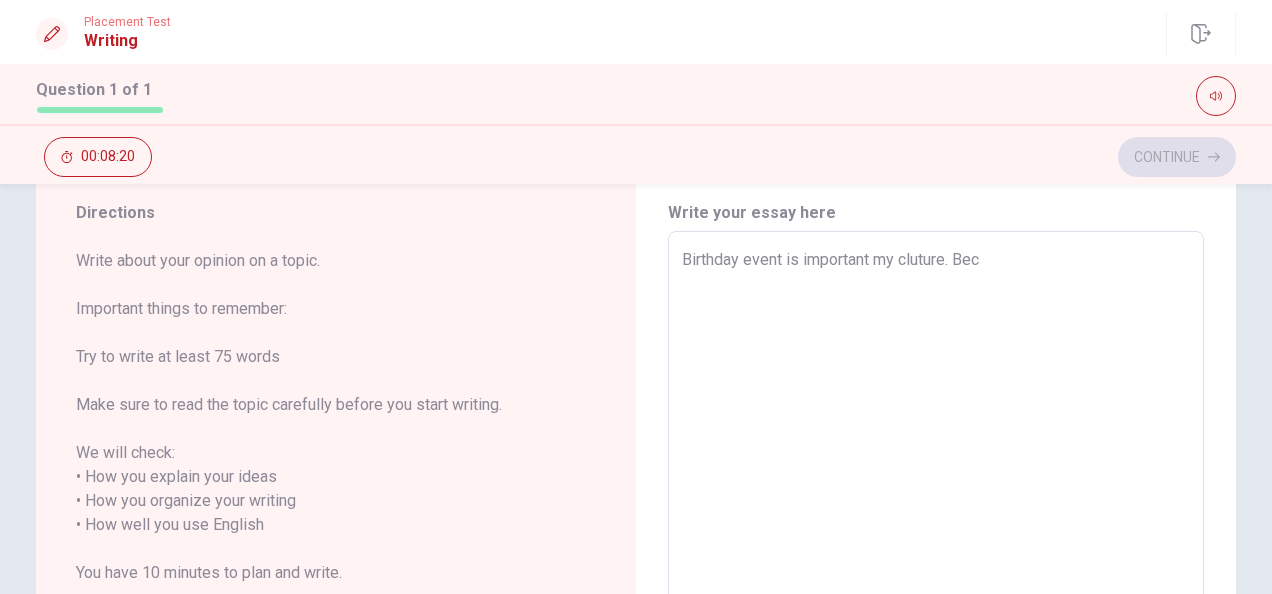 type on "x" 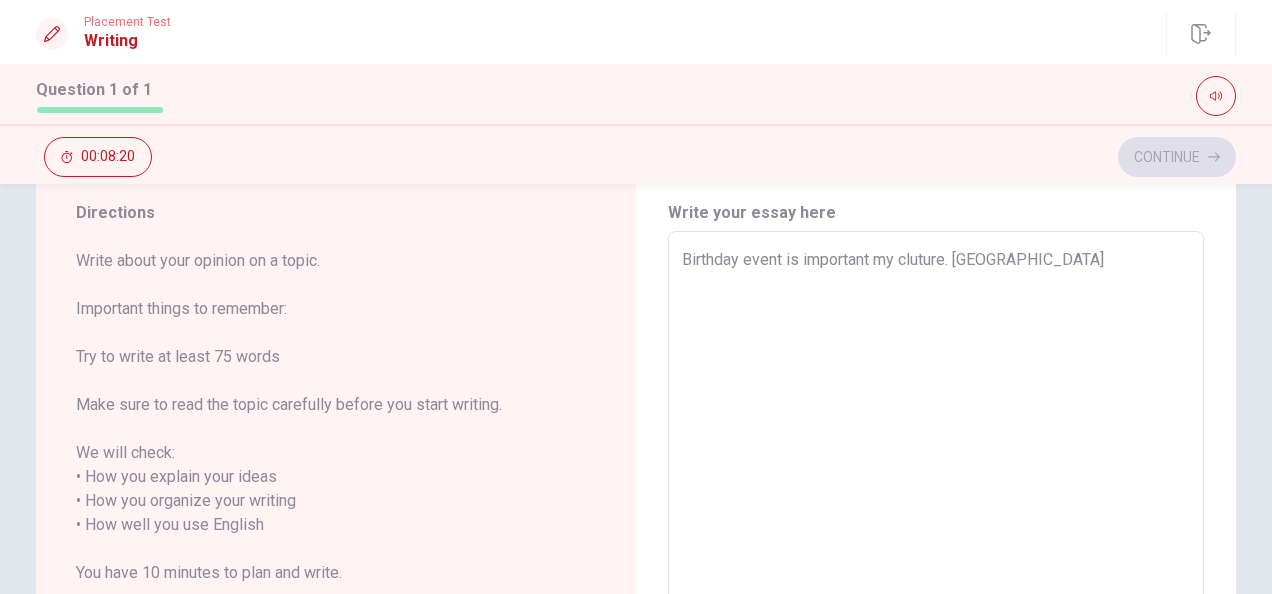 type on "x" 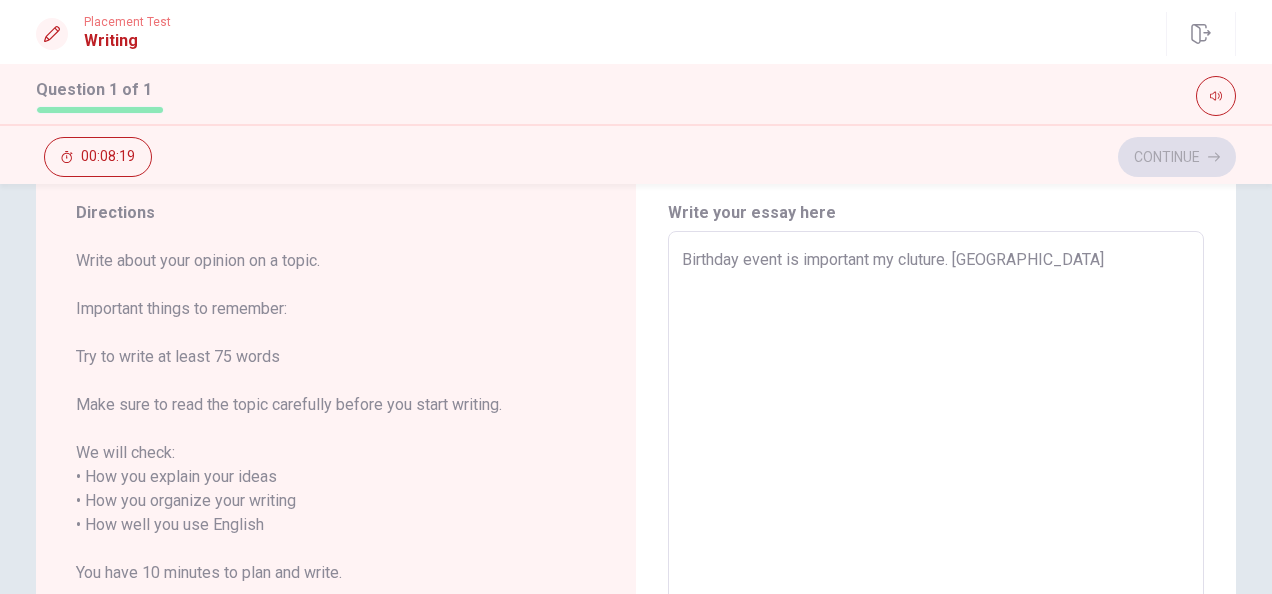 type on "Birthday event is important my cluture. [GEOGRAPHIC_DATA]" 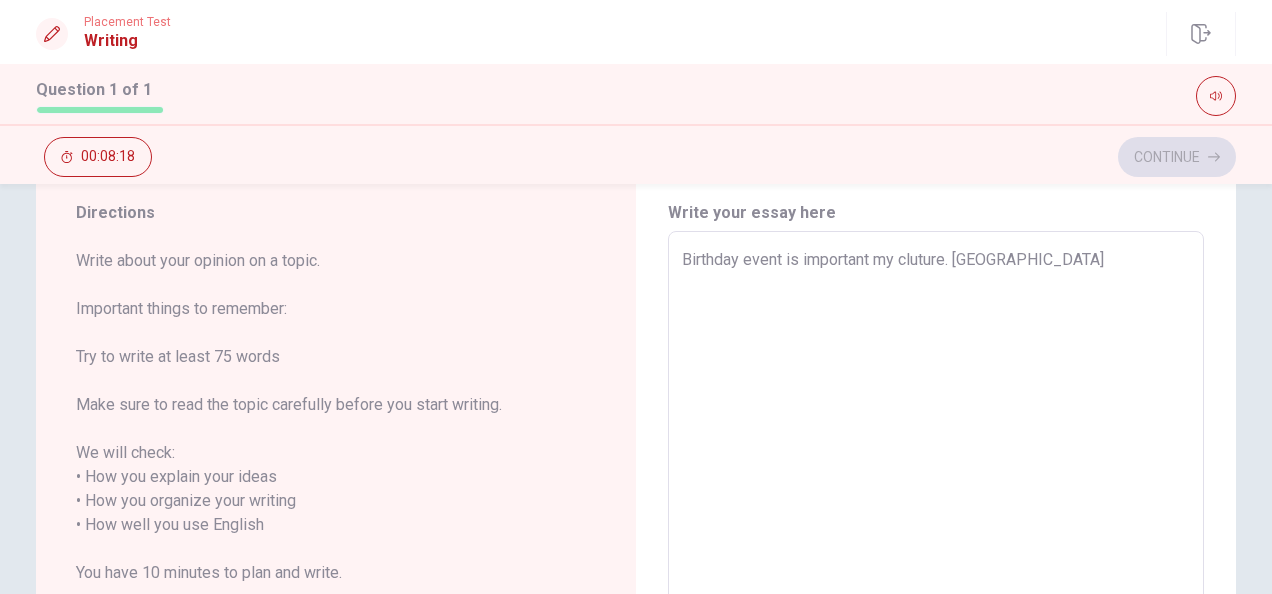 type on "Birthday event is important my cluture. Becaus" 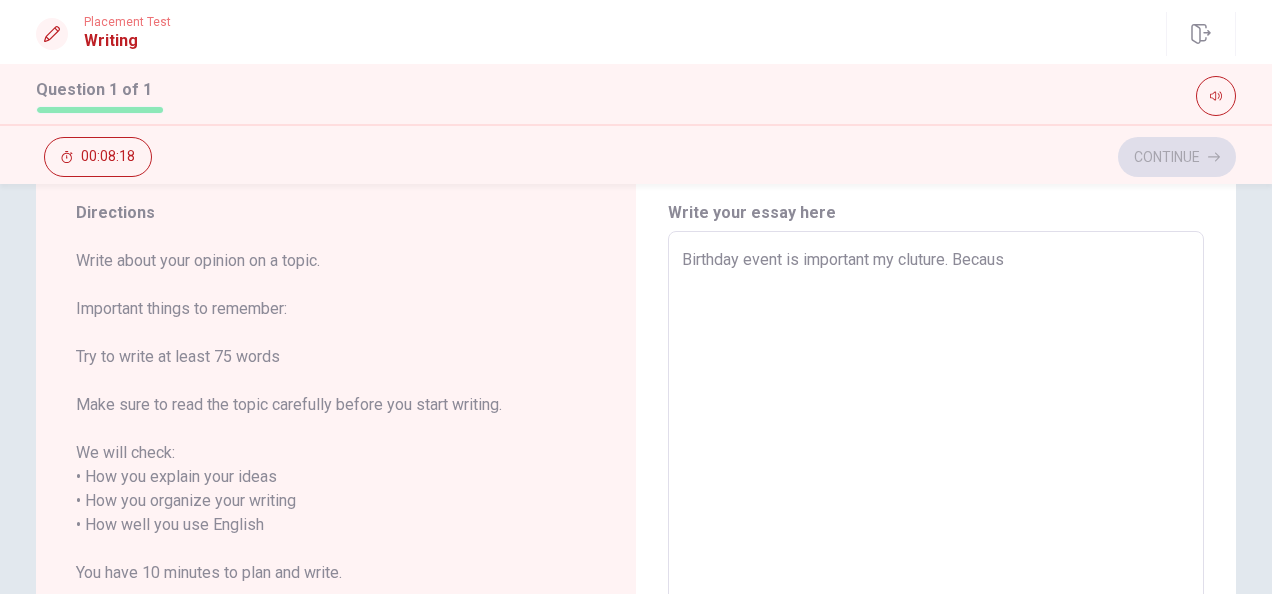 type on "x" 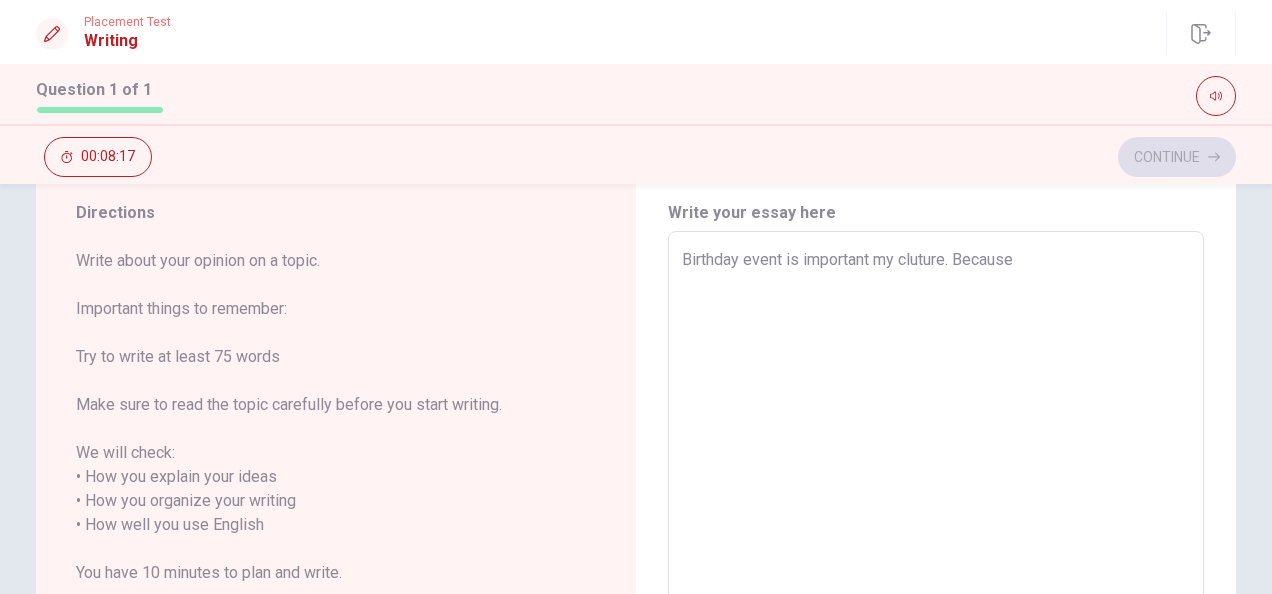 type on "x" 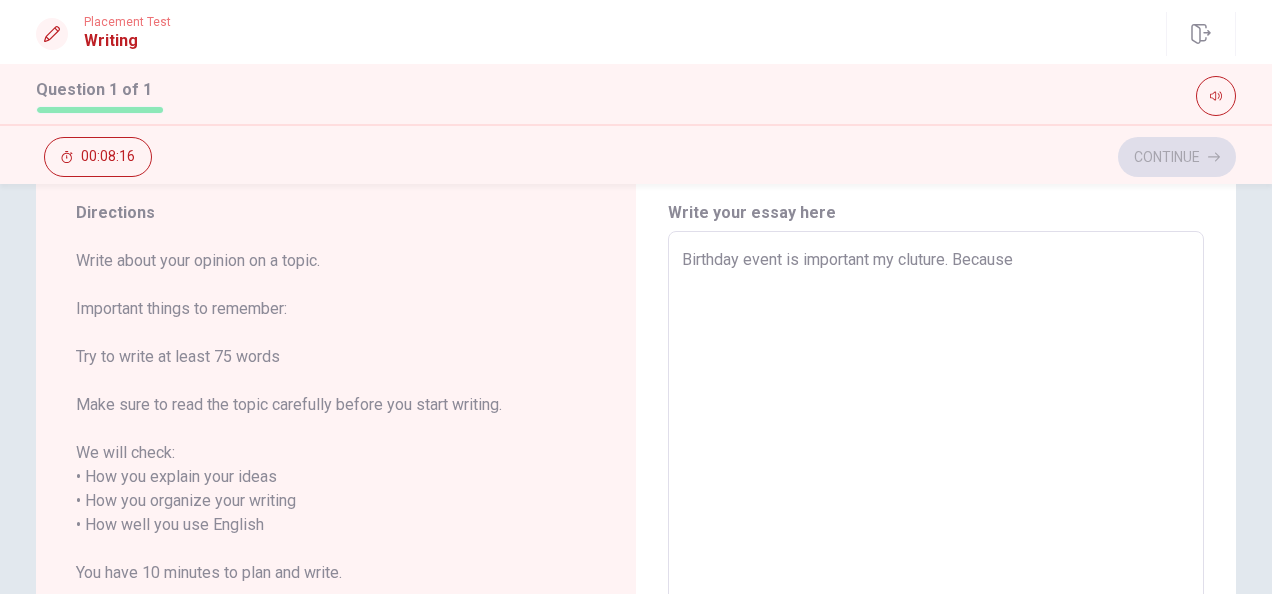 type on "Birthday event is important my cluture. Because," 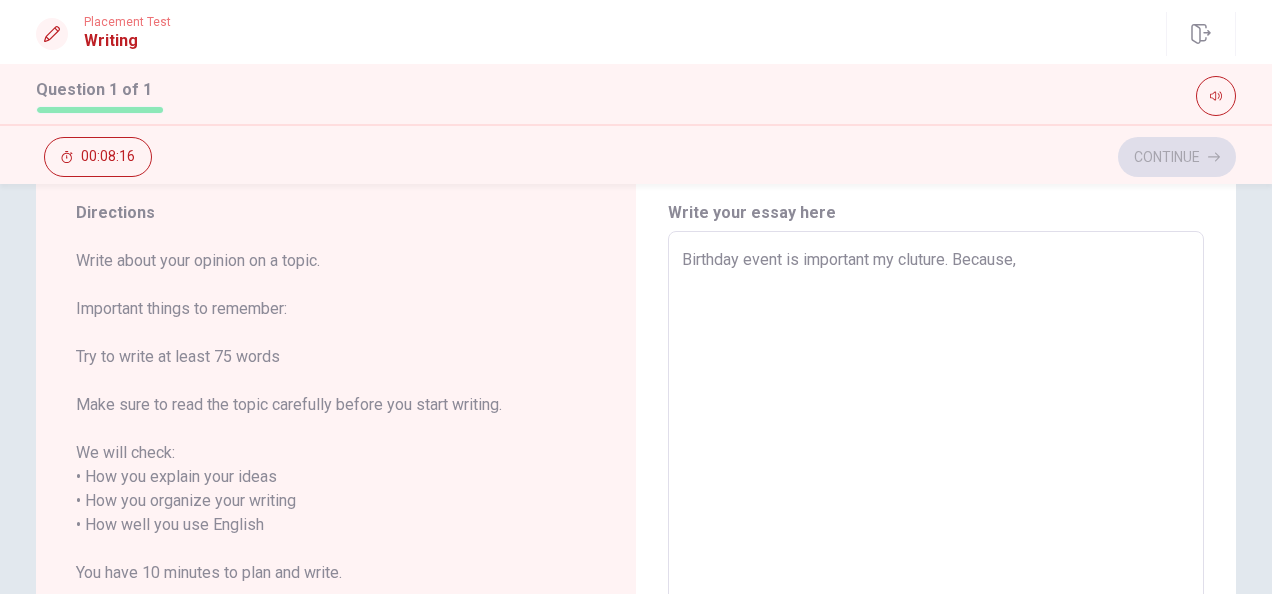type on "x" 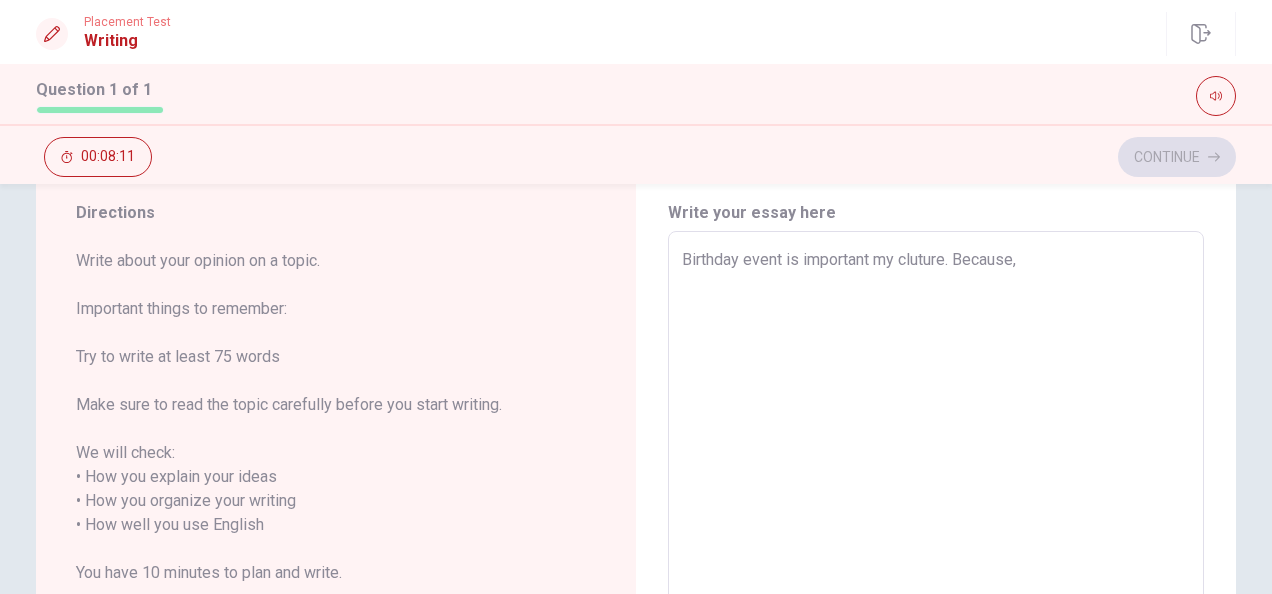 type on "x" 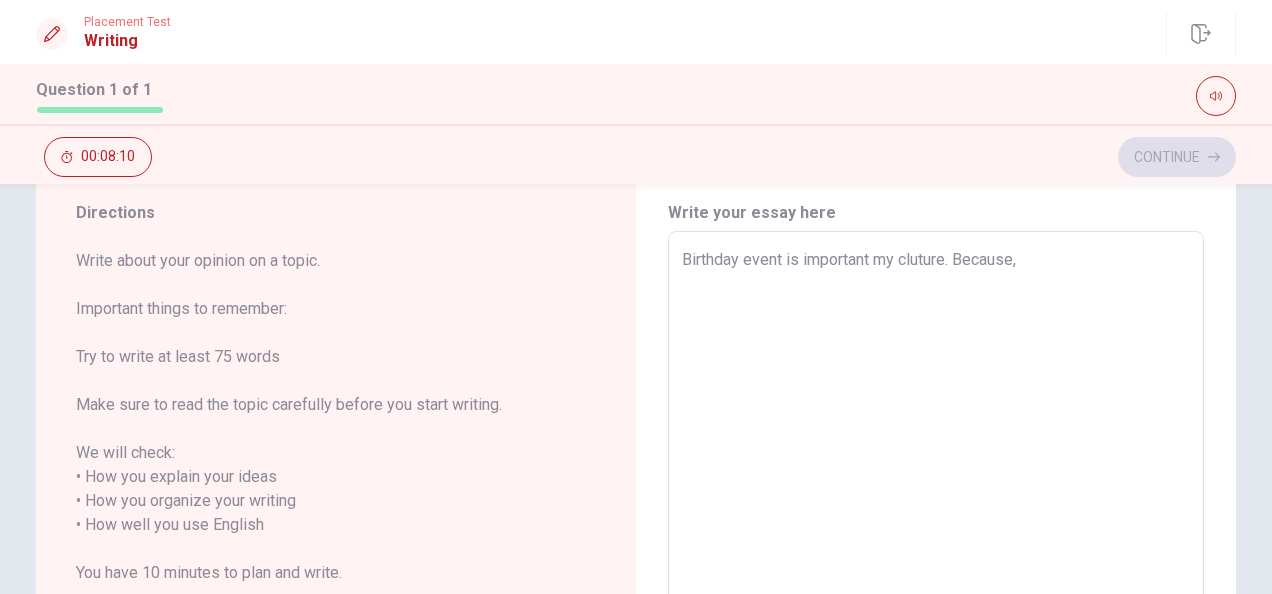 type on "Birthday event is important my cluture. Because, b" 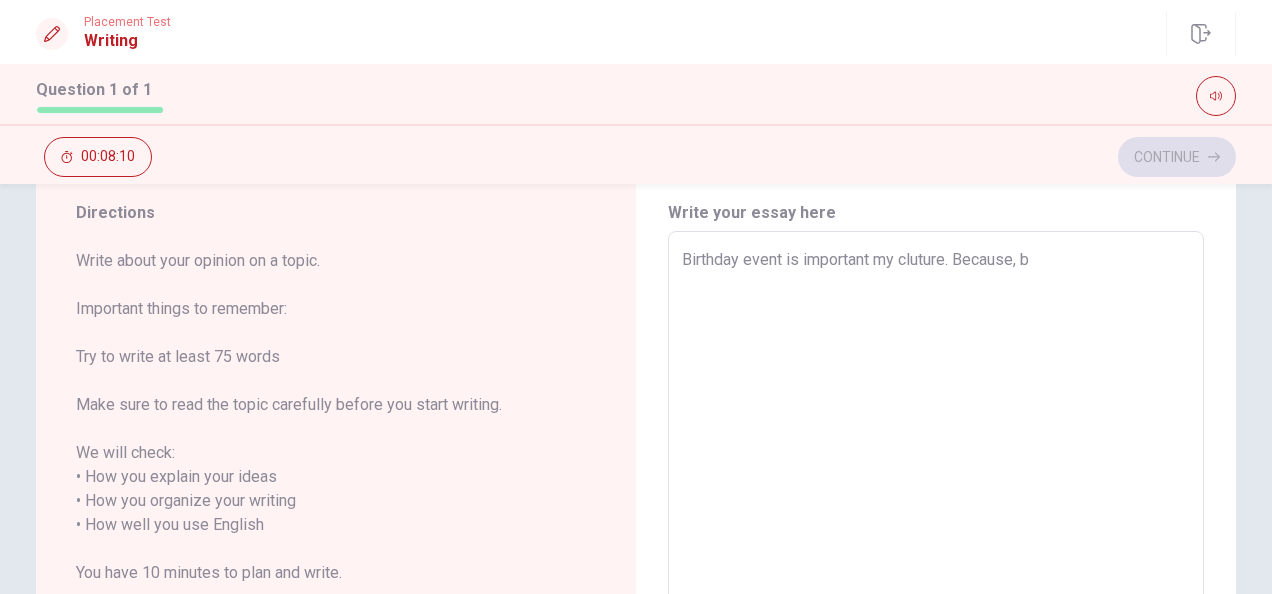 type on "x" 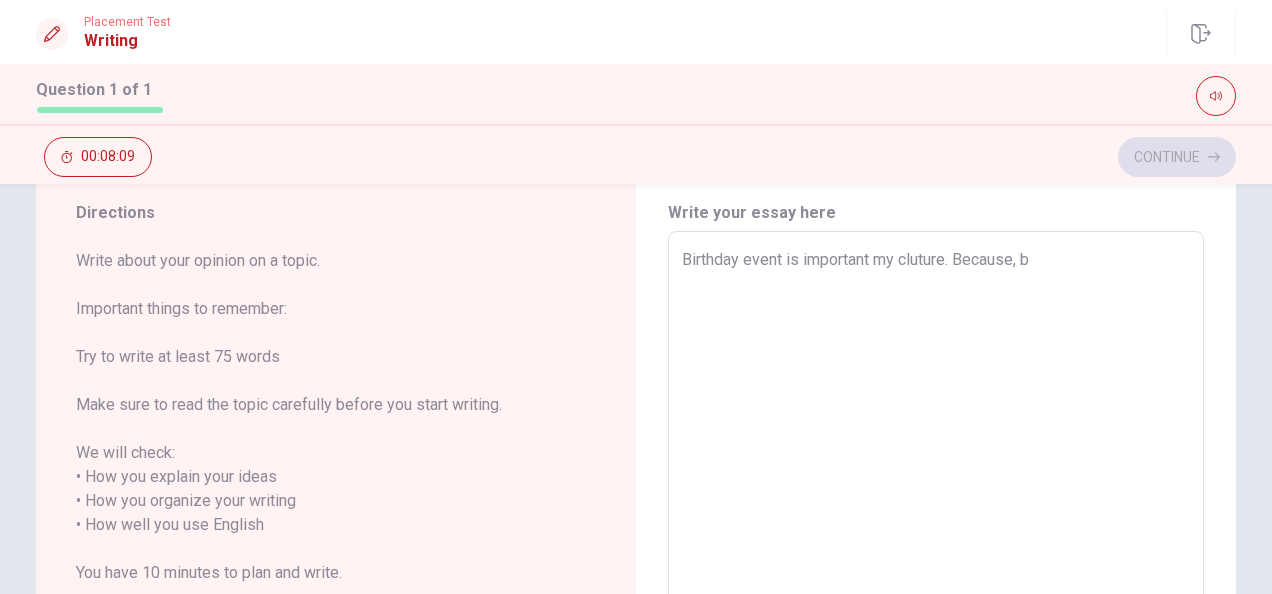 type on "Birthday event is important my cluture. Because, bi" 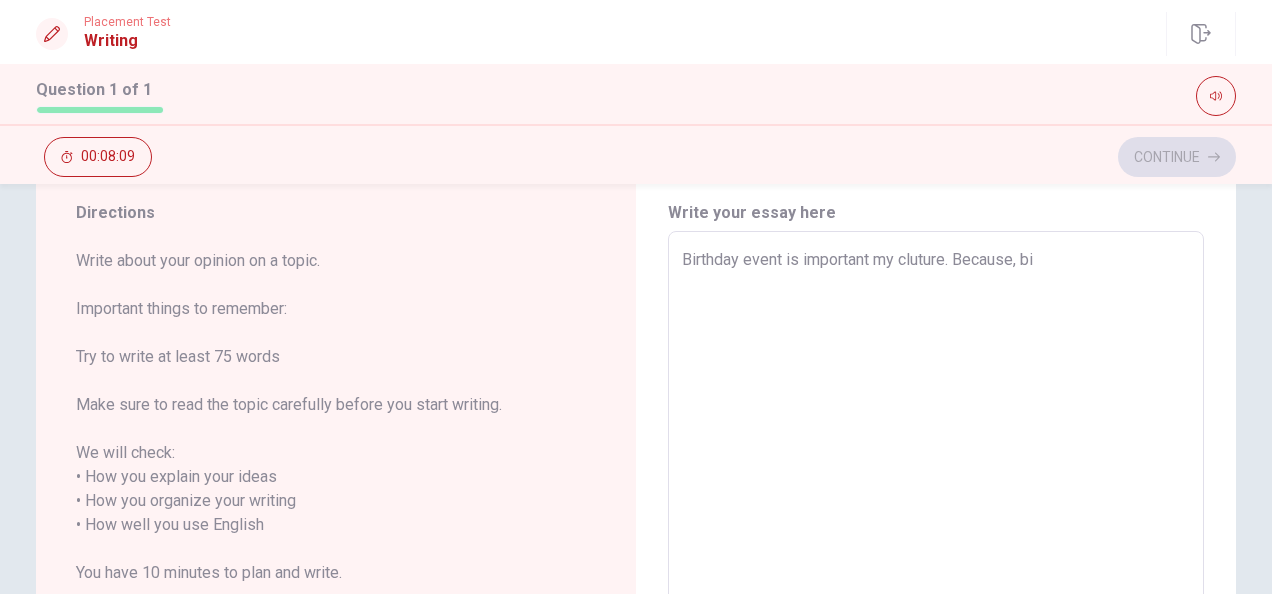 type on "x" 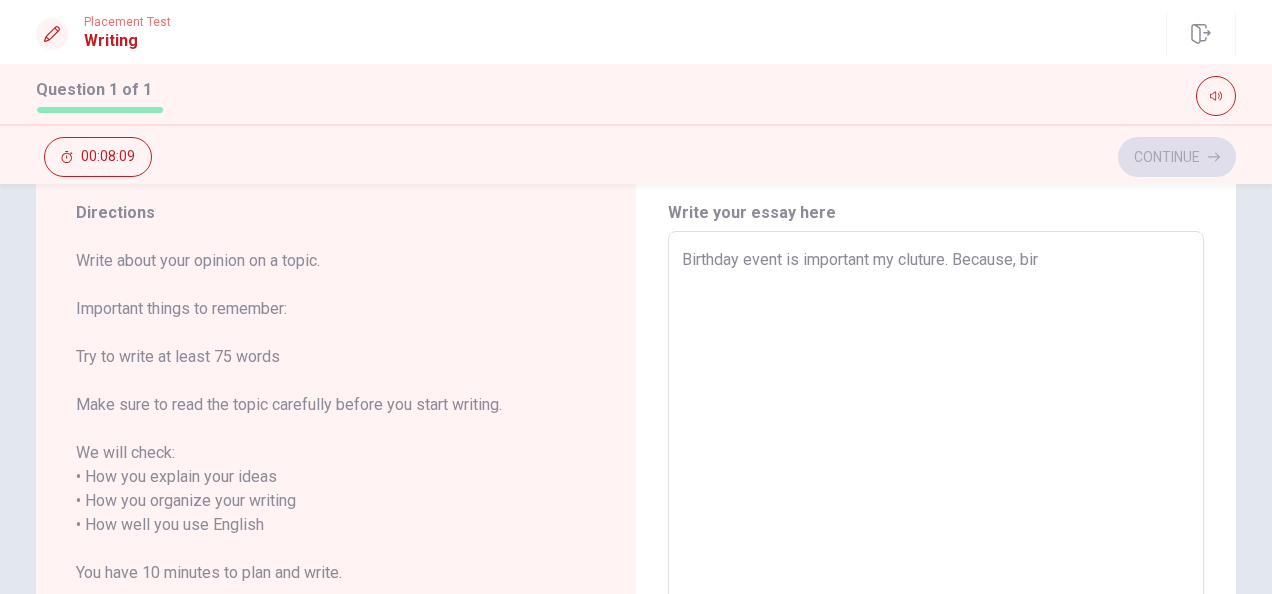 type on "x" 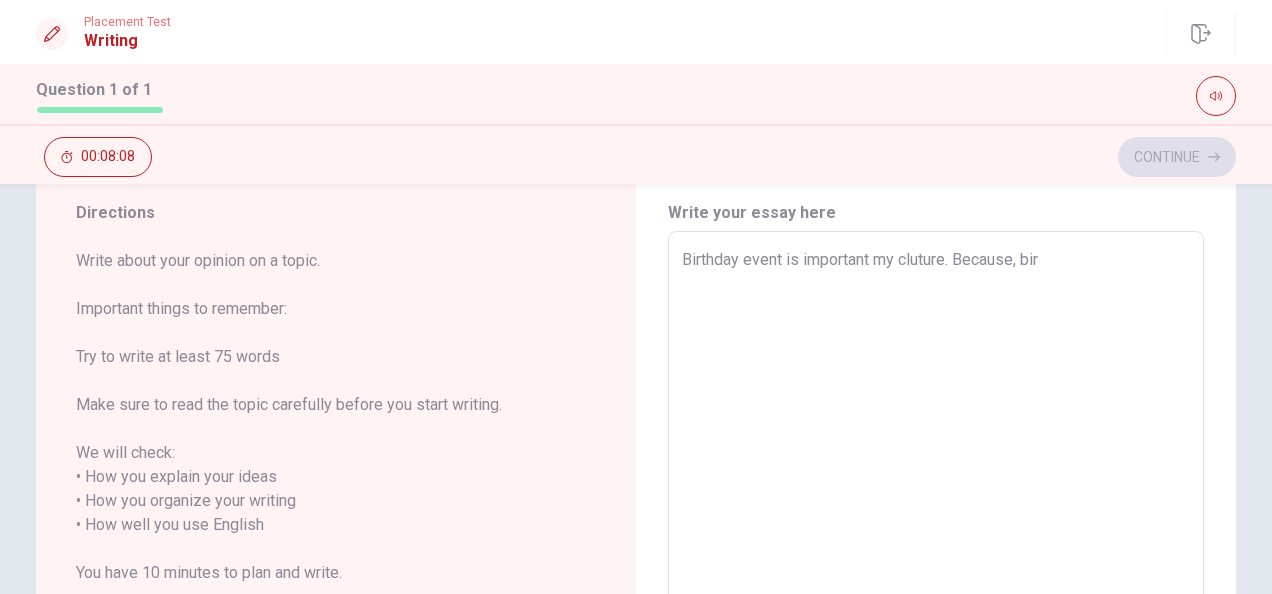type on "Birthday event is important my cluture. Because, birt" 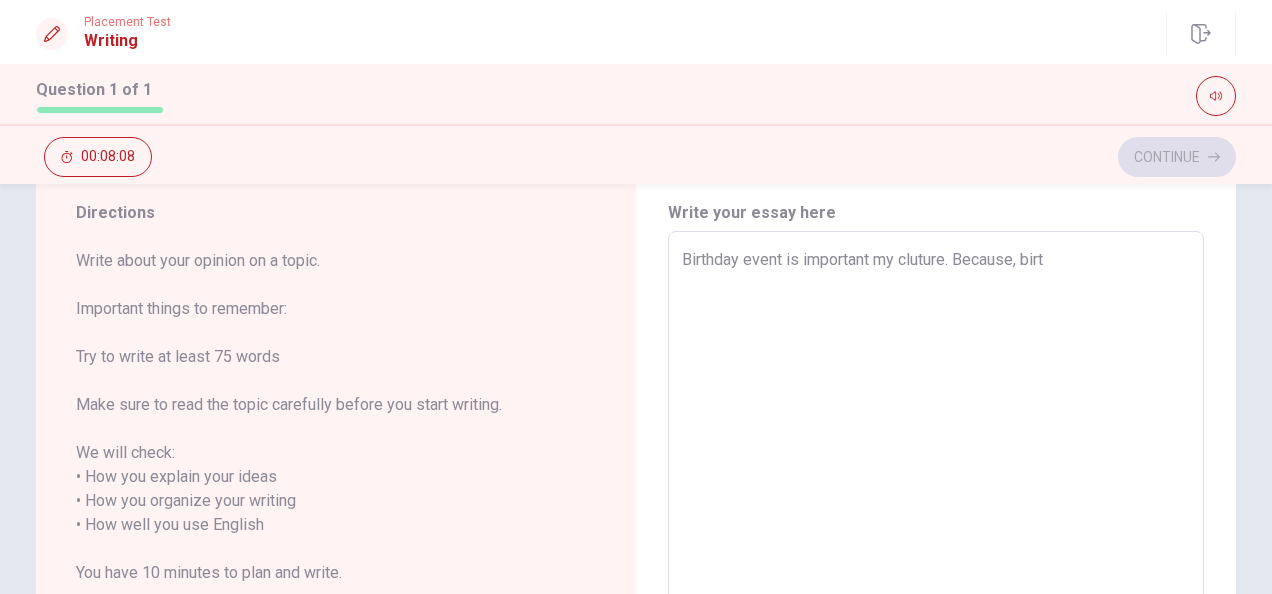 type on "x" 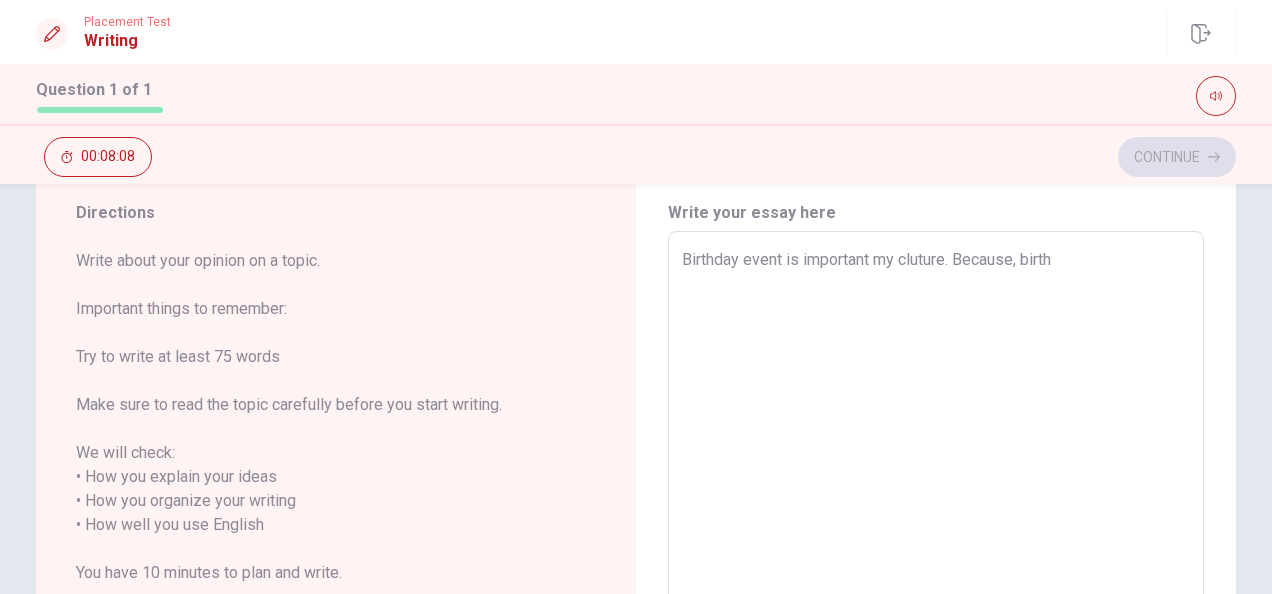 type on "x" 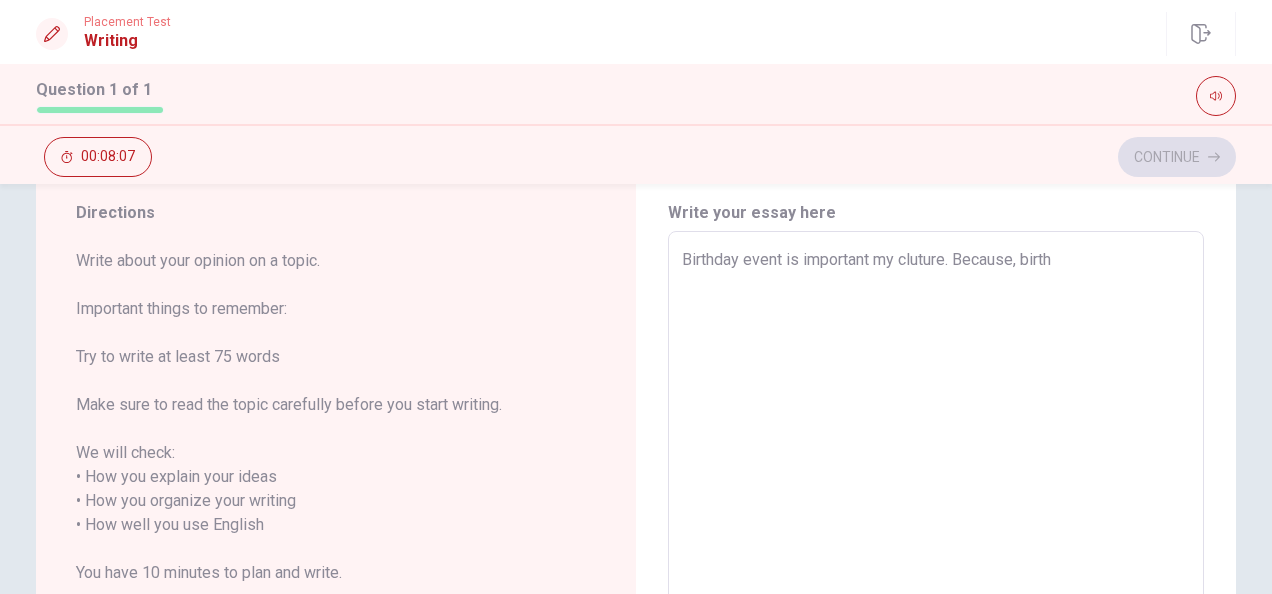type on "Birthday event is important my cluture. Because, birthd" 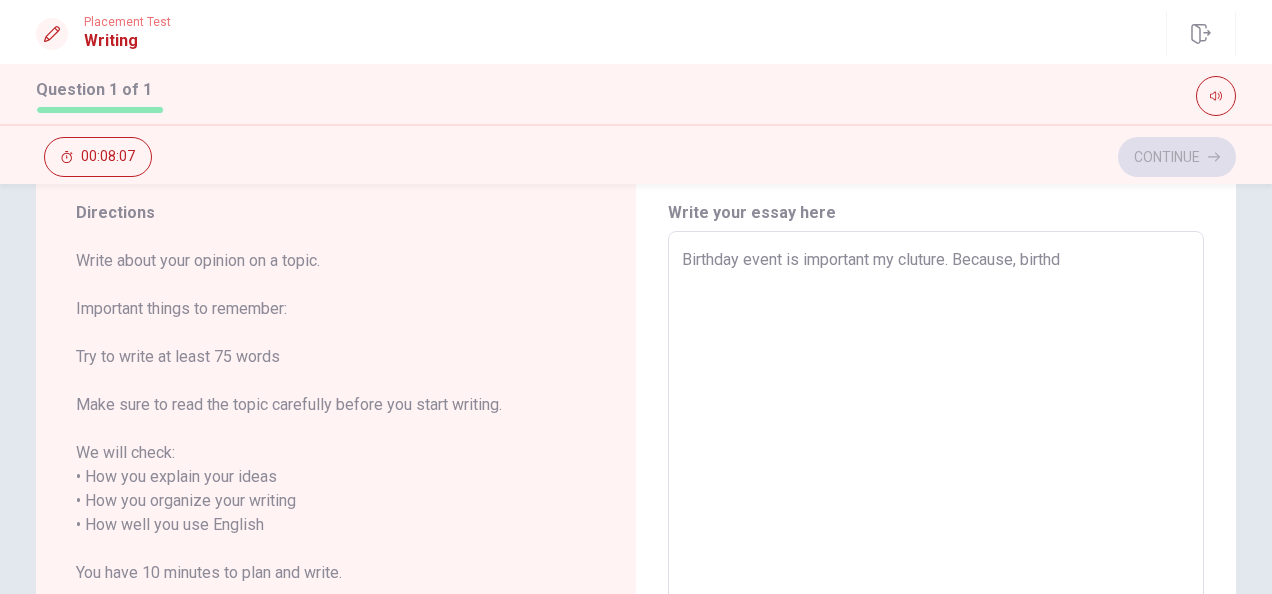 type on "x" 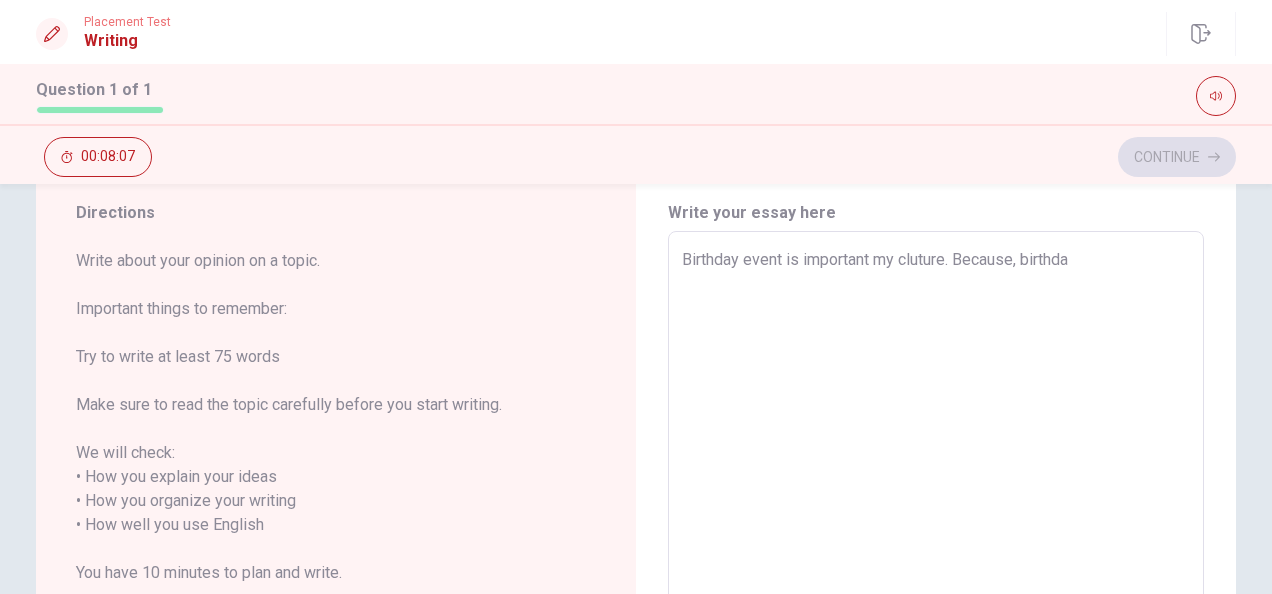 type on "x" 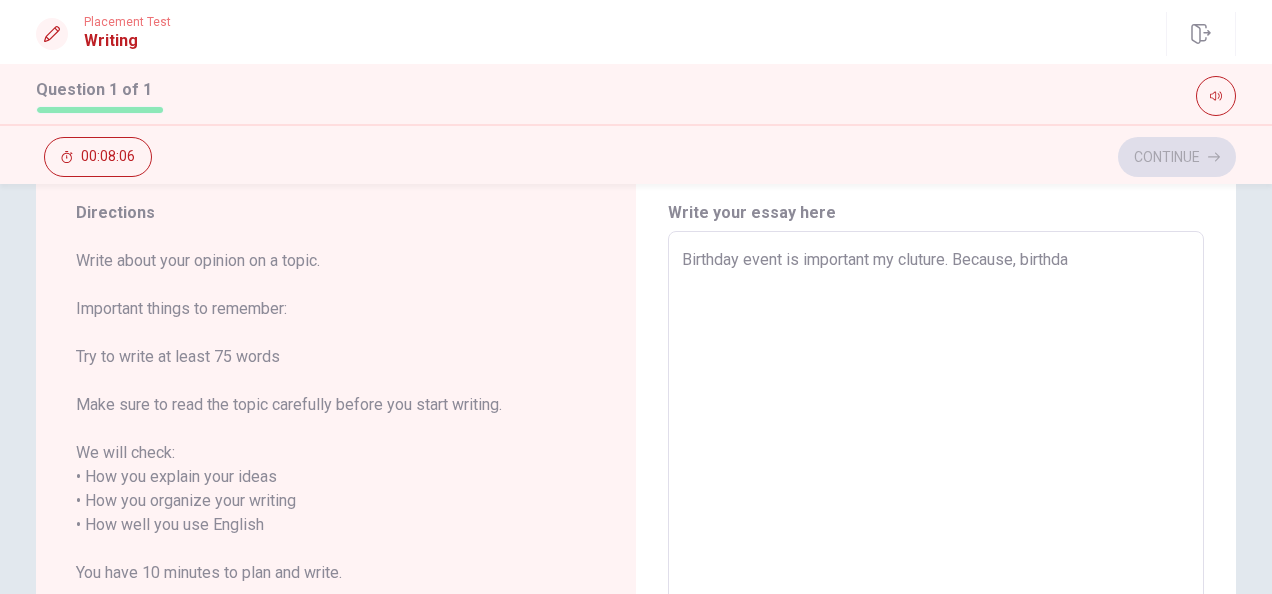 type on "Birthday event is important my cluture. Because, birthday" 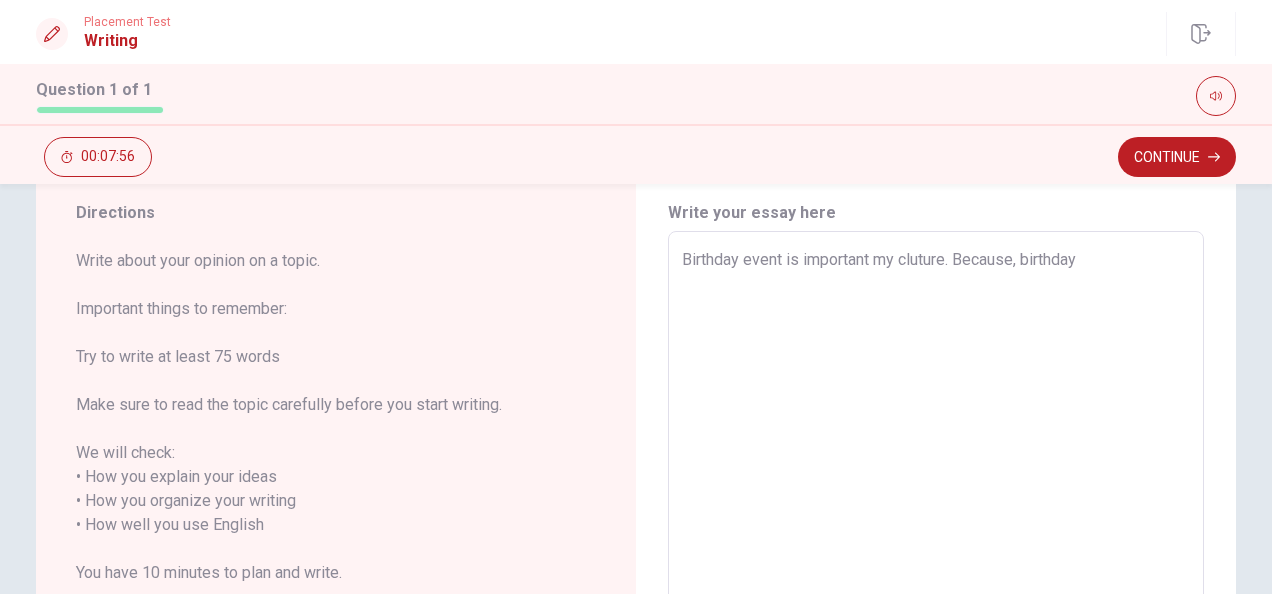 type on "x" 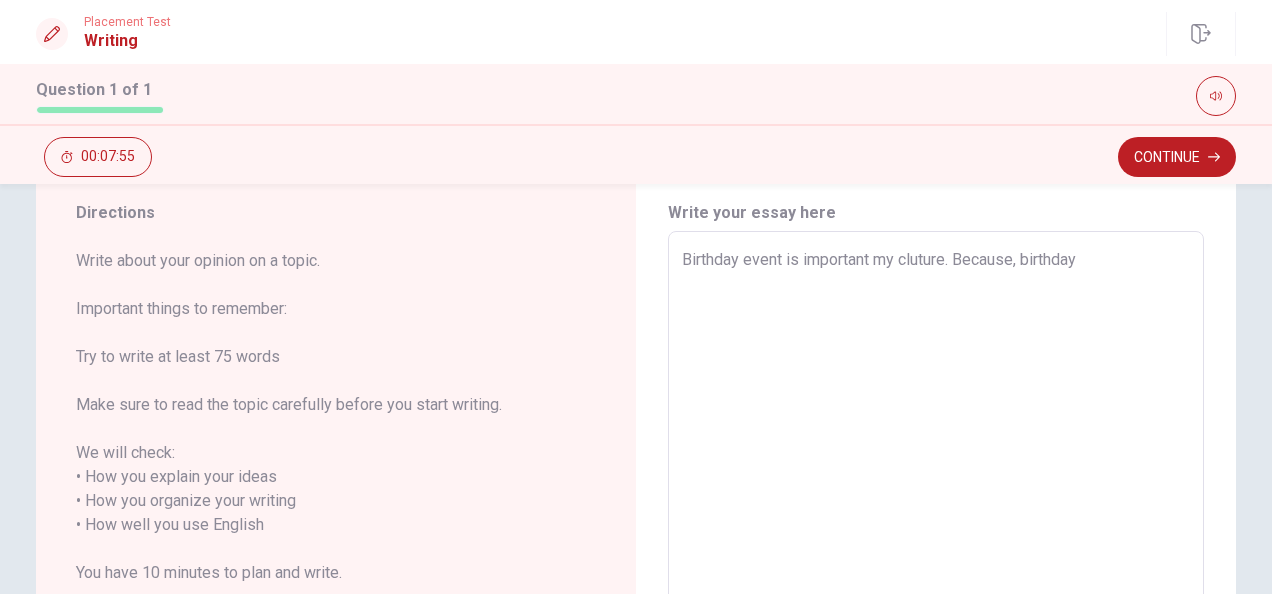 type on "x" 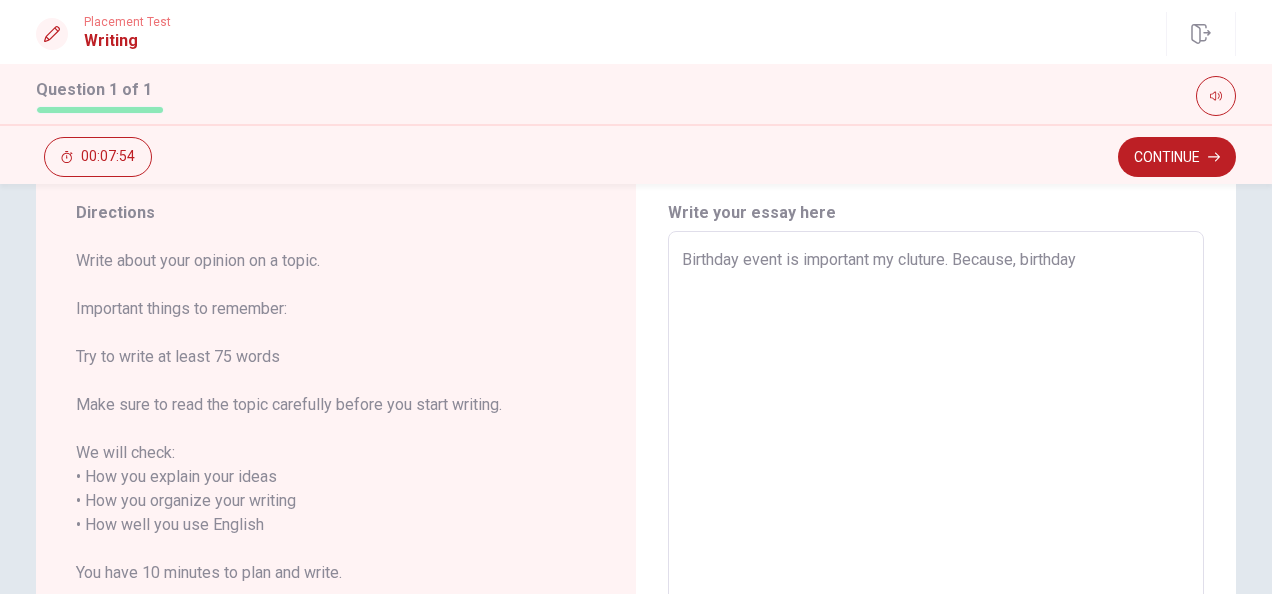 type on "Birthday event is important my cluture. Because, birthday i" 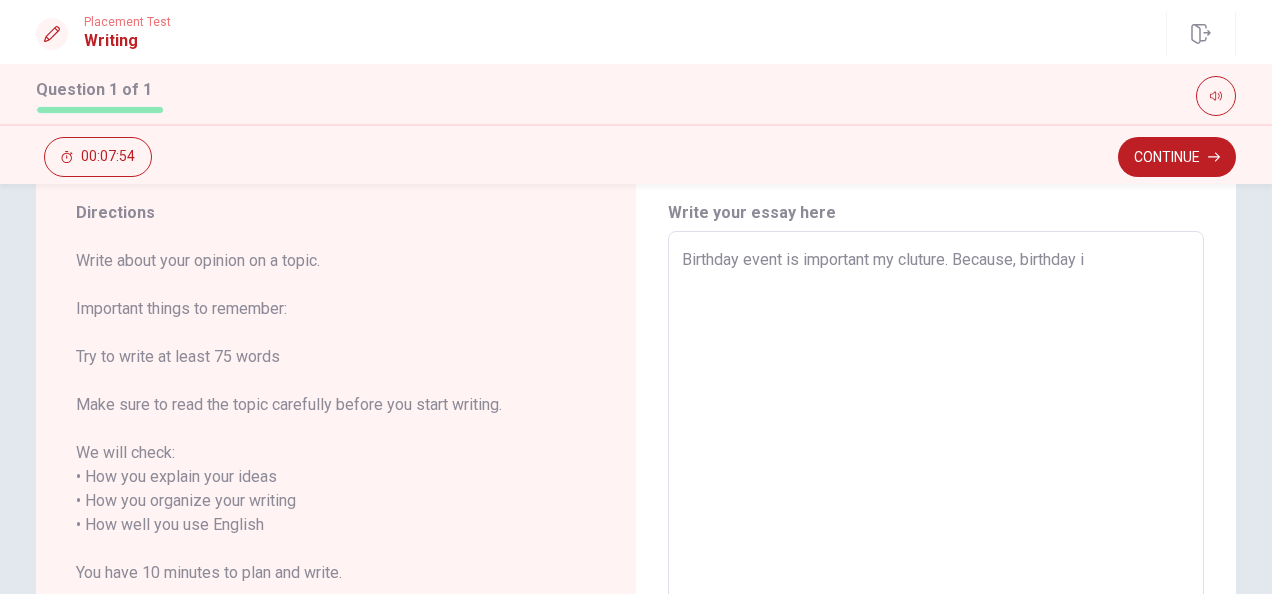 type on "x" 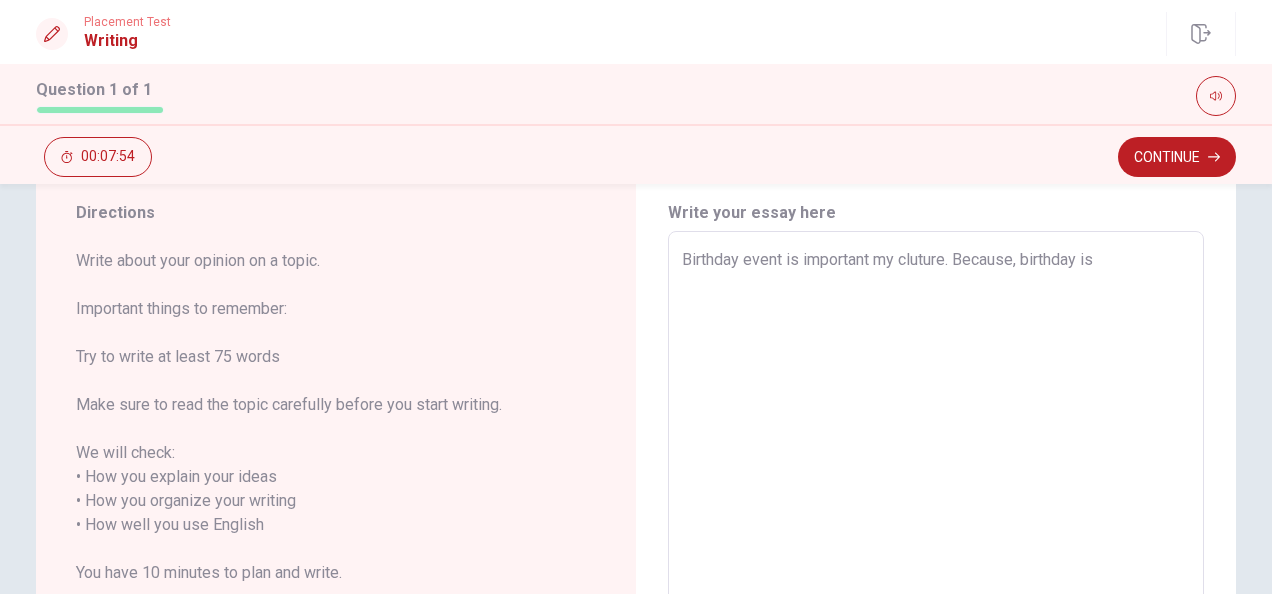 type on "x" 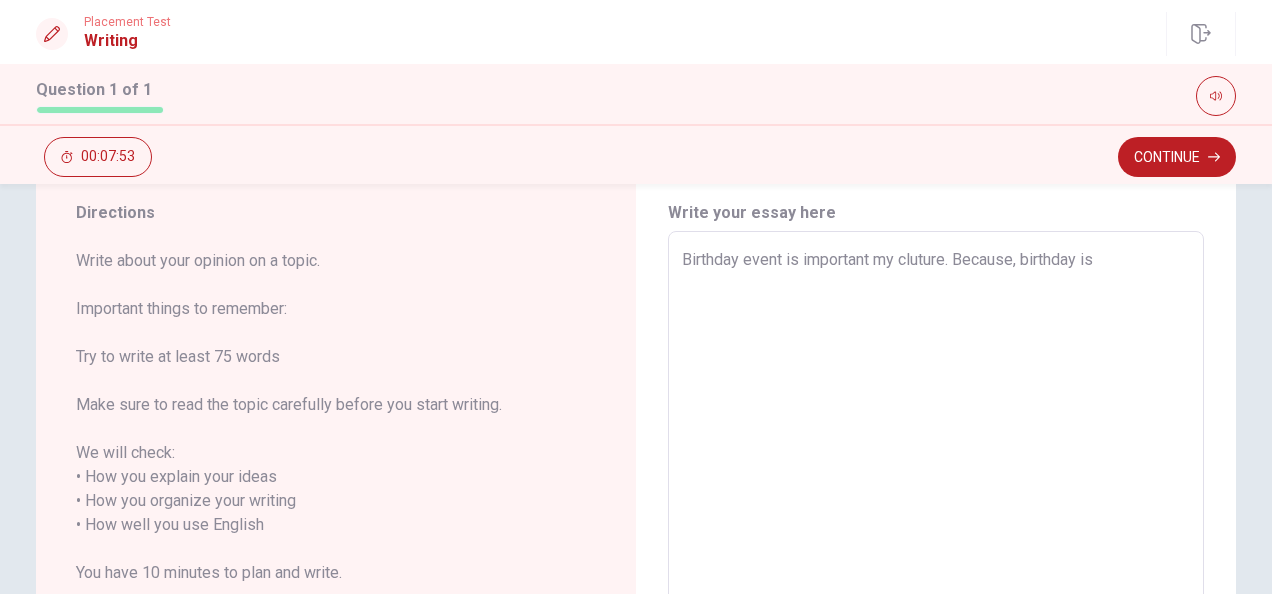 type on "Birthday event is important my cluture. Because, birthday is" 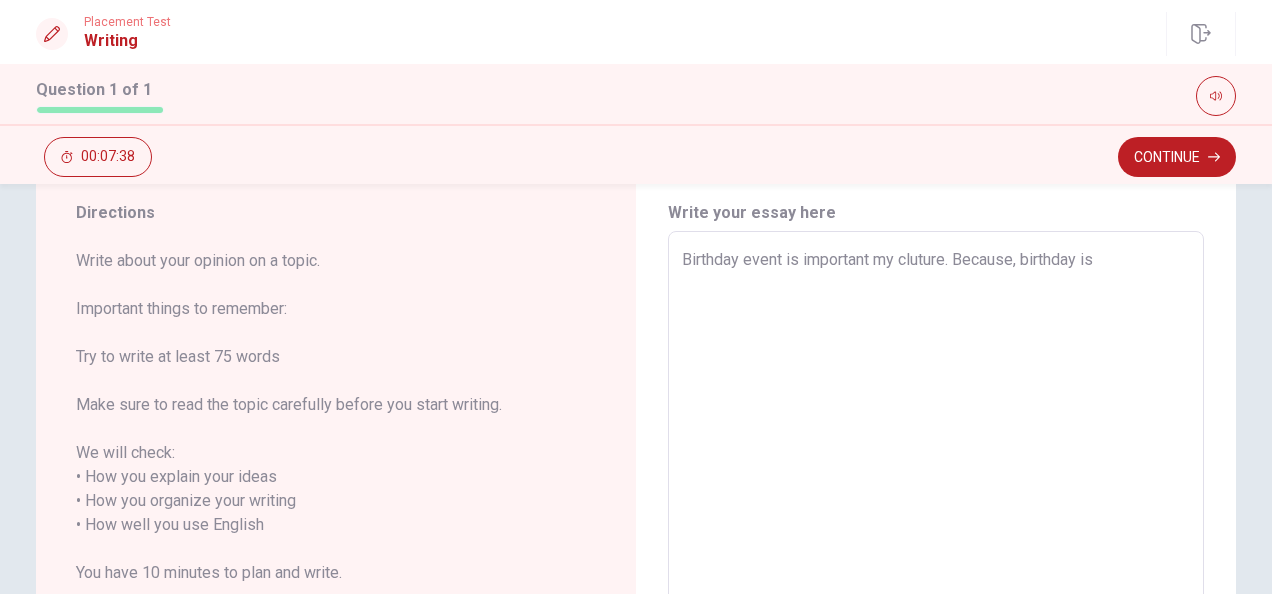 type on "x" 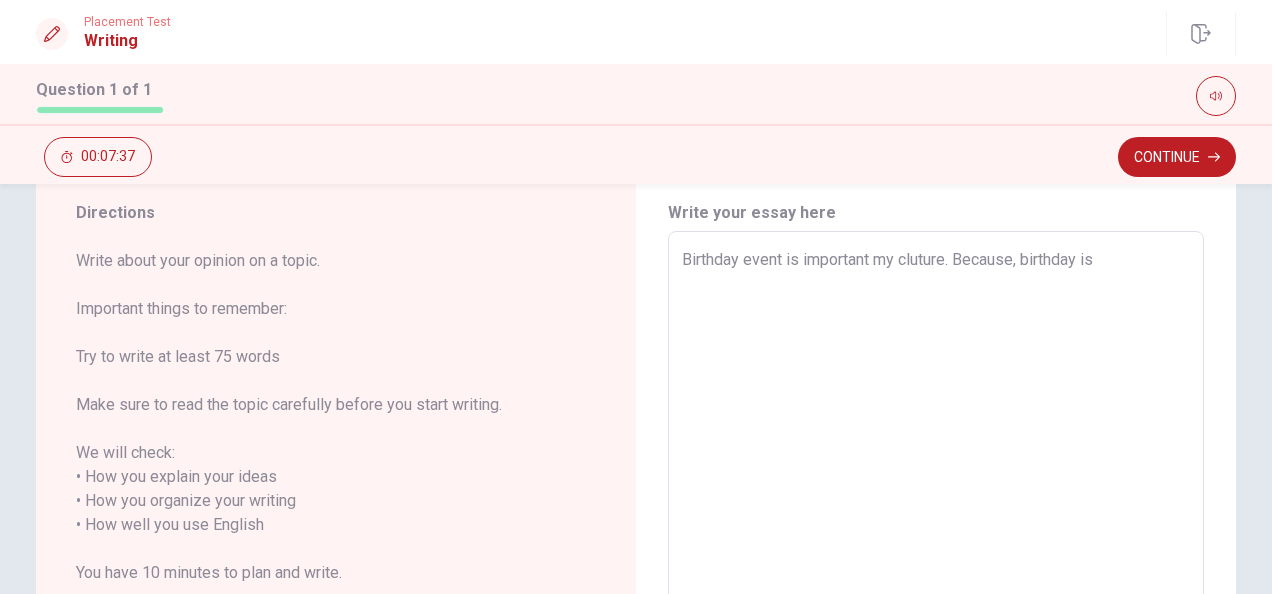 type on "Birthday event is important my cluture. Because, birthday is t" 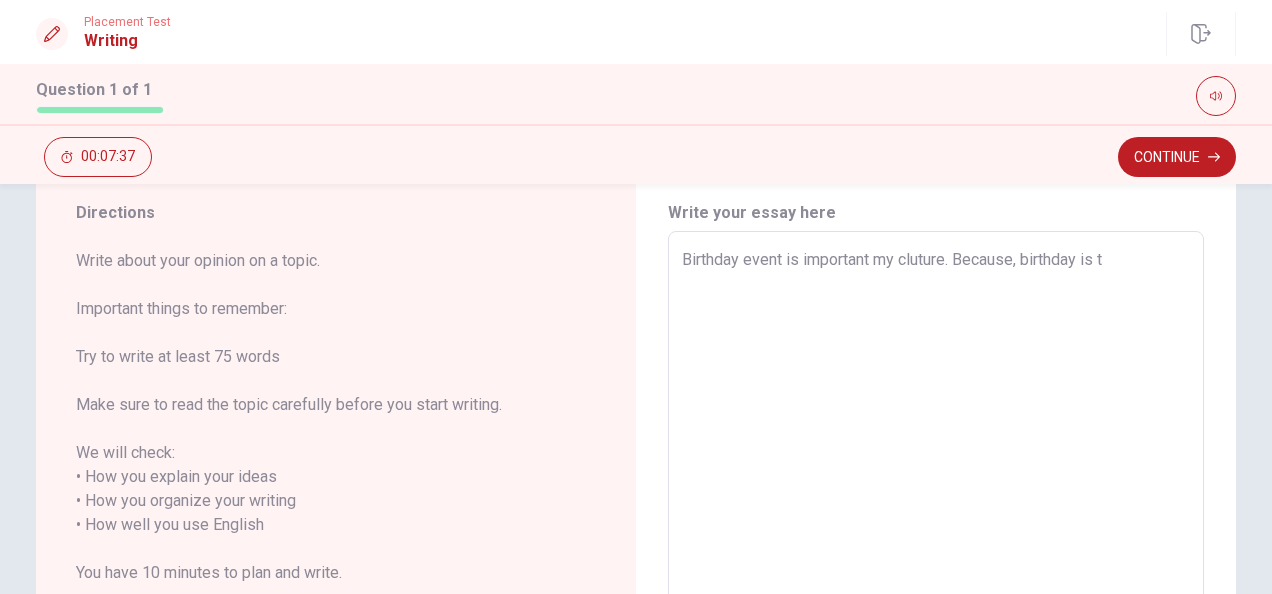 type on "x" 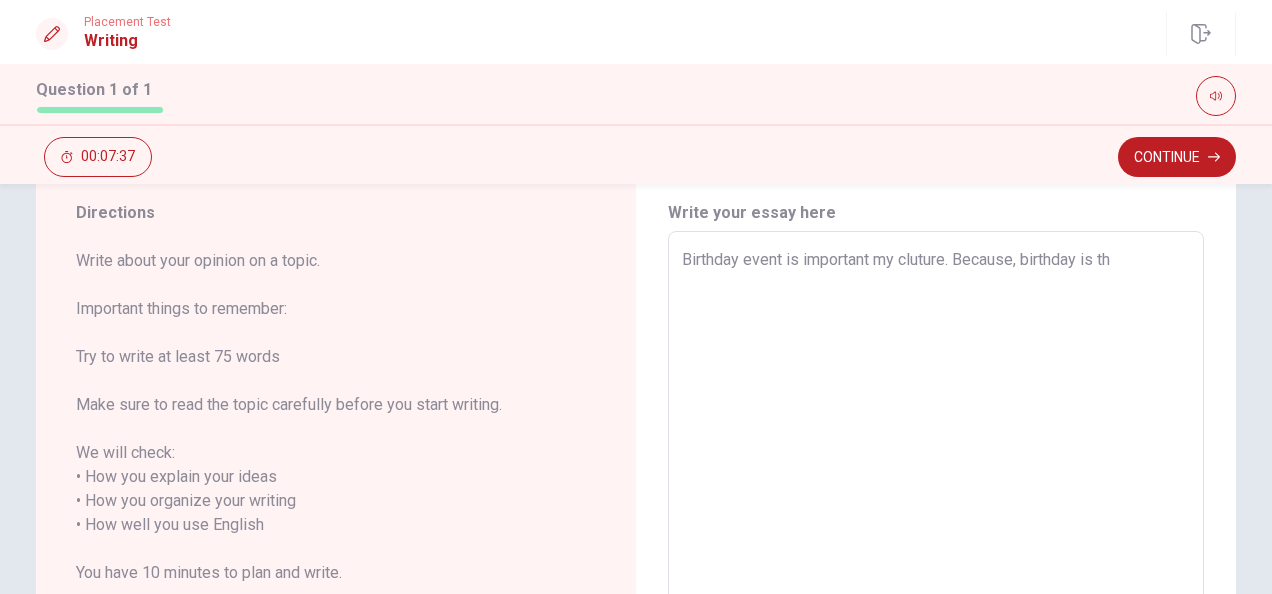 type on "x" 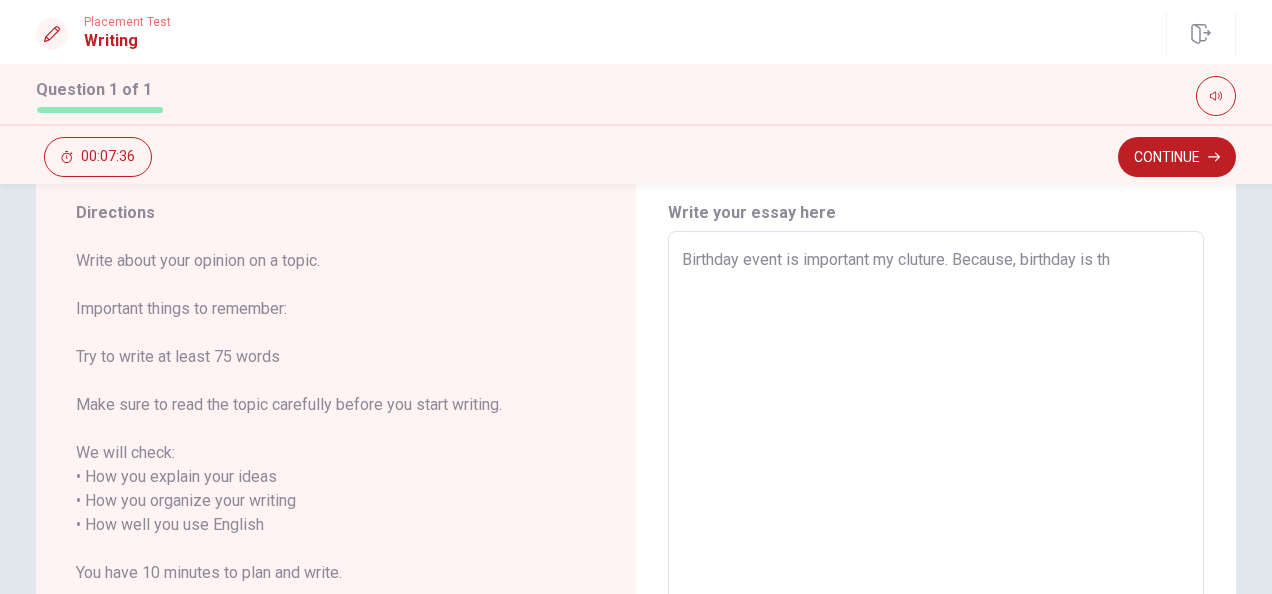 type on "Birthday event is important my cluture. Because, birthday is the" 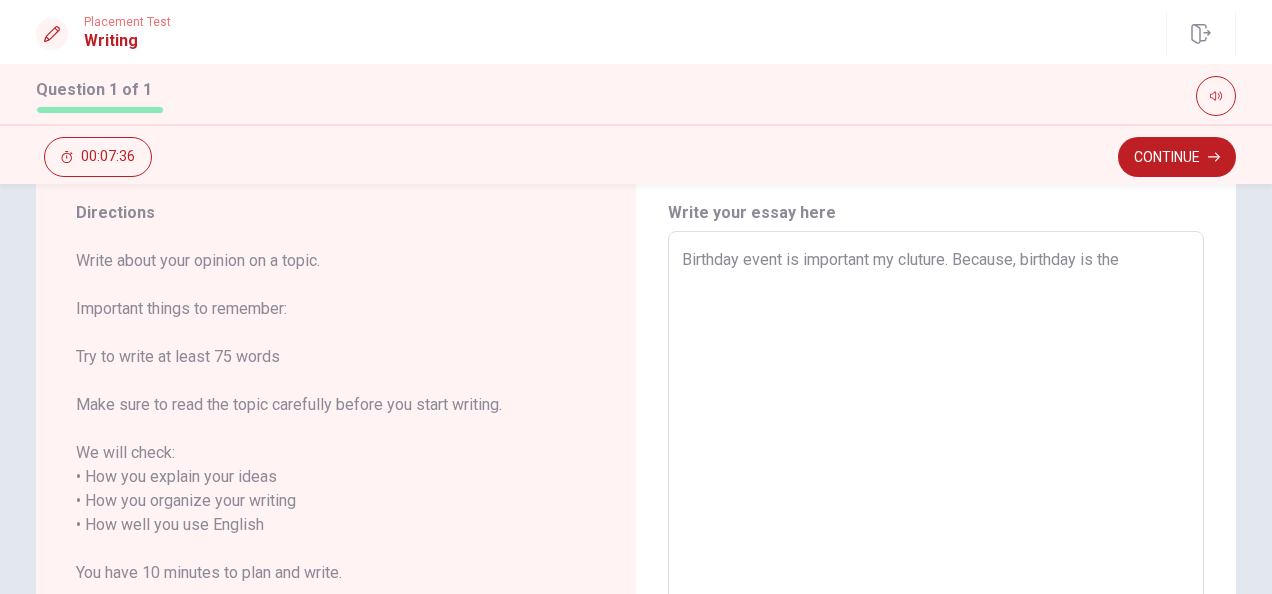 type on "x" 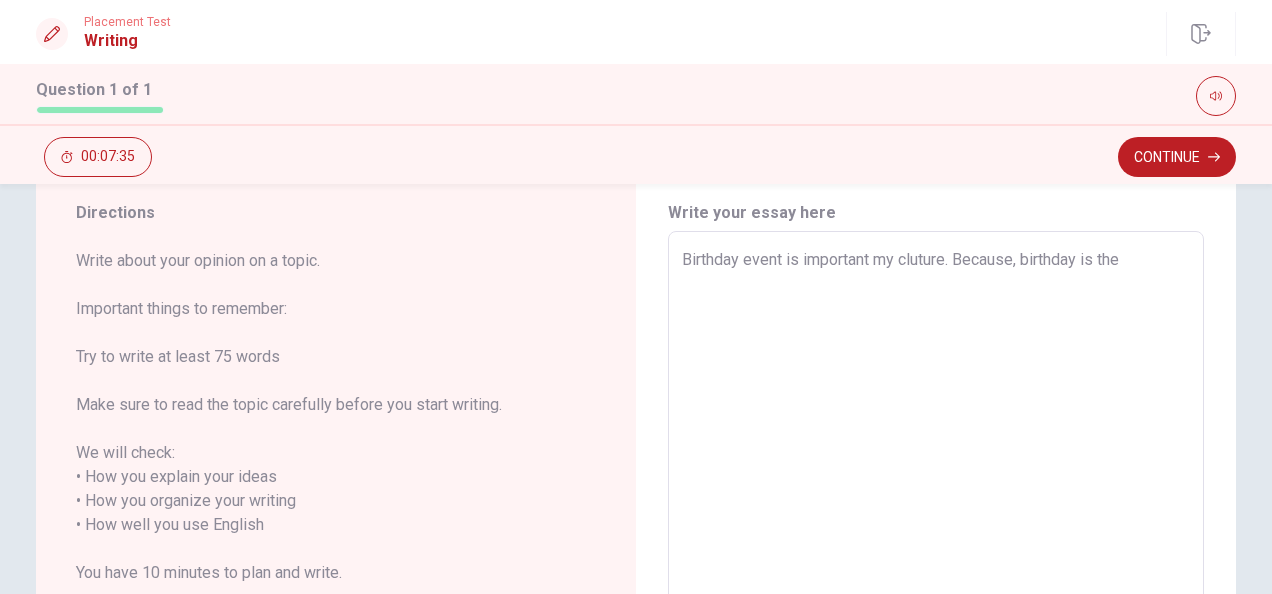 type on "Birthday event is important my cluture. Because, birthday is the b" 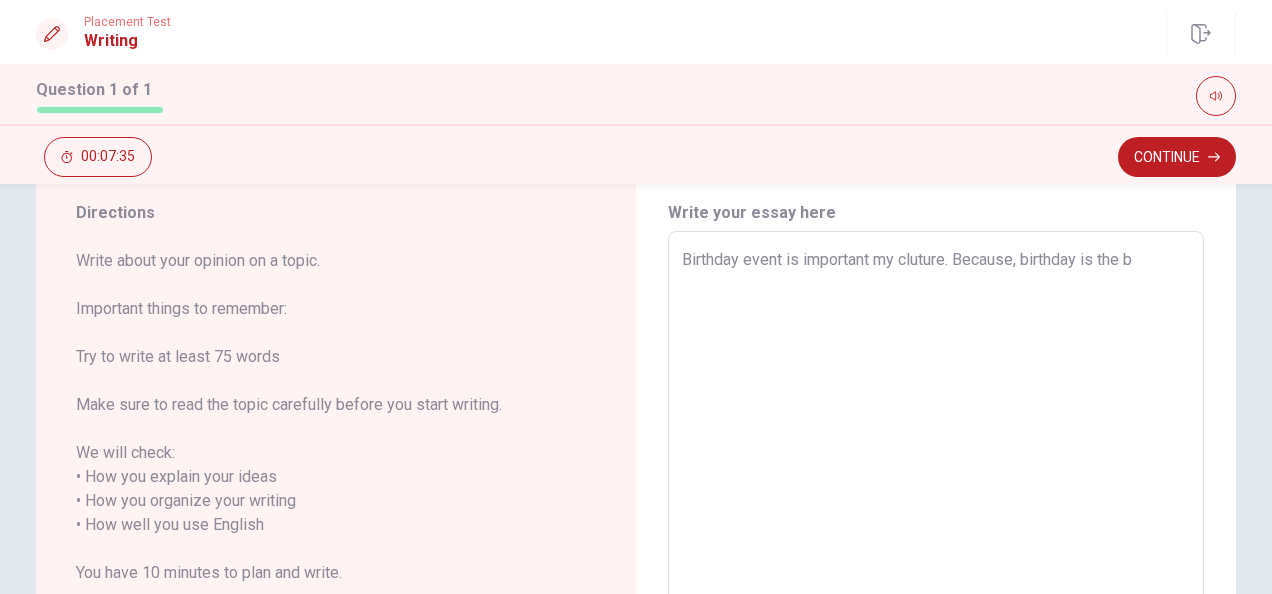 type on "x" 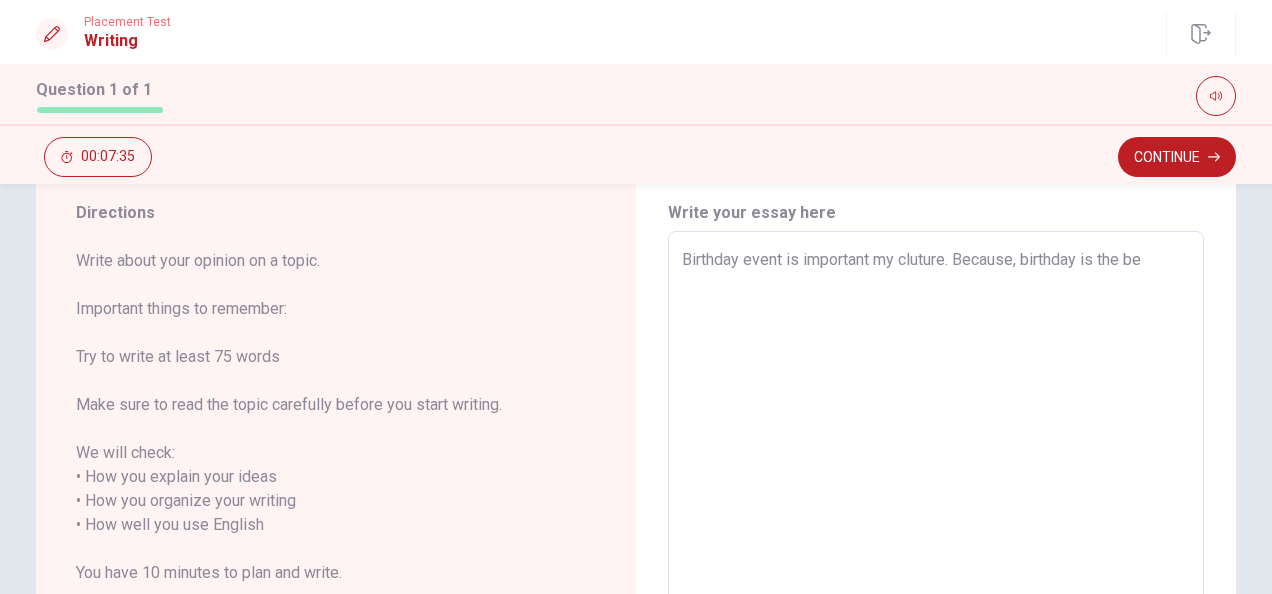 type on "x" 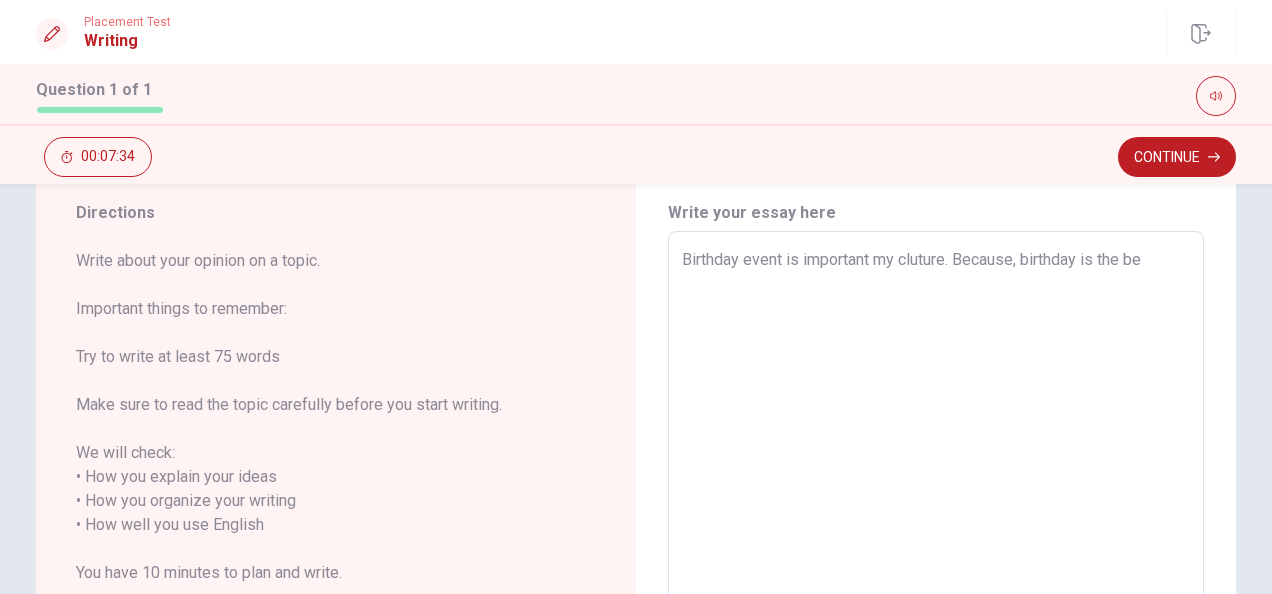 type on "Birthday event is important my cluture. Because, birthday is the bes" 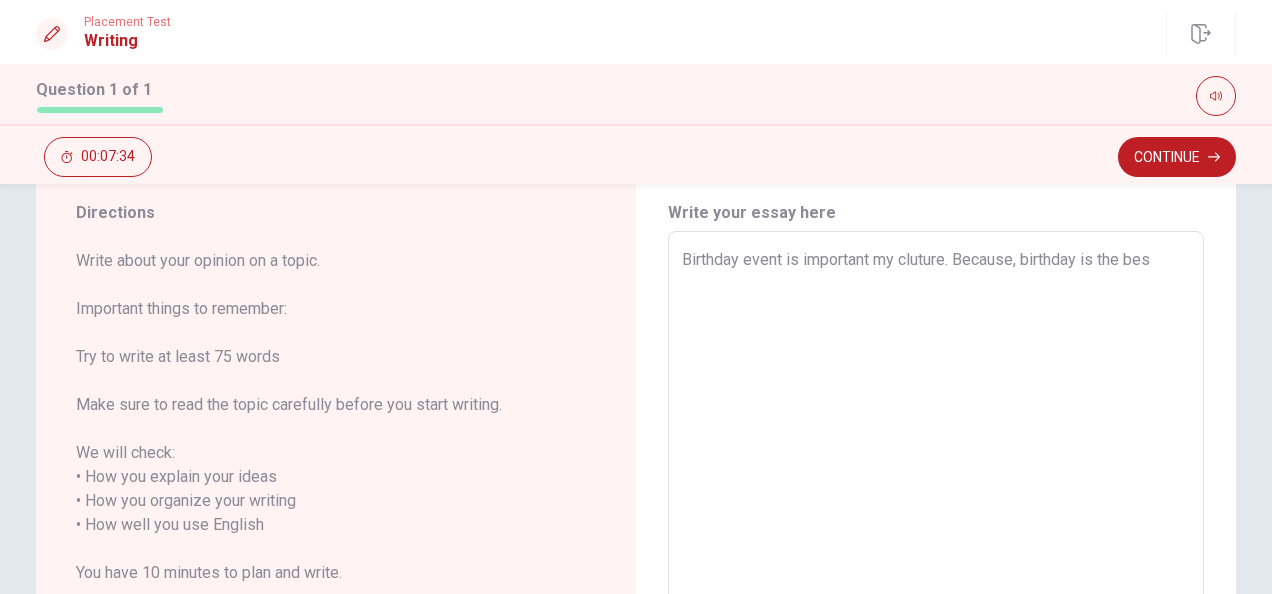 type on "x" 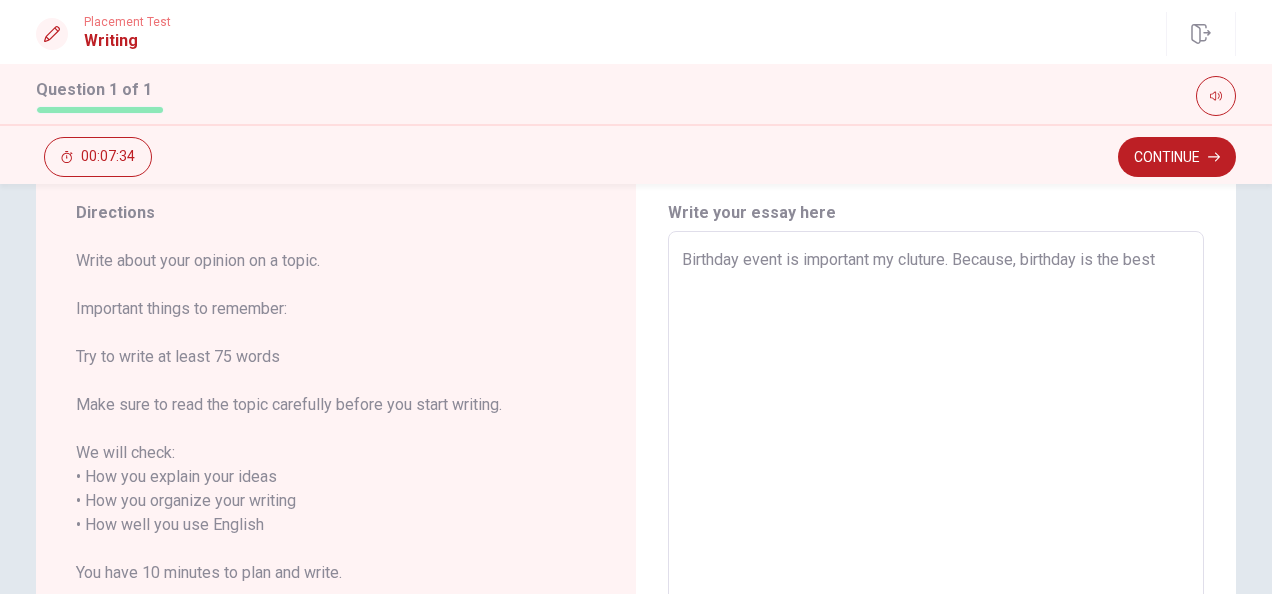 type on "x" 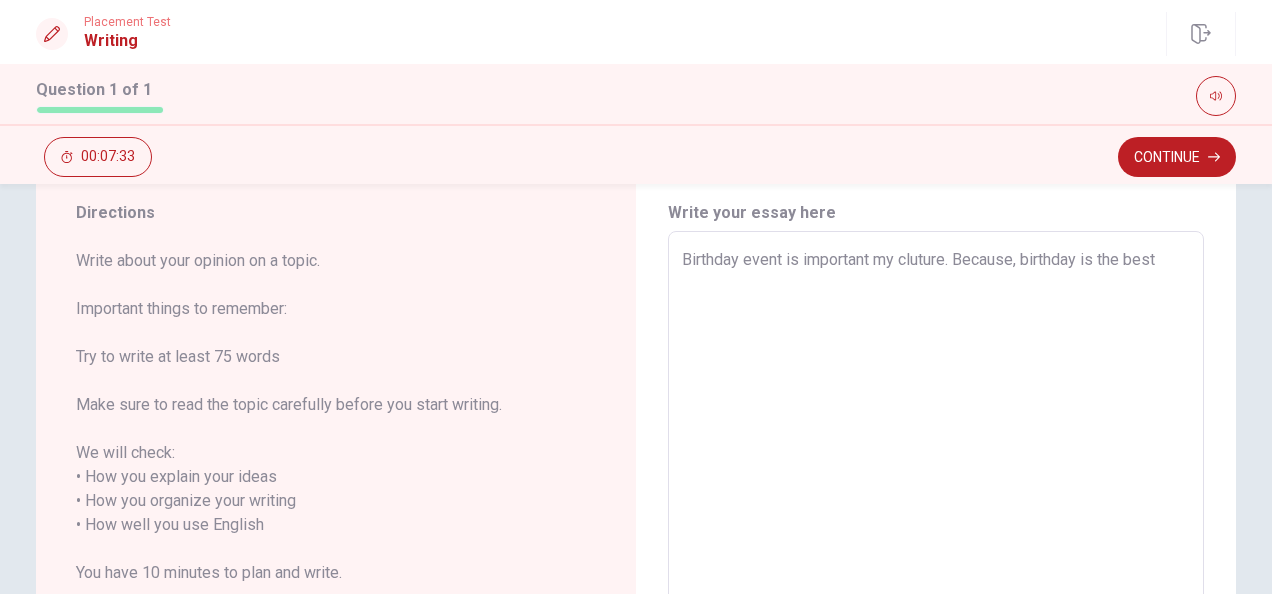 type on "Birthday event is important my cluture. Because, birthday is the best" 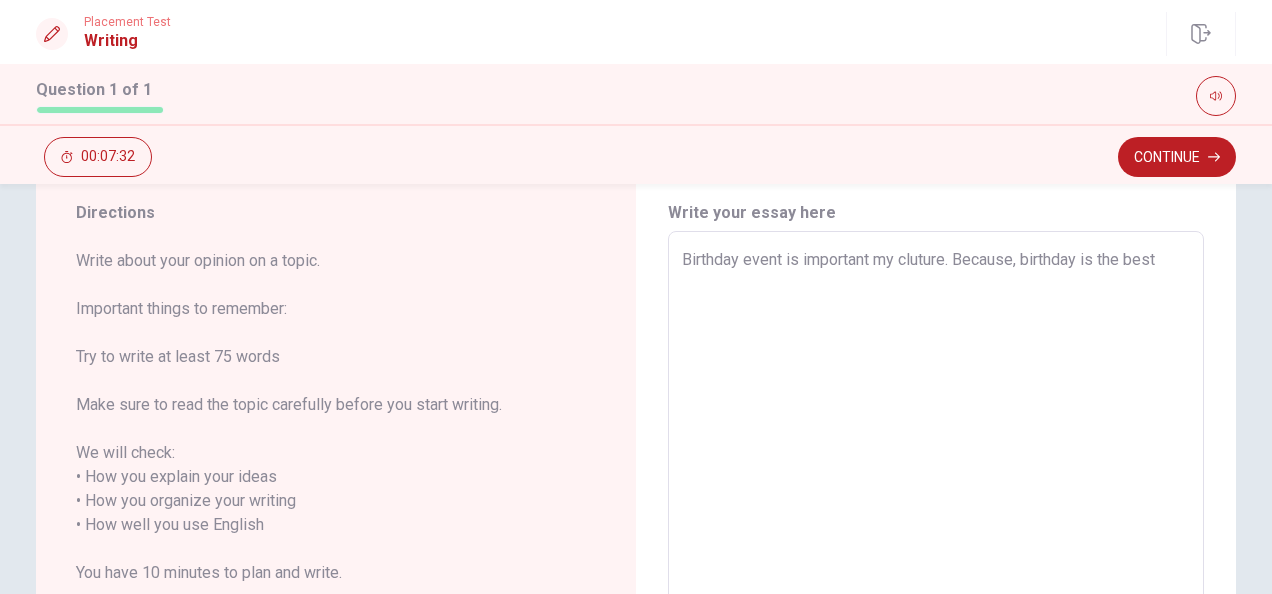 type on "x" 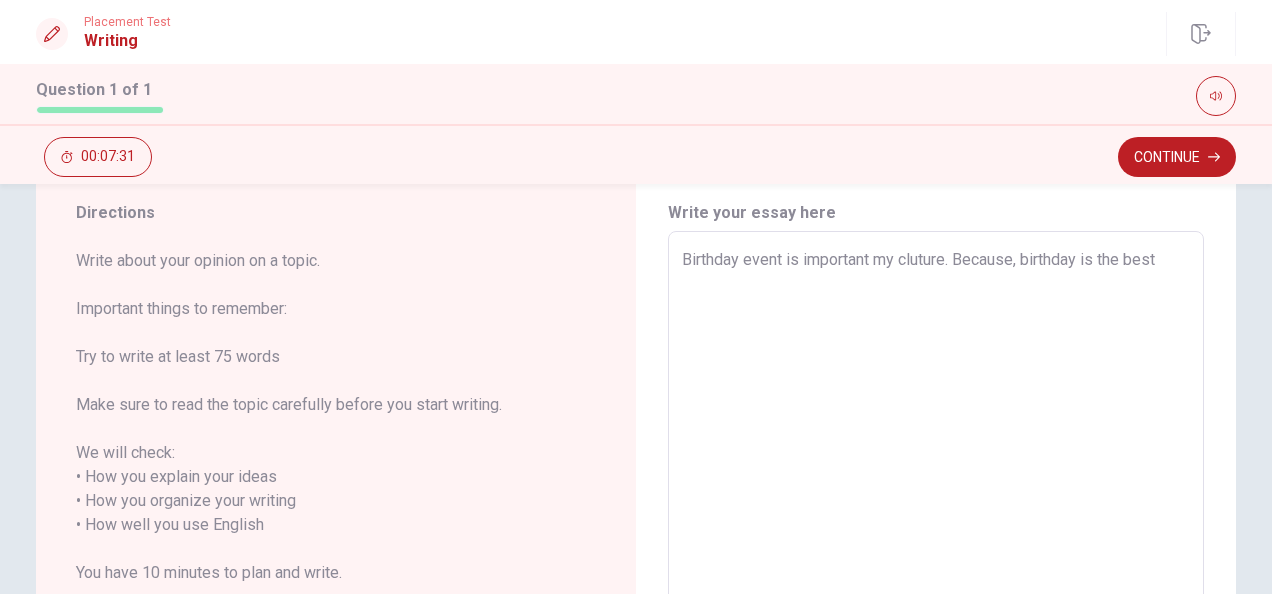 type on "Birthday event is important my cluture. Because, birthday is the best i" 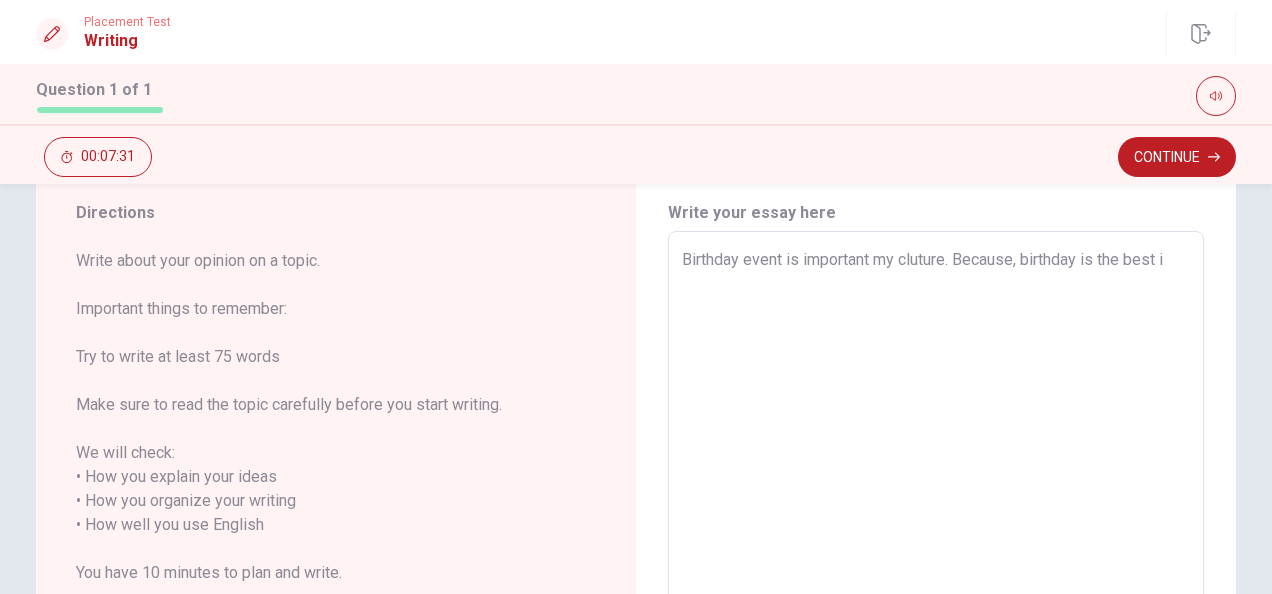 type on "x" 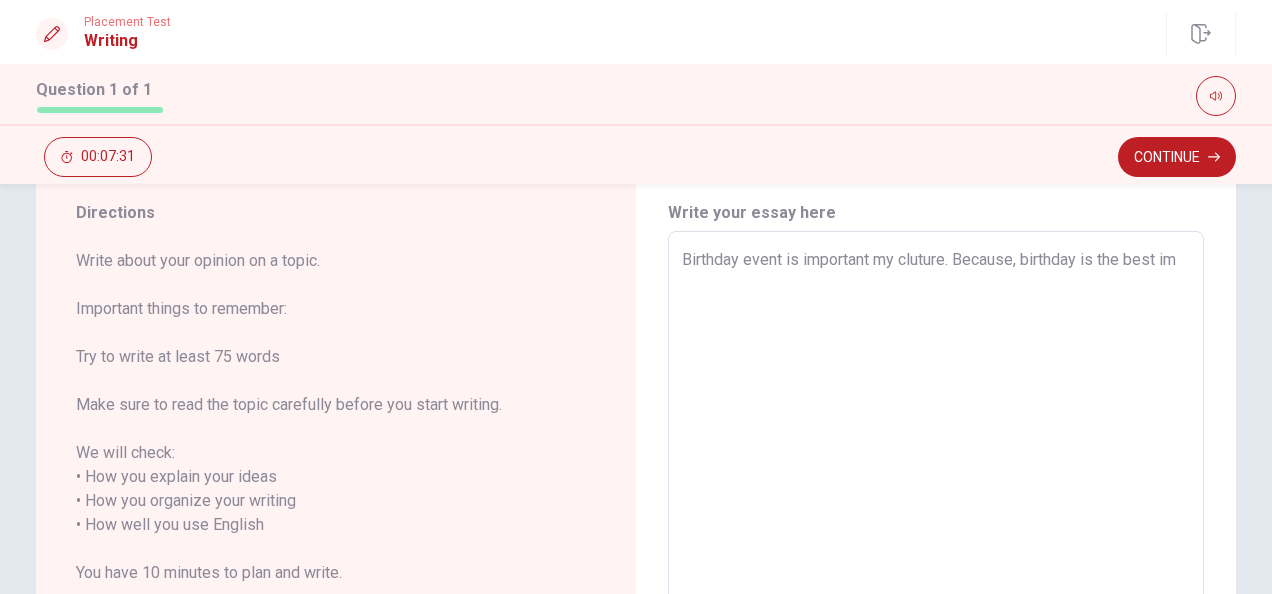 type on "x" 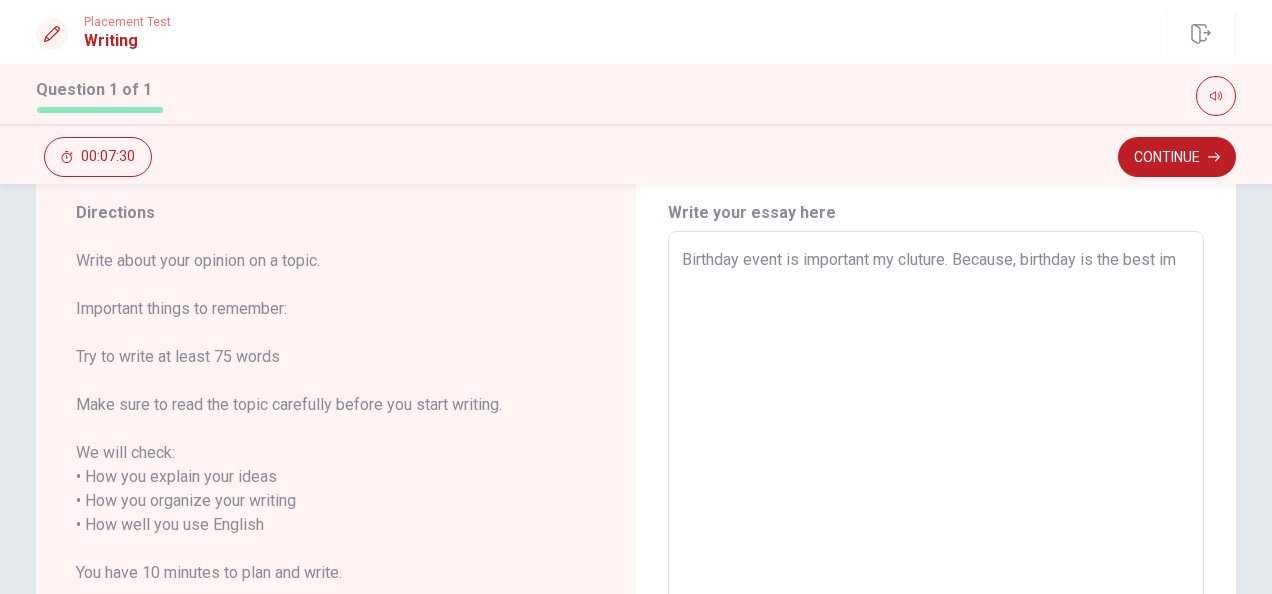 type on "Birthday event is important my cluture. Because, birthday is the best imp" 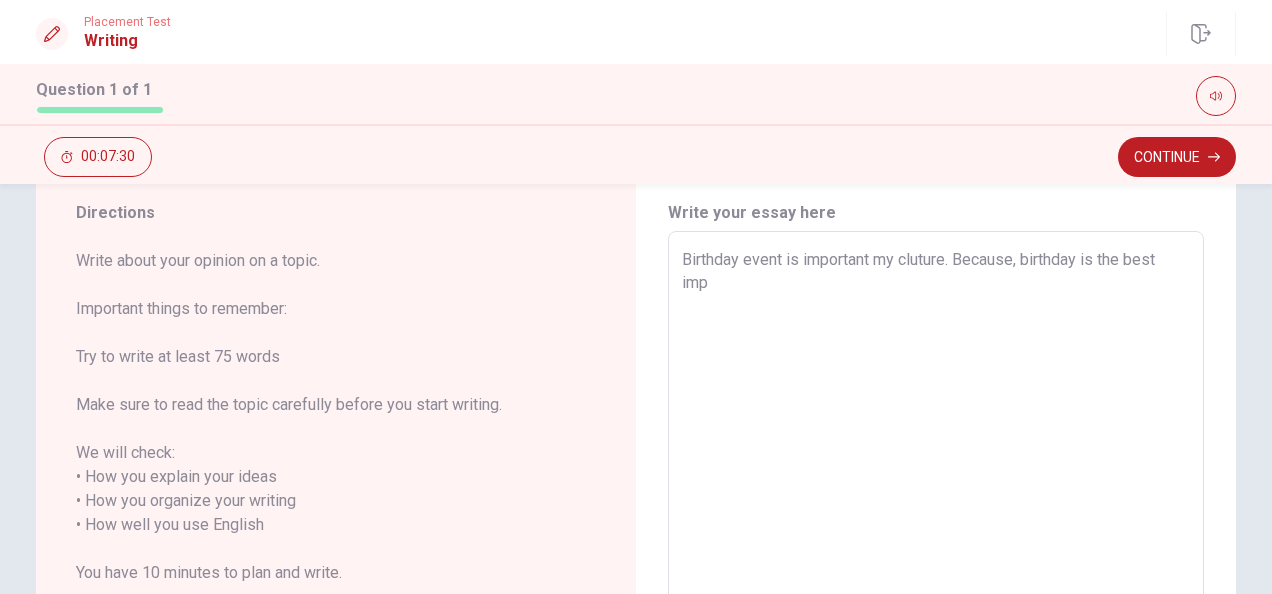 type on "x" 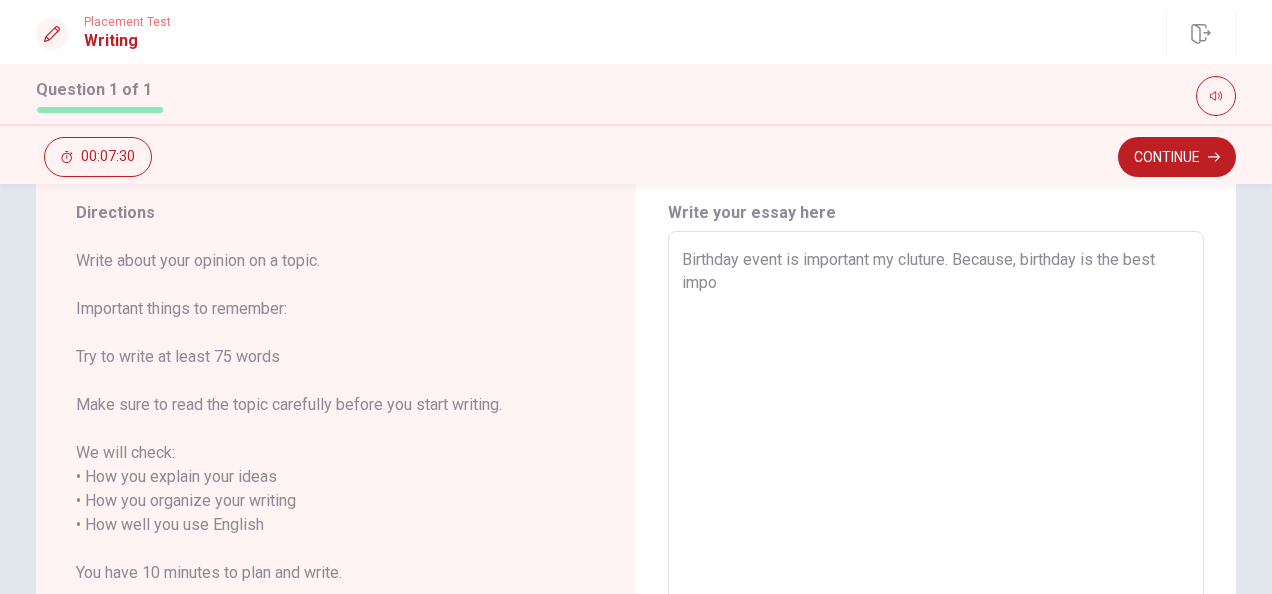 type on "x" 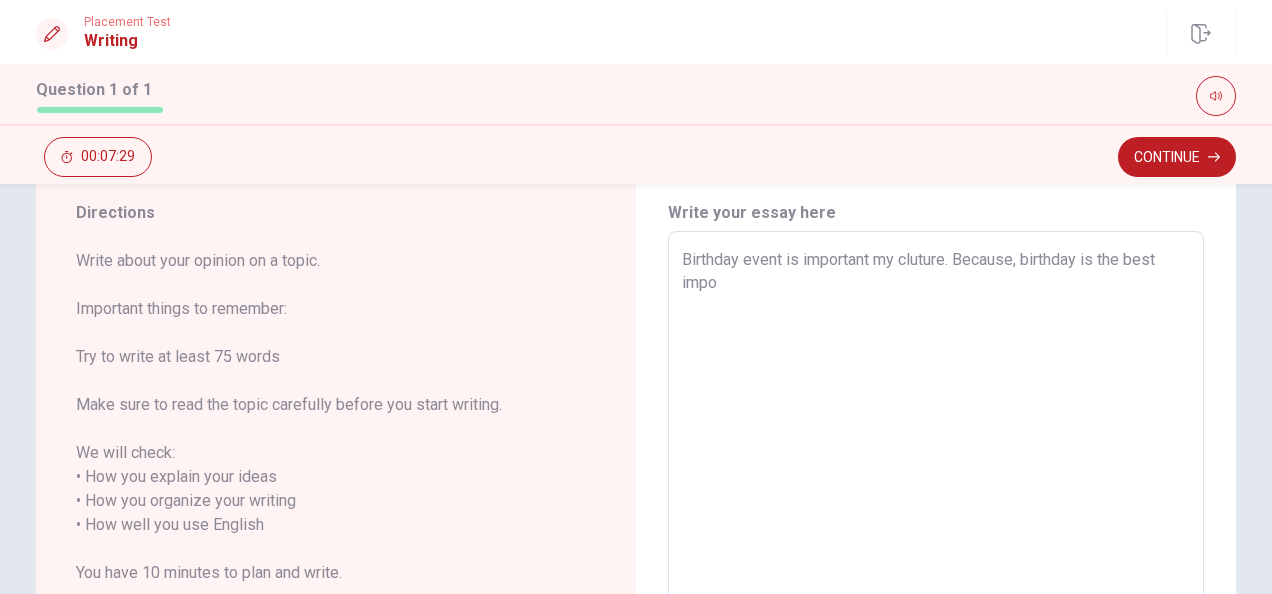 type on "Birthday event is important my cluture. Because, birthday is the best impor" 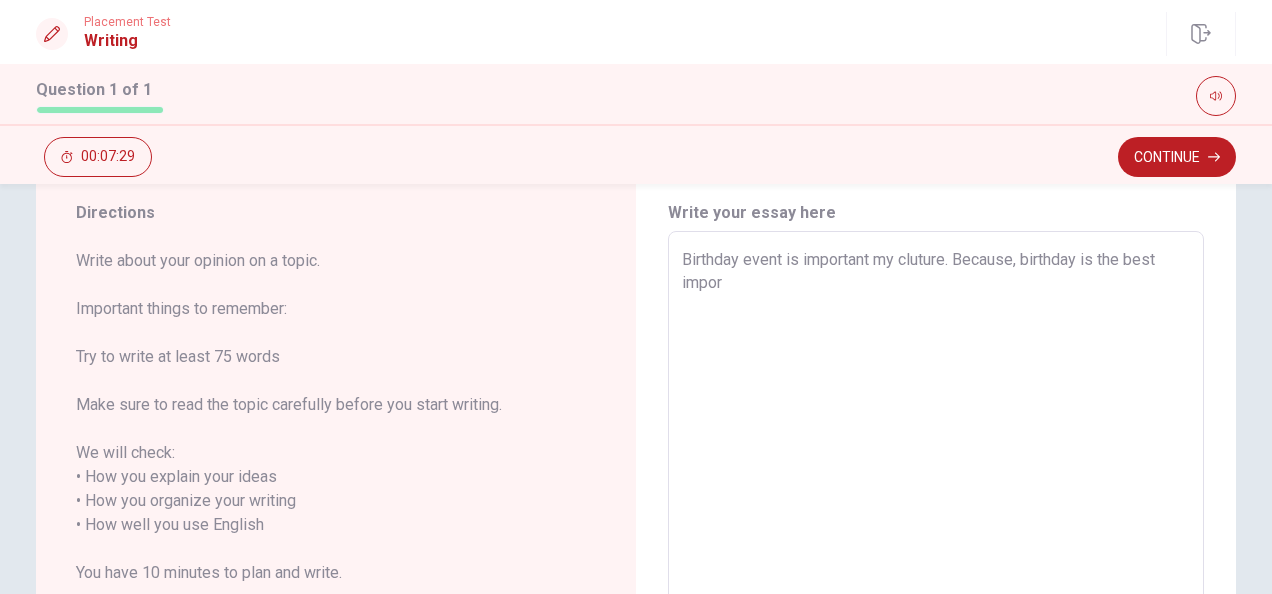 type on "x" 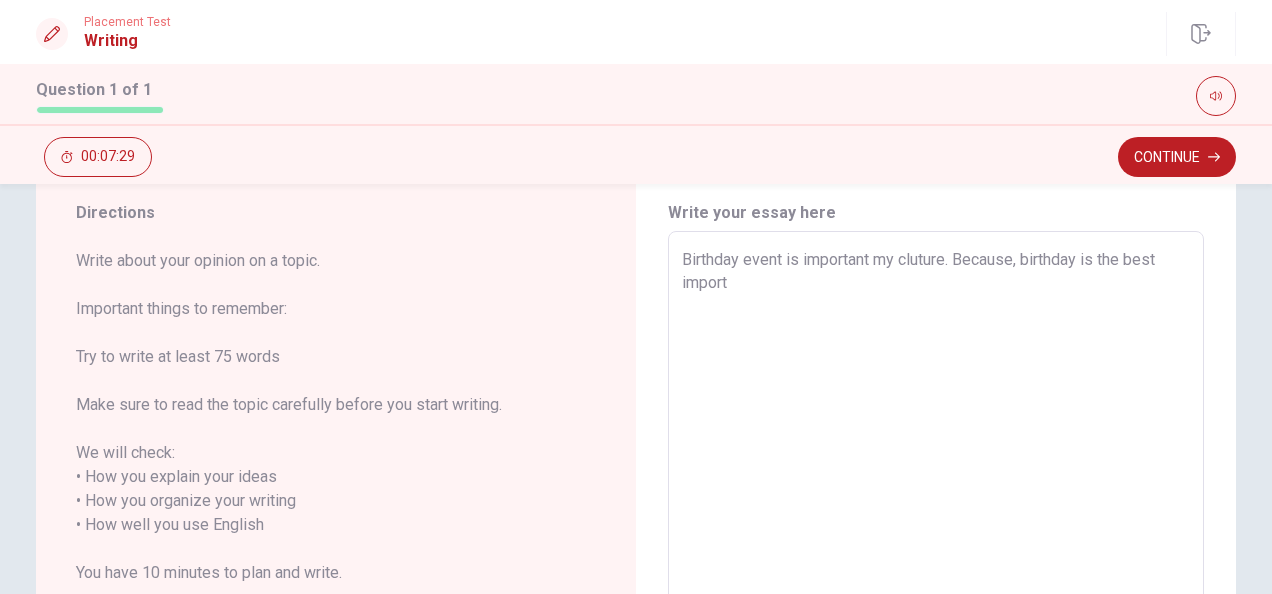 type on "x" 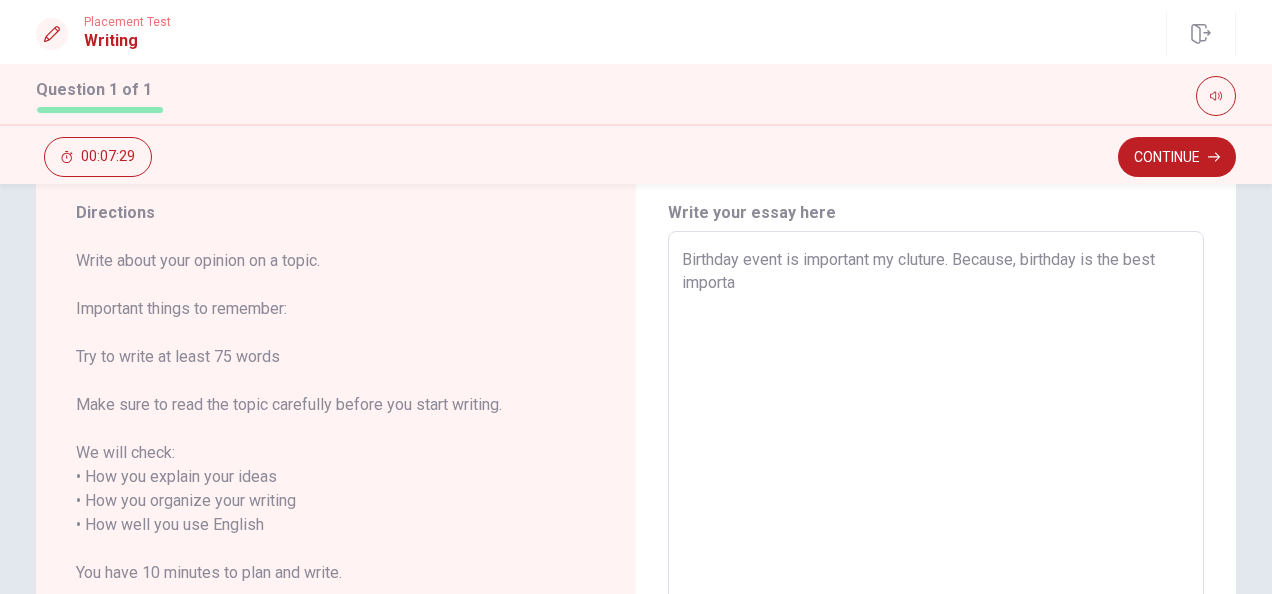 type on "x" 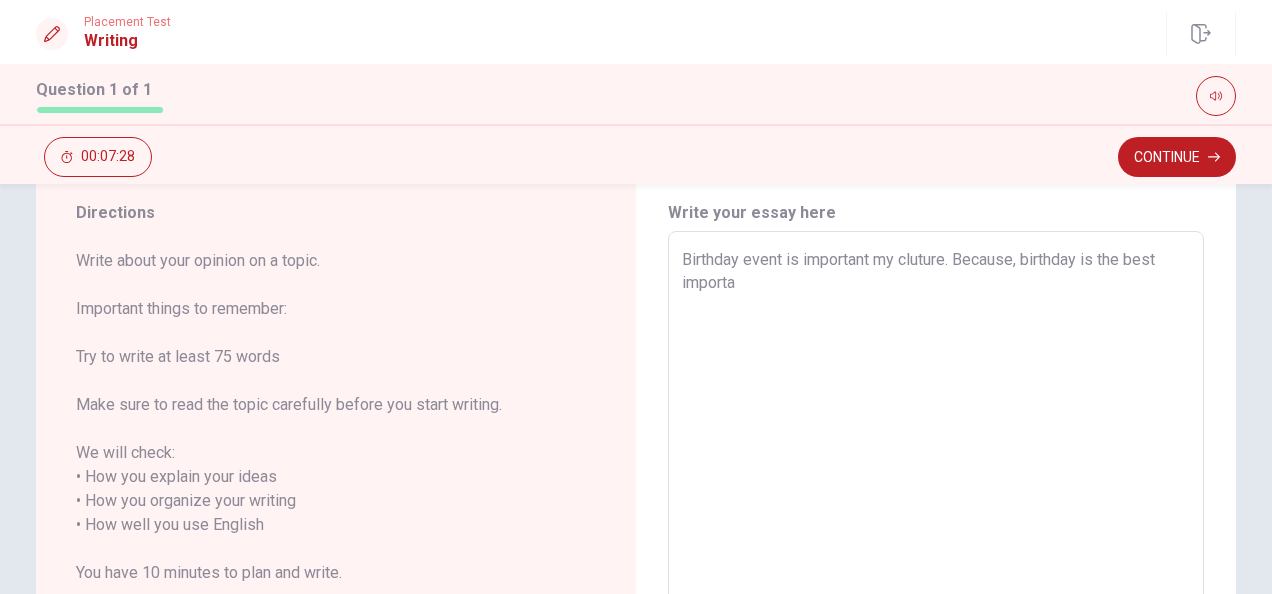 type on "Birthday event is important my cluture. Because, birthday is the best importan" 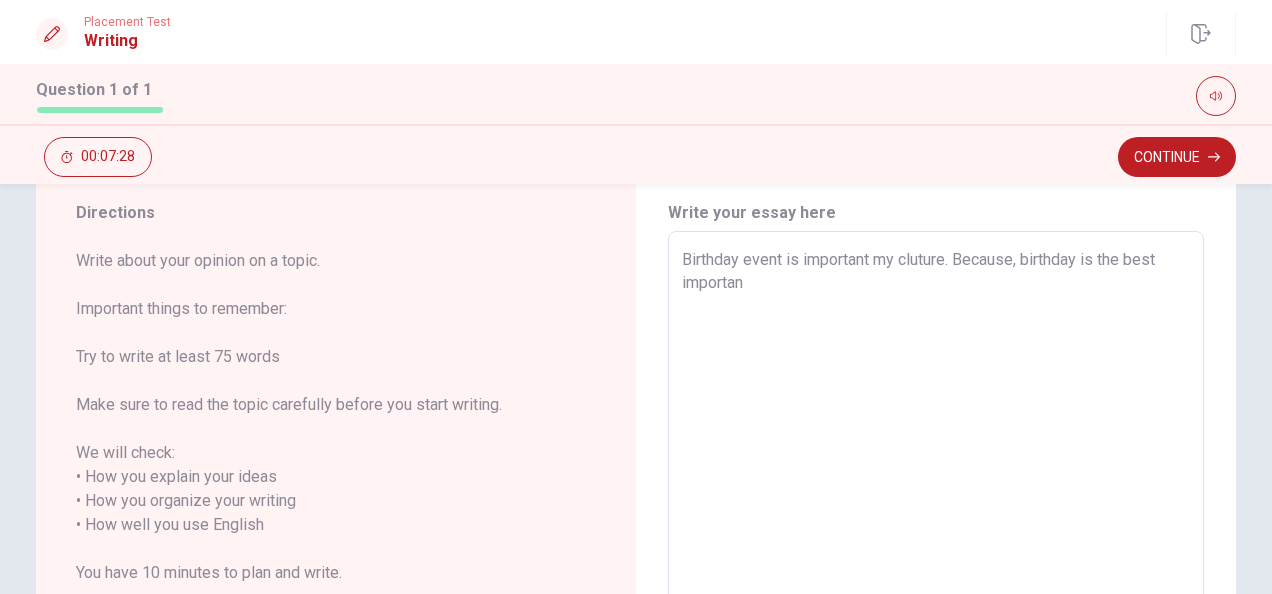 type on "x" 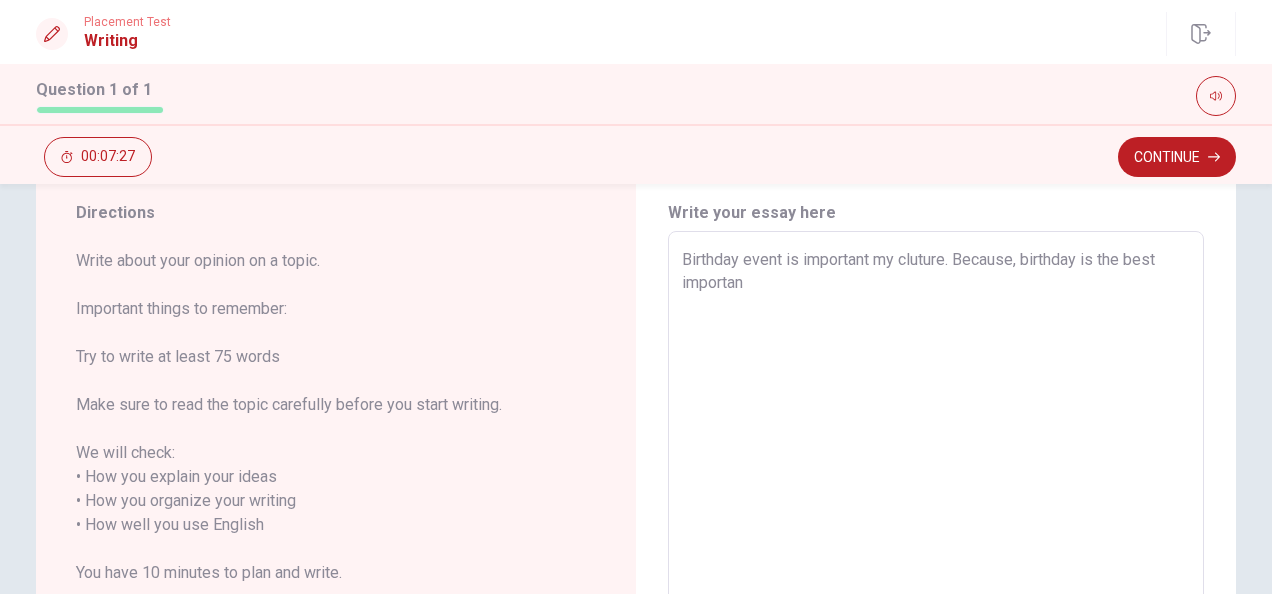 type on "Birthday event is important my cluture. Because, birthday is the best important" 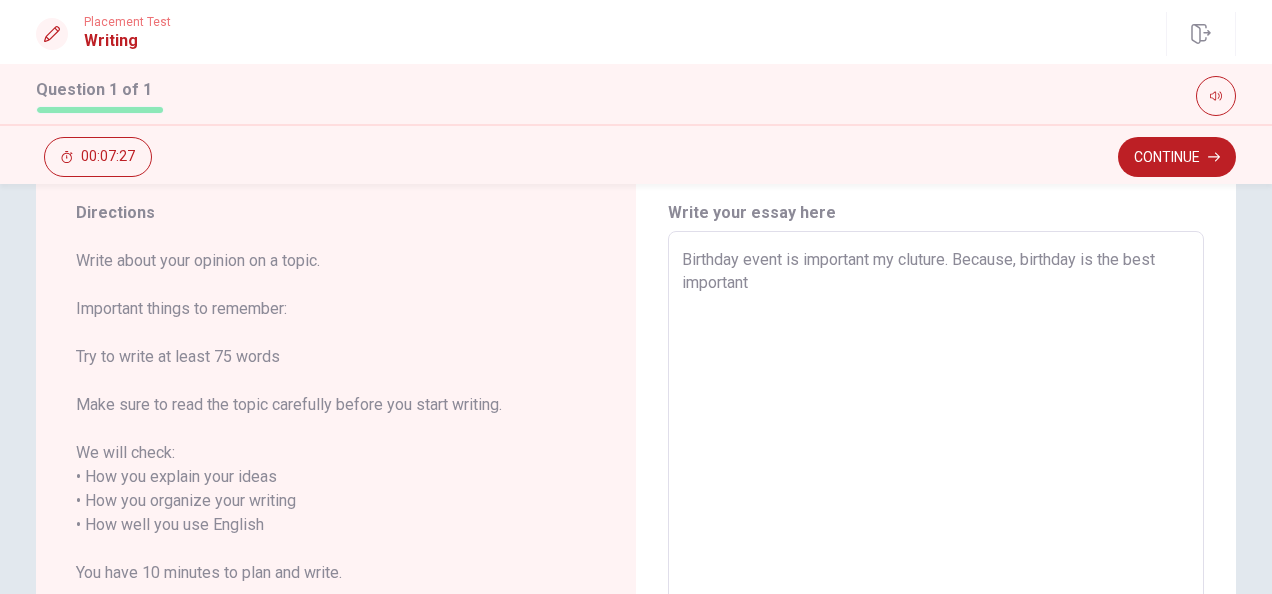 type on "x" 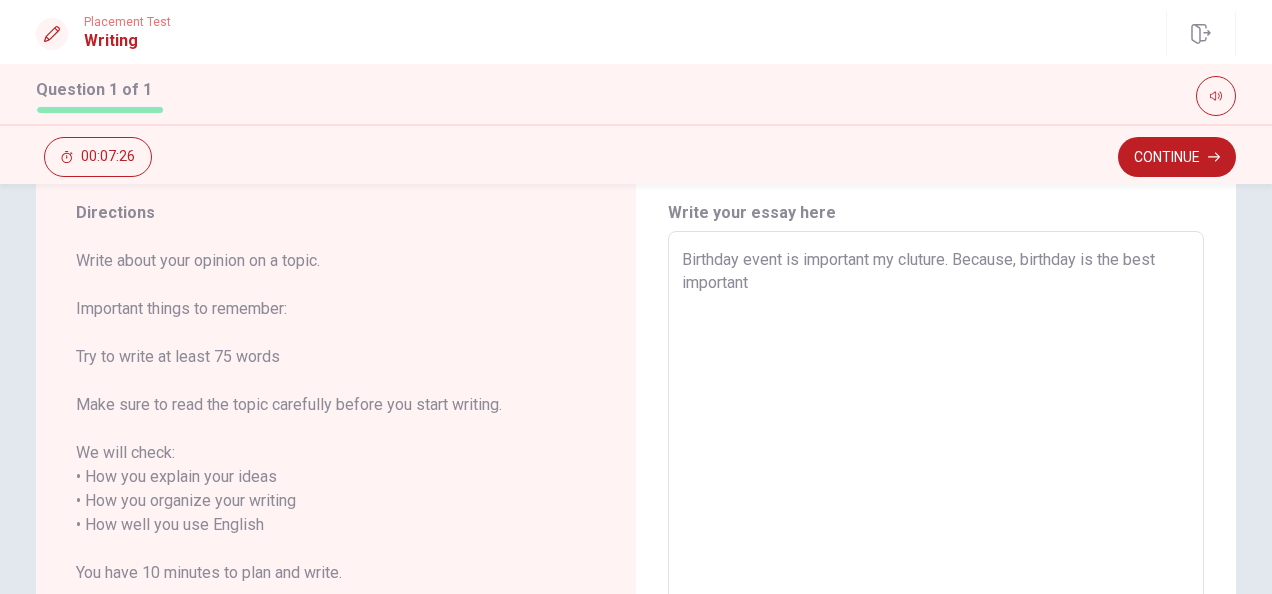 type on "Birthday event is important my cluture. Because, birthday is the best important a" 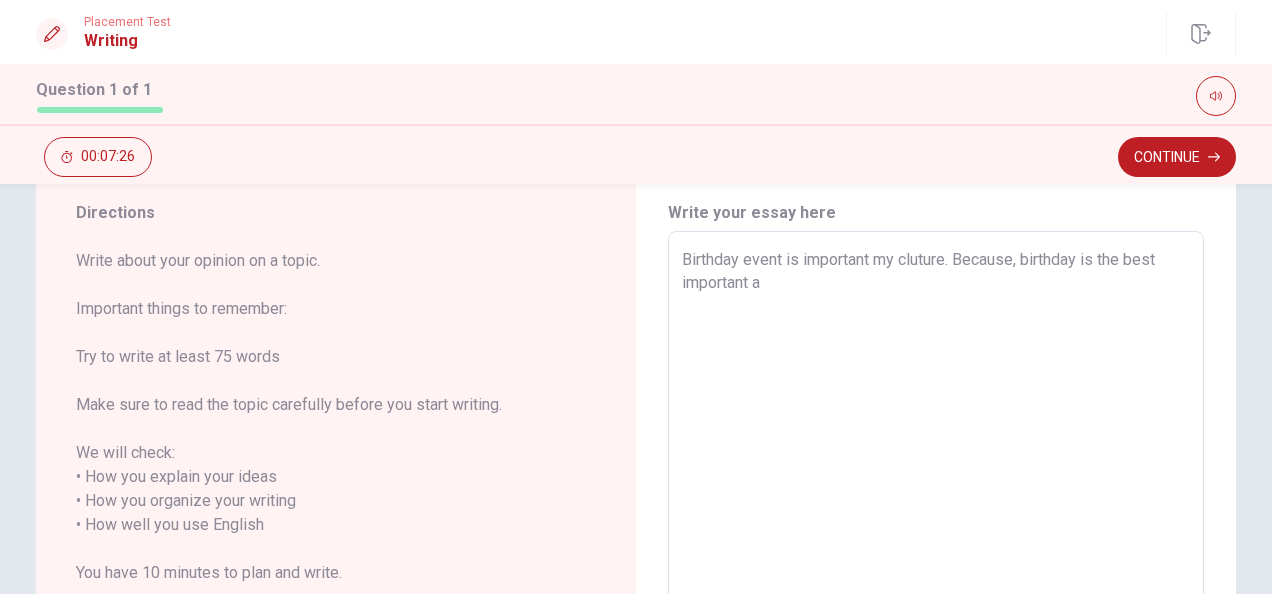 type on "x" 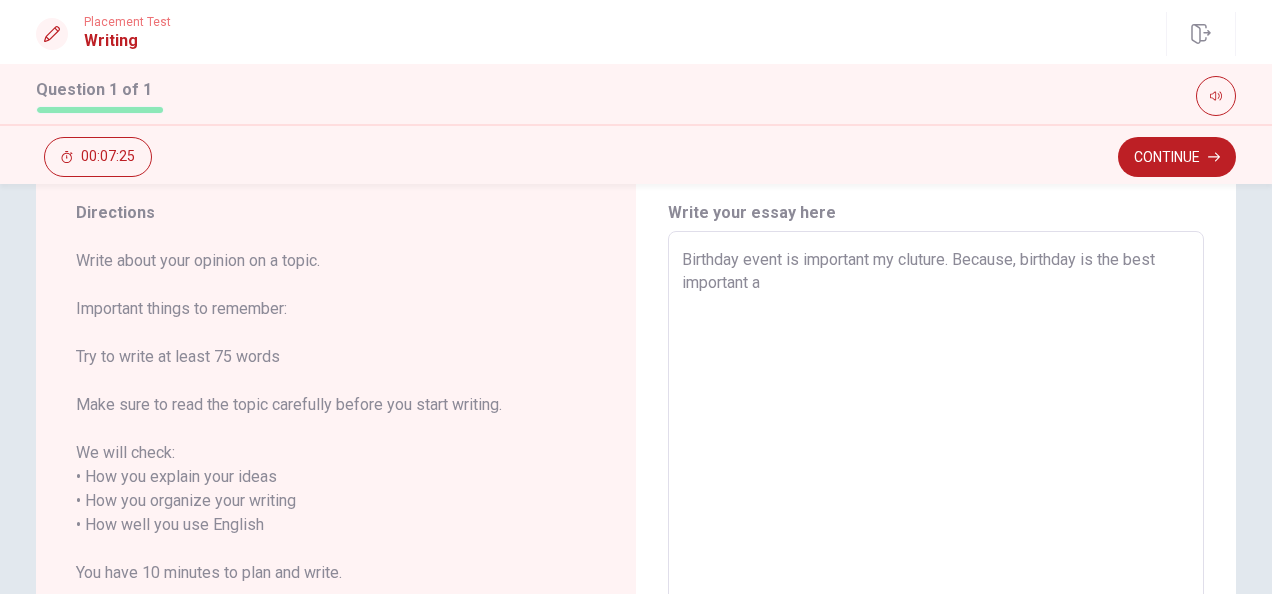 type on "Birthday event is important my cluture. Because, birthday is the best important an" 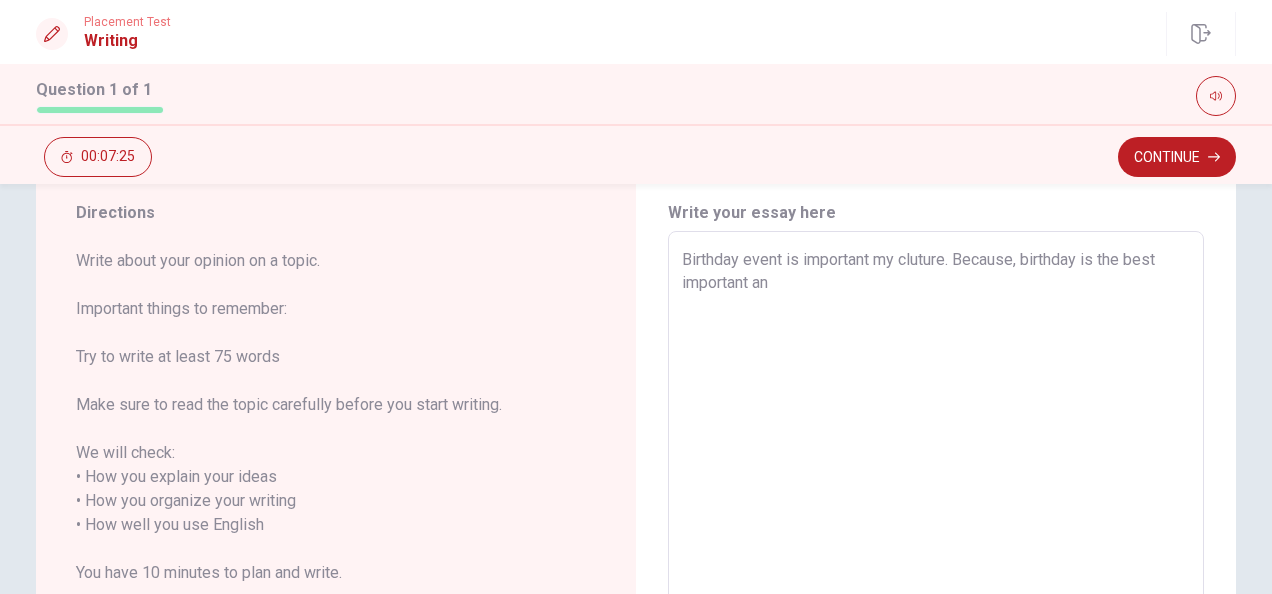 type on "x" 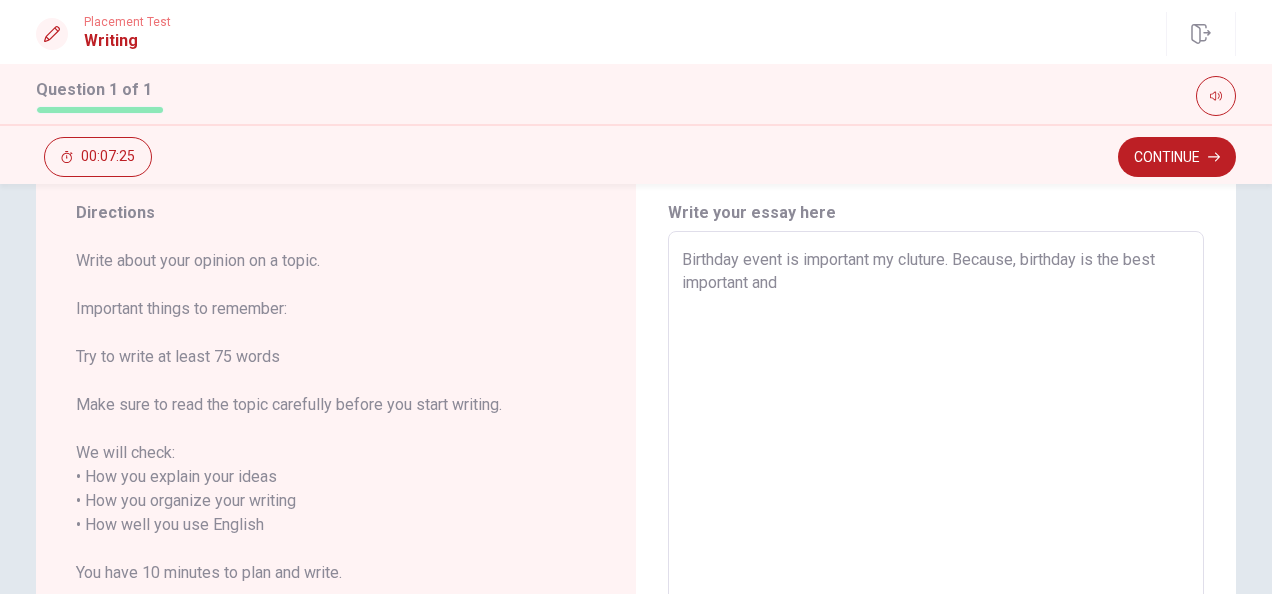 type on "x" 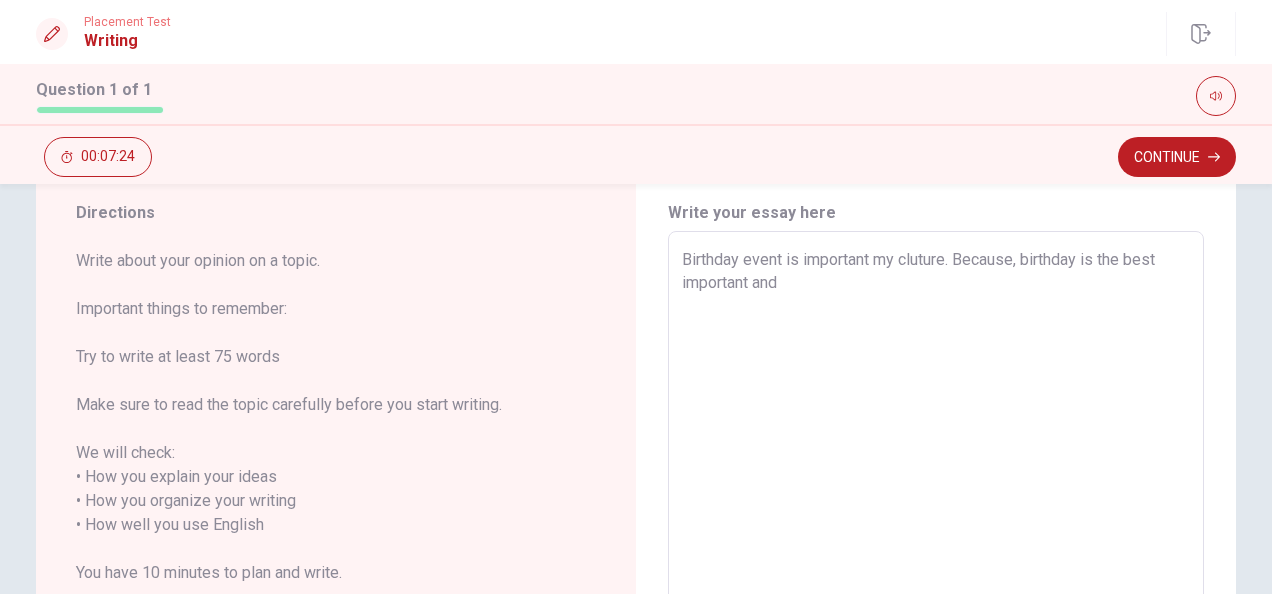 type on "Birthday event is important my cluture. Because, birthday is the best important and h" 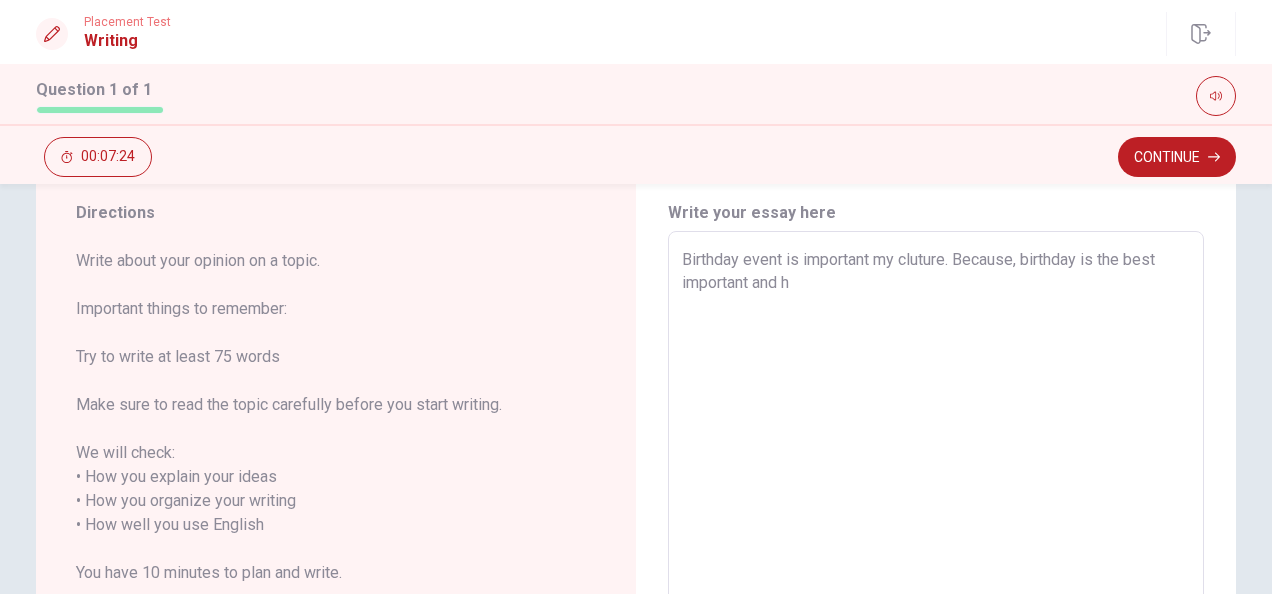 type on "x" 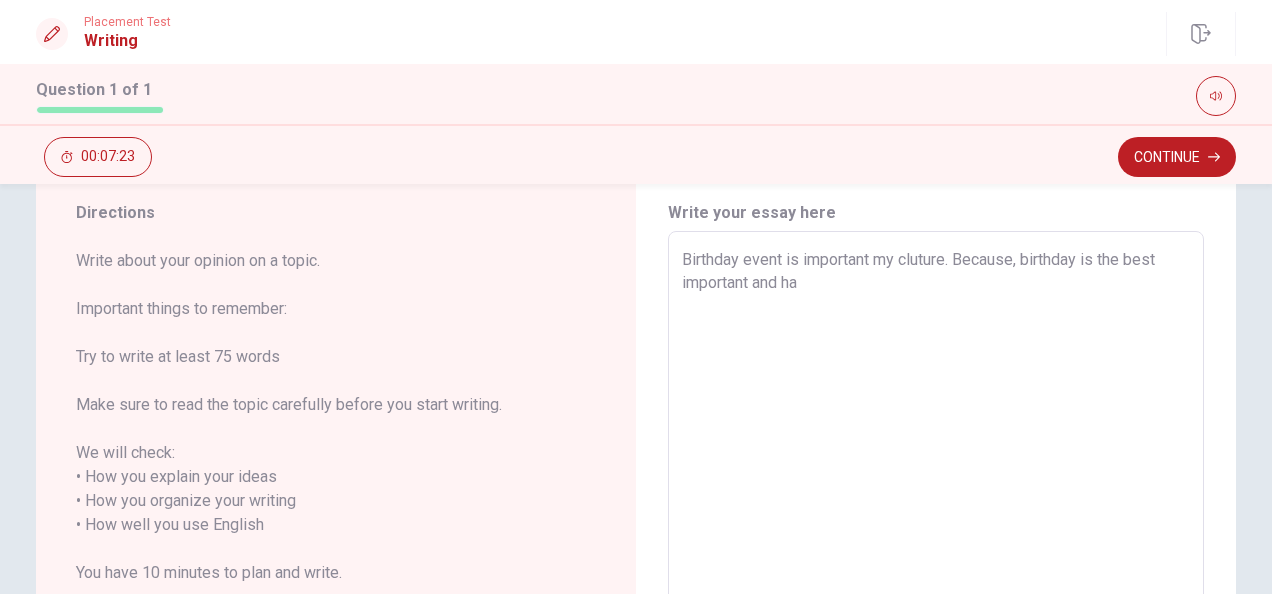 type on "x" 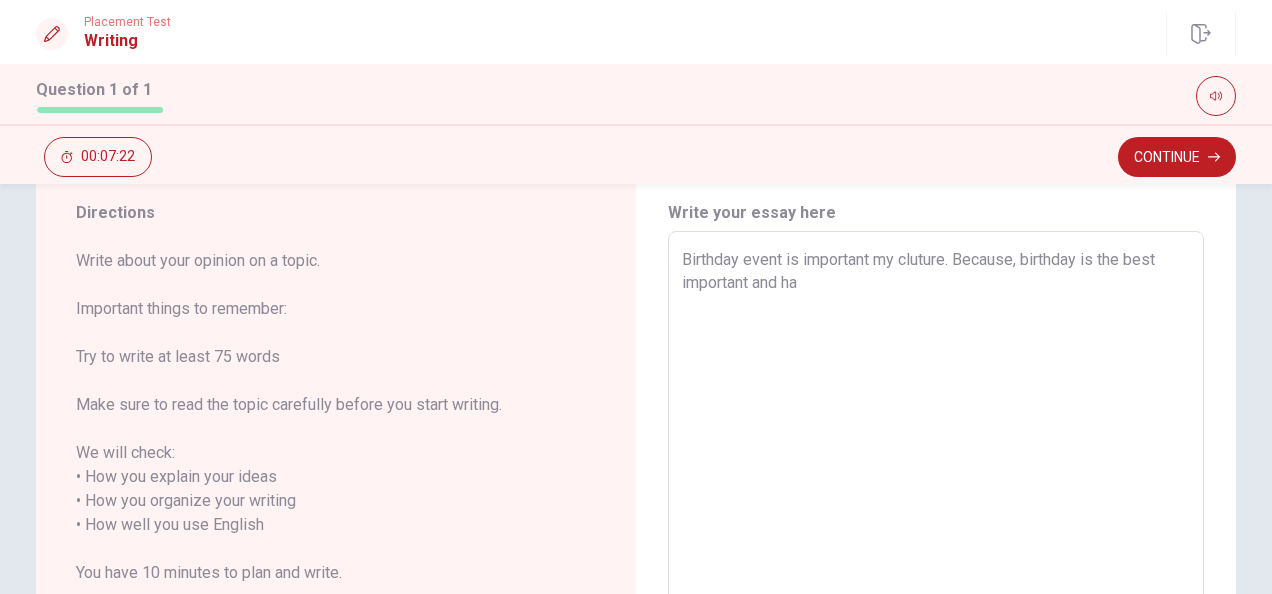 type on "Birthday event is important my cluture. Because, birthday is the best important and hap" 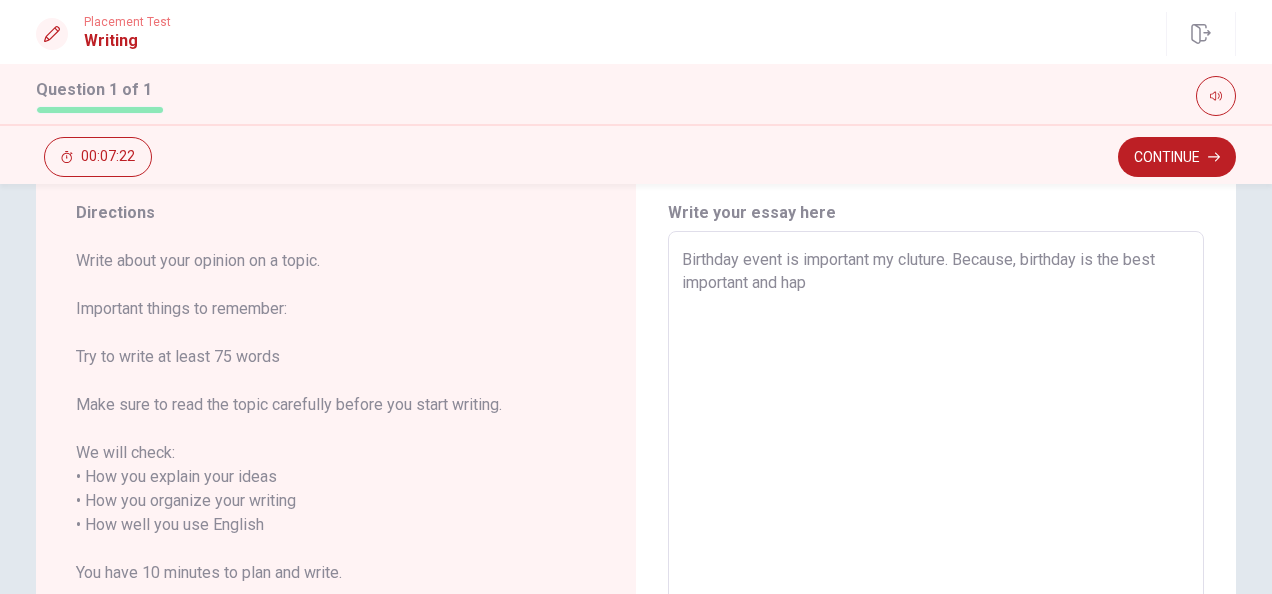 type on "x" 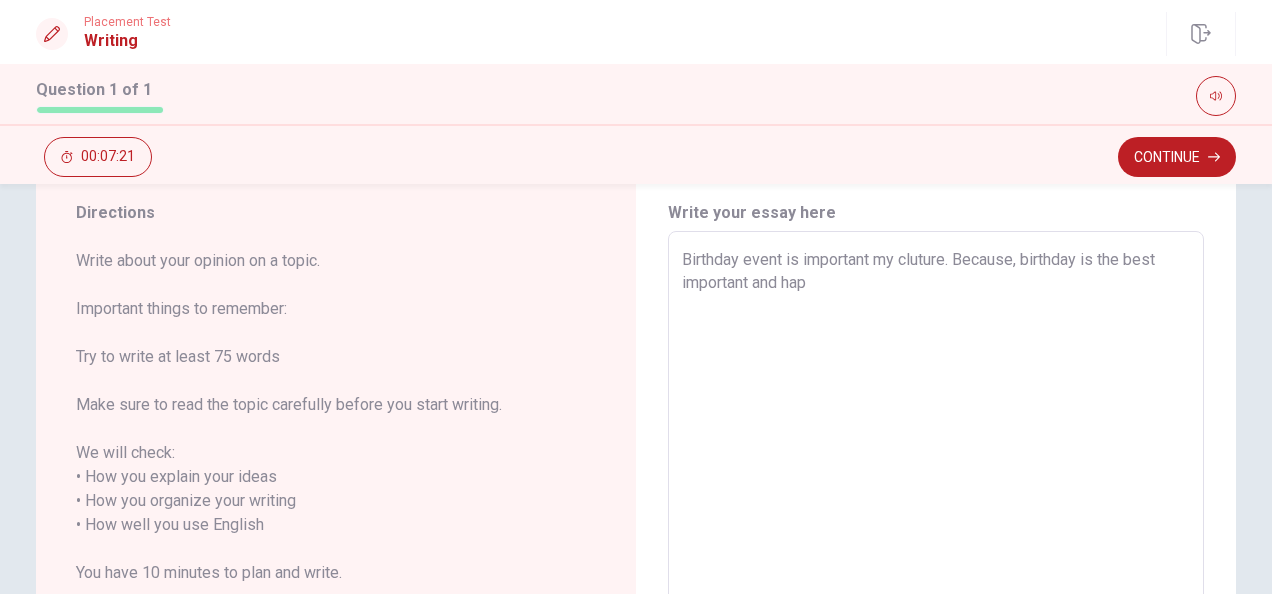 type on "Birthday event is important my cluture. Because, birthday is the best important and happ" 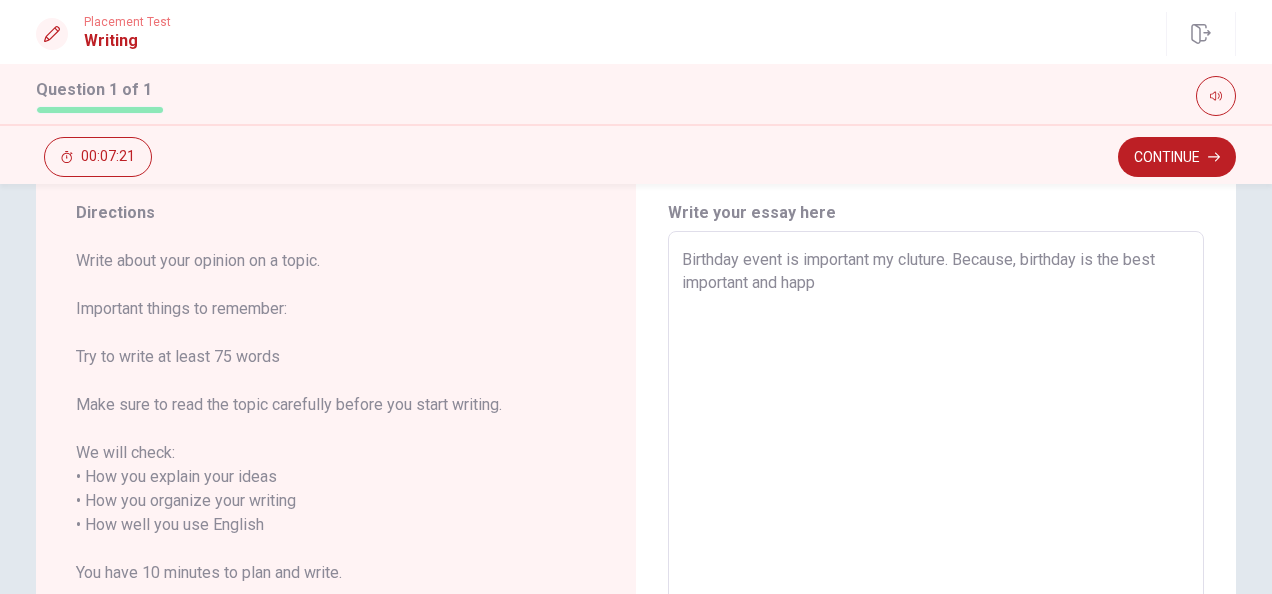 type on "x" 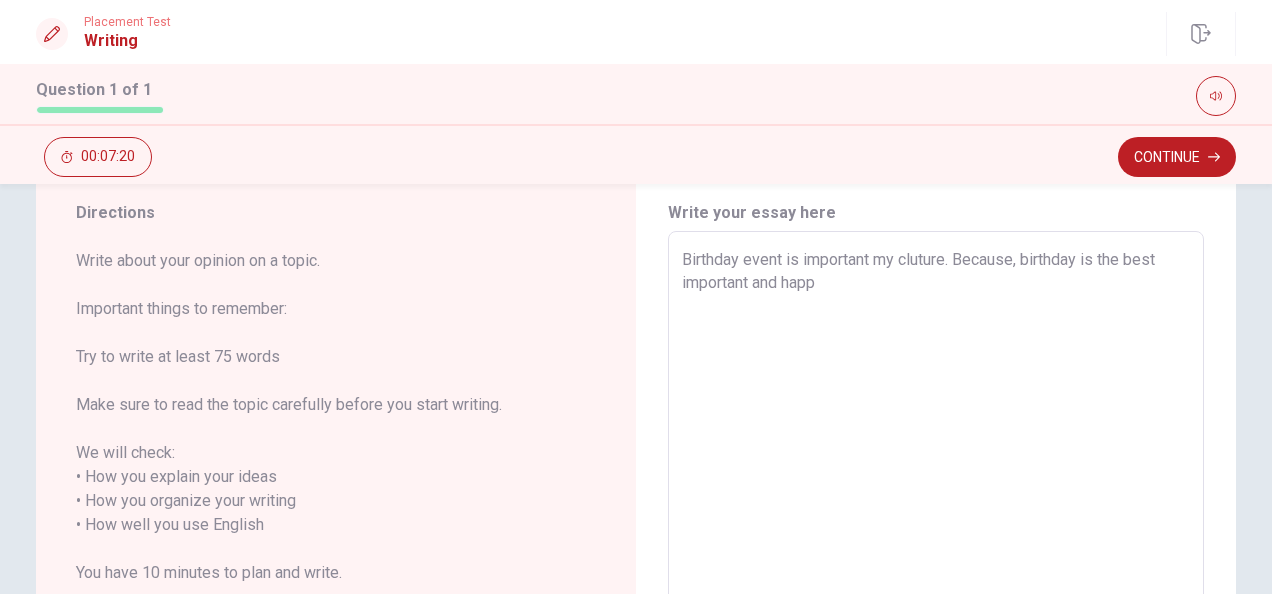 type on "Birthday event is important my cluture. Because, birthday is the best important and happi" 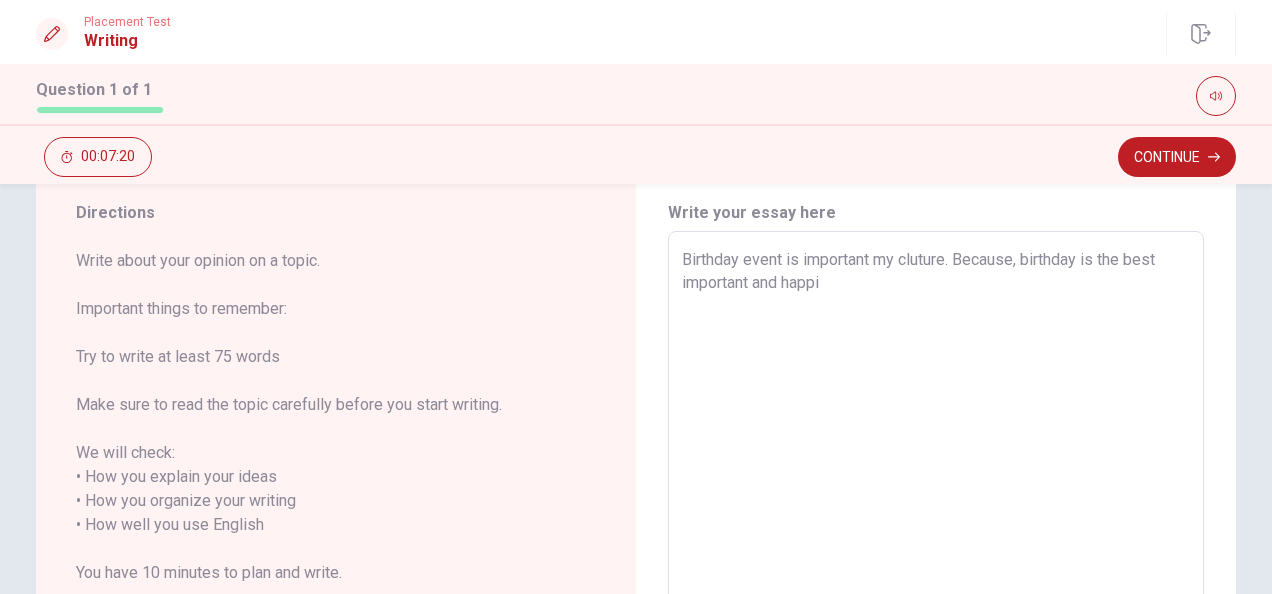 type on "x" 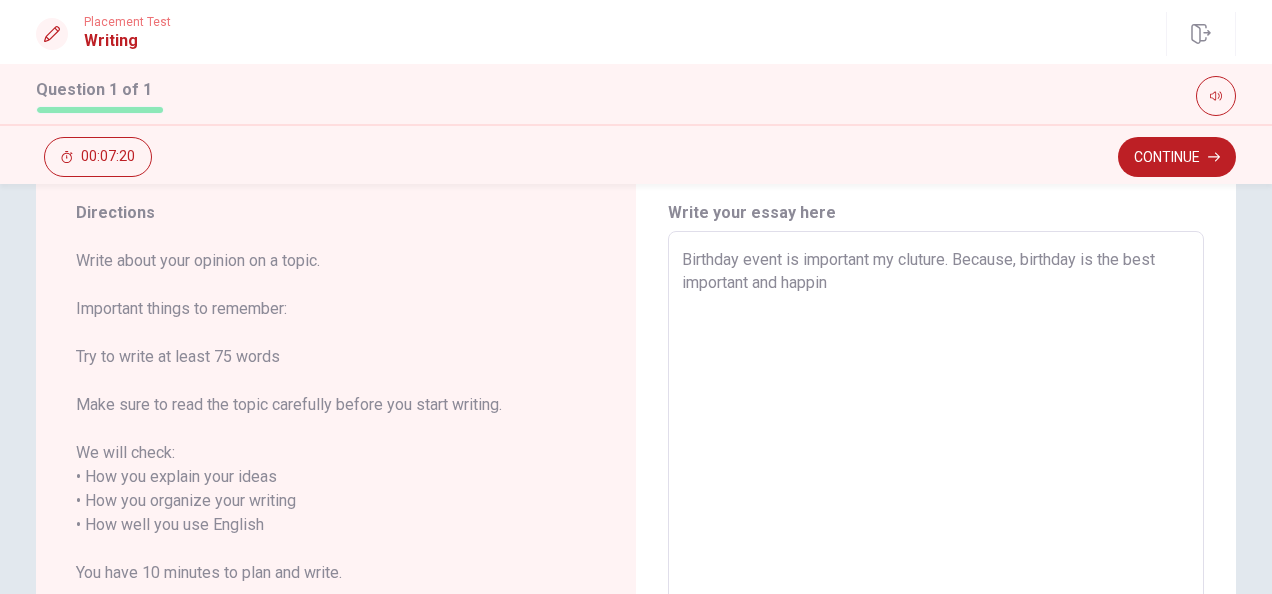 type on "x" 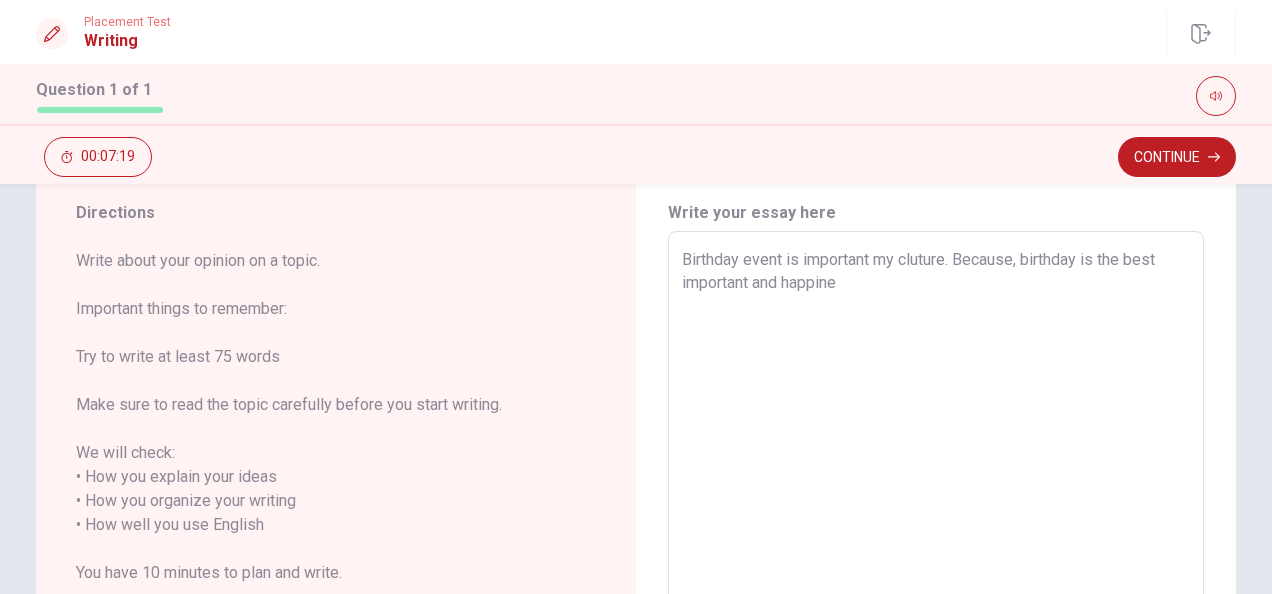type on "Birthday event is important my cluture. Because, birthday is the best important and happines" 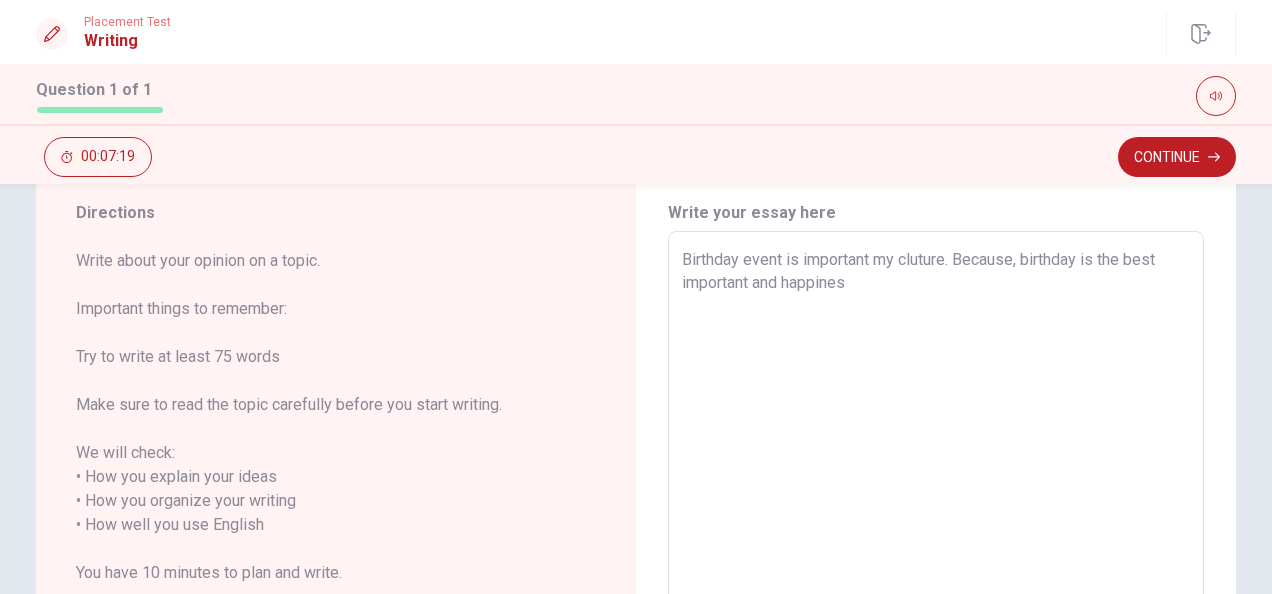 type on "x" 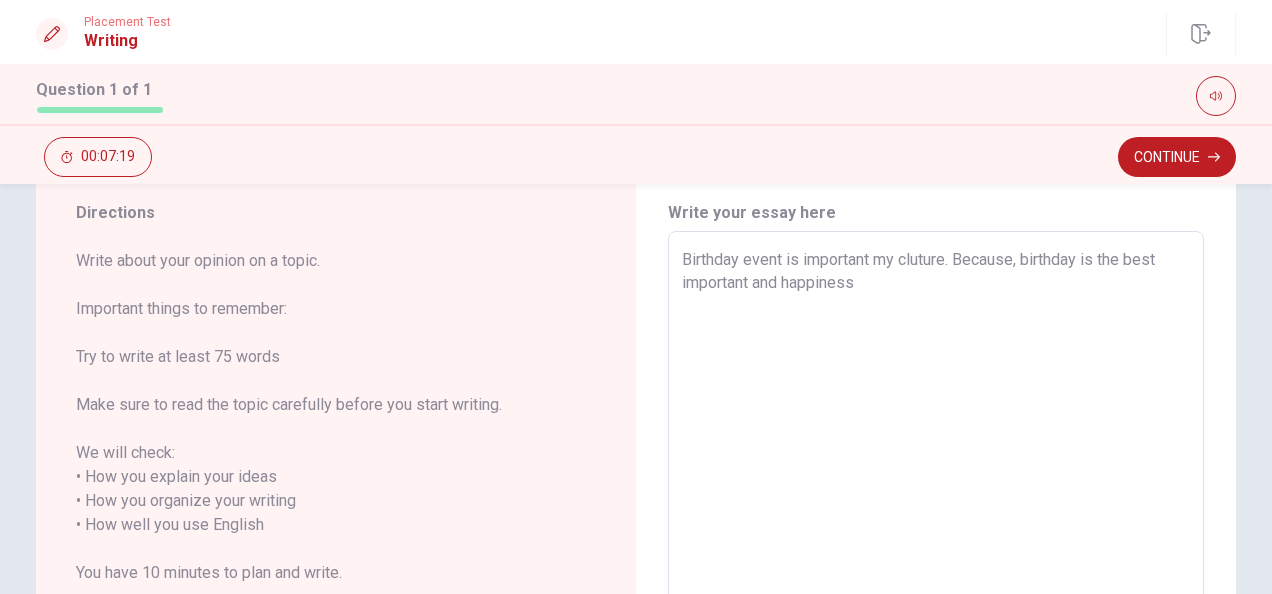 type on "x" 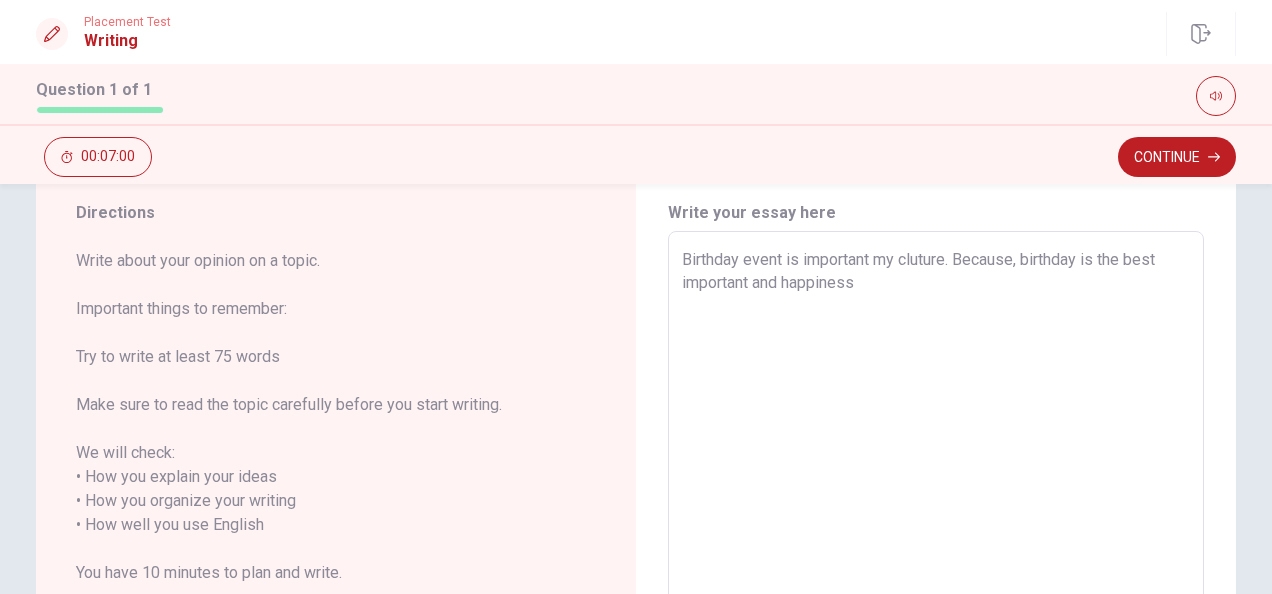 type on "x" 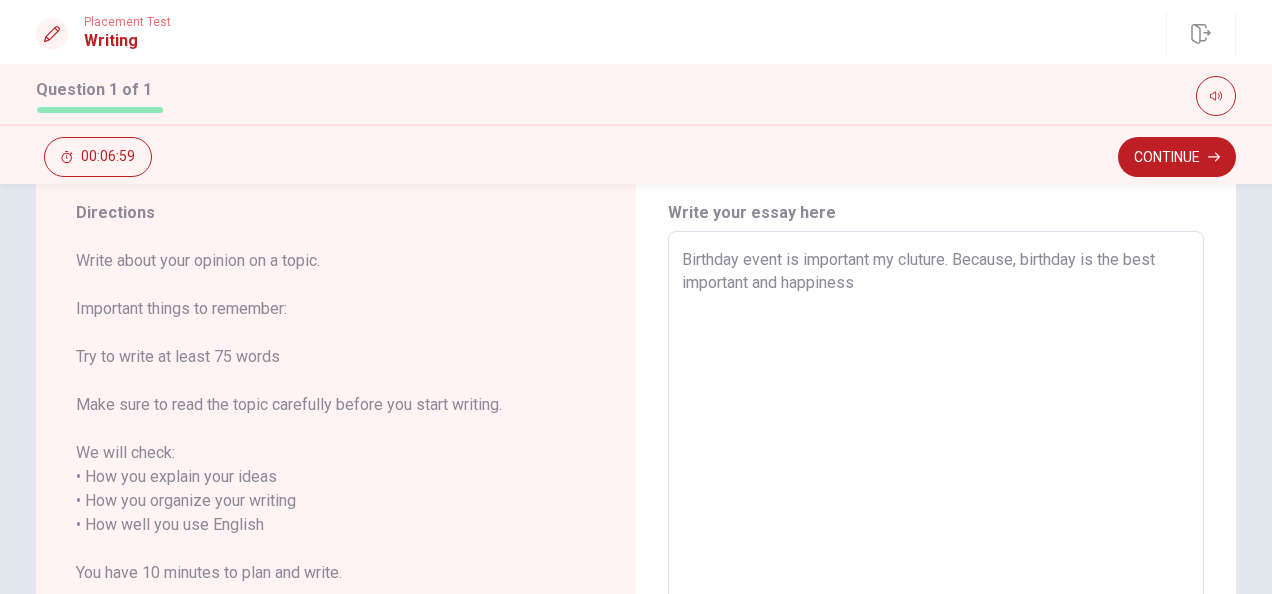 type on "Birthday event is important my cluture. Because, birthday is the best important and happiness f" 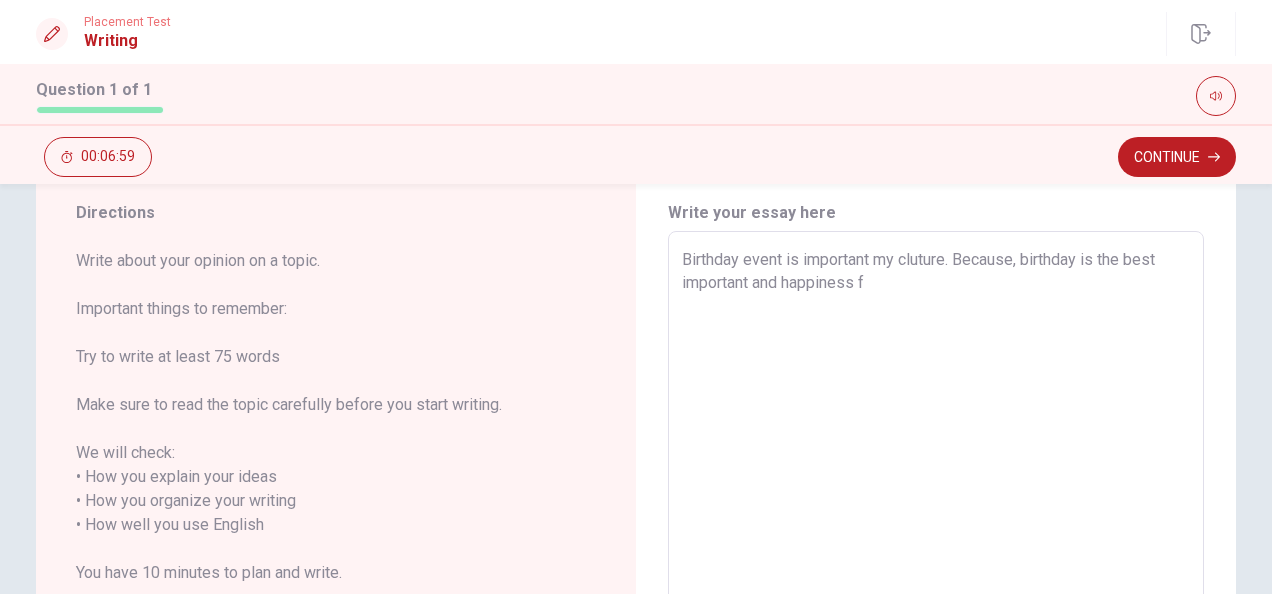 type on "x" 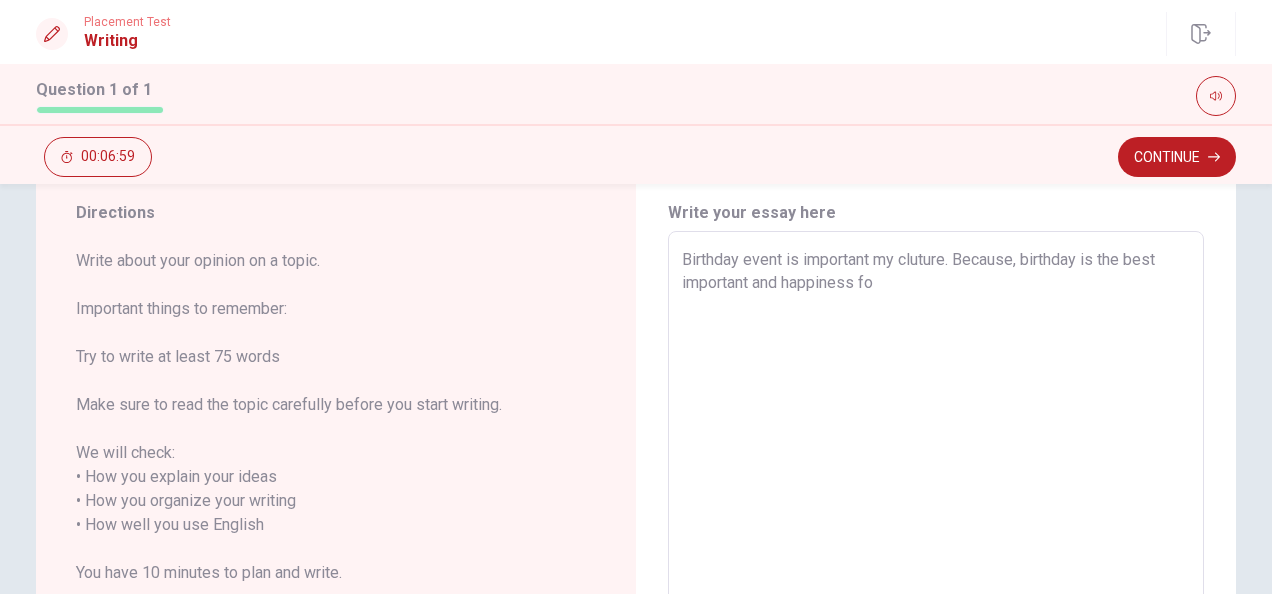 type on "x" 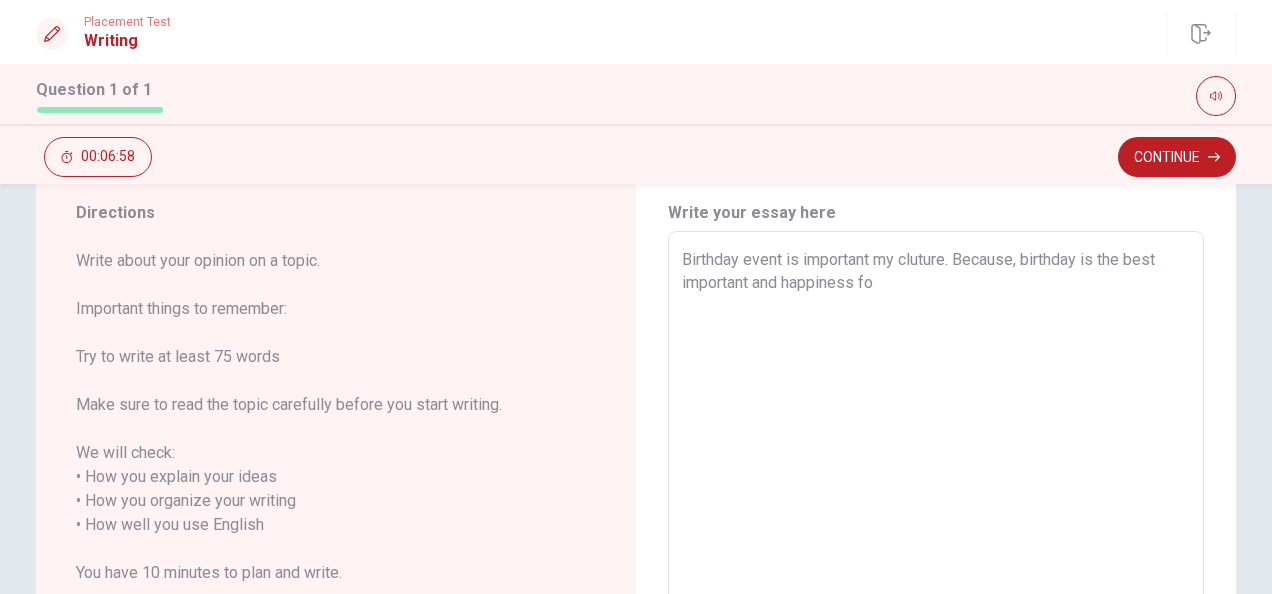 type on "Birthday event is important my cluture. Because, birthday is the best important and happiness for" 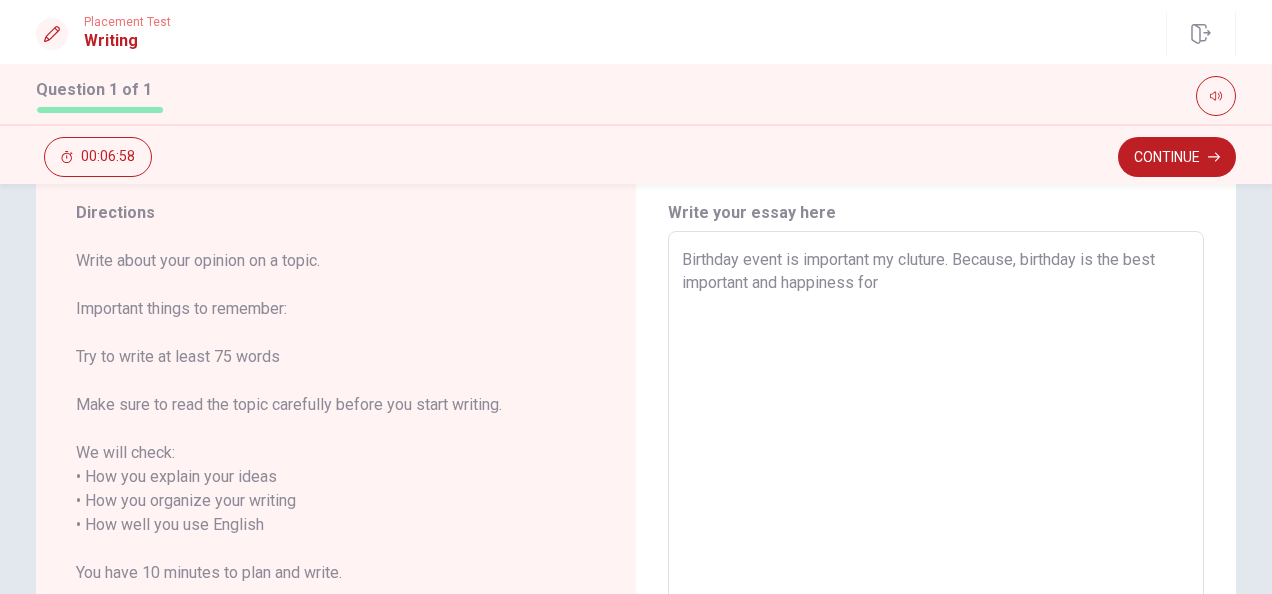 type on "x" 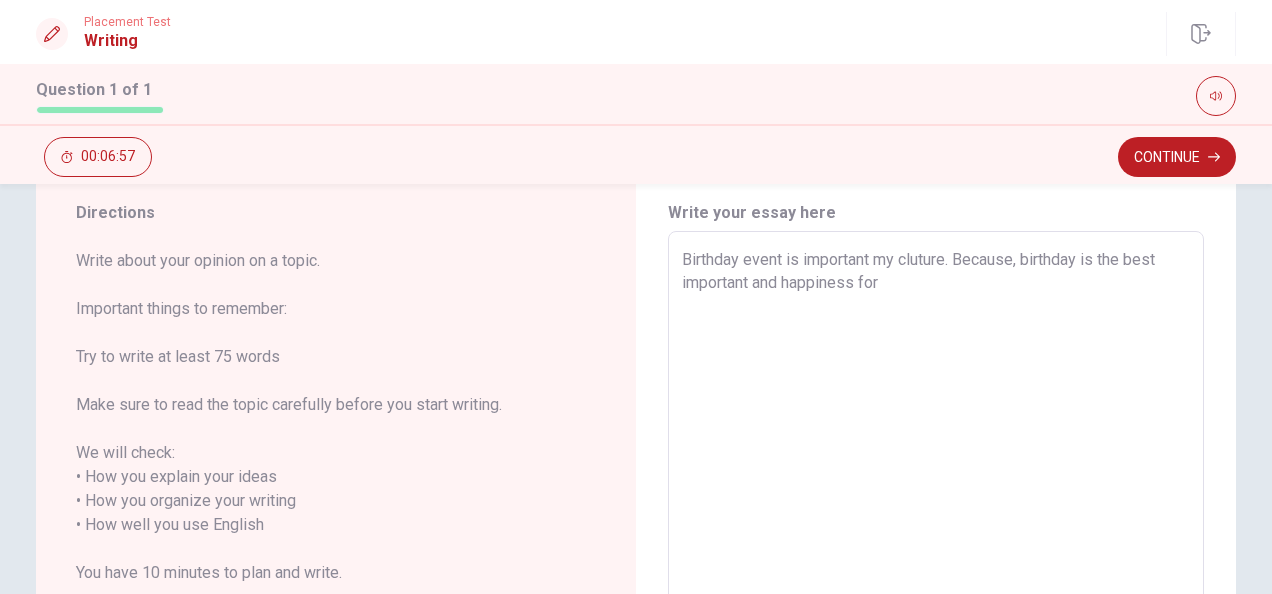 type on "Birthday event is important my cluture. Because, birthday is the best important and happiness for" 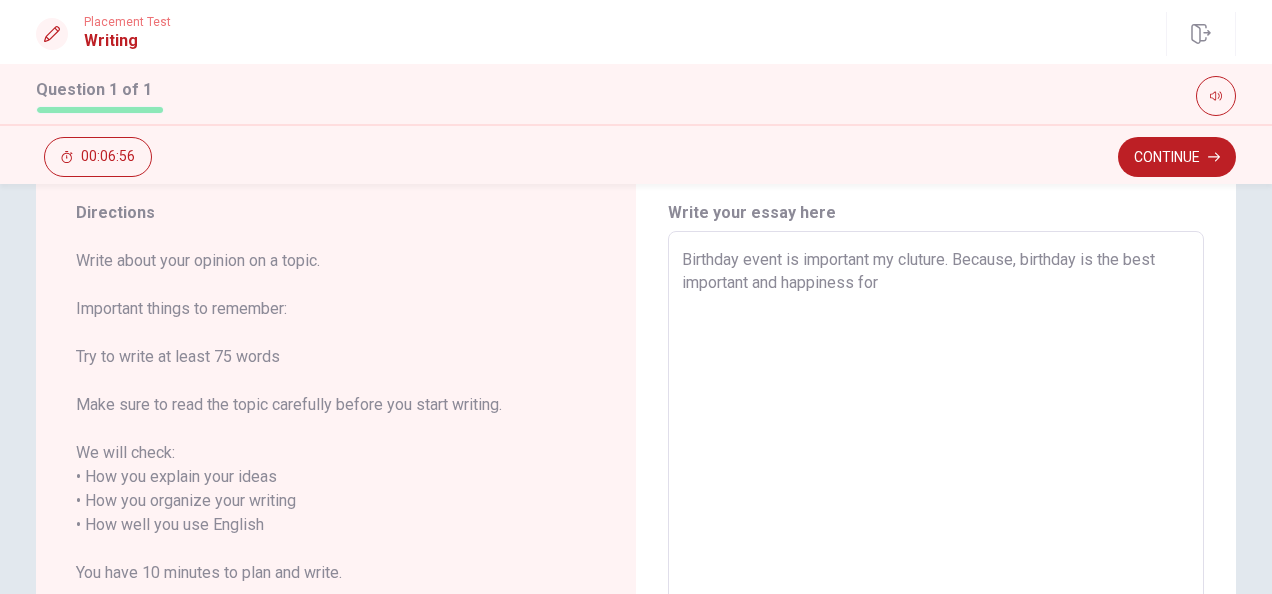 type 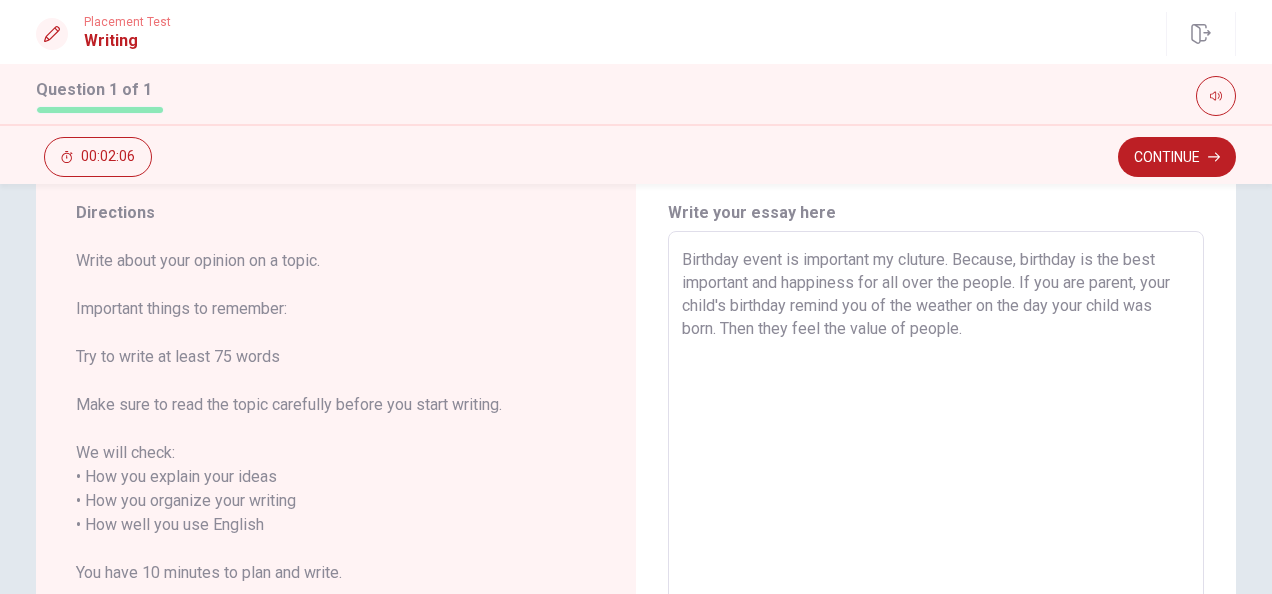 drag, startPoint x: 673, startPoint y: 256, endPoint x: 760, endPoint y: 260, distance: 87.0919 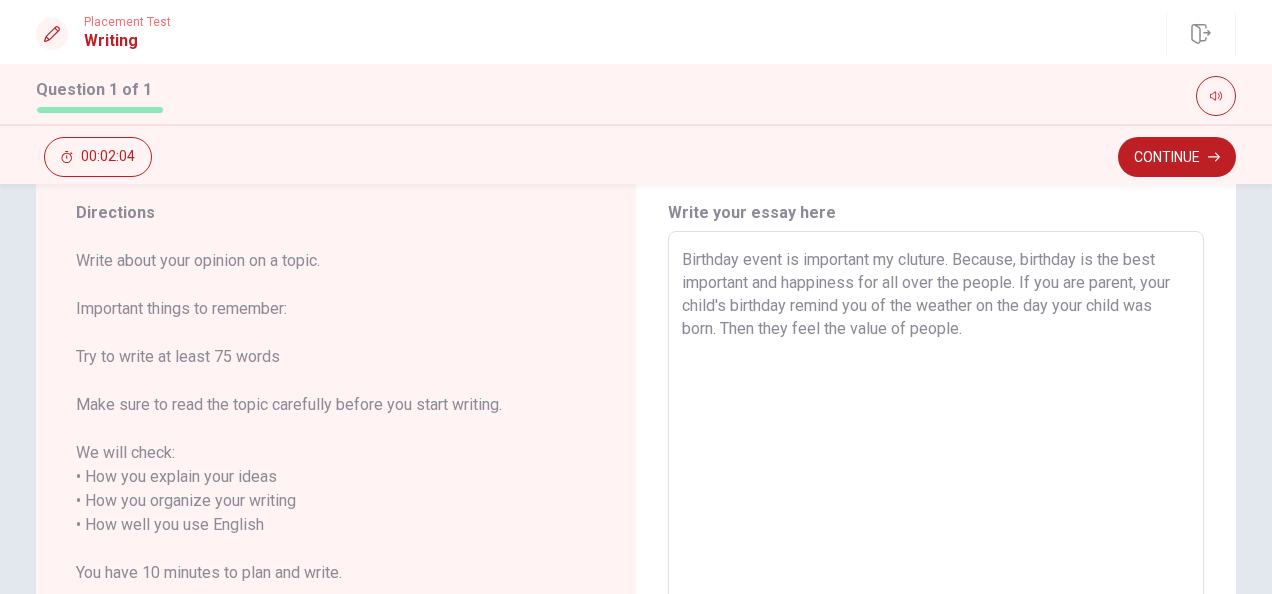 drag, startPoint x: 672, startPoint y: 255, endPoint x: 752, endPoint y: 272, distance: 81.78631 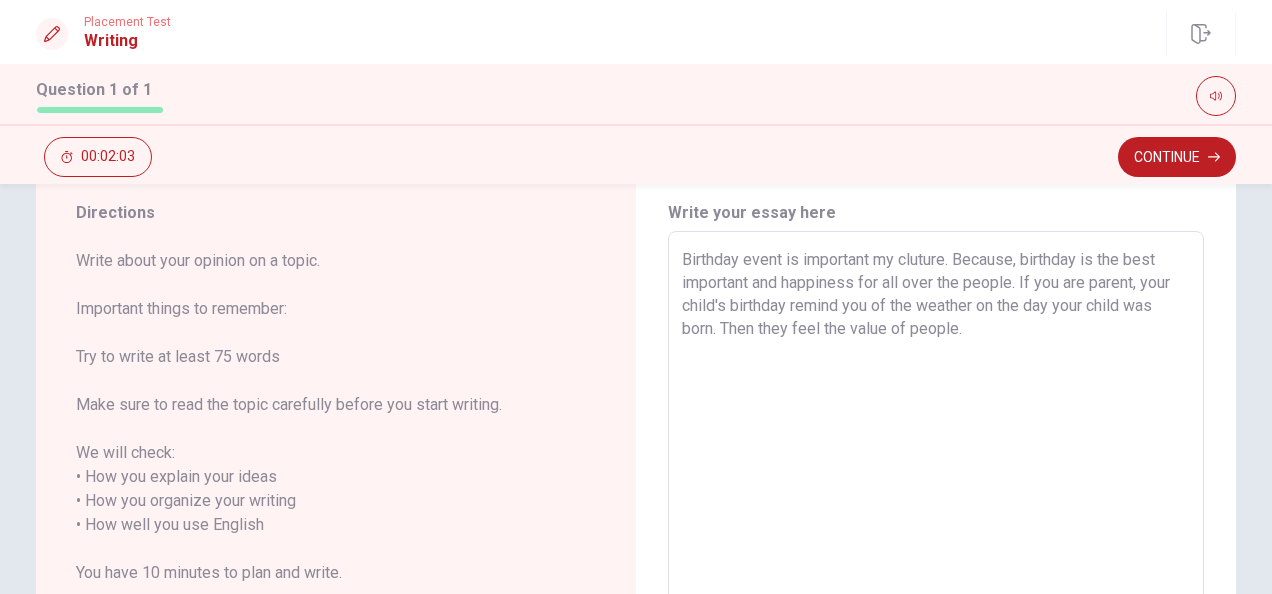click on "Birthday event is important my cluture. Because, birthday is the best important and happiness for all over the people. If you are parent, your child's birthday remind you of the weather on the day your child was born. Then they feel the value of people." at bounding box center [936, 513] 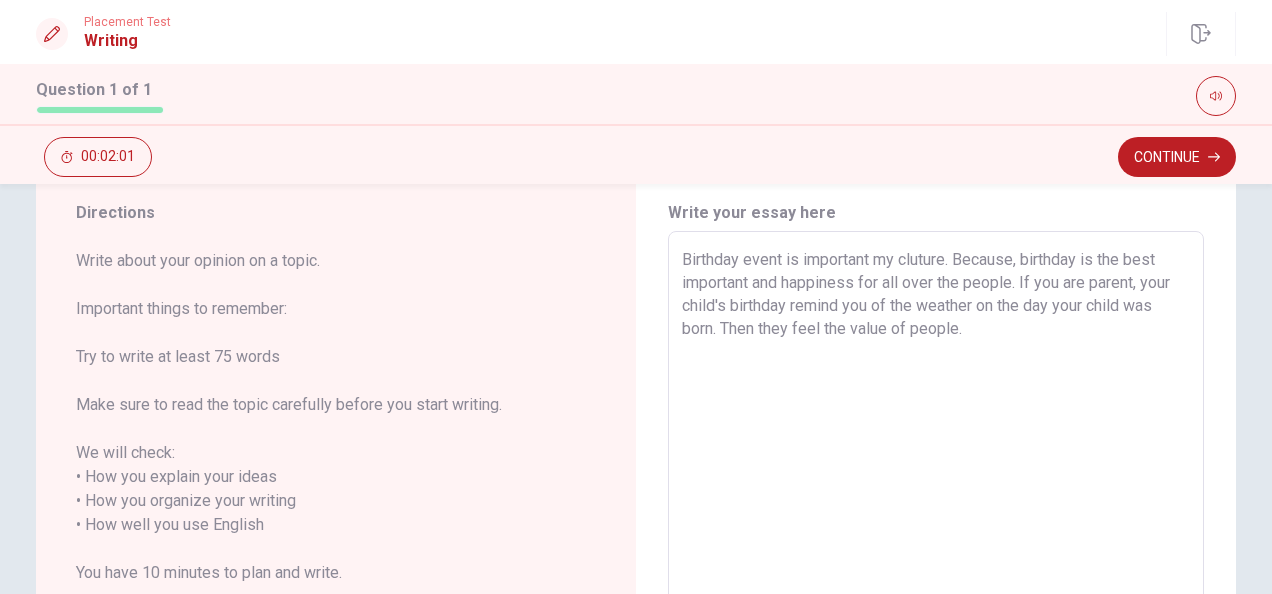 drag, startPoint x: 678, startPoint y: 257, endPoint x: 990, endPoint y: 350, distance: 325.56567 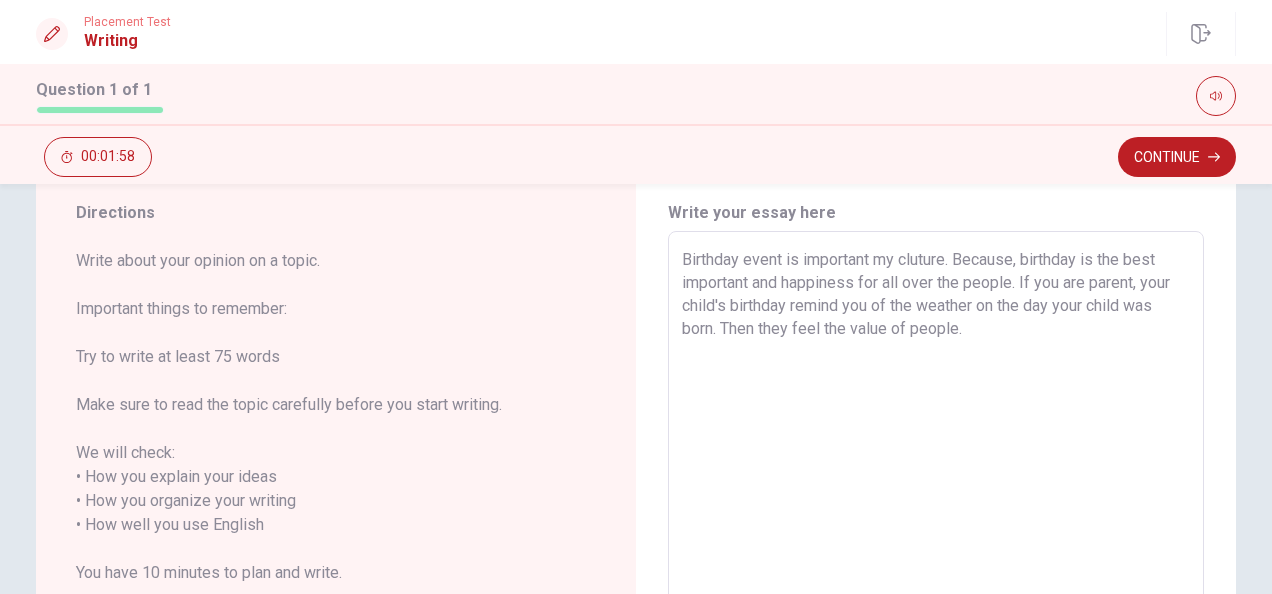click on "Birthday event is important my cluture. Because, birthday is the best important and happiness for all over the people. If you are parent, your child's birthday remind you of the weather on the day your child was born. Then they feel the value of people." at bounding box center [936, 513] 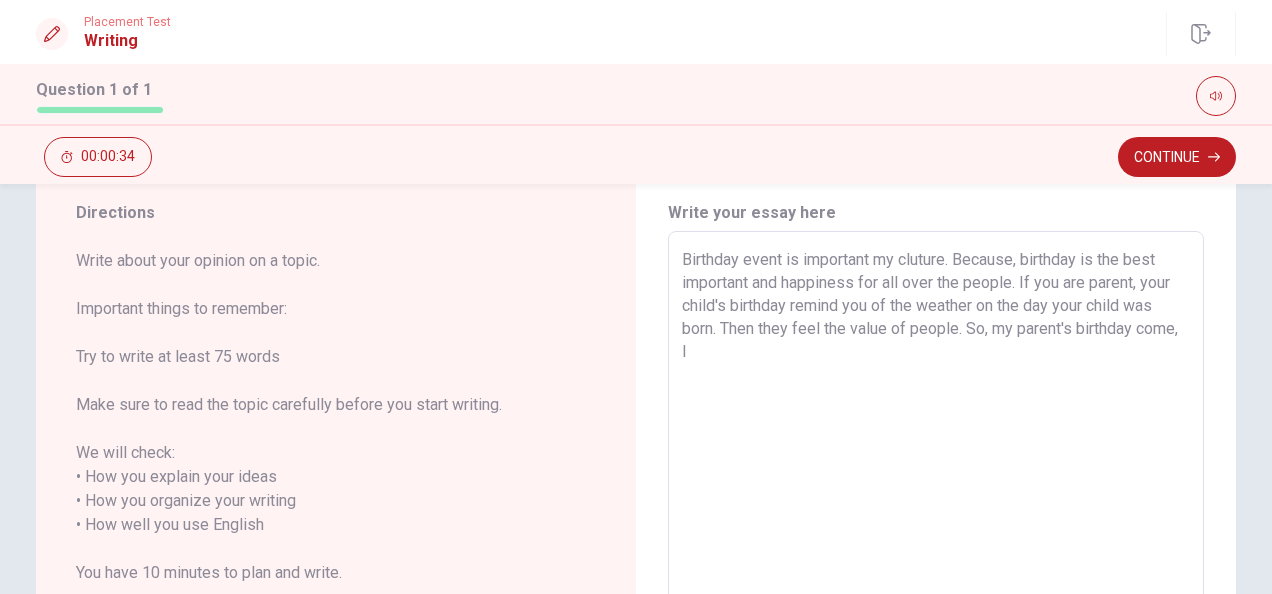 click on "Birthday event is important my cluture. Because, birthday is the best important and happiness for all over the people. If you are parent, your child's birthday remind you of the weather on the day your child was born. Then they feel the value of people. So, my parent's birthday come, I" at bounding box center [936, 513] 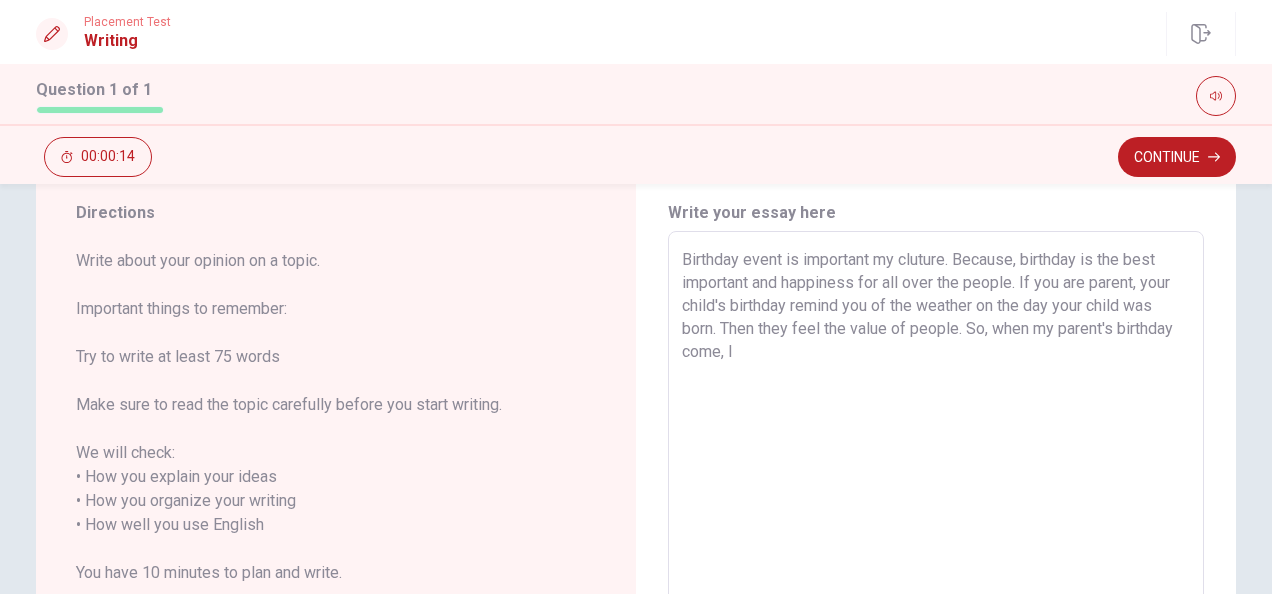 click on "Birthday event is important my cluture. Because, birthday is the best important and happiness for all over the people. If you are parent, your child's birthday remind you of the weather on the day your child was born. Then they feel the value of people. So, when my parent's birthday come, I" at bounding box center [936, 513] 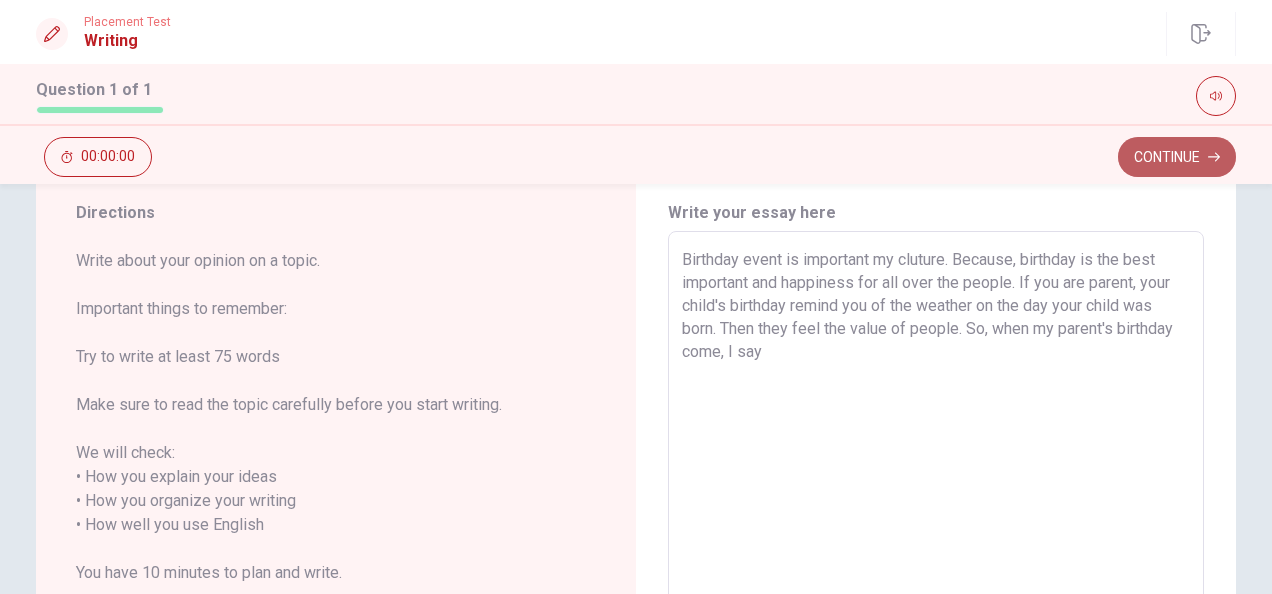 click on "Continue" at bounding box center [1177, 157] 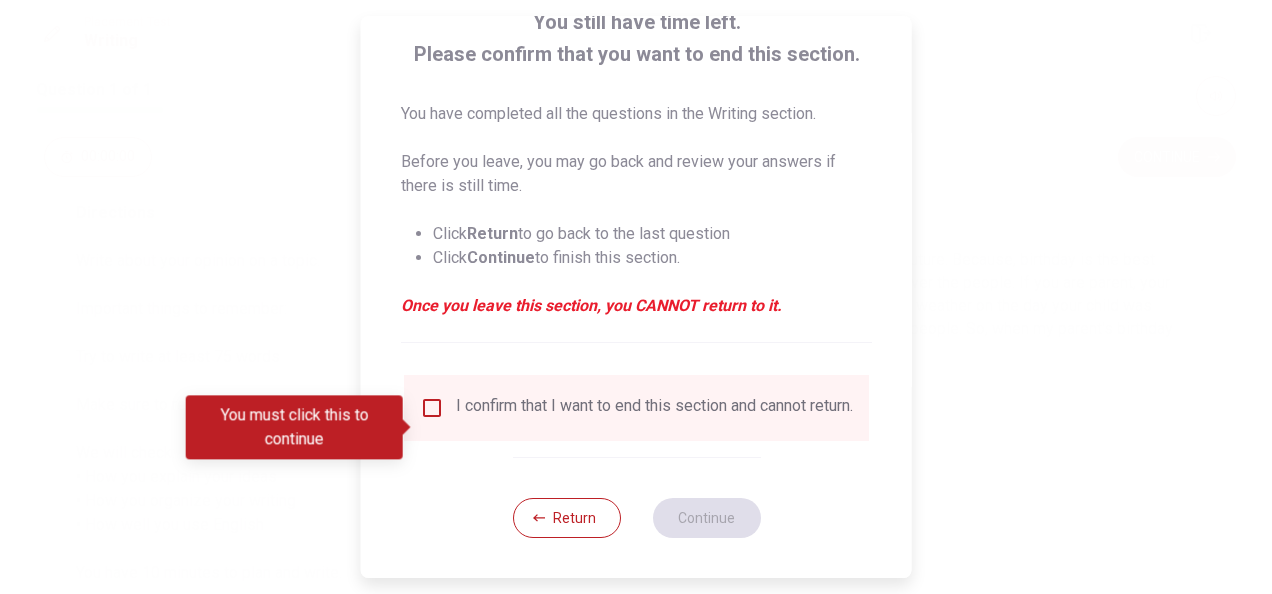 scroll, scrollTop: 152, scrollLeft: 0, axis: vertical 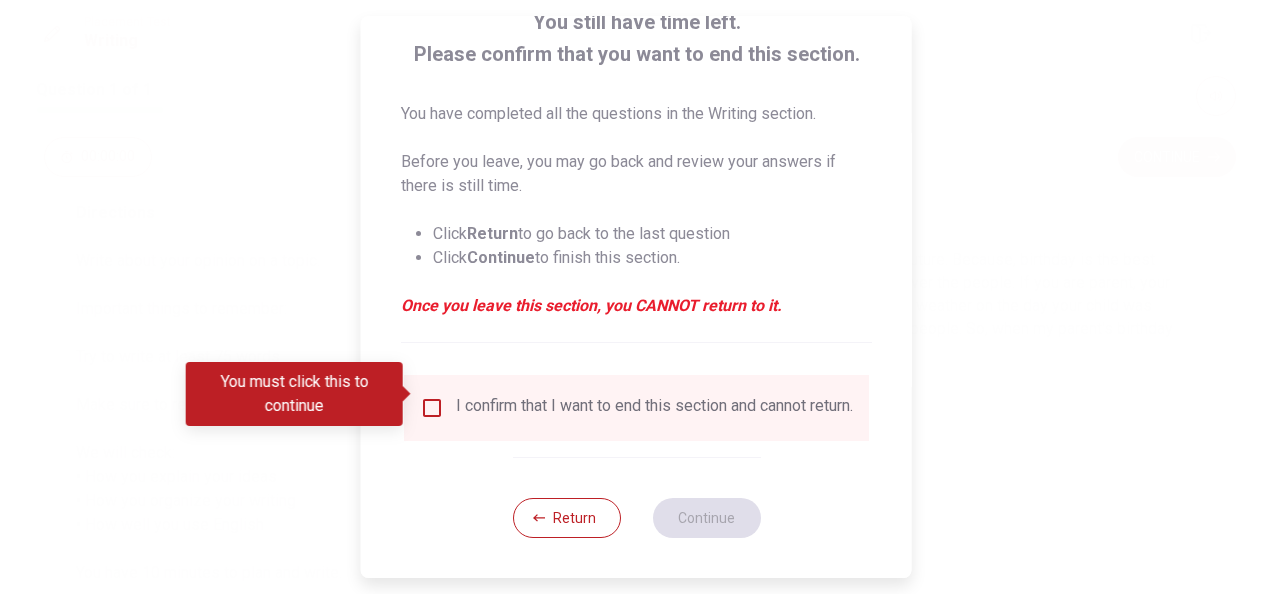 click at bounding box center (432, 408) 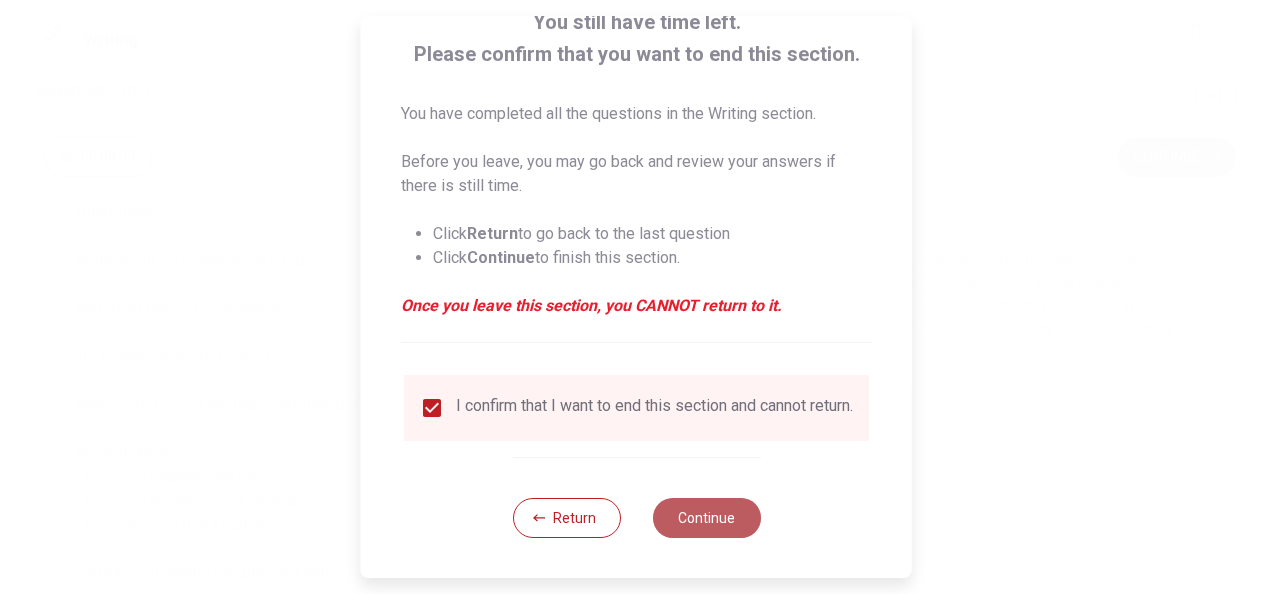 click on "Continue" at bounding box center [706, 518] 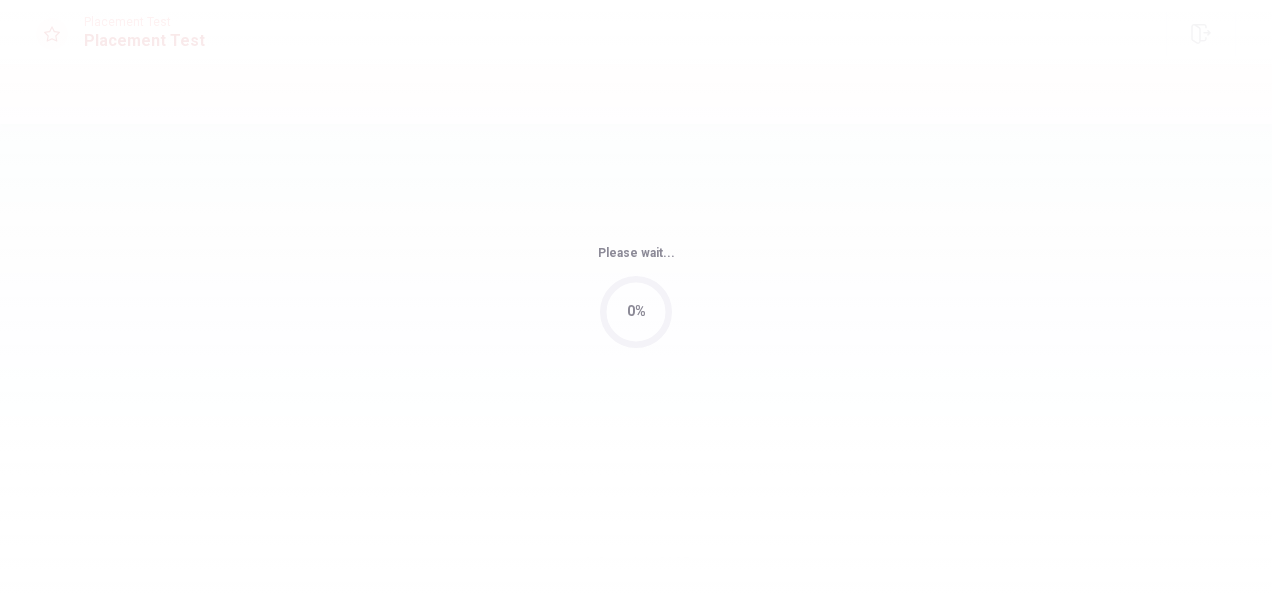 scroll, scrollTop: 0, scrollLeft: 0, axis: both 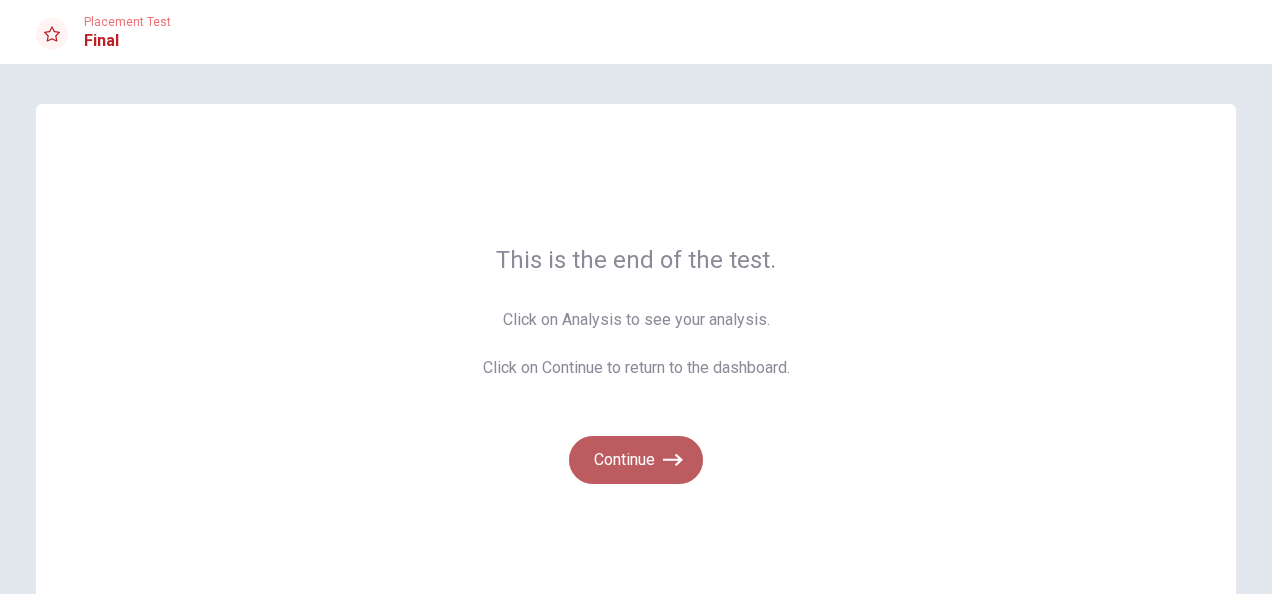 click on "Continue" at bounding box center [636, 460] 